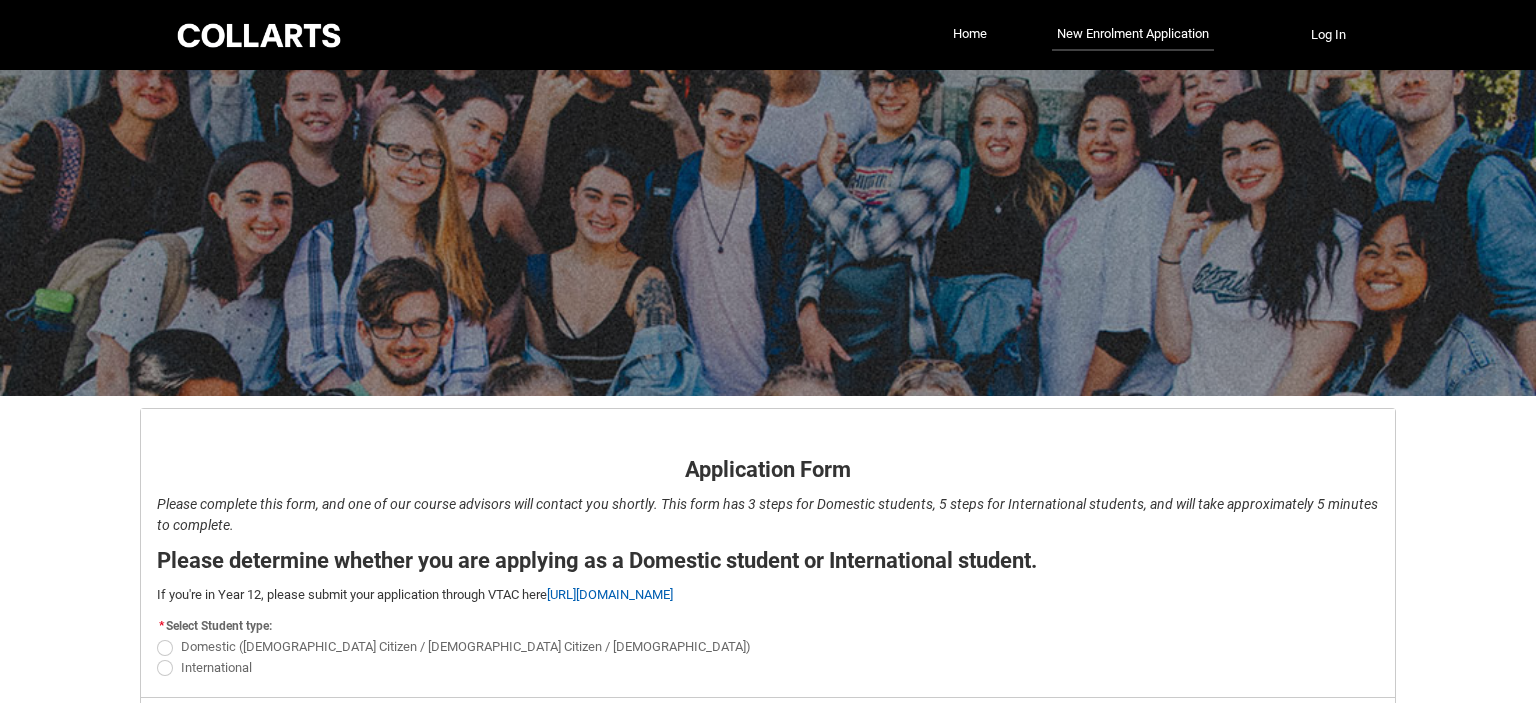 scroll, scrollTop: 149, scrollLeft: 0, axis: vertical 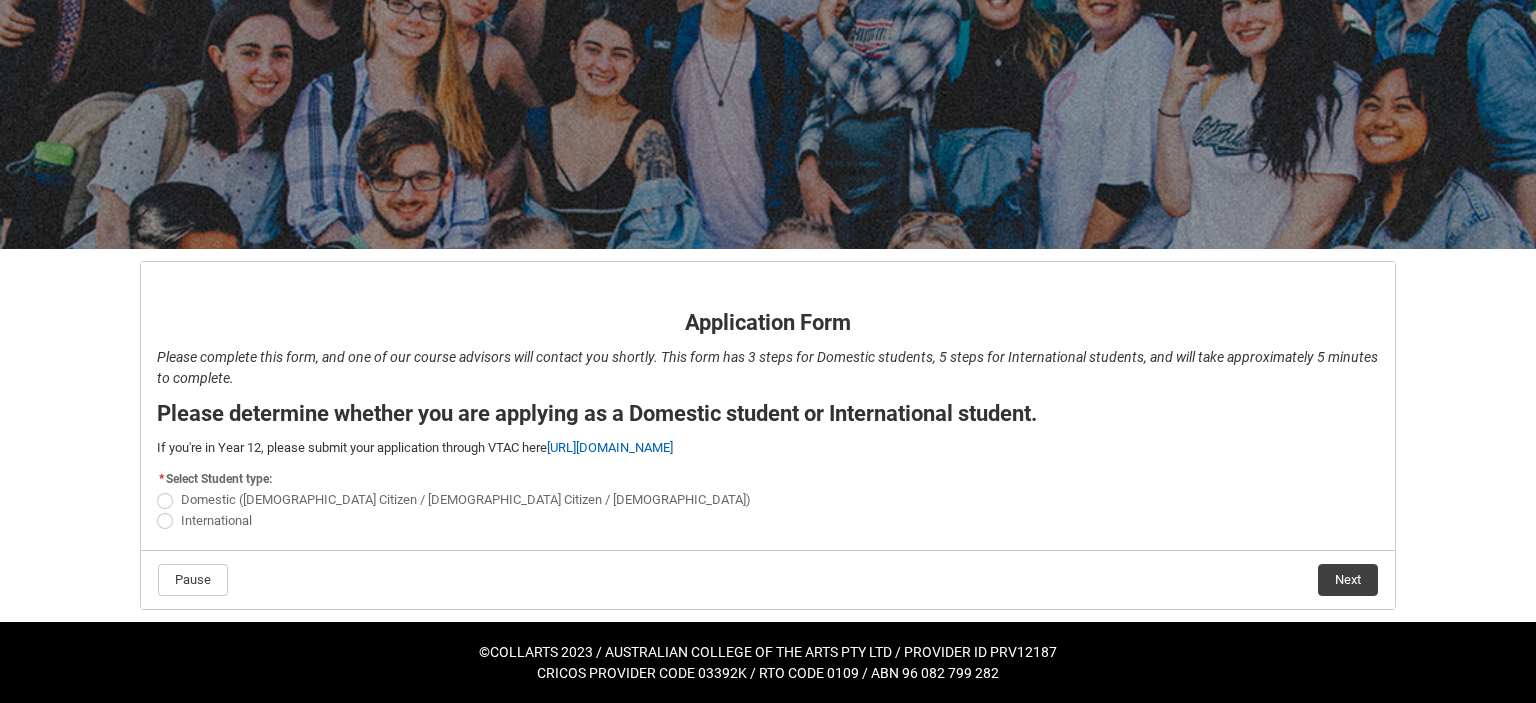 click on "International" at bounding box center [216, 520] 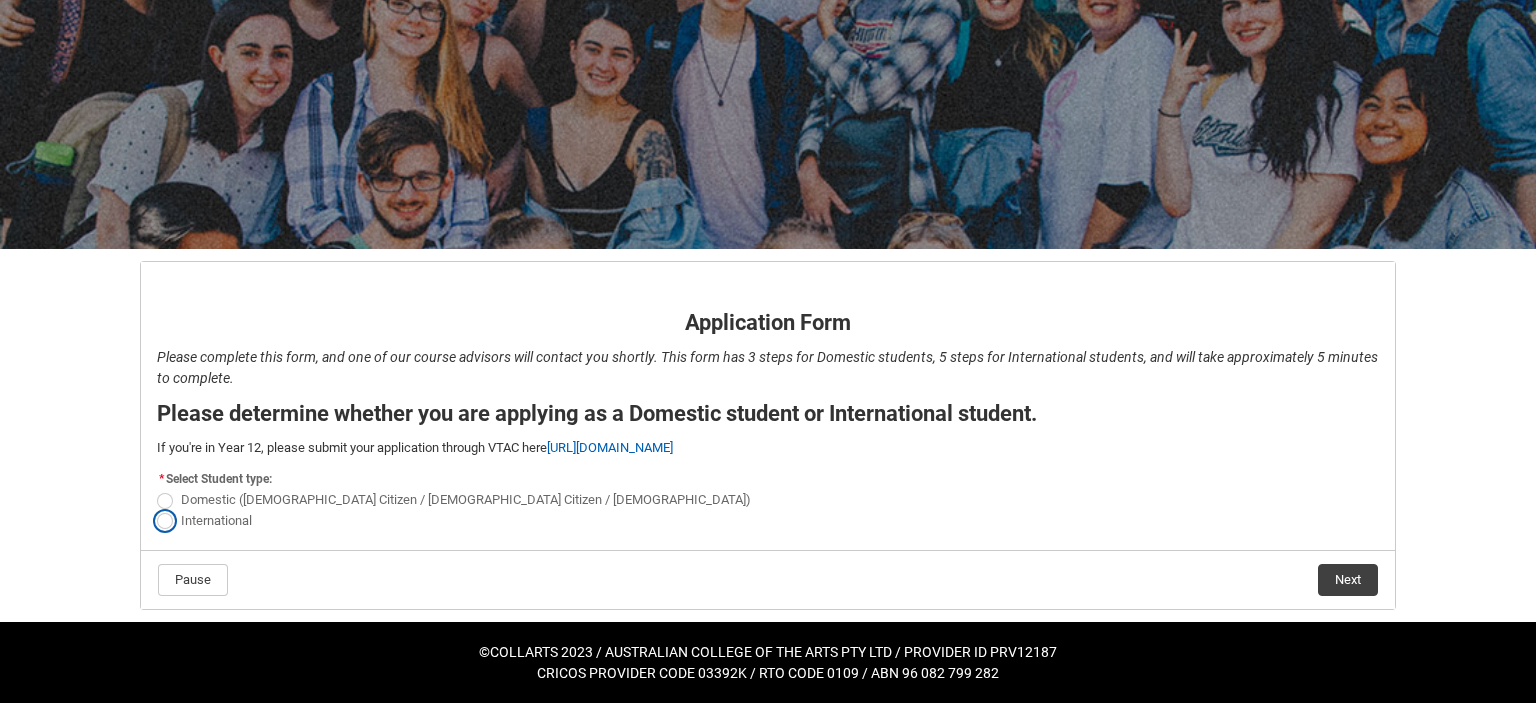 radio on "true" 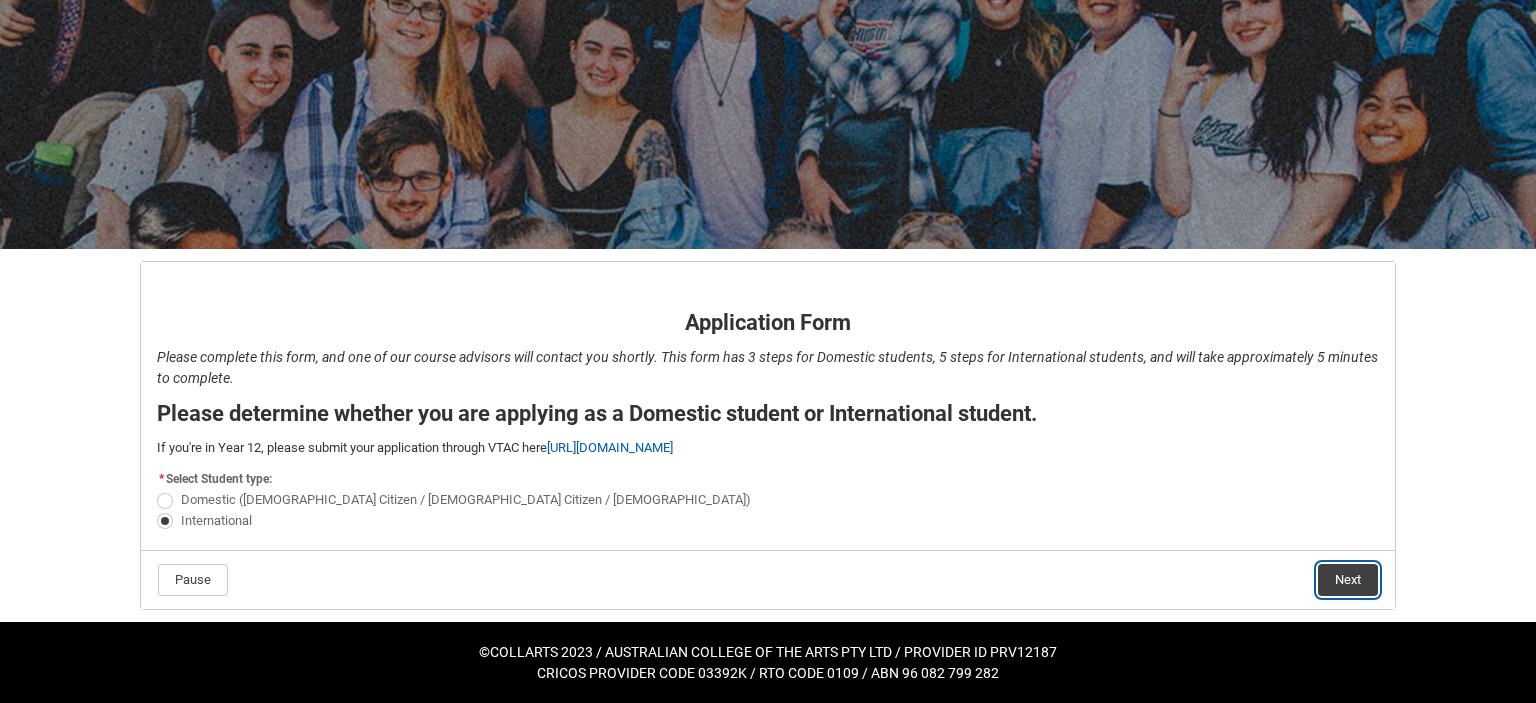 click on "Next" 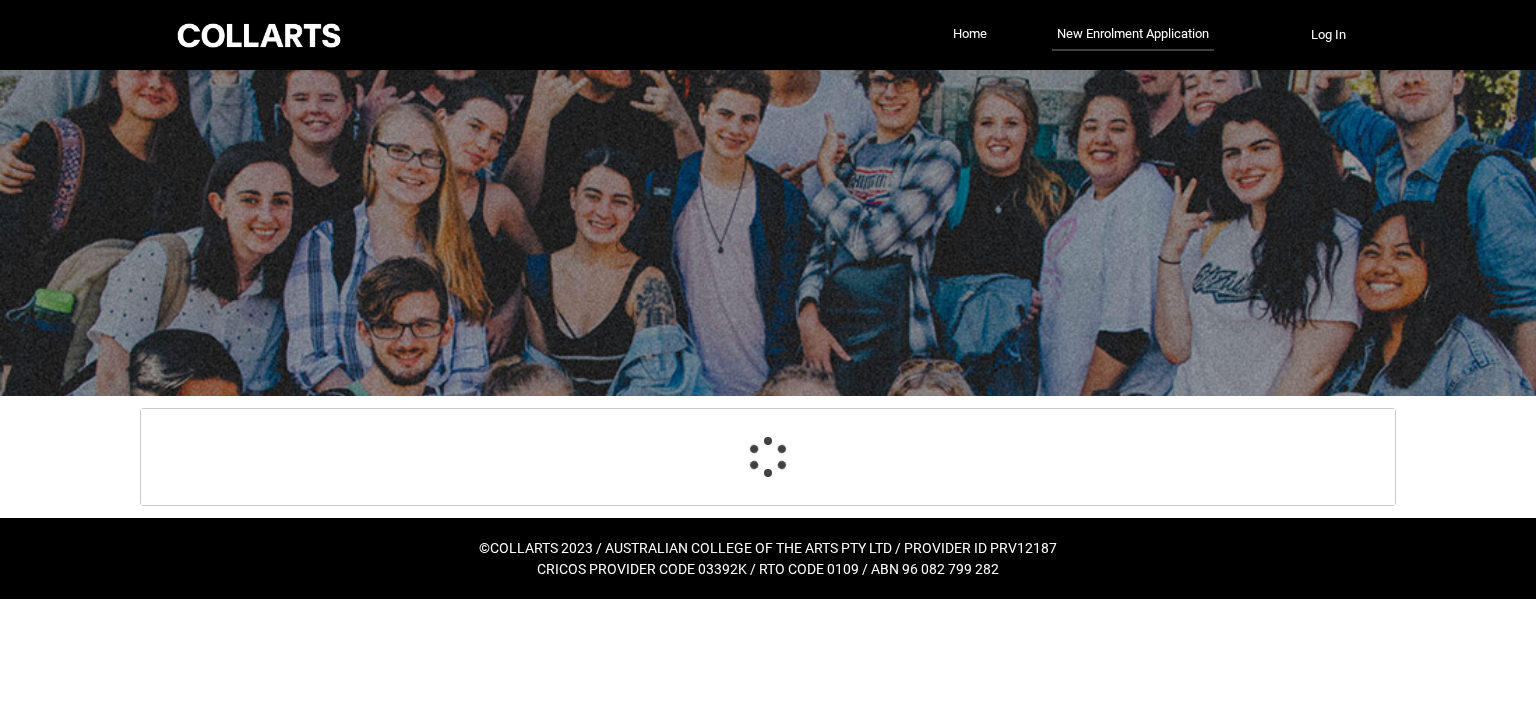 scroll, scrollTop: 0, scrollLeft: 0, axis: both 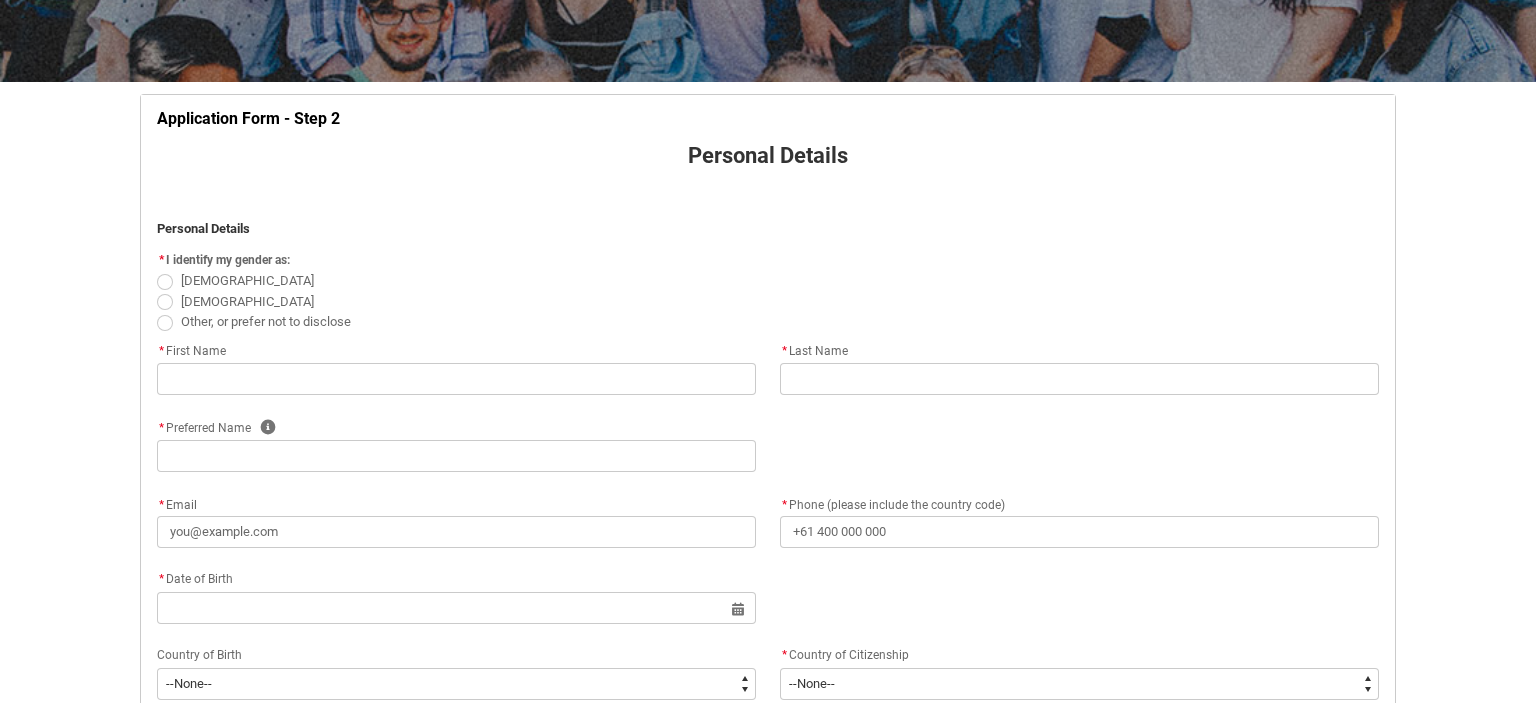 click on "[DEMOGRAPHIC_DATA]" at bounding box center [247, 301] 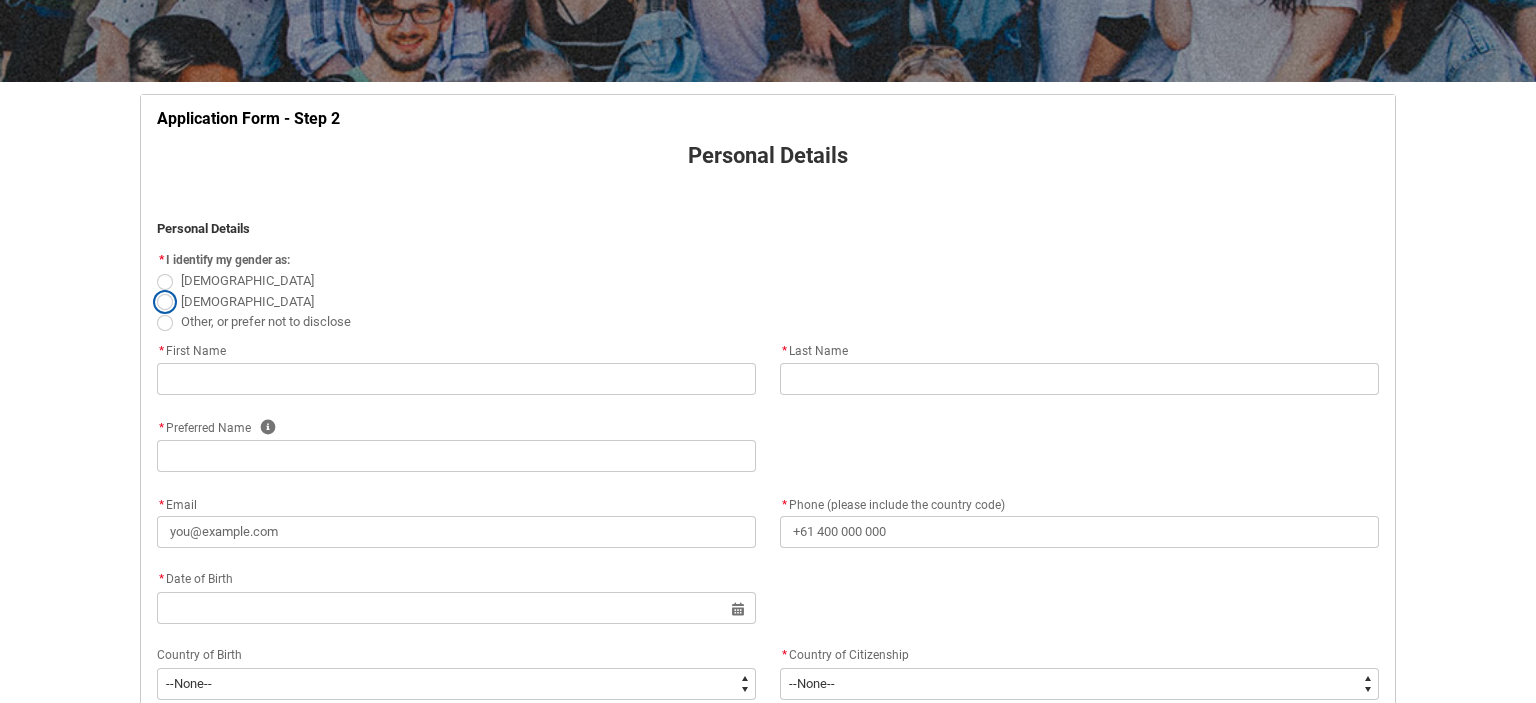 click on "[DEMOGRAPHIC_DATA]" at bounding box center (156, 290) 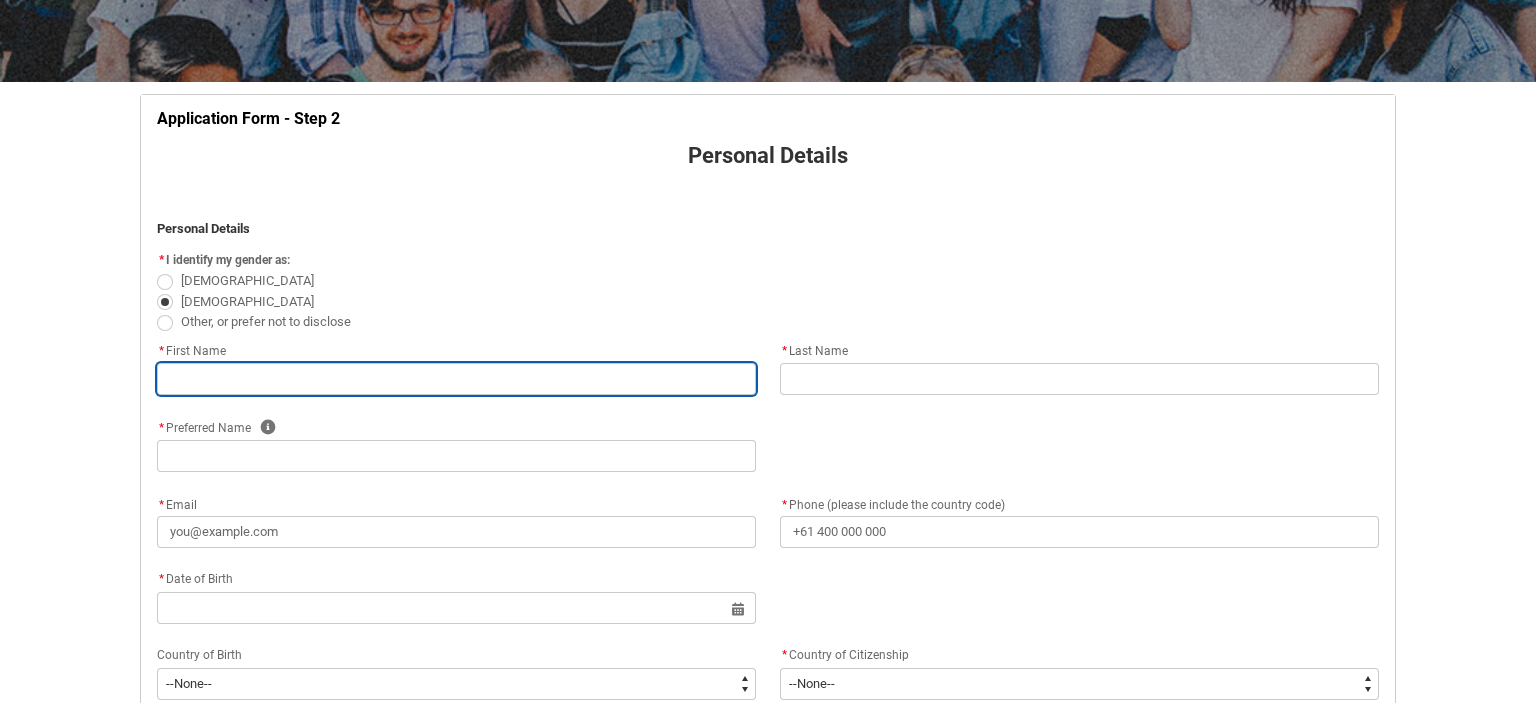click at bounding box center (456, 379) 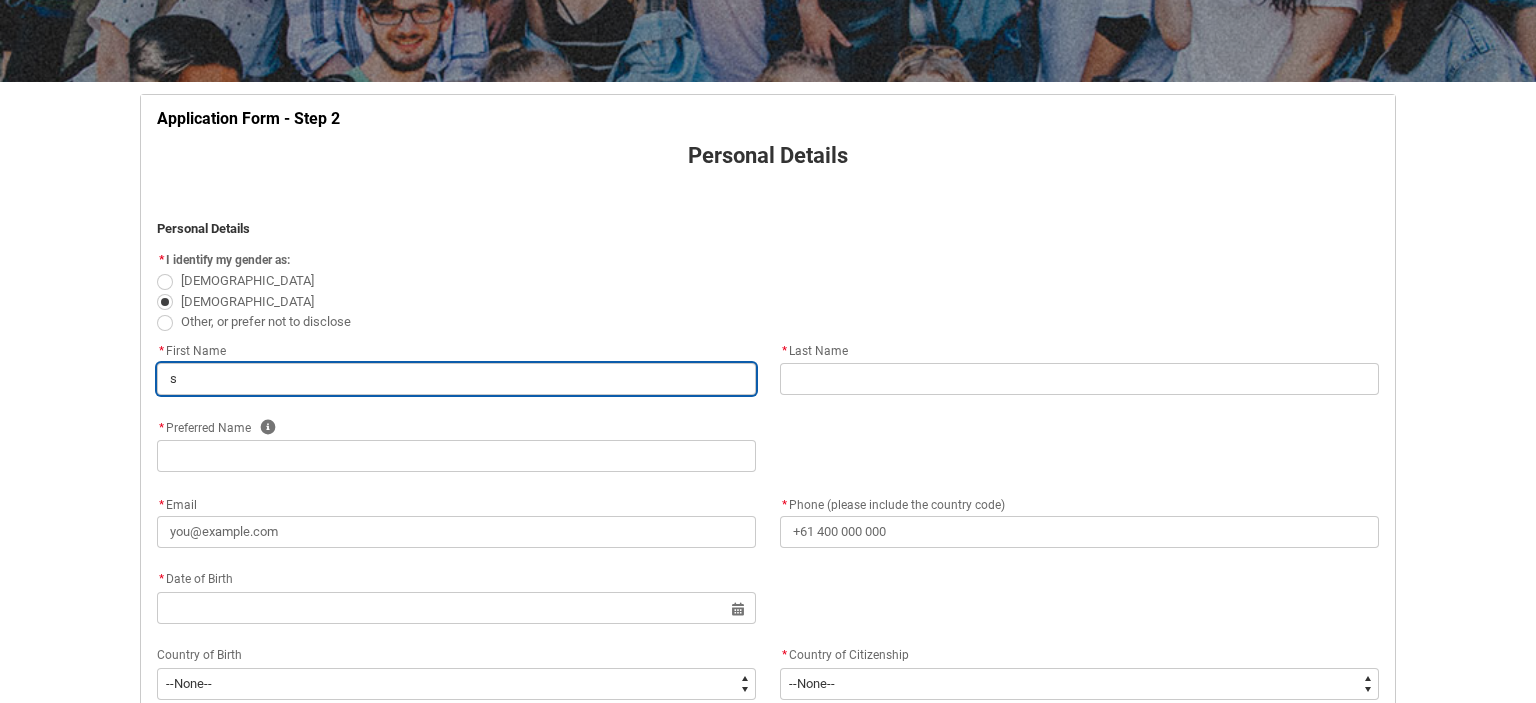 type on "si" 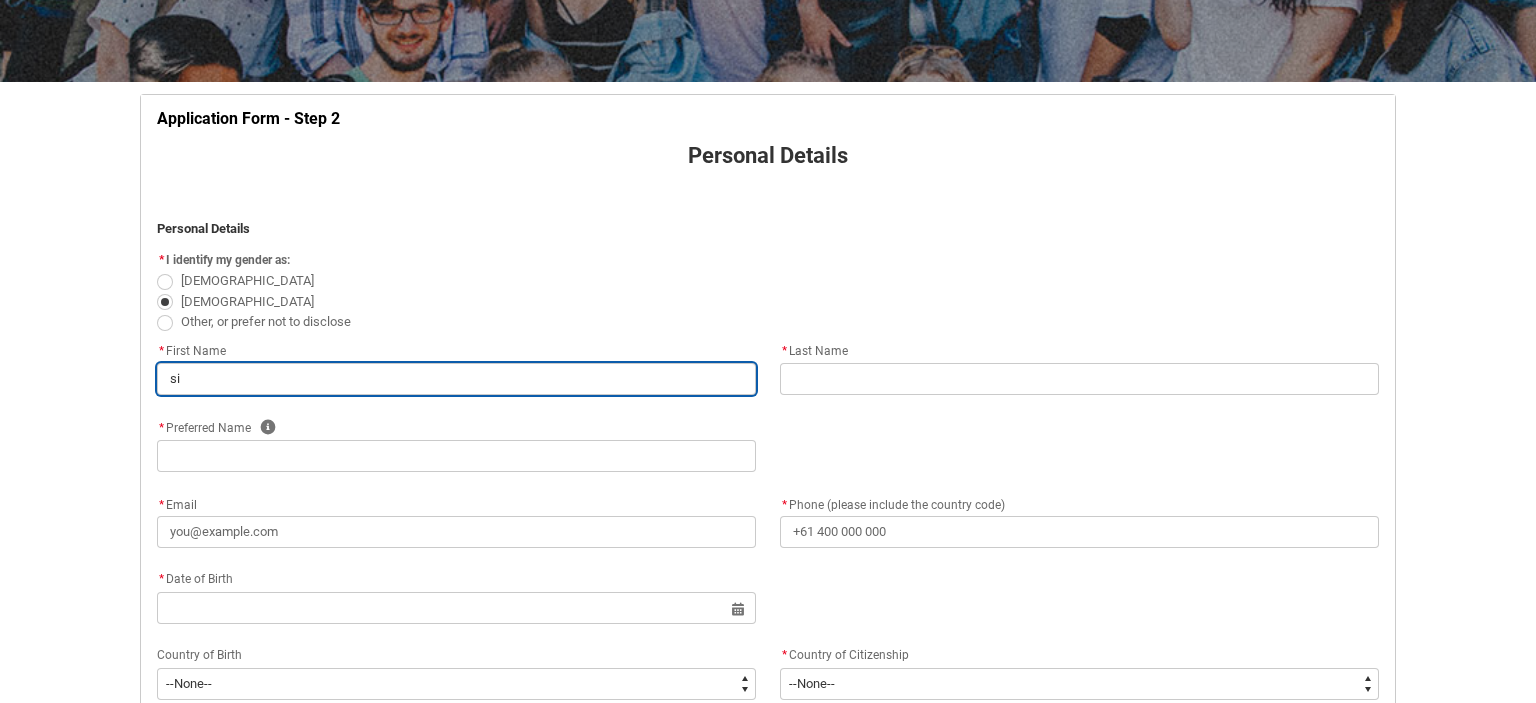 type on "sin" 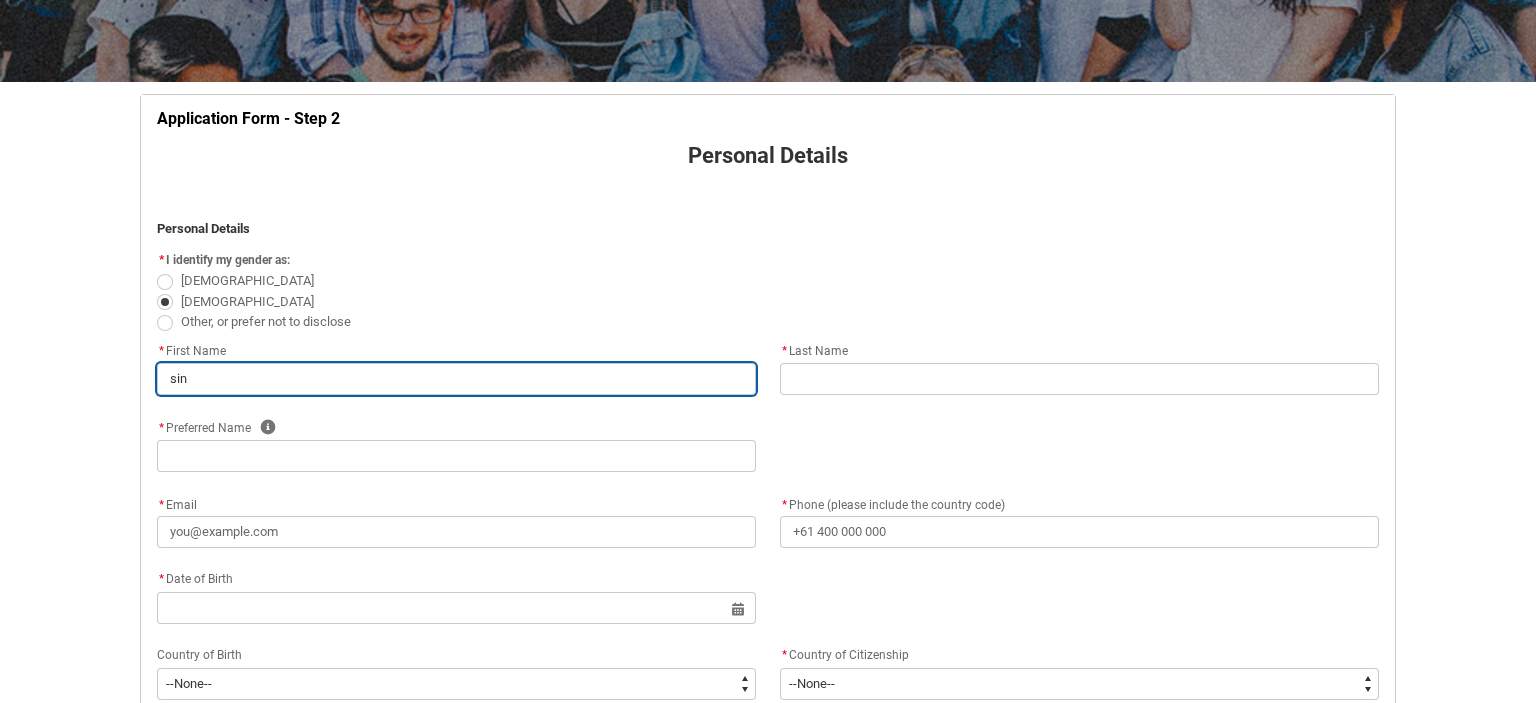 type on "sint" 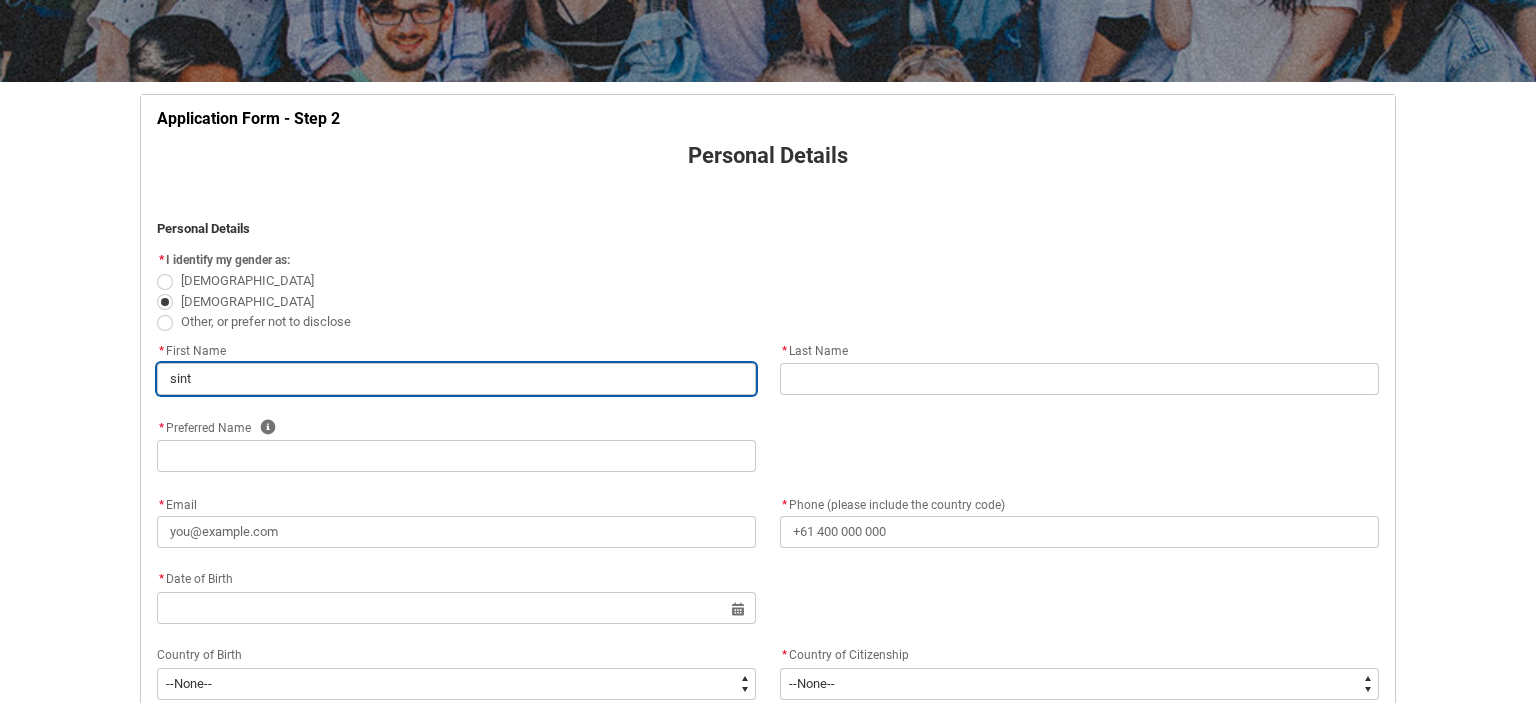 type on "sinth" 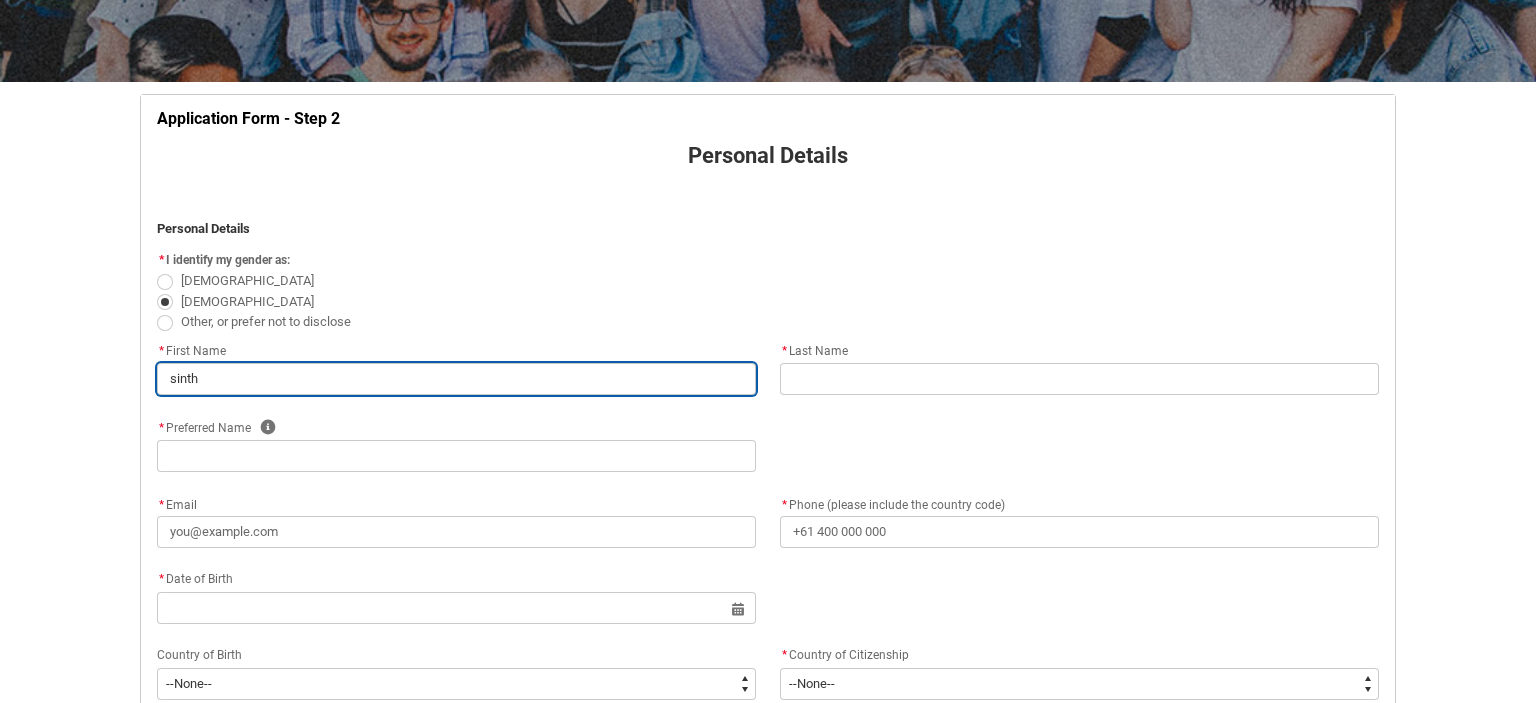 type on "sinthu" 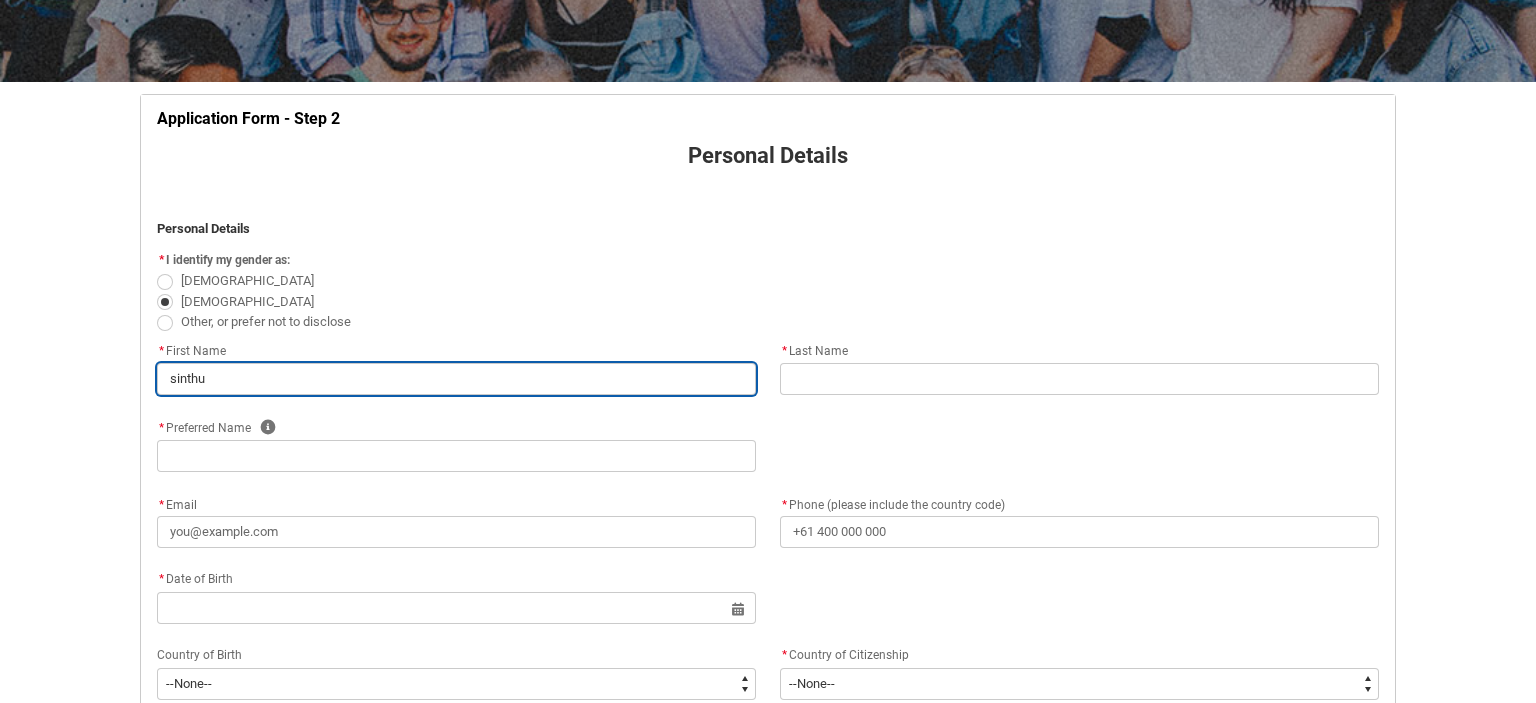 type on "sinthuj" 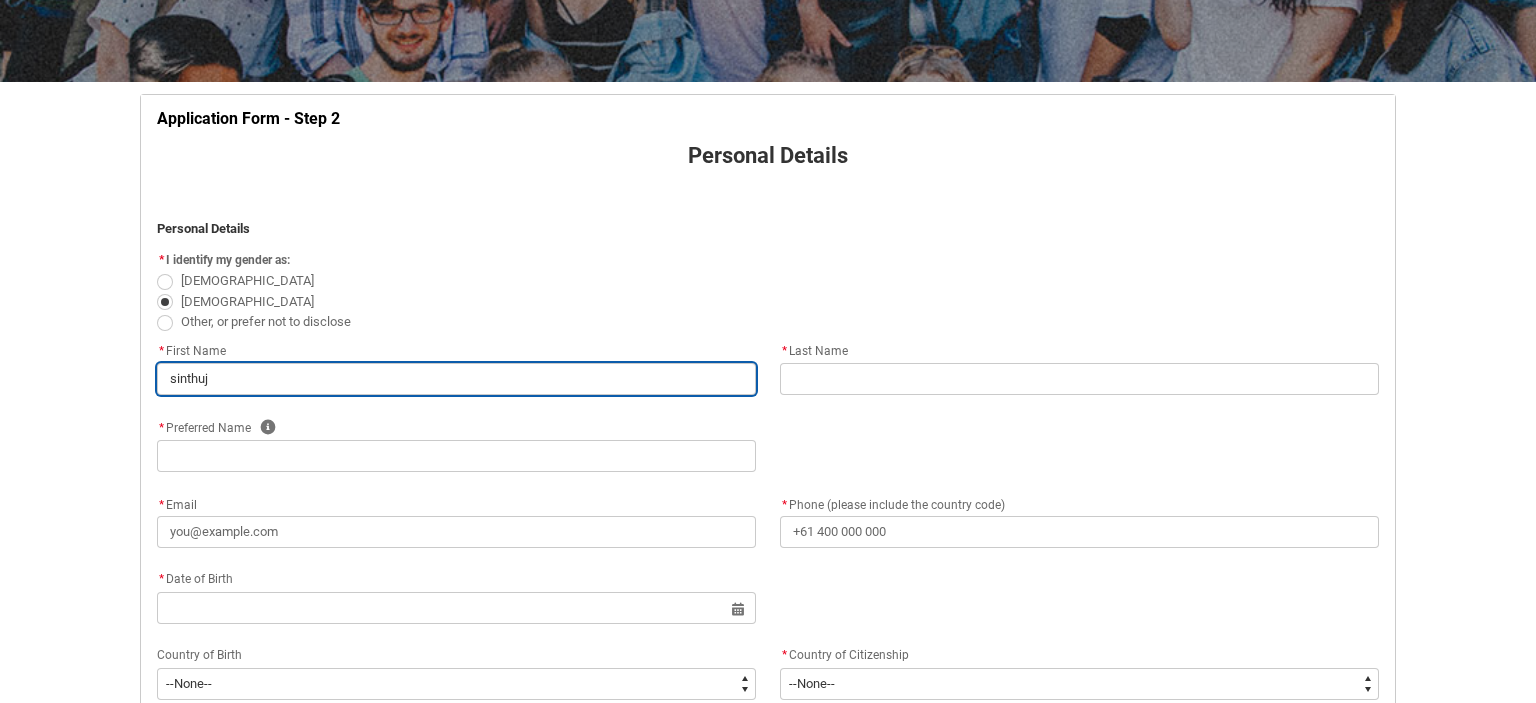 type on "sinthuja" 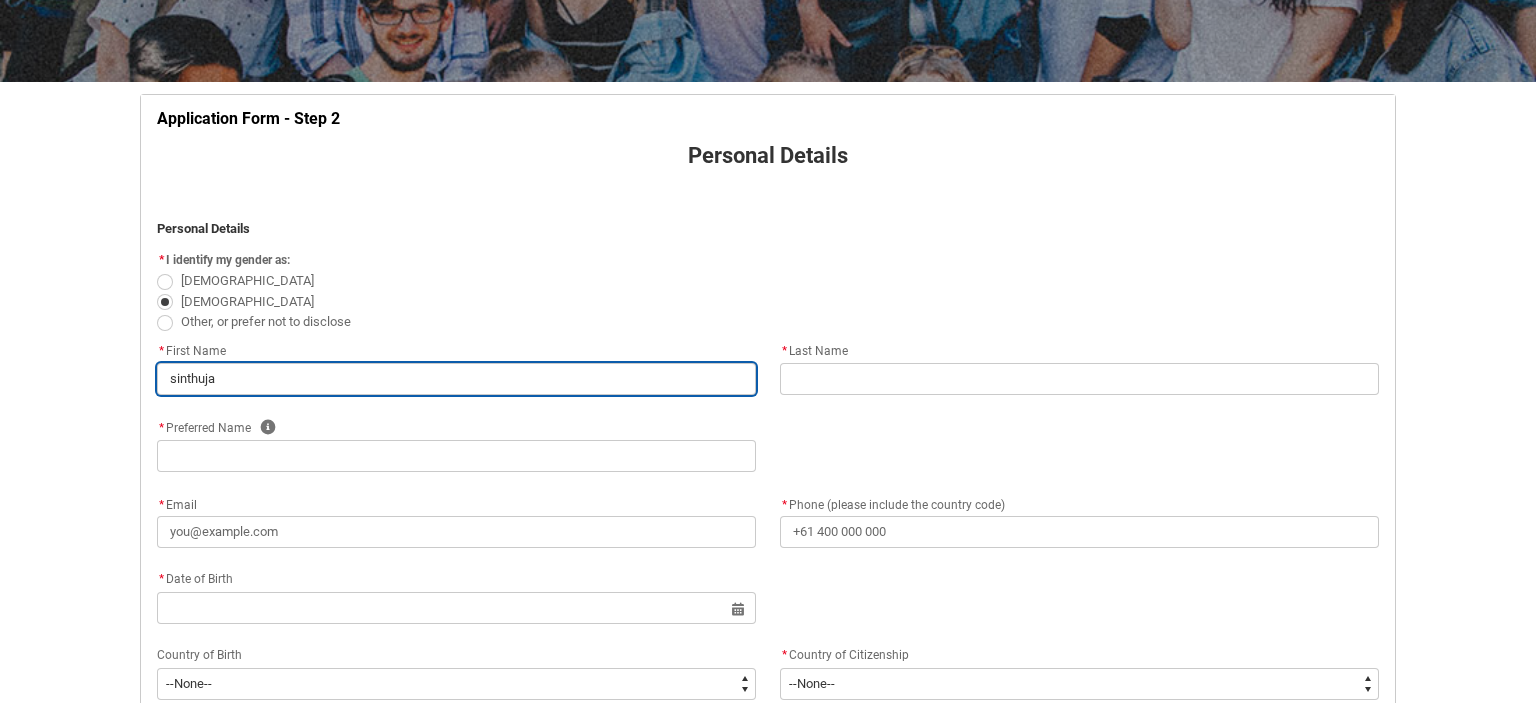 type on "sinthujan" 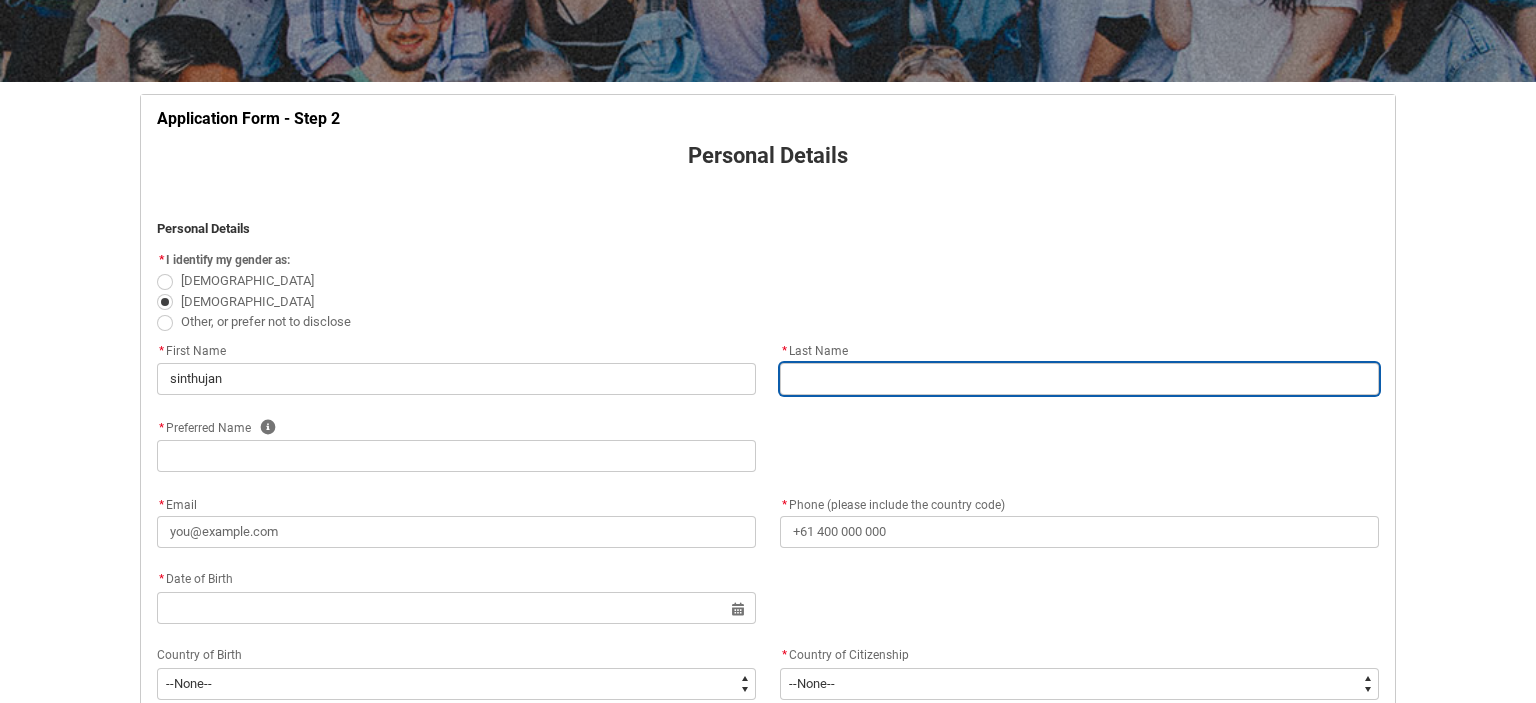 click at bounding box center [1079, 379] 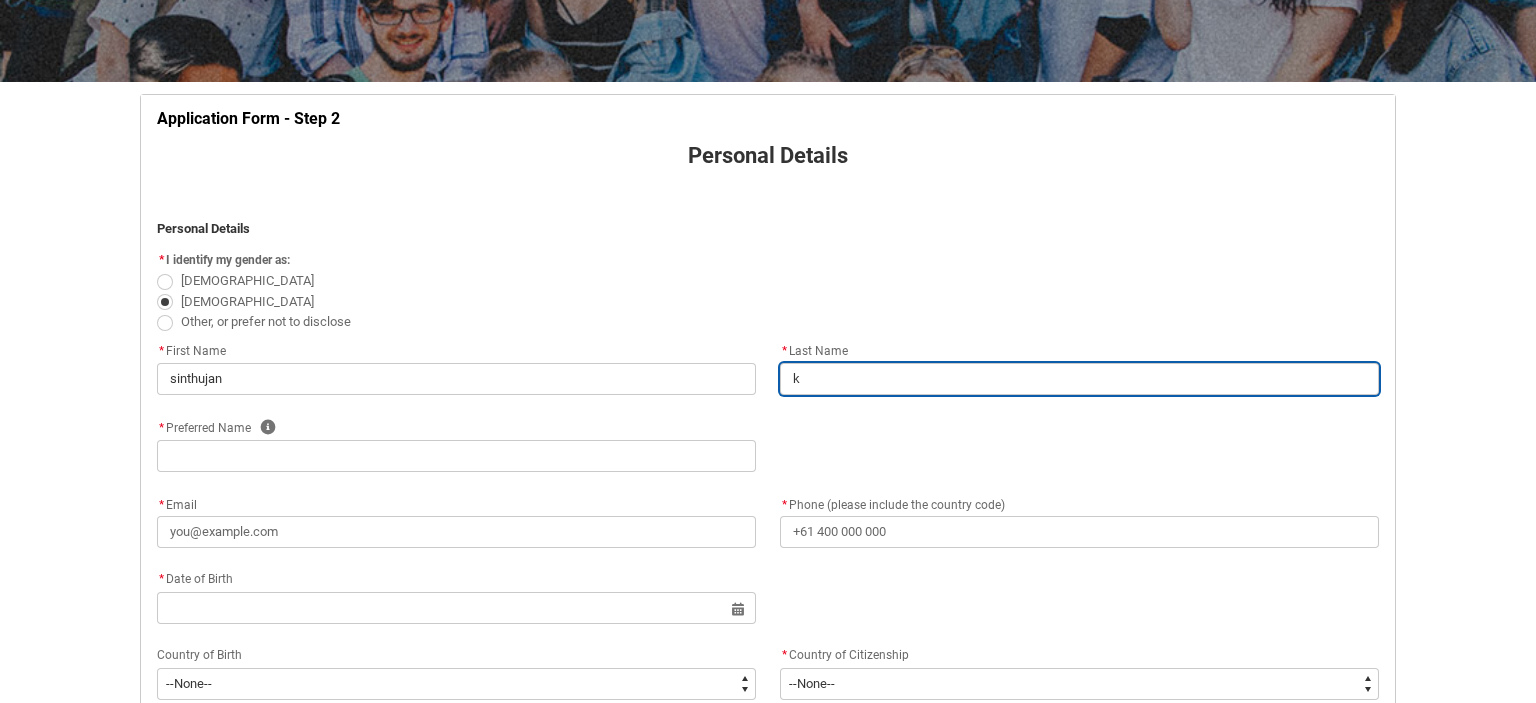 type on "ku" 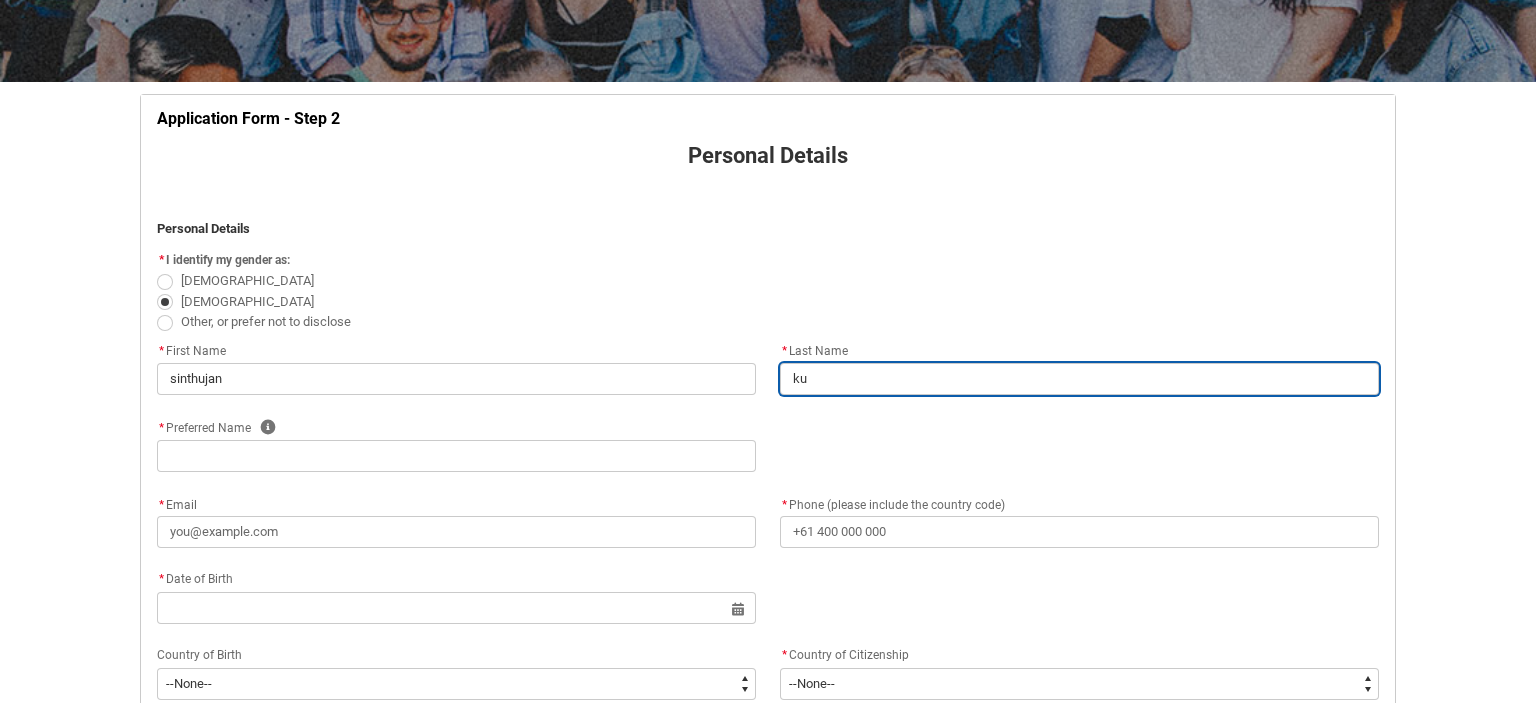 type on "kun" 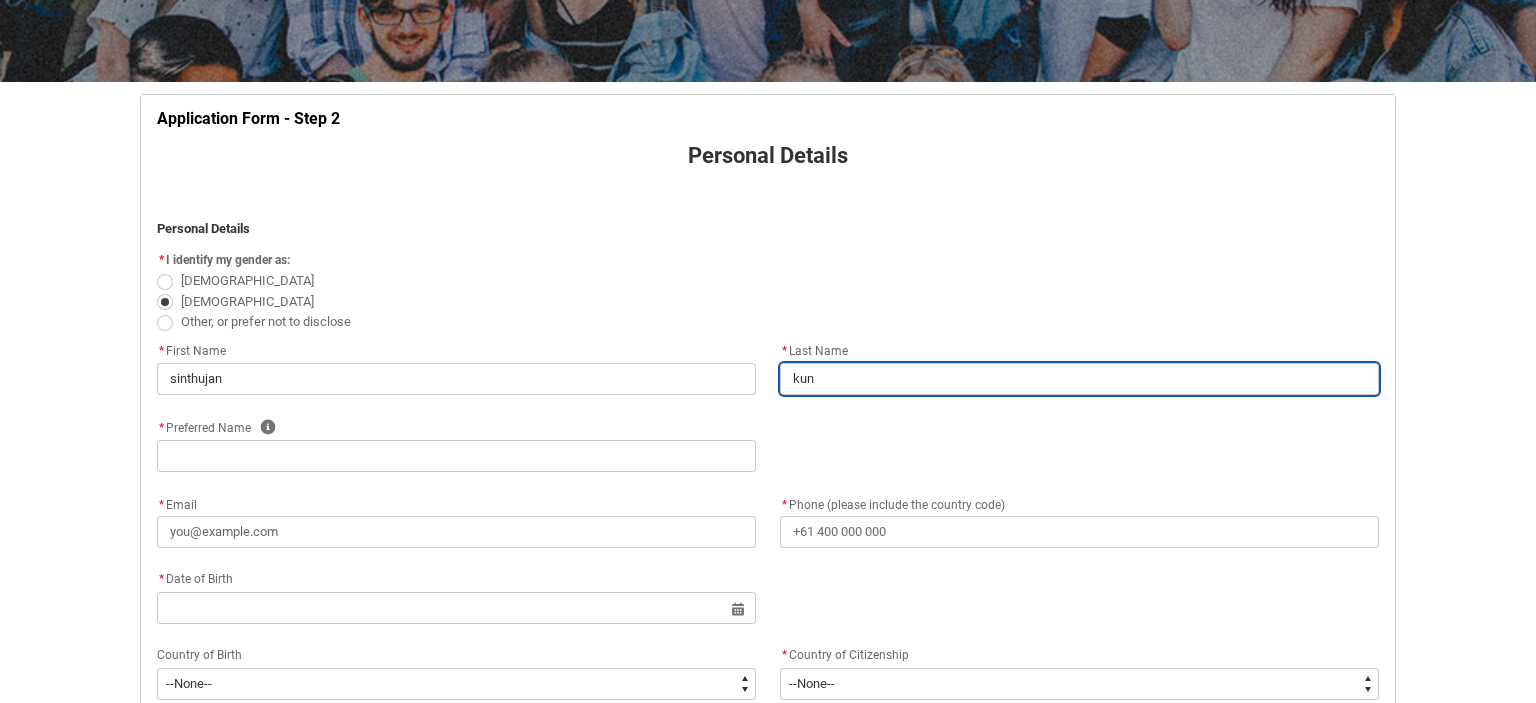 type on "kuna" 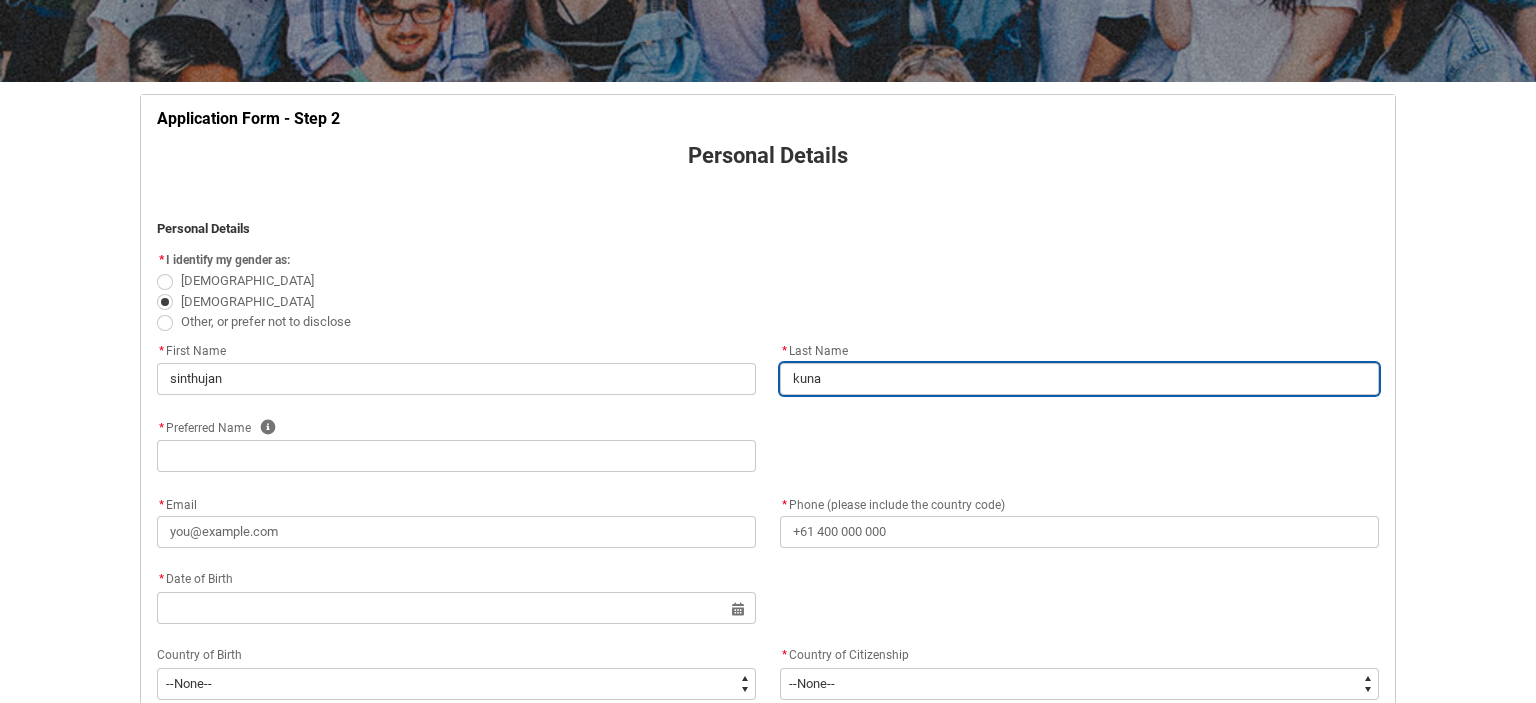 type on "kunas" 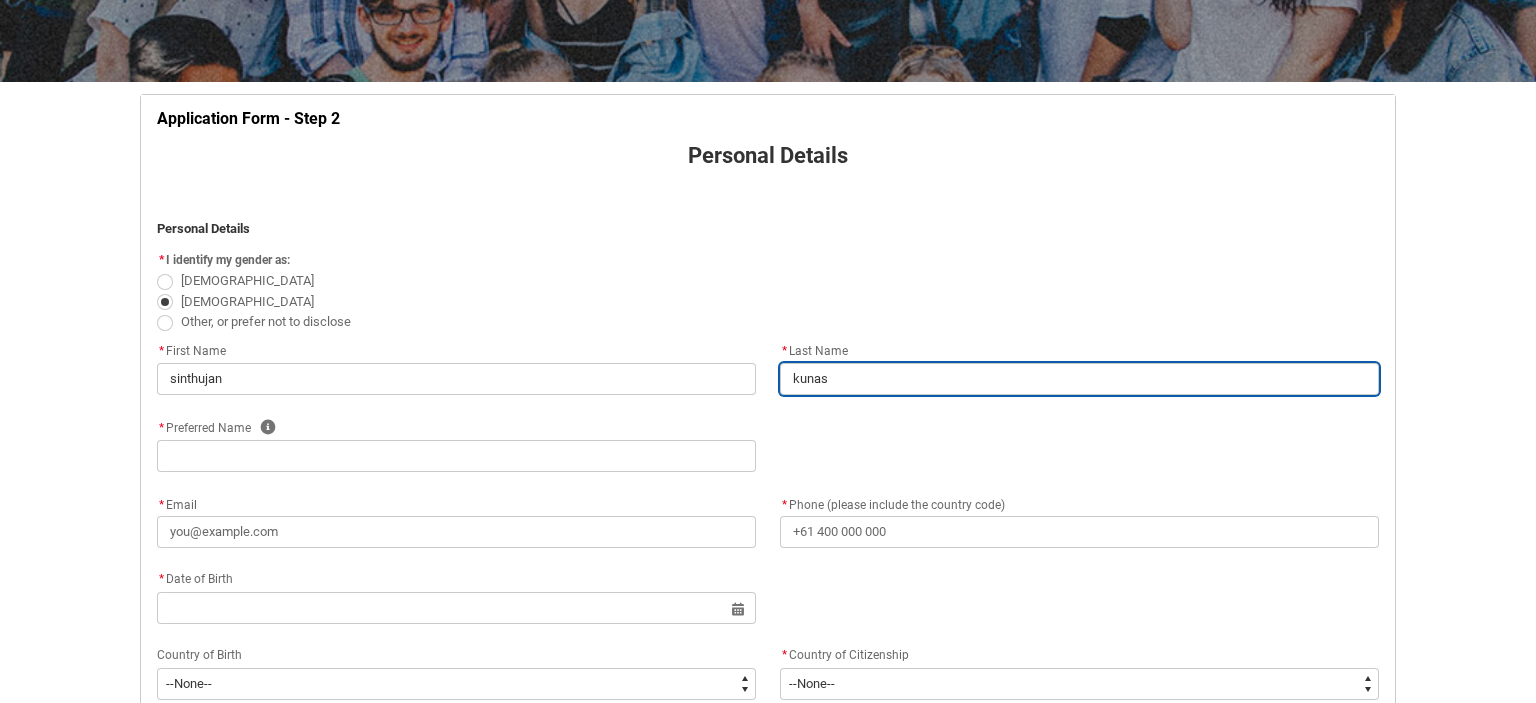 type on "kunase" 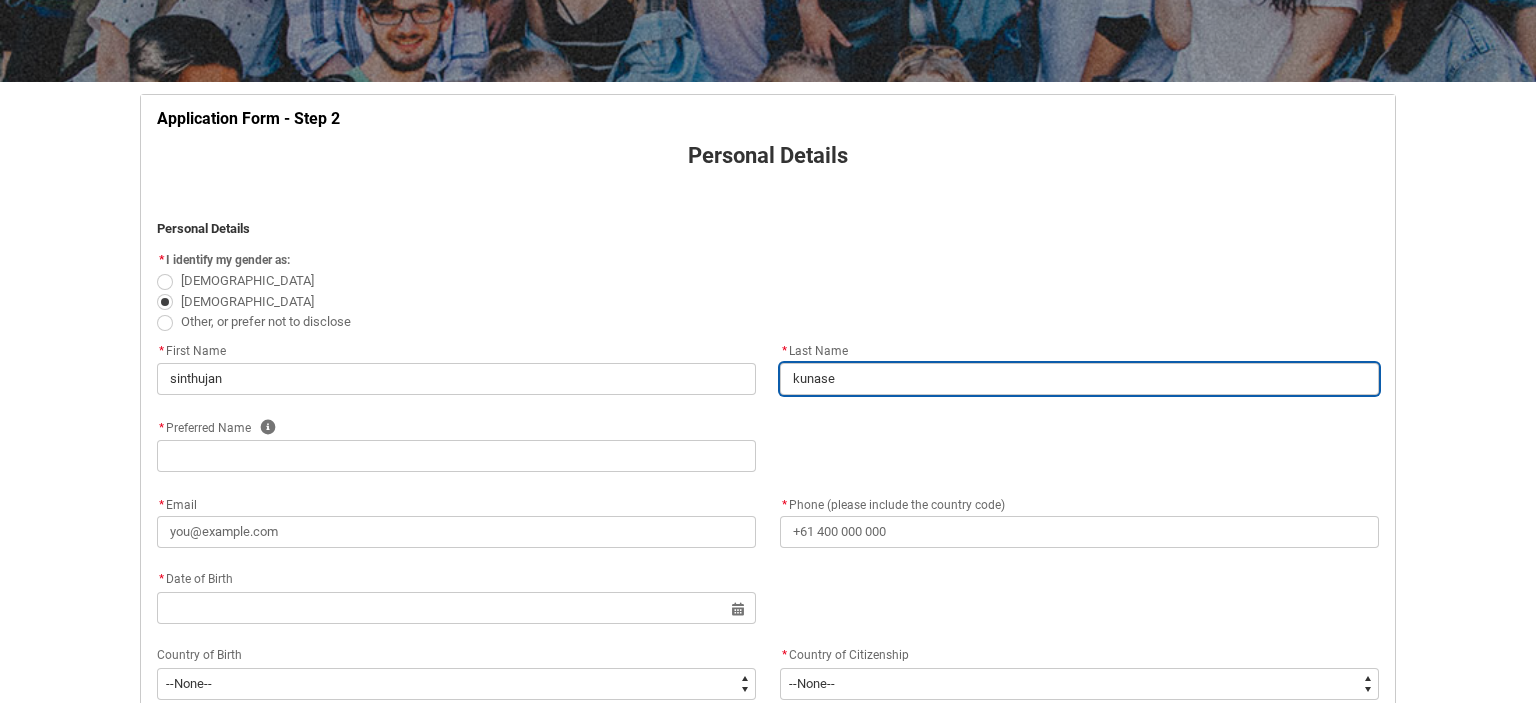 type on "kunasee" 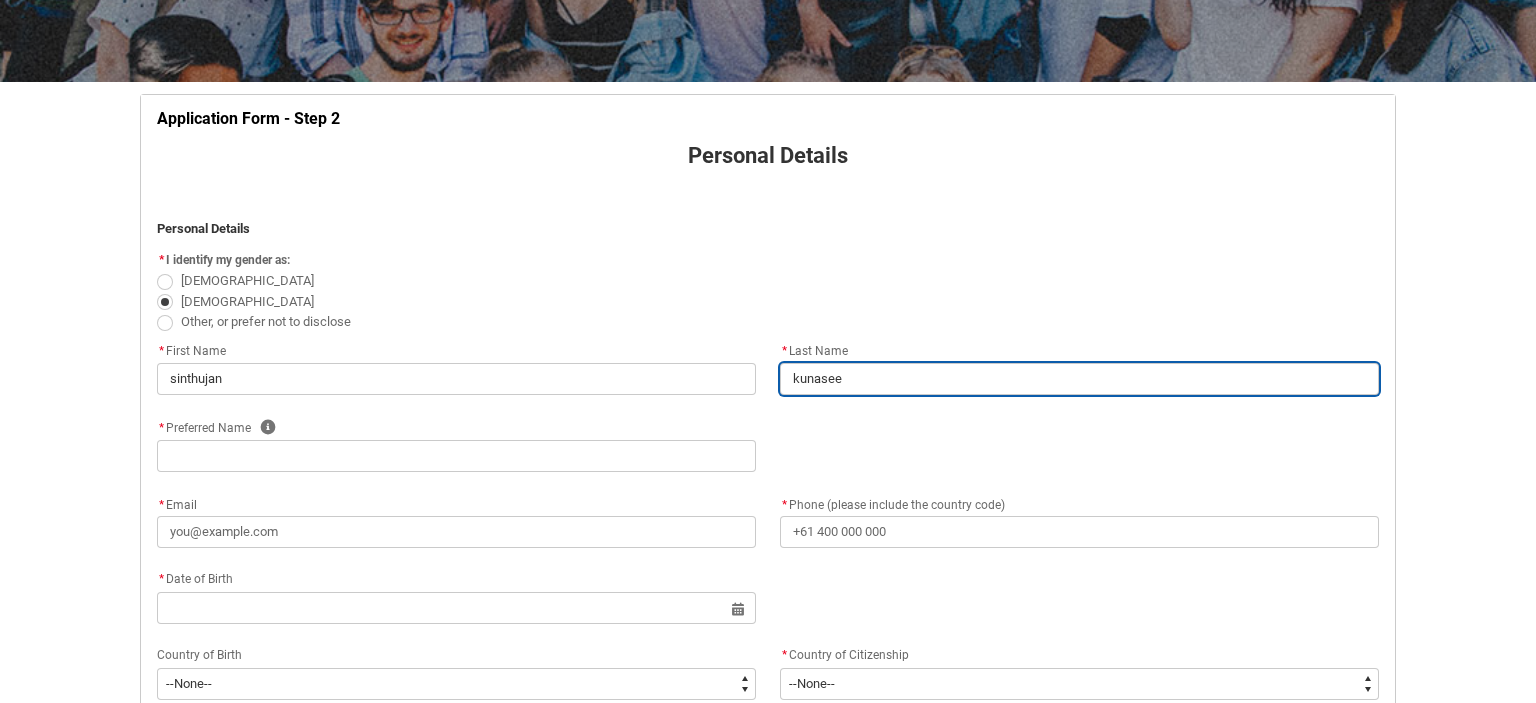 type on "kunaseel" 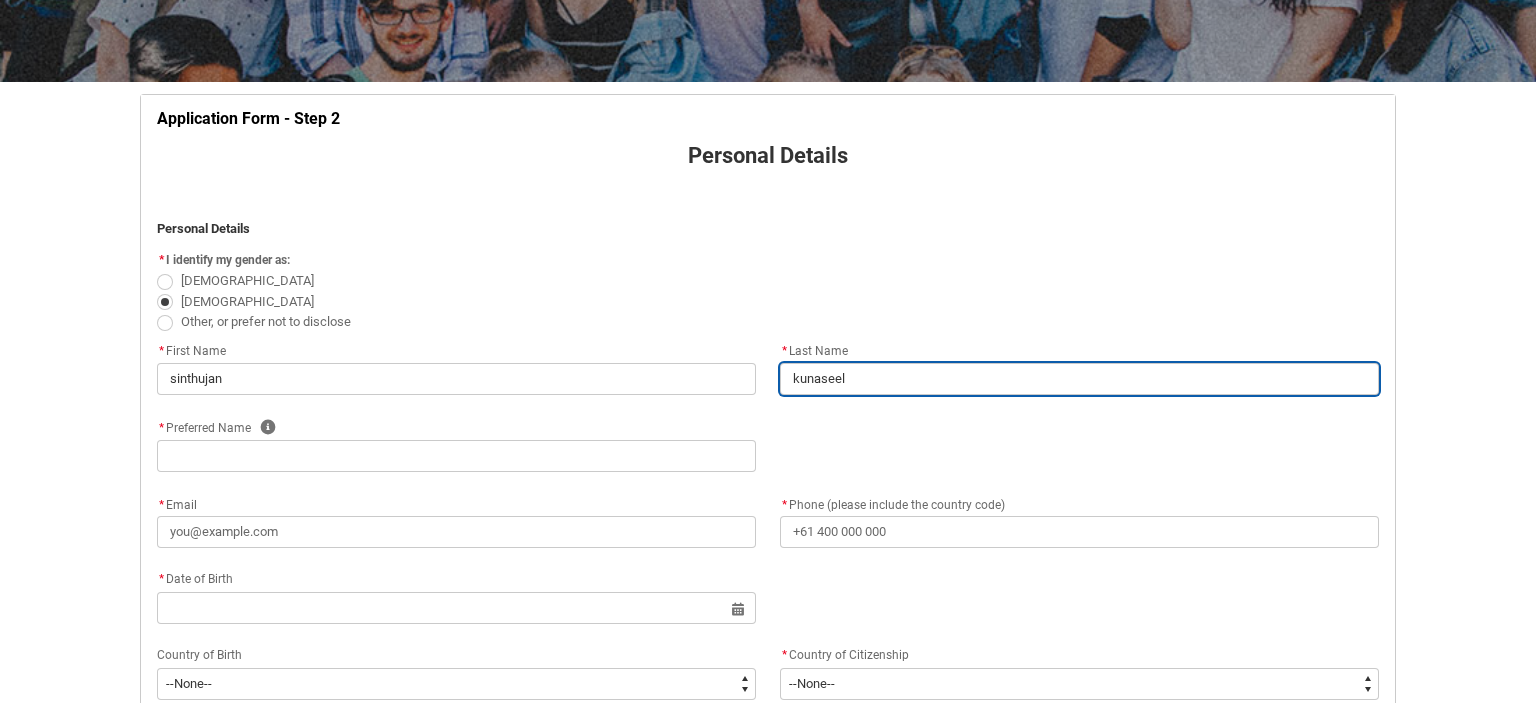 type on "kunaseela" 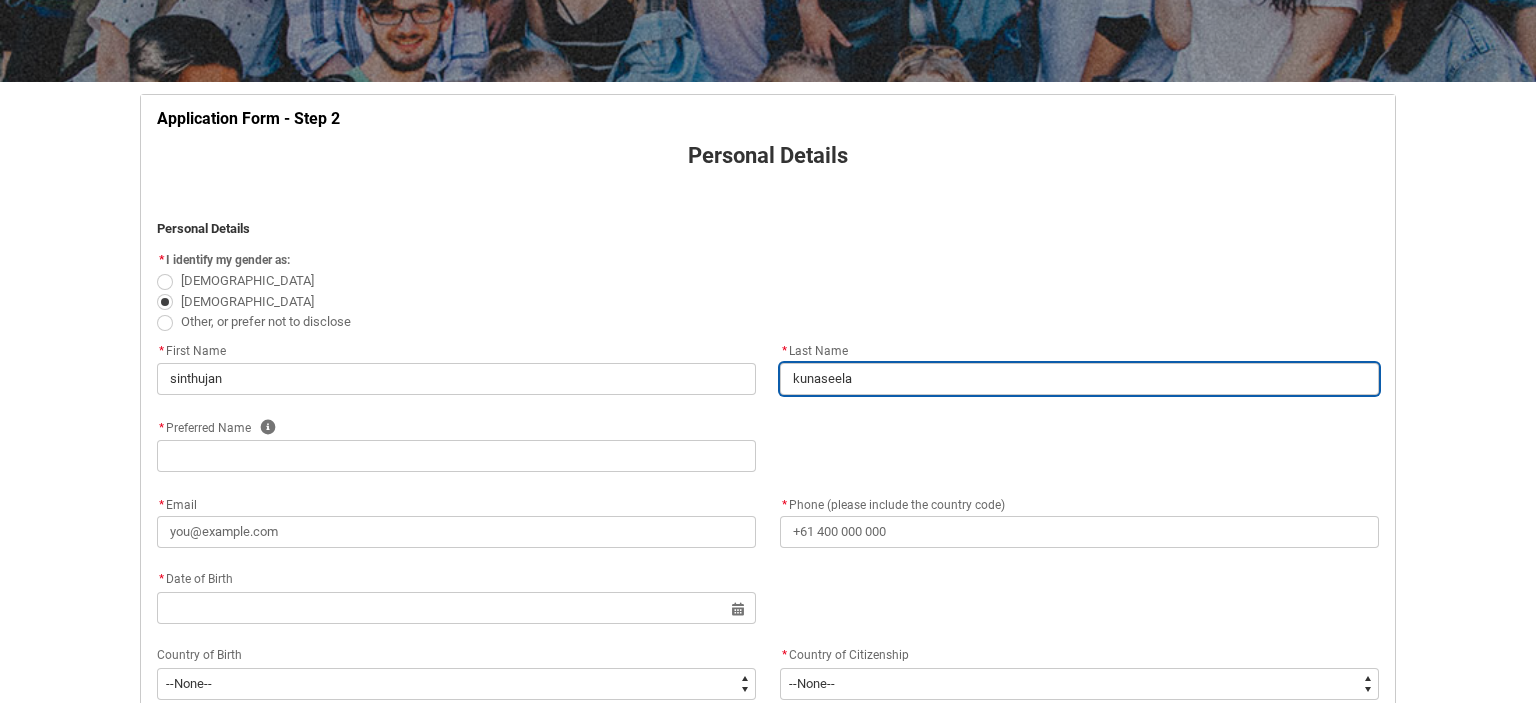 type on "kunaseelan" 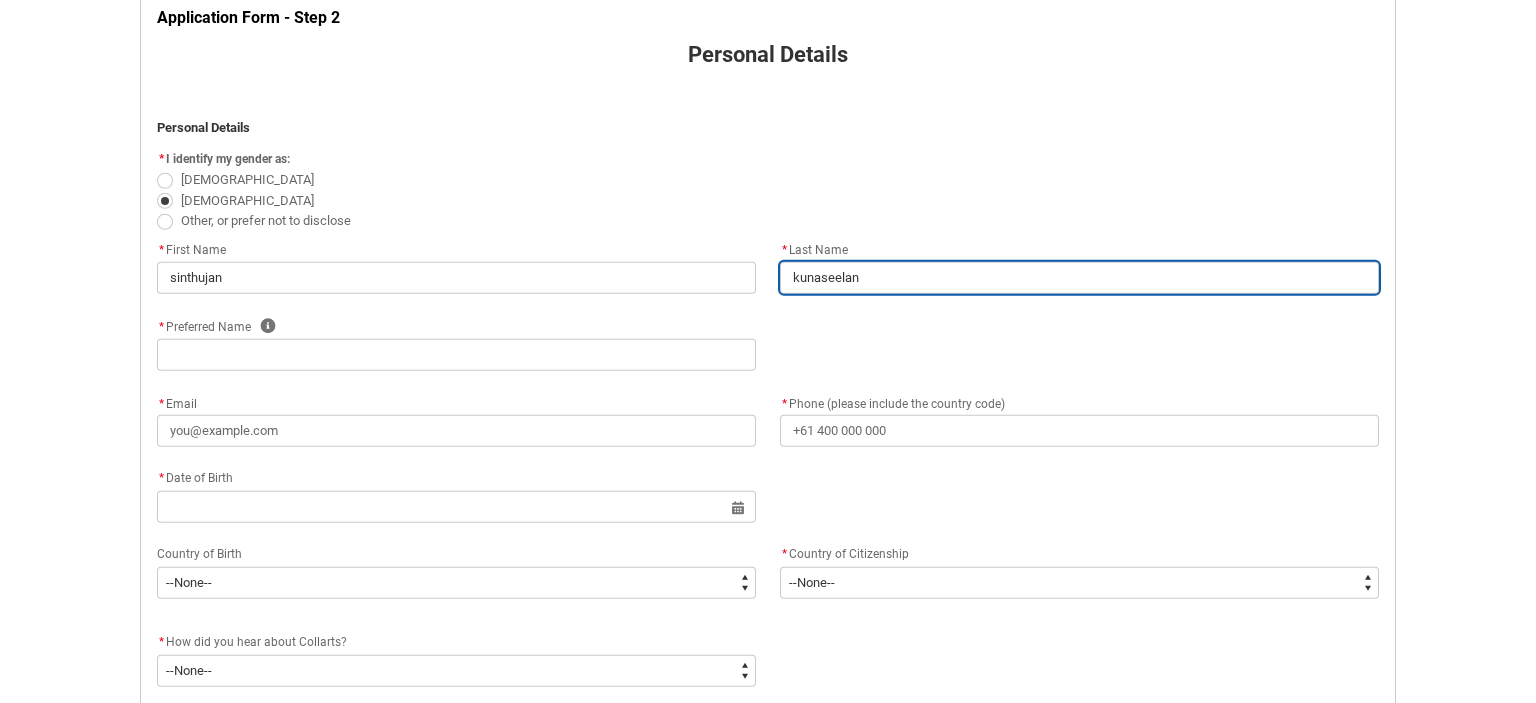 scroll, scrollTop: 420, scrollLeft: 0, axis: vertical 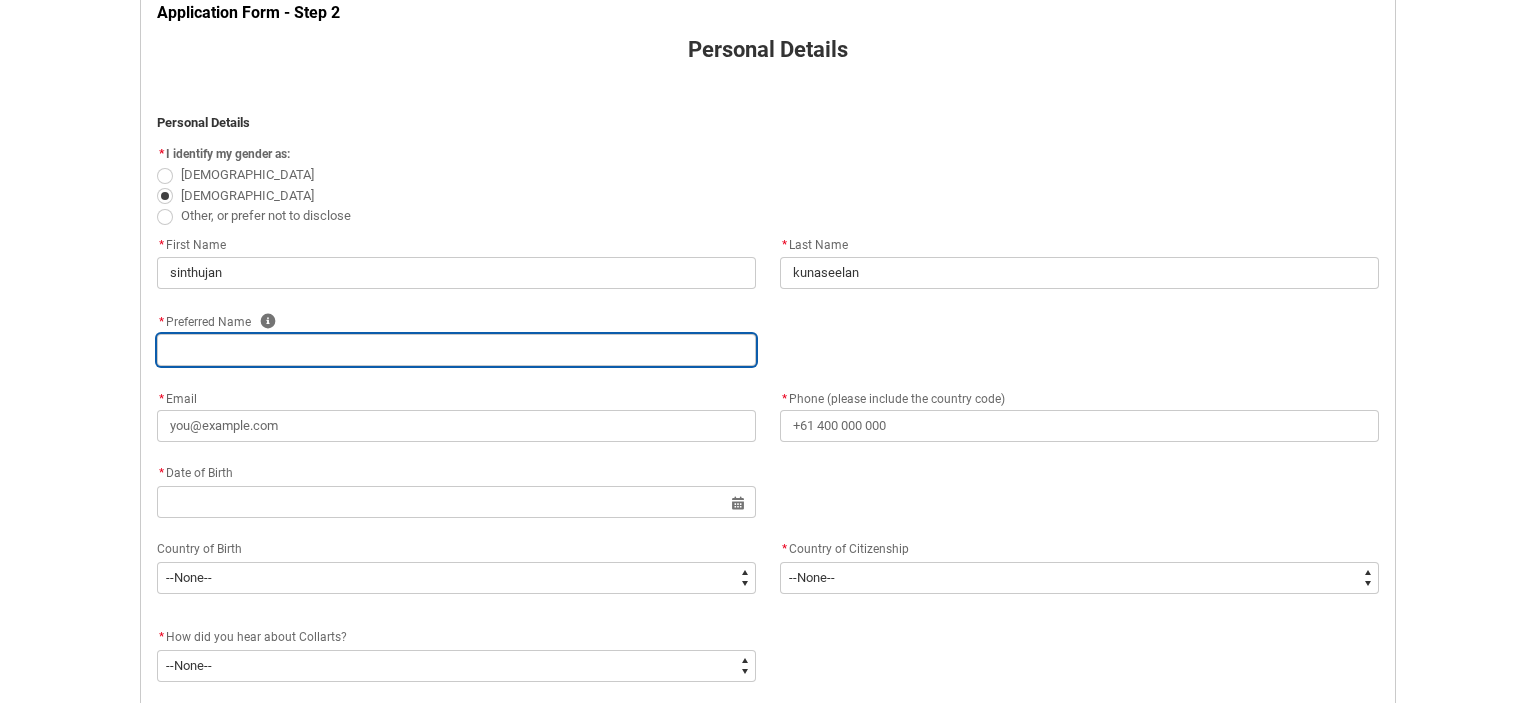 click at bounding box center (456, 350) 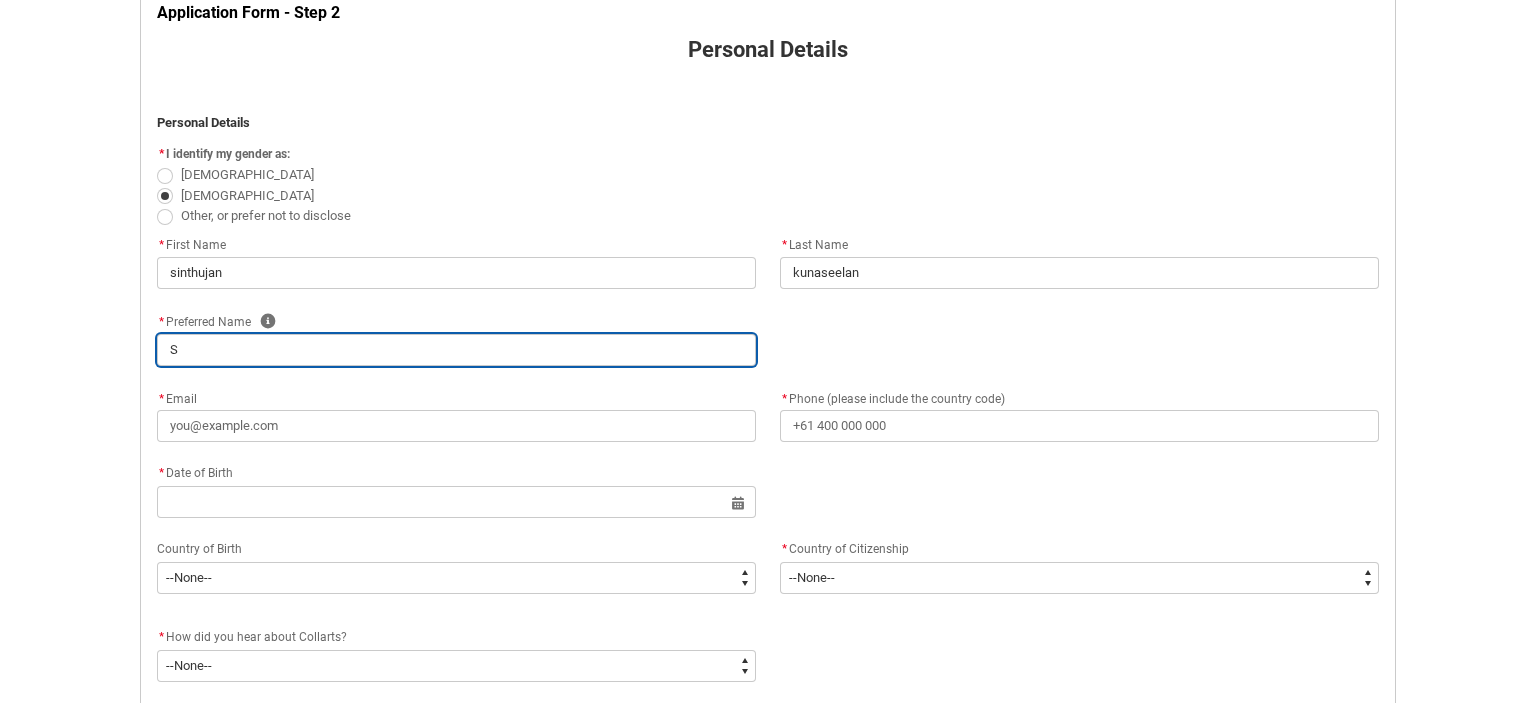 type on "SJ" 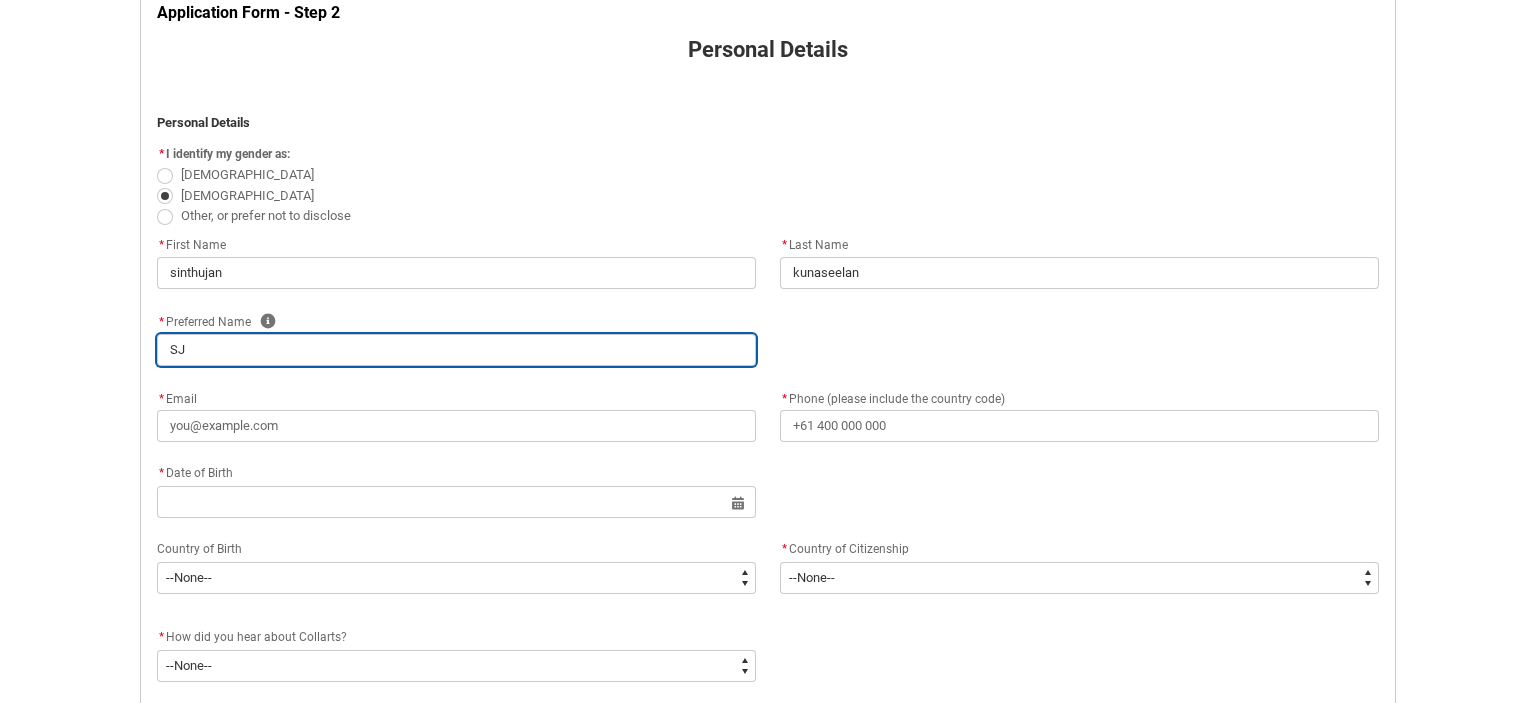 scroll, scrollTop: 560, scrollLeft: 0, axis: vertical 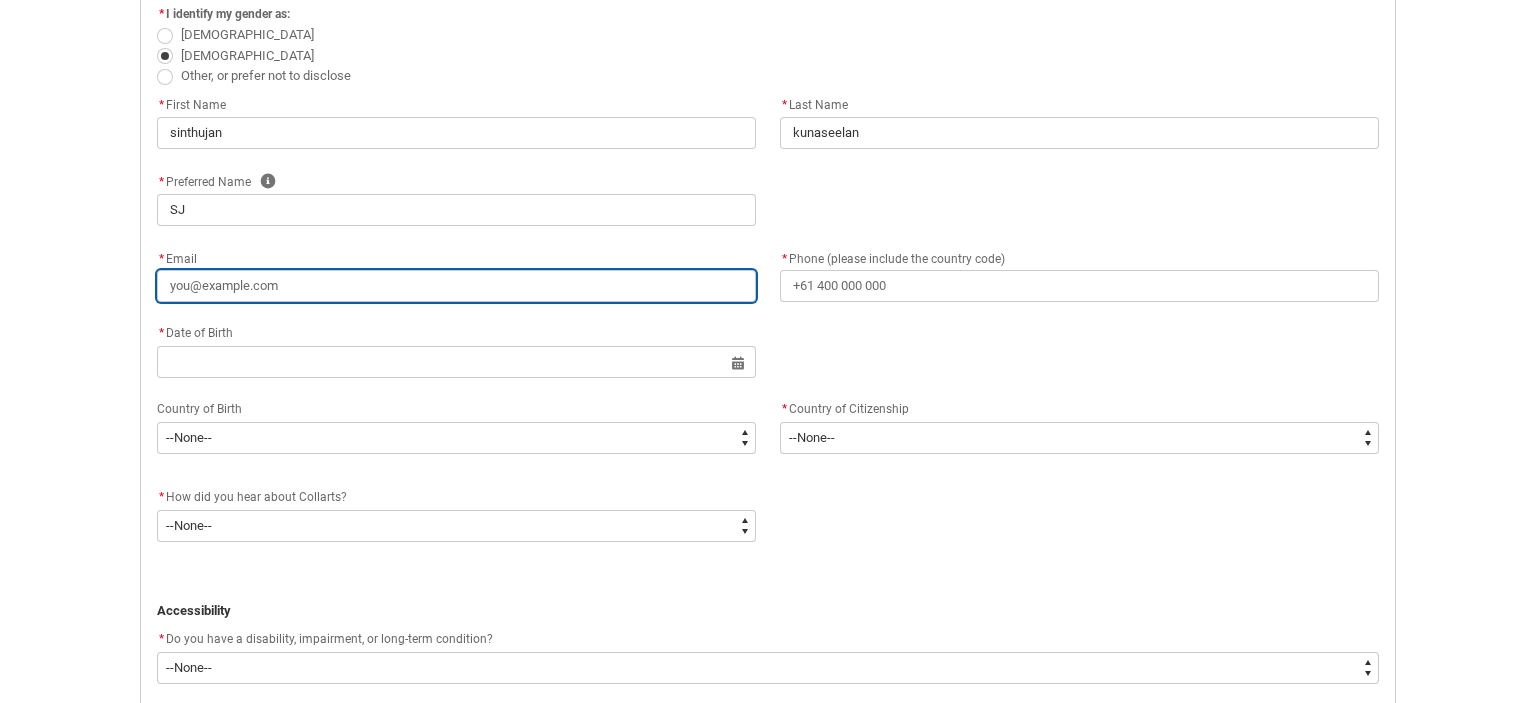 click on "* Email" at bounding box center (456, 286) 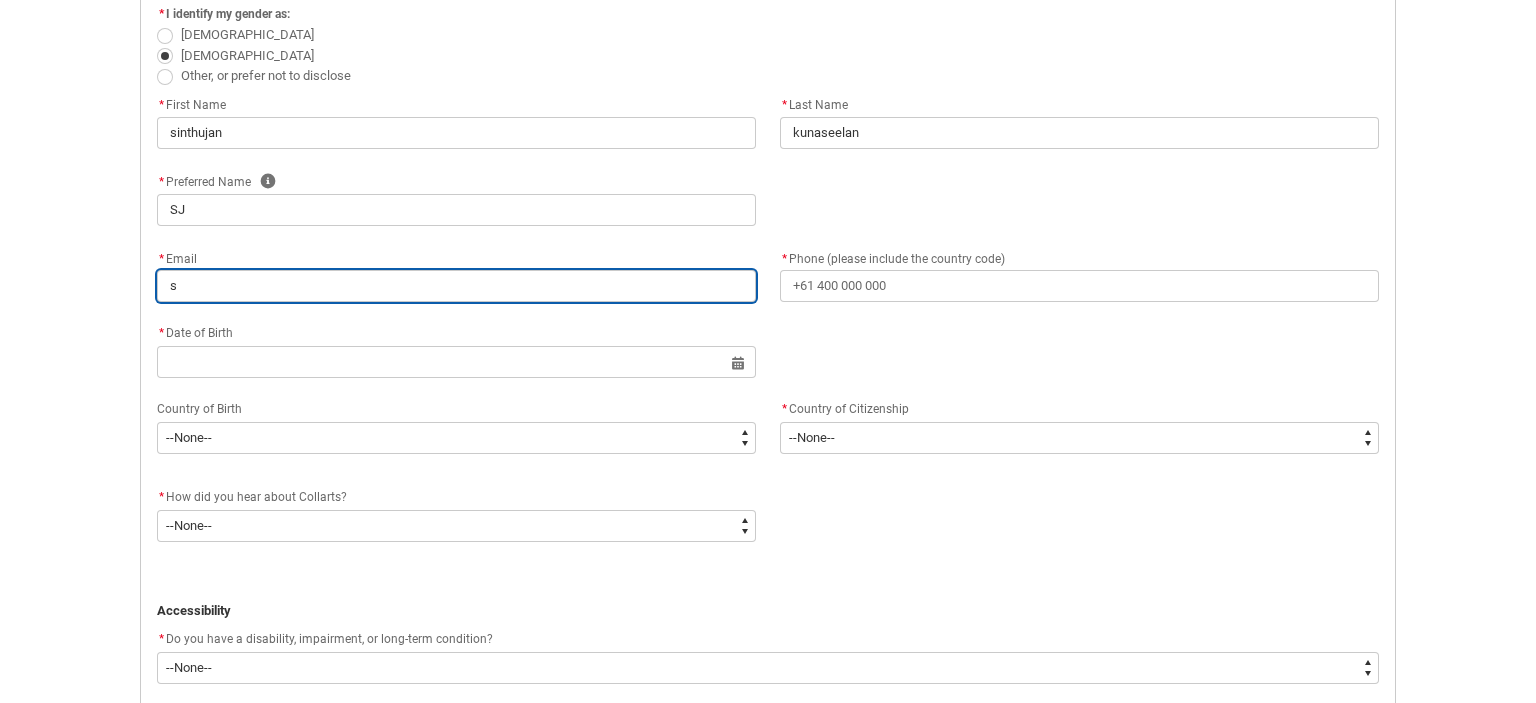 type on "si" 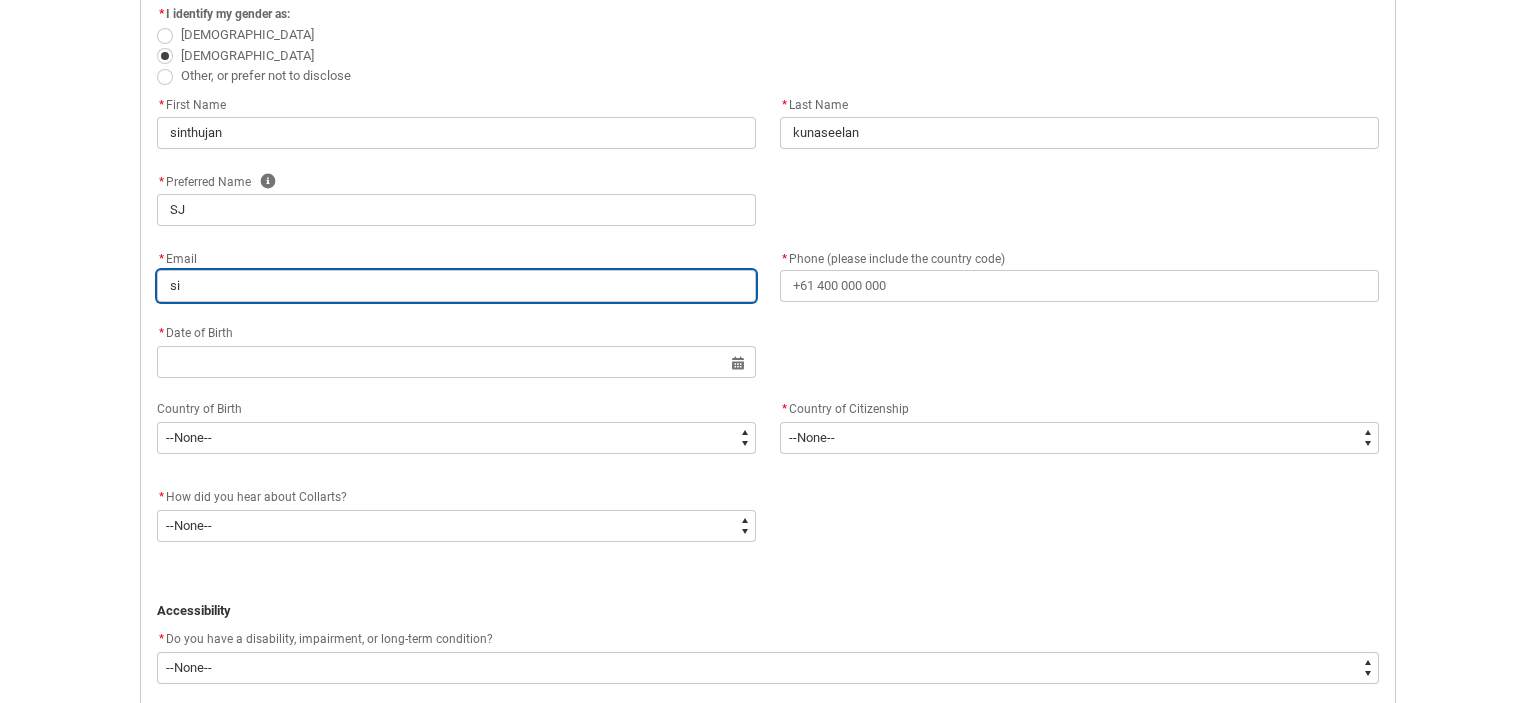 type on "sin" 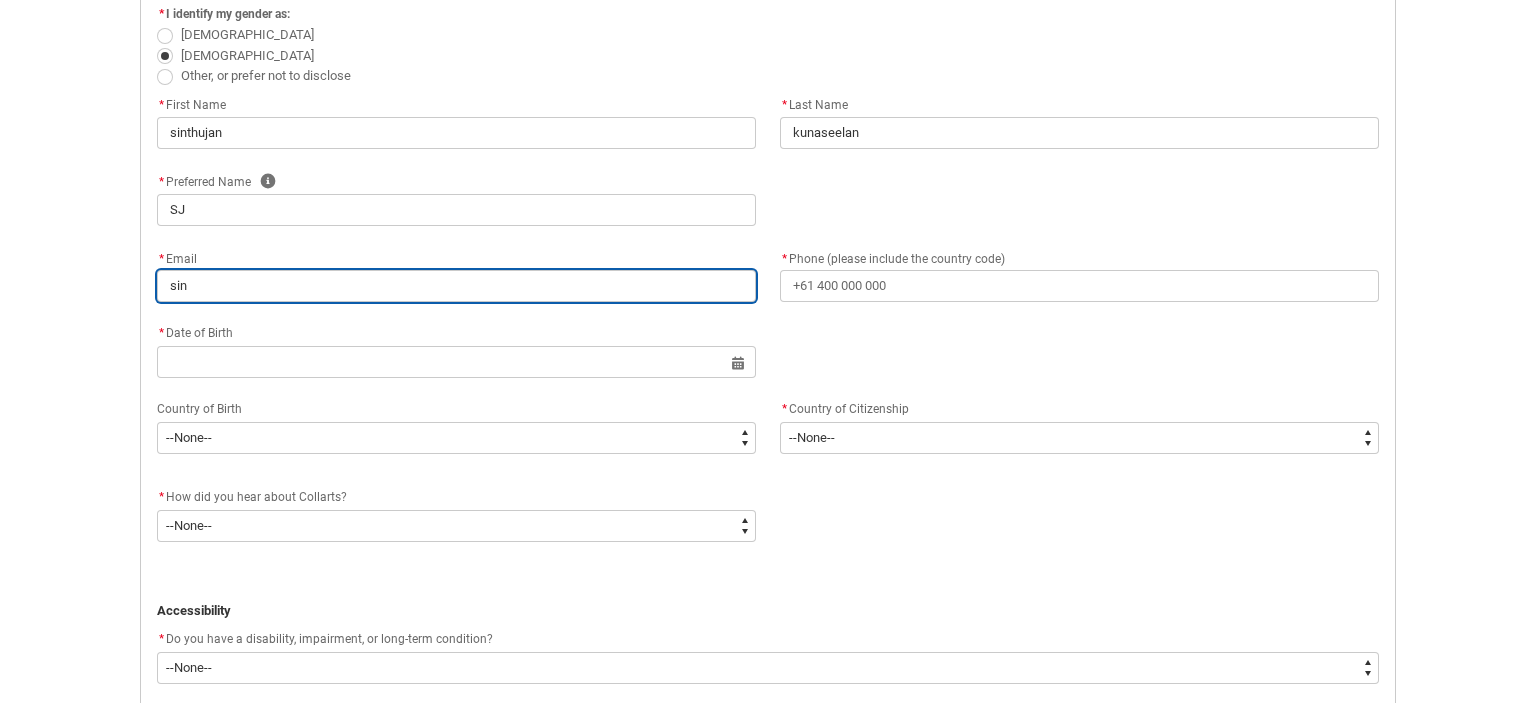 type on "sint" 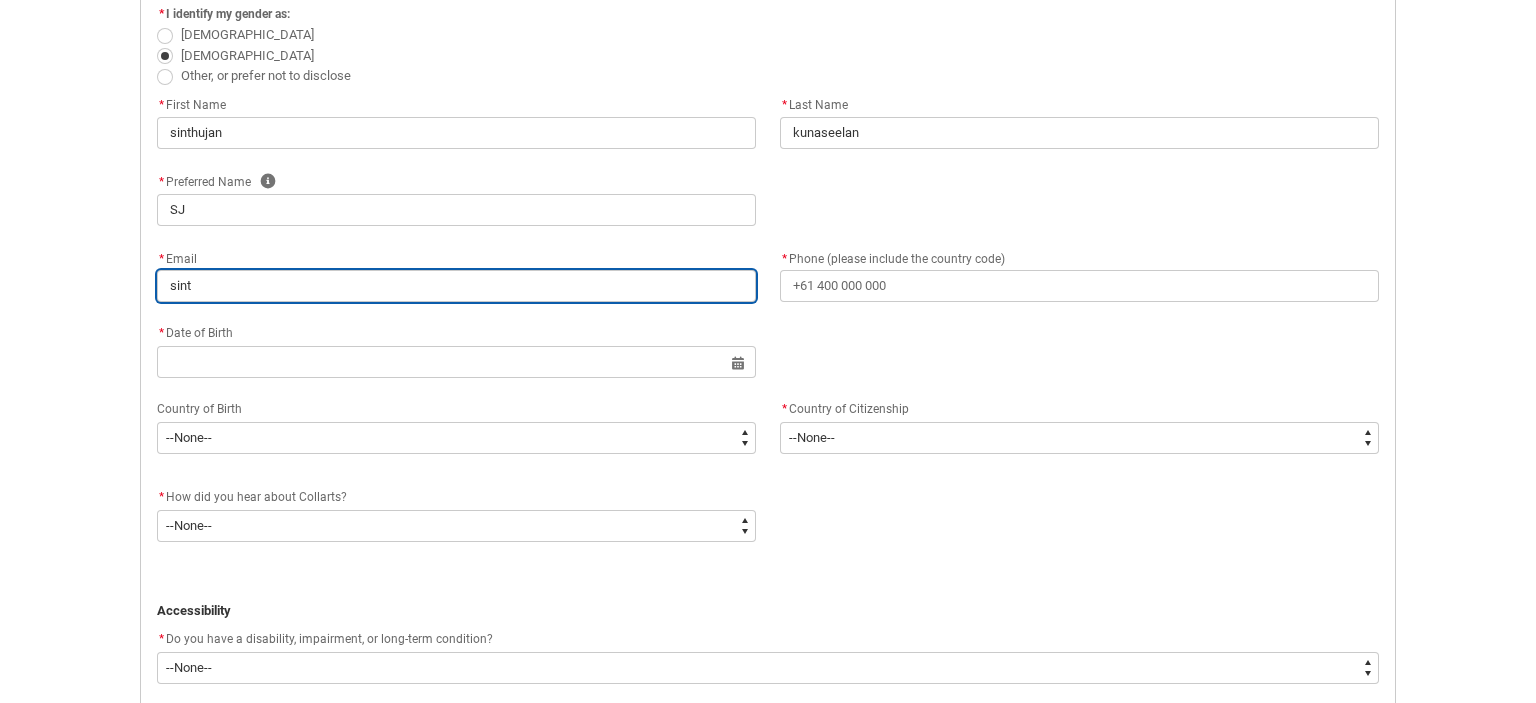 type on "sinth" 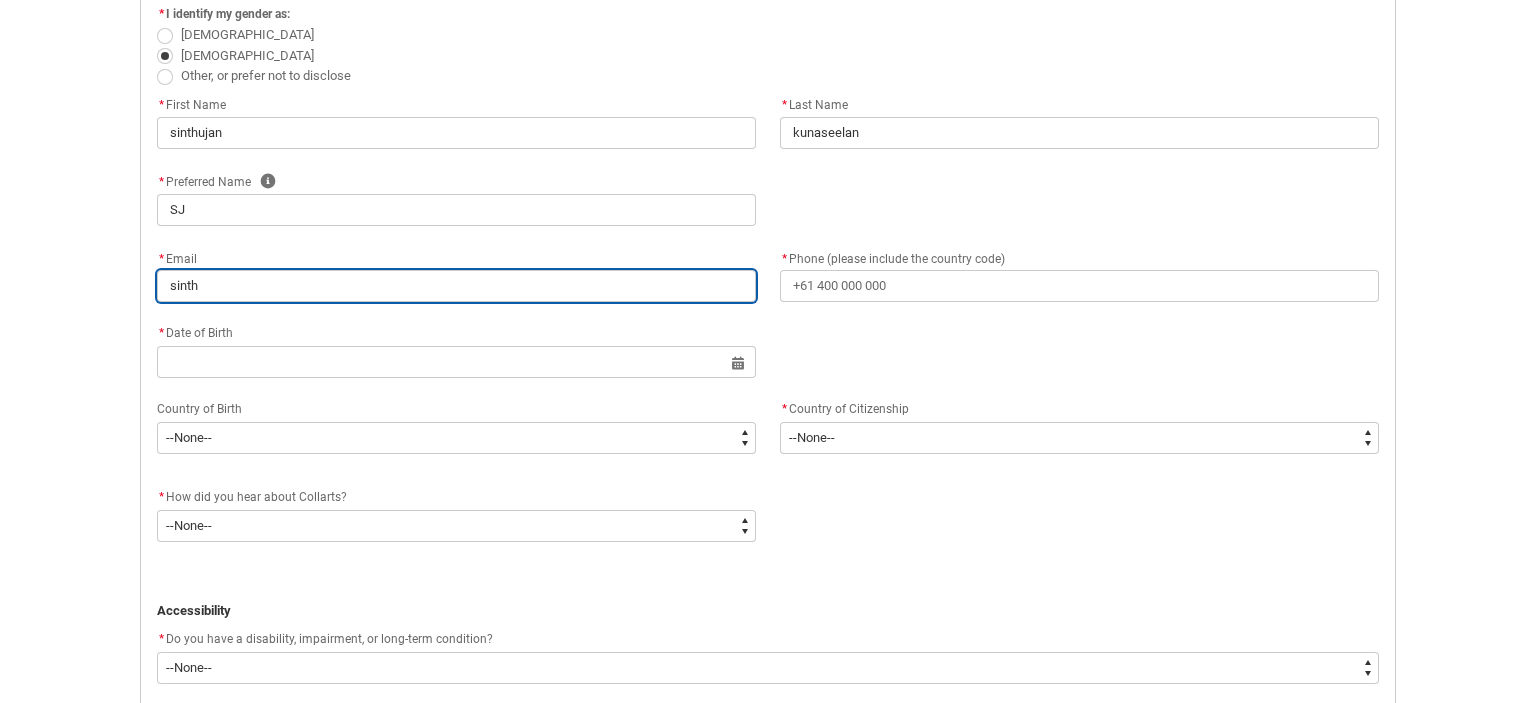 type on "sinthu" 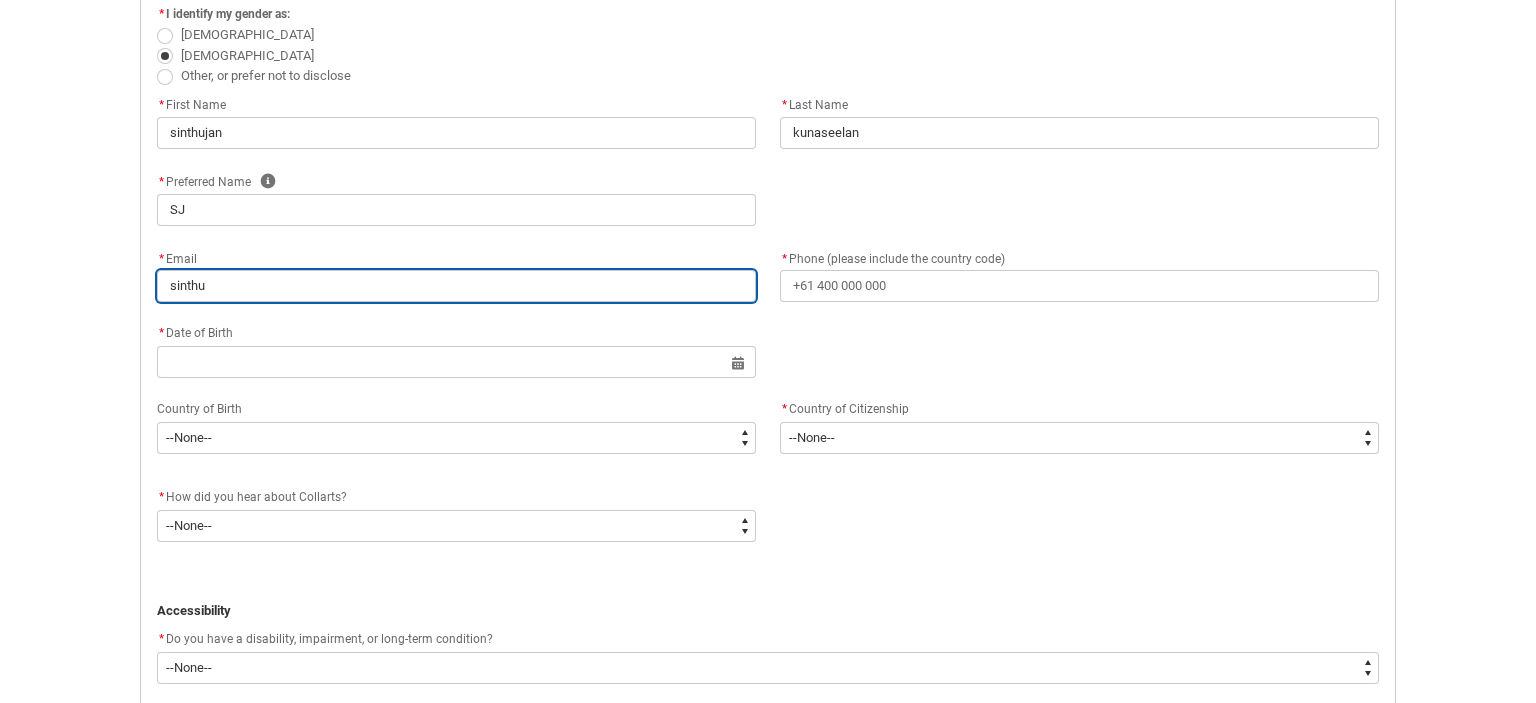 type on "sinthuv" 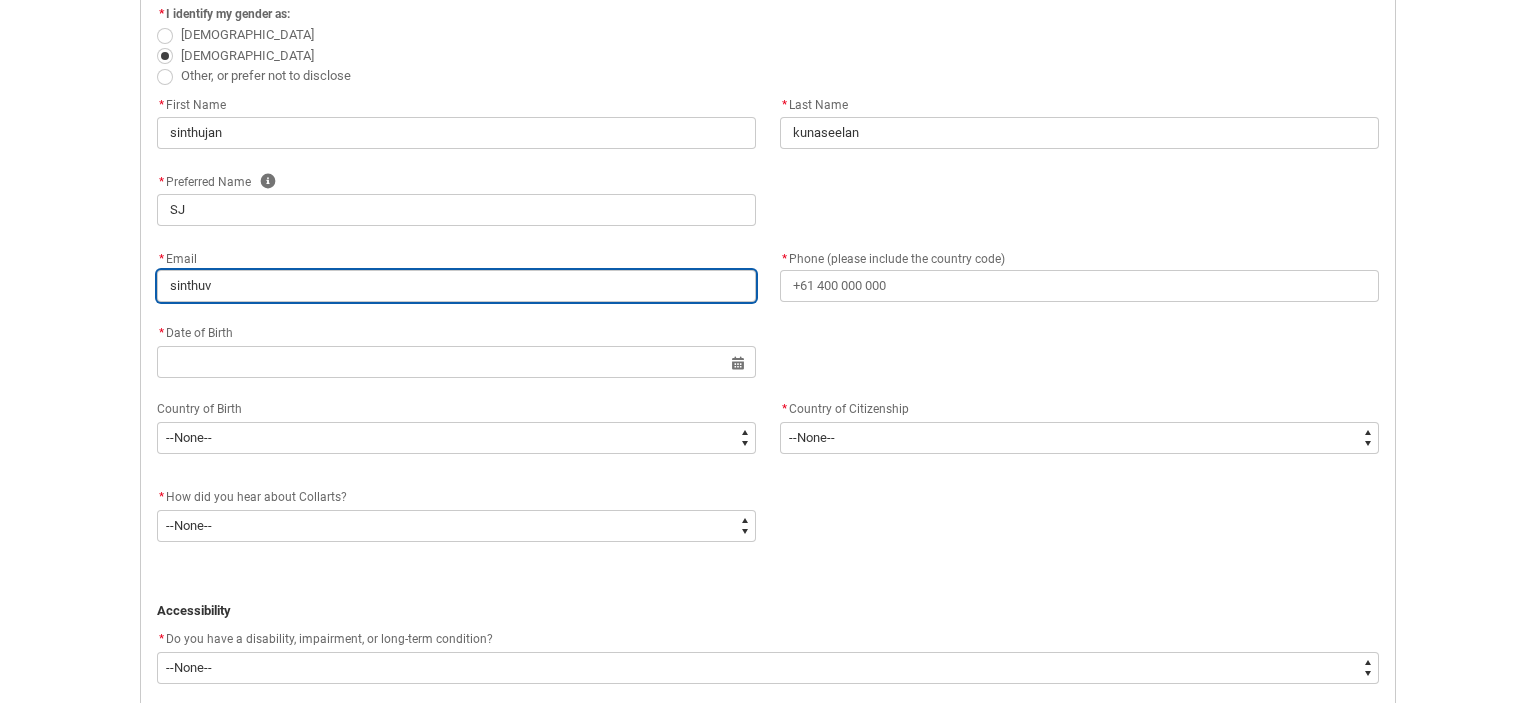 type on "sinthuvj" 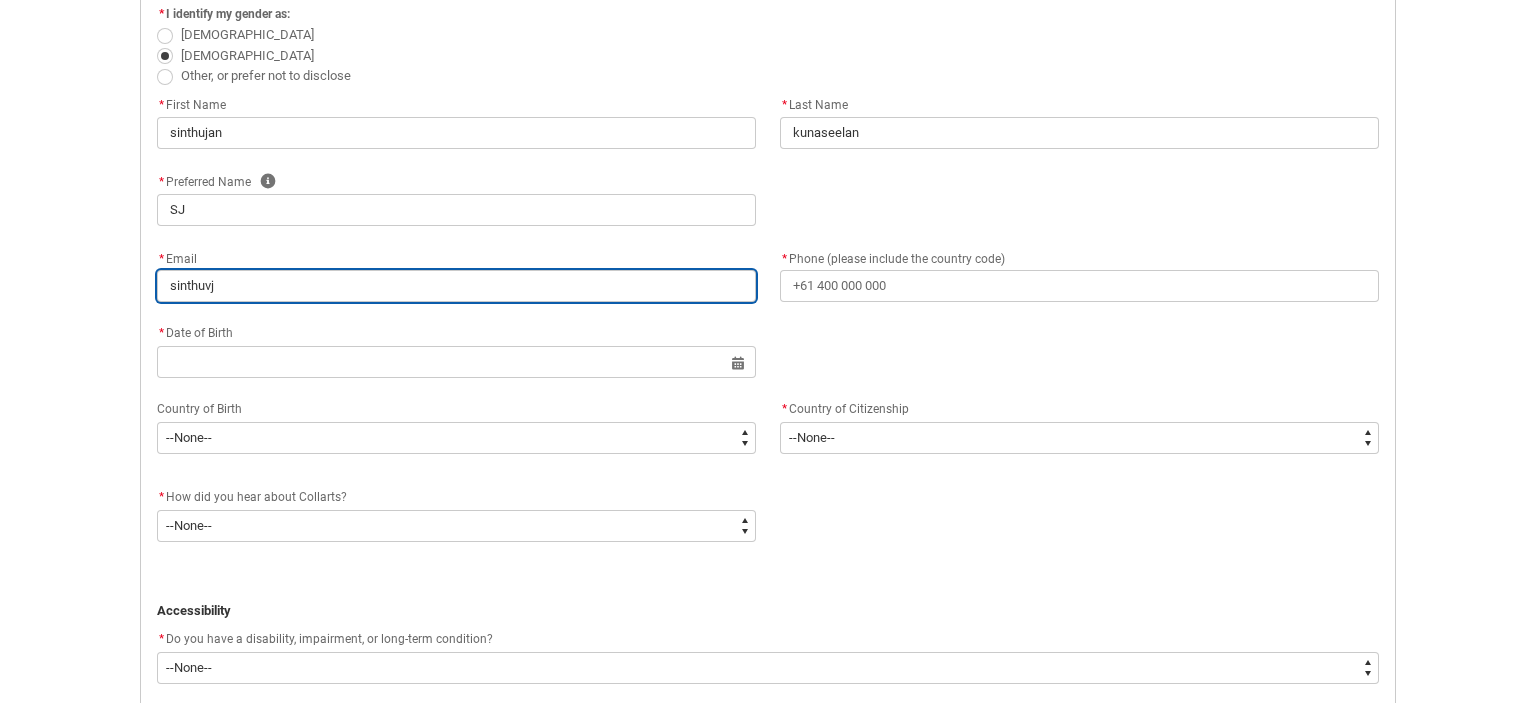 type on "sinthuvje" 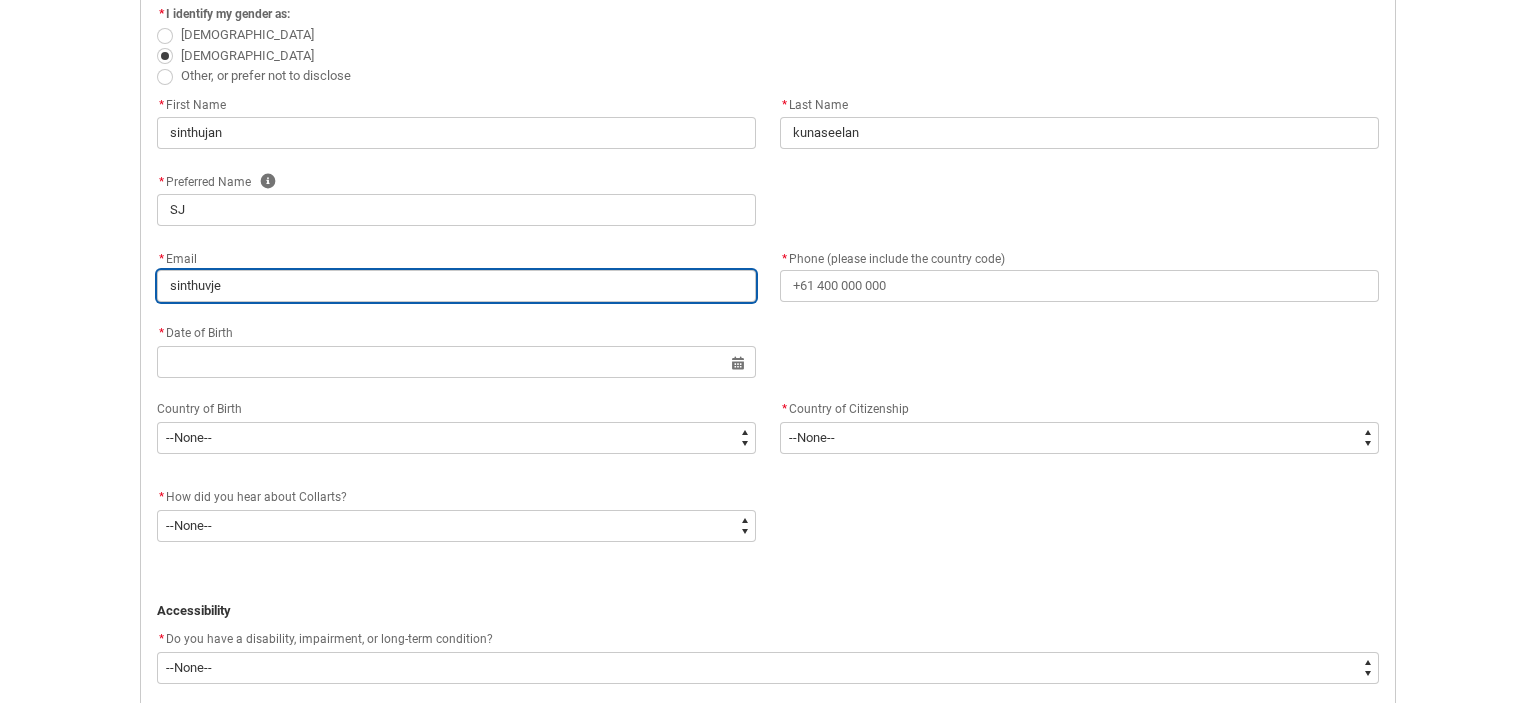 type on "sinthuvjeh" 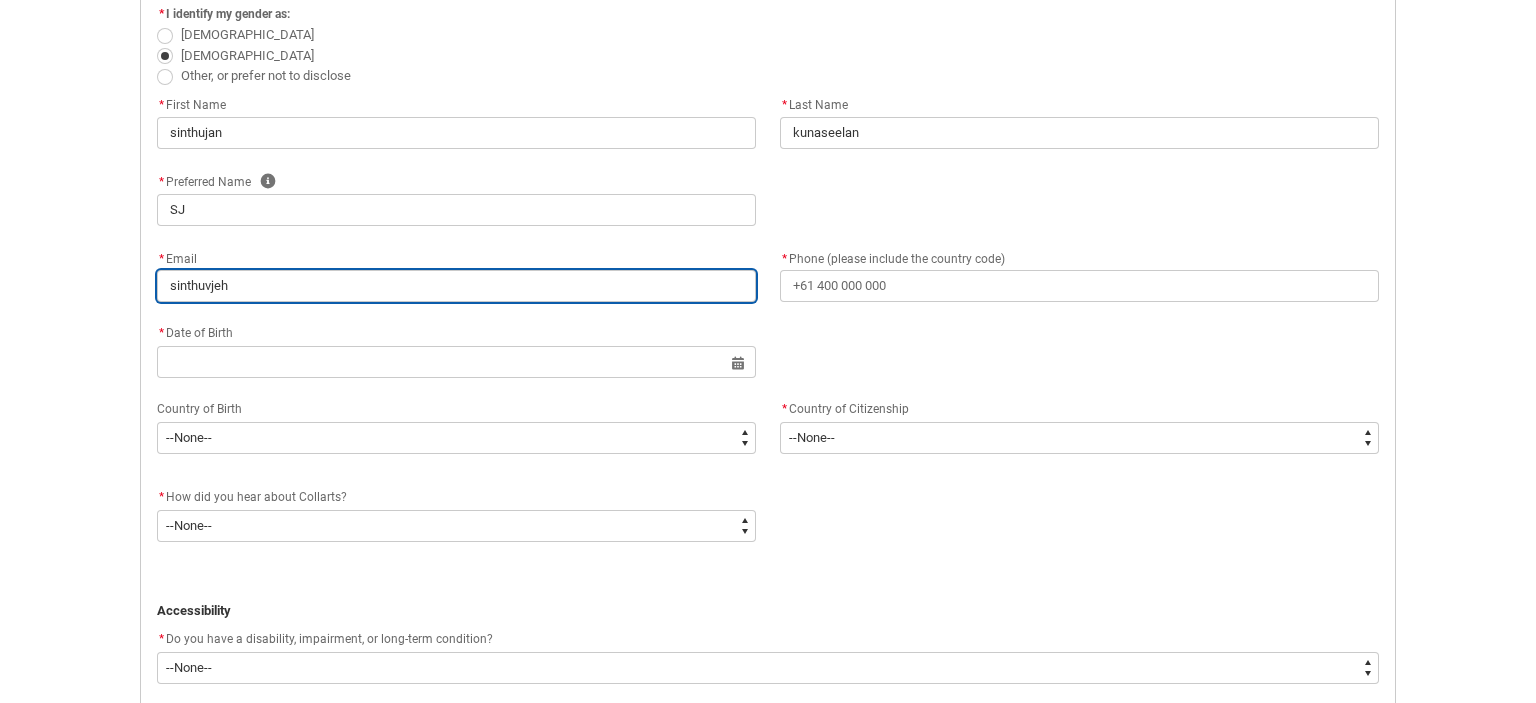 type on "sinthuvjehn" 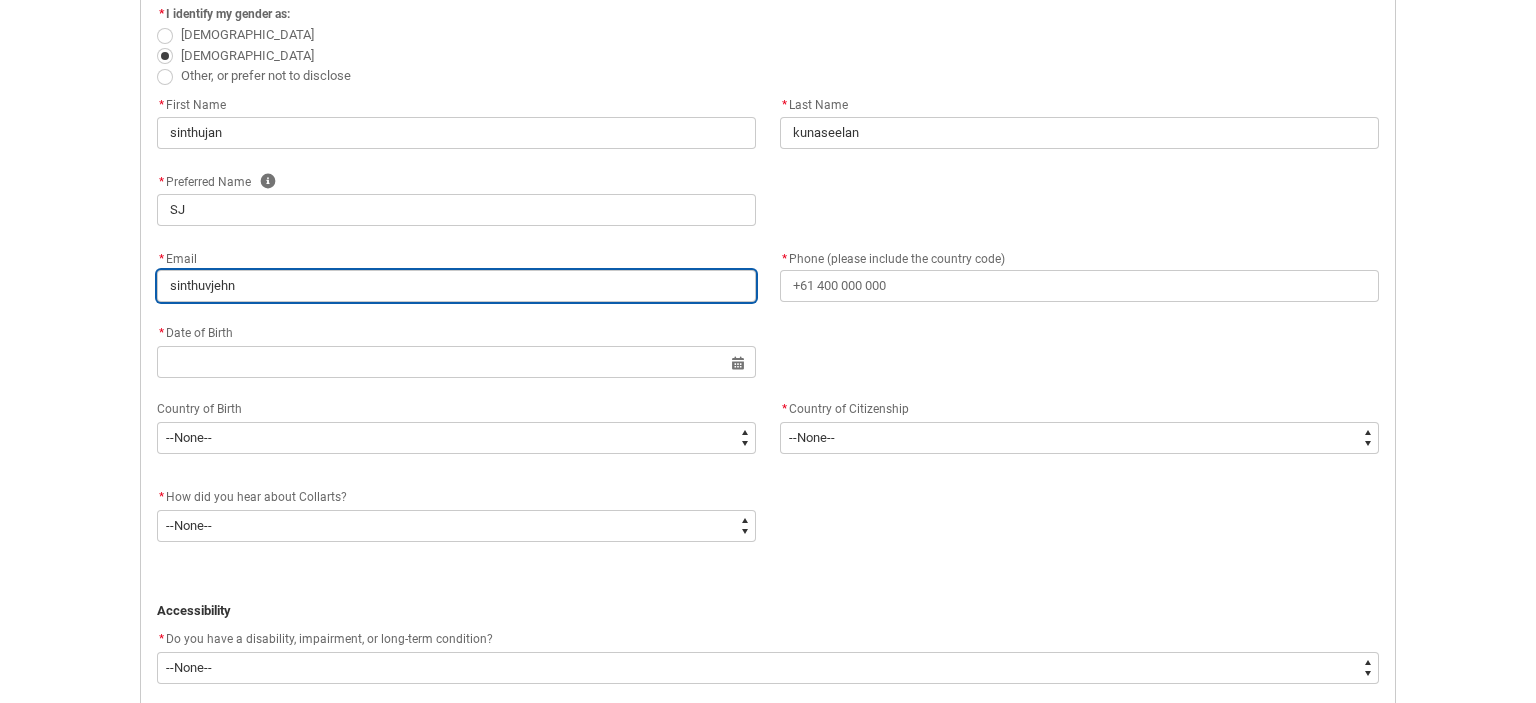 type on "'sinthuvjehn" 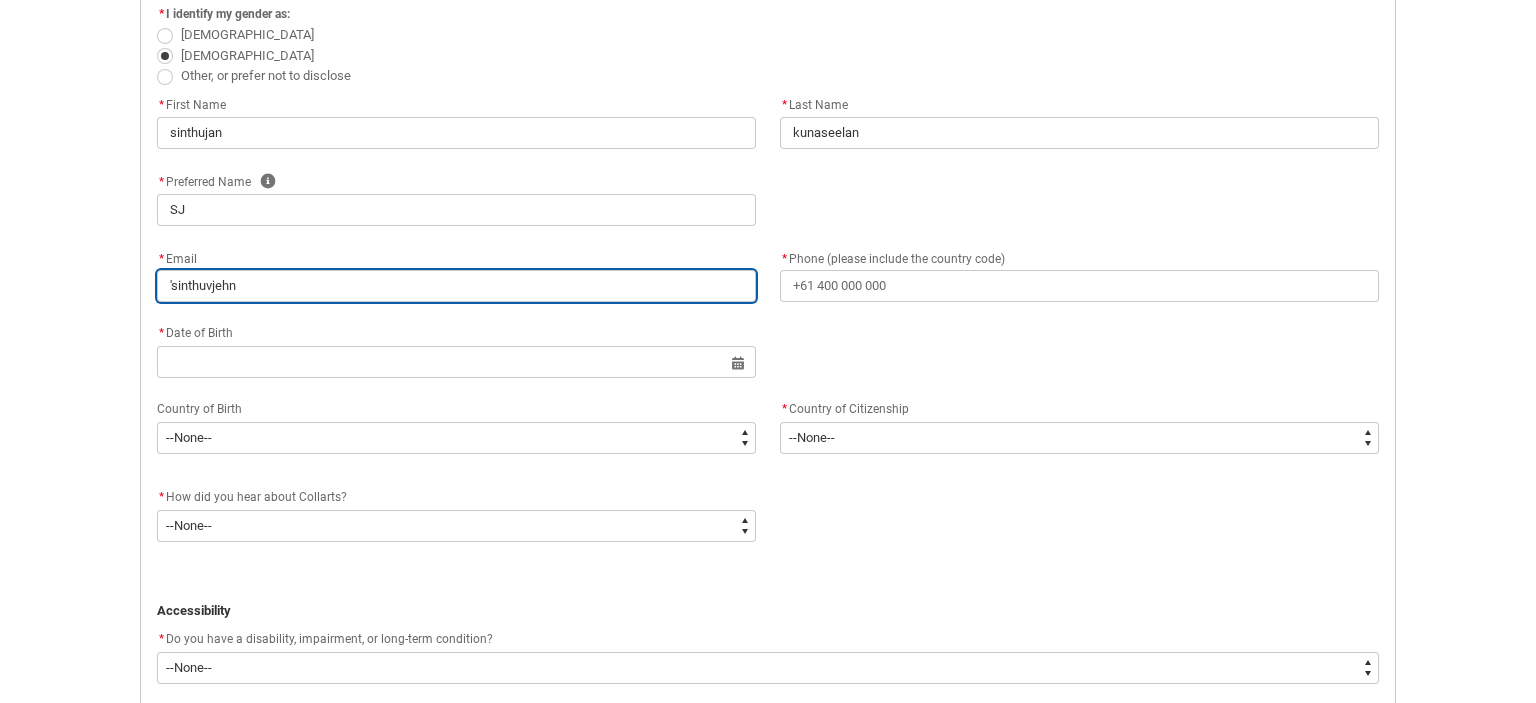 type on "sinthuvjehn" 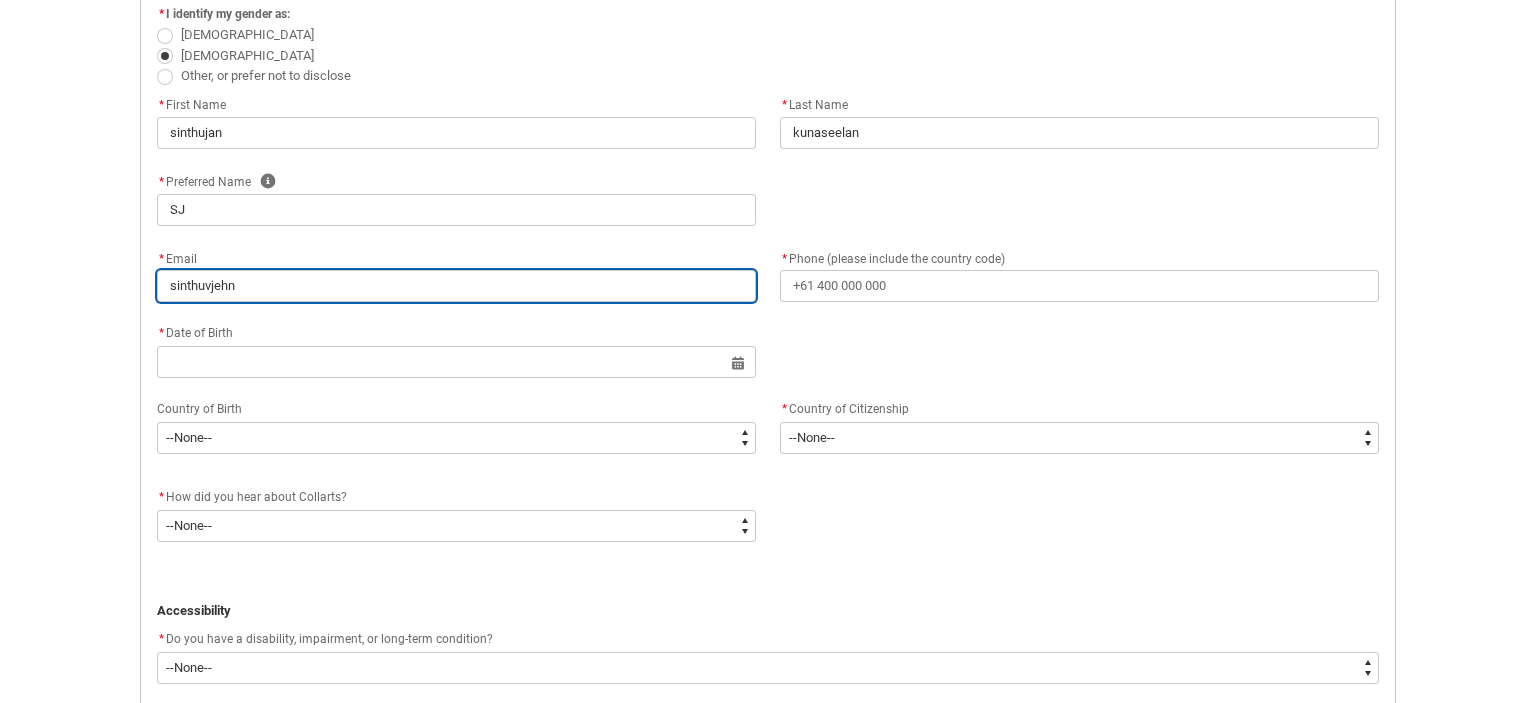 click on "sinthuvjehn" at bounding box center [456, 286] 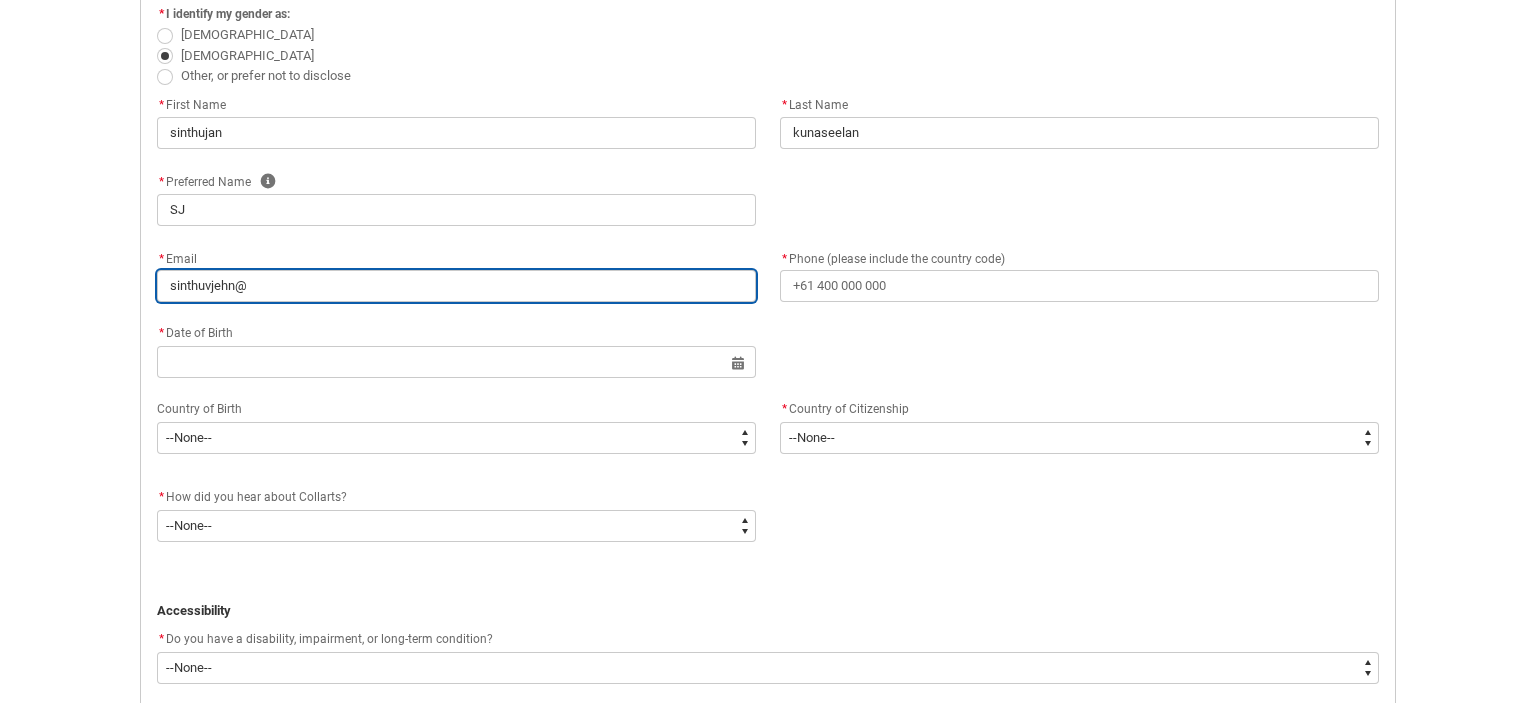 type on "sinthuvjehn@g" 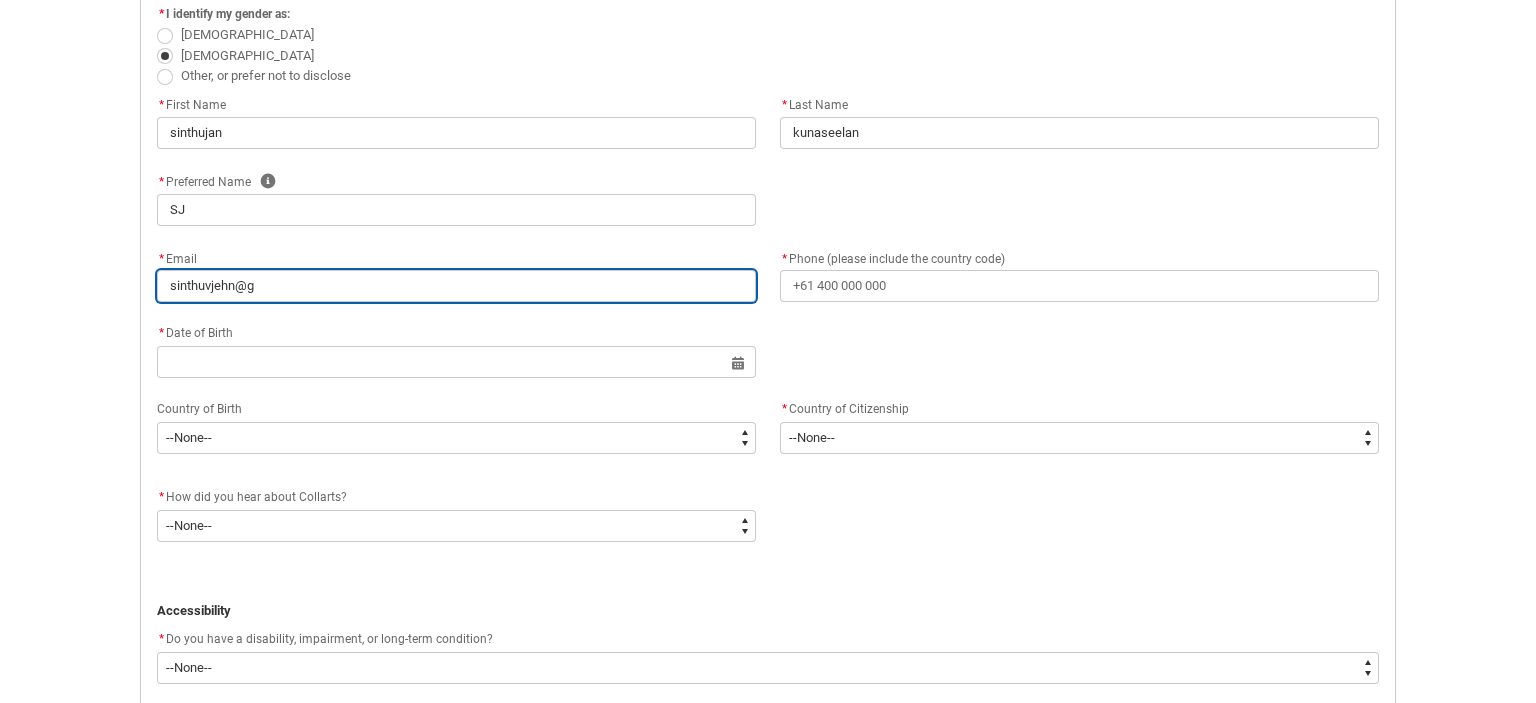 type on "sinthuvjehn@gm" 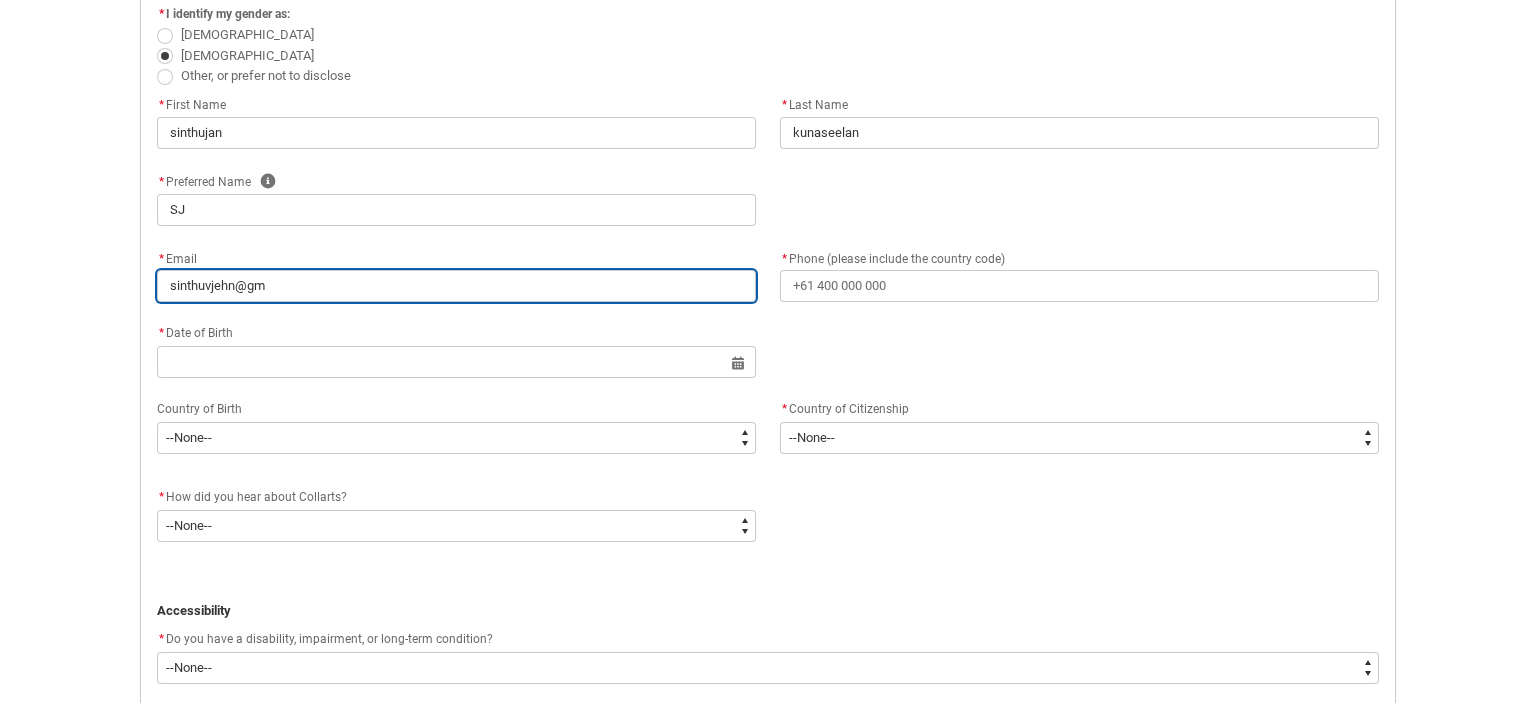 type on "sinthuvjehn@gma" 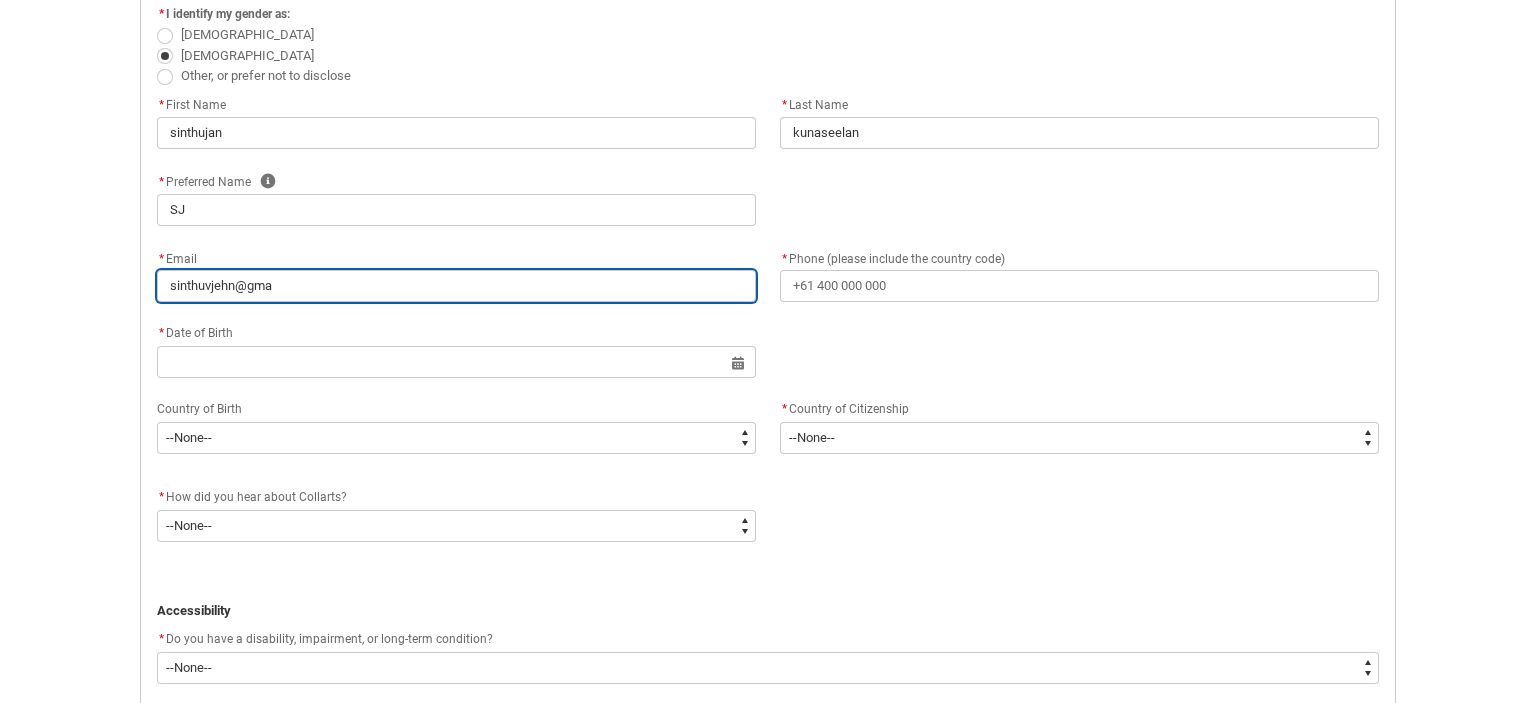 type on "sinthuvjehn@gmai" 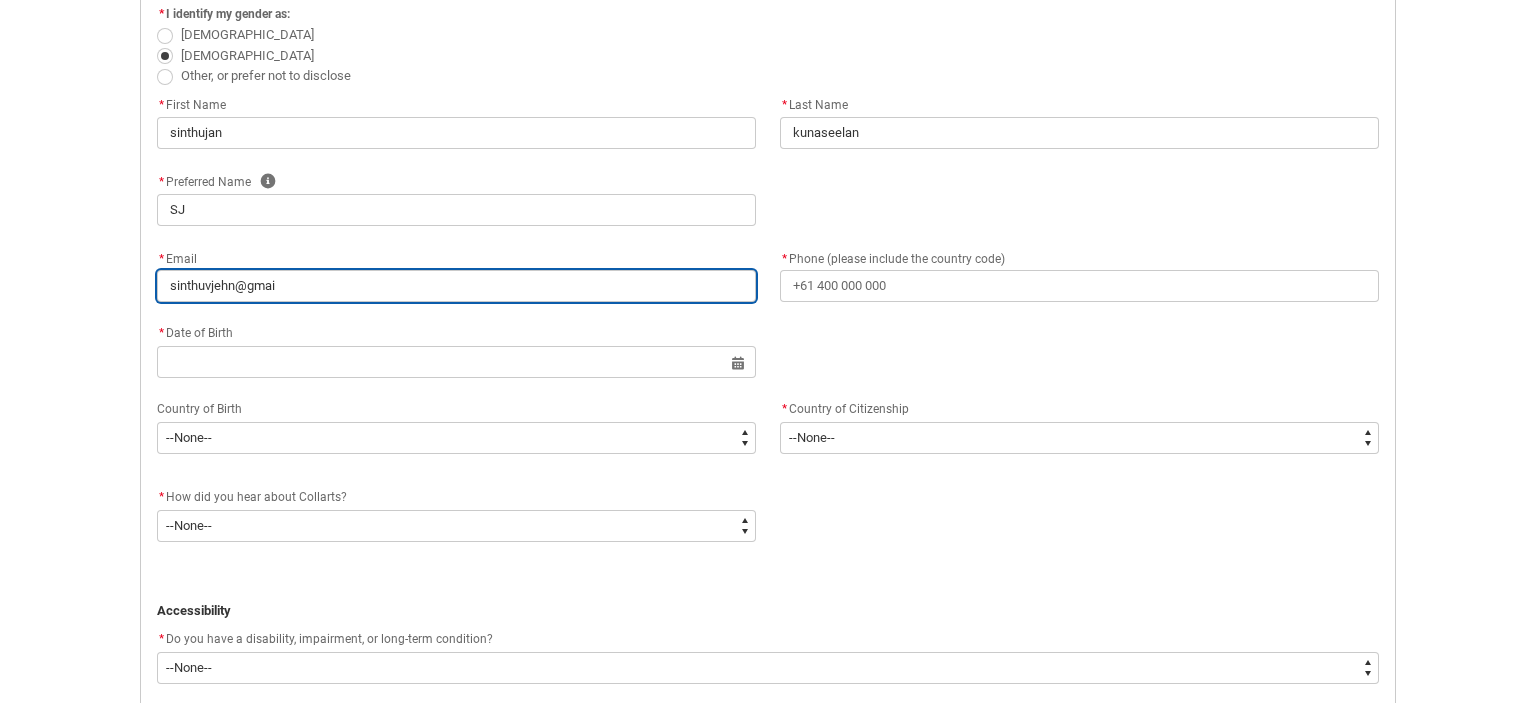 type on "[EMAIL_ADDRESS]" 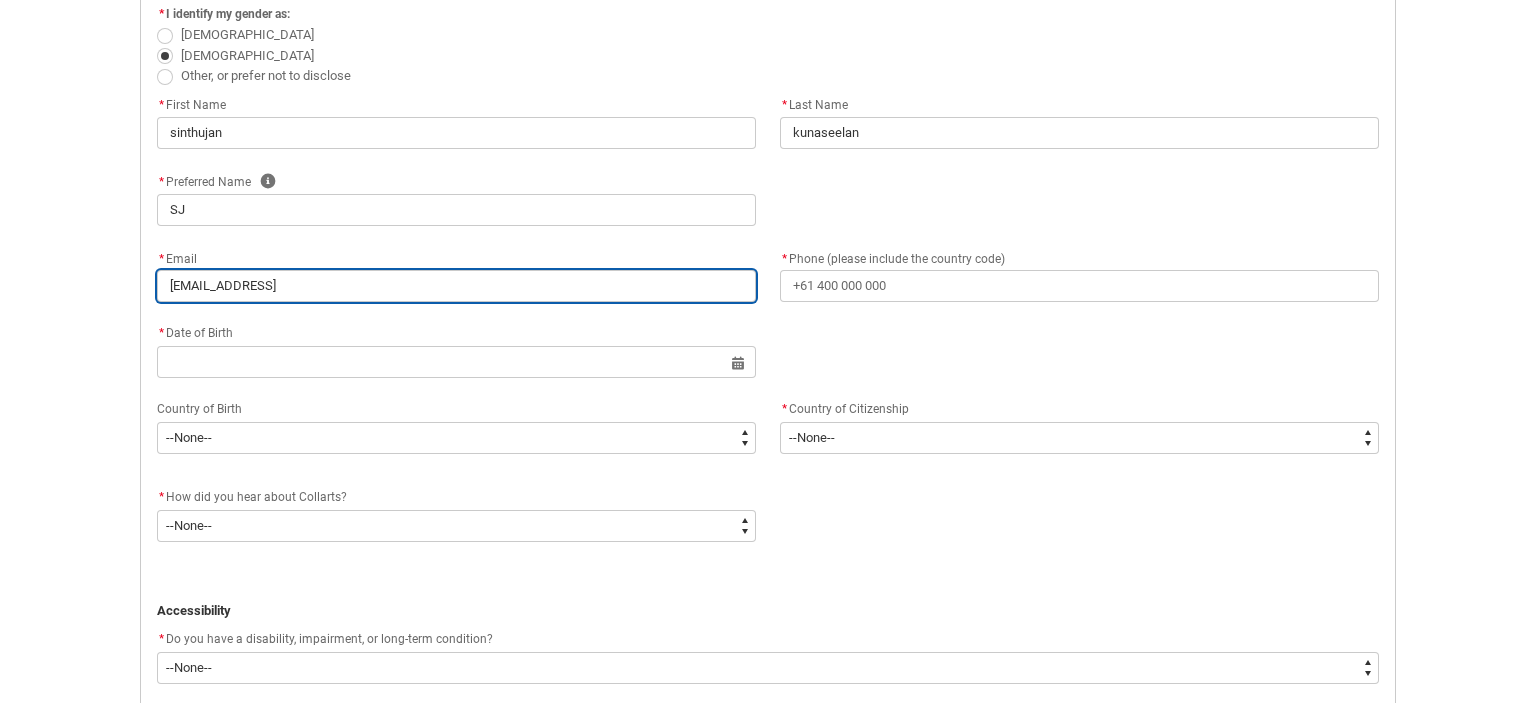 type on "[EMAIL_ADDRESS]." 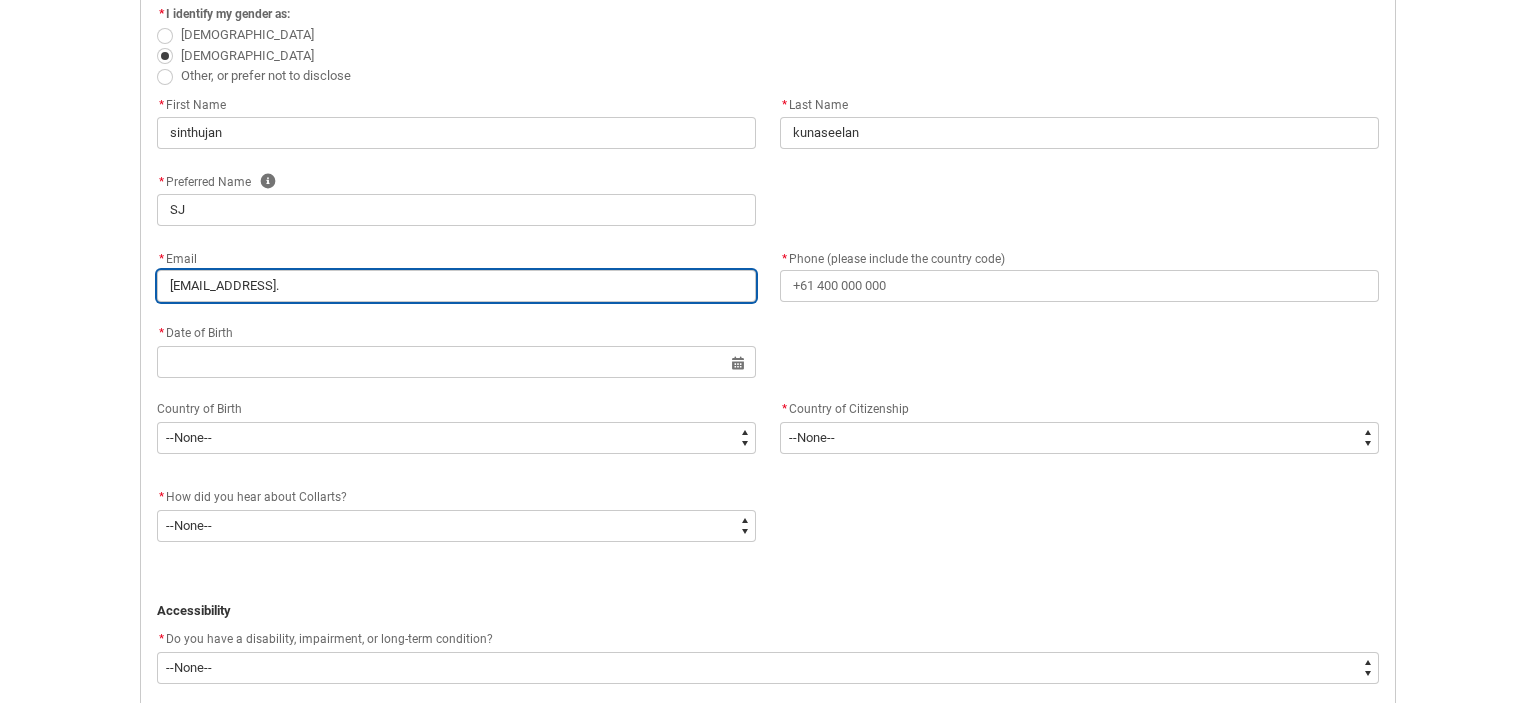 type on "sinthuvjehn@gmail.c" 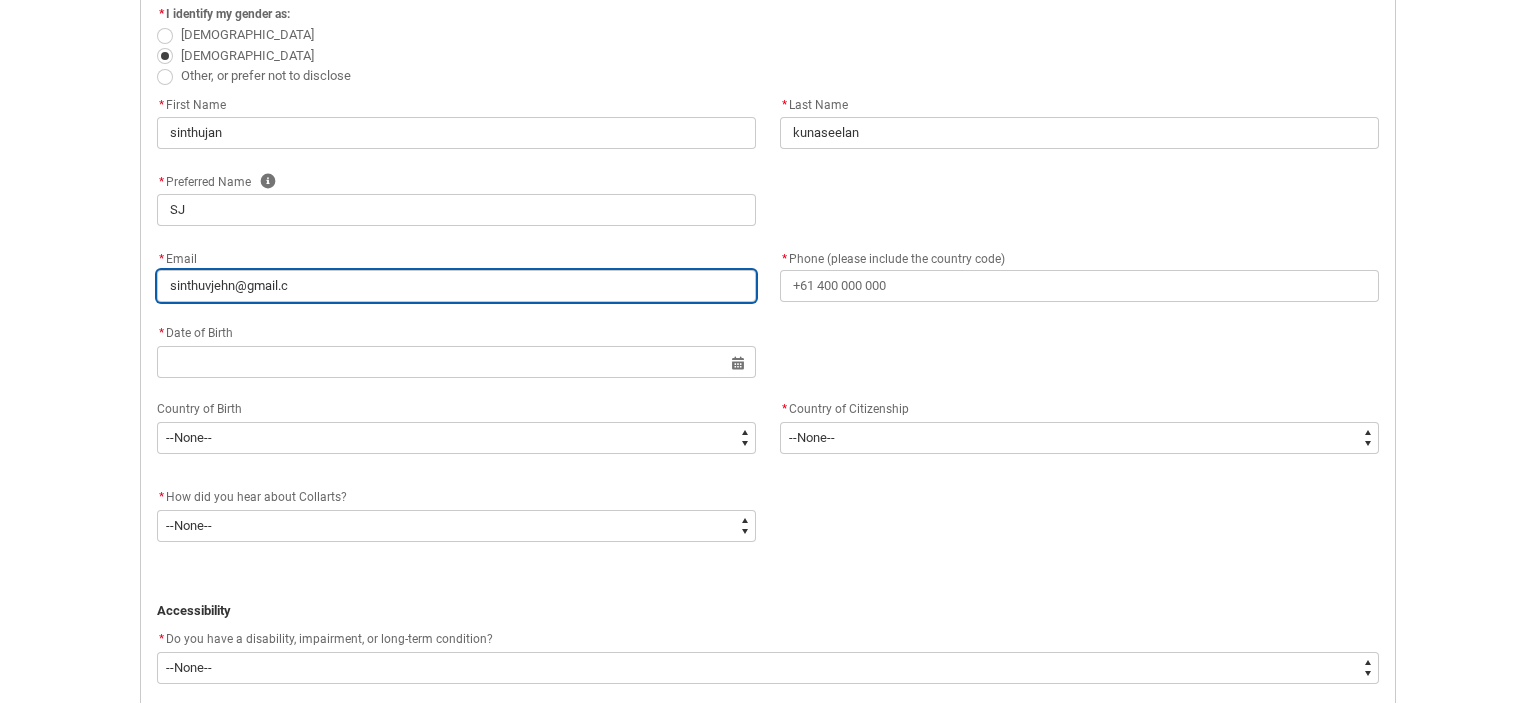 type on "[EMAIL_ADDRESS][DOMAIN_NAME]" 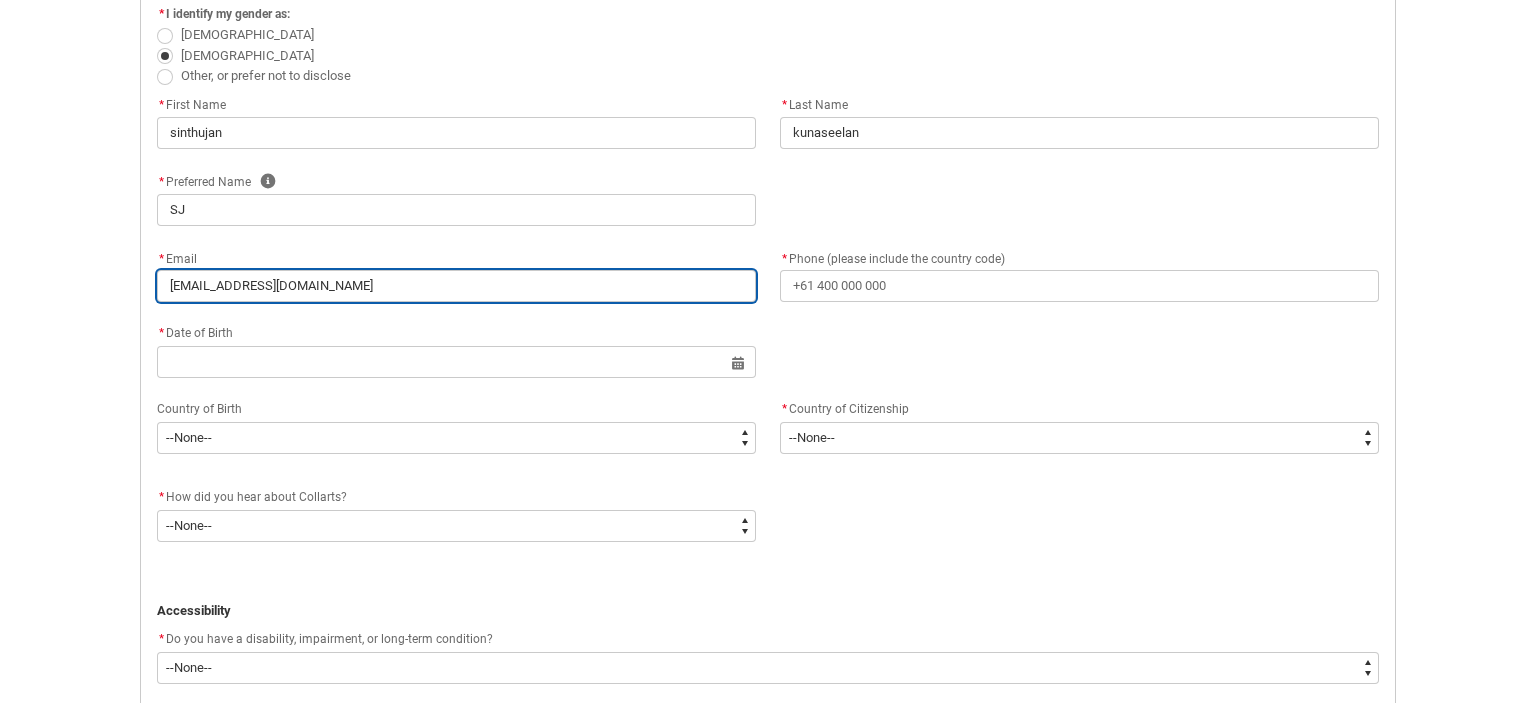 type on "[EMAIL_ADDRESS][DOMAIN_NAME]" 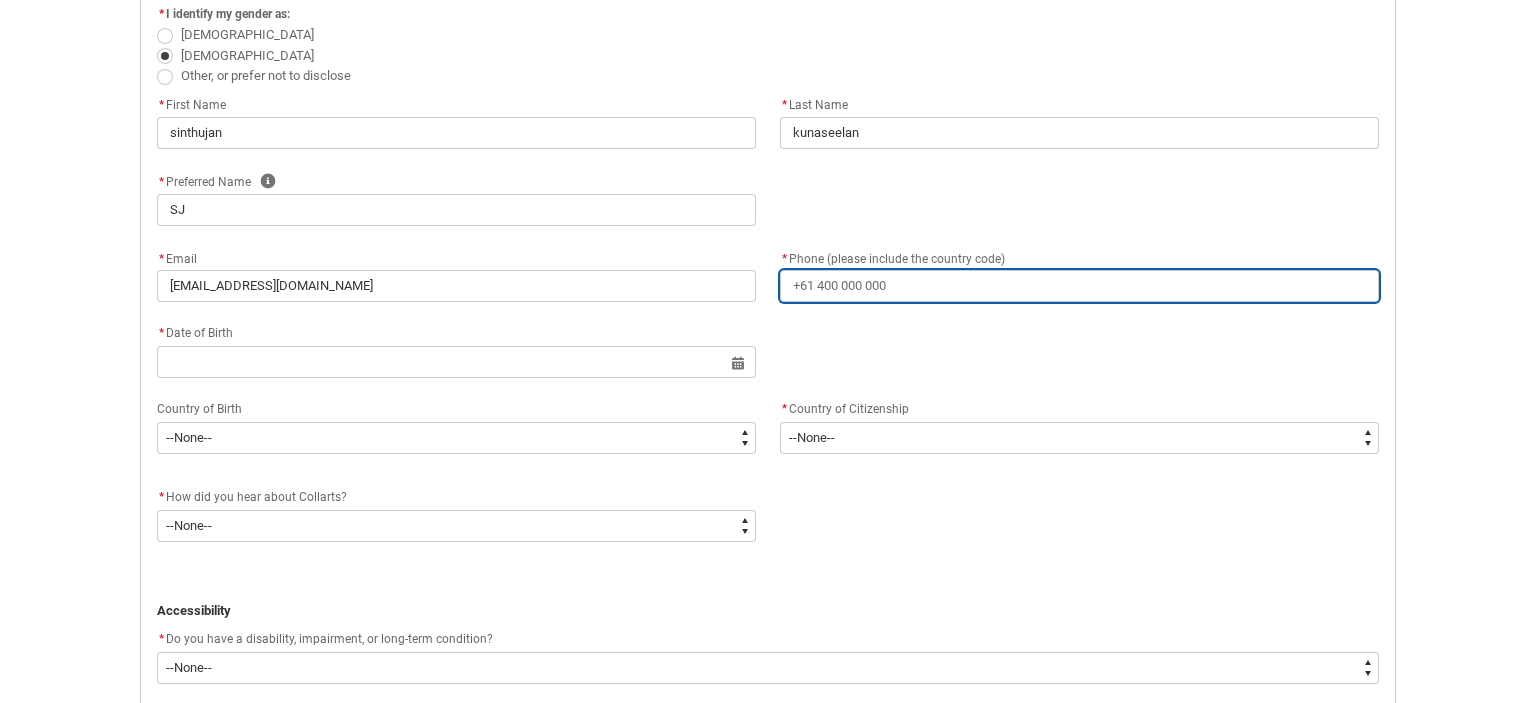 click on "* Phone (please include the country code)" at bounding box center [1079, 286] 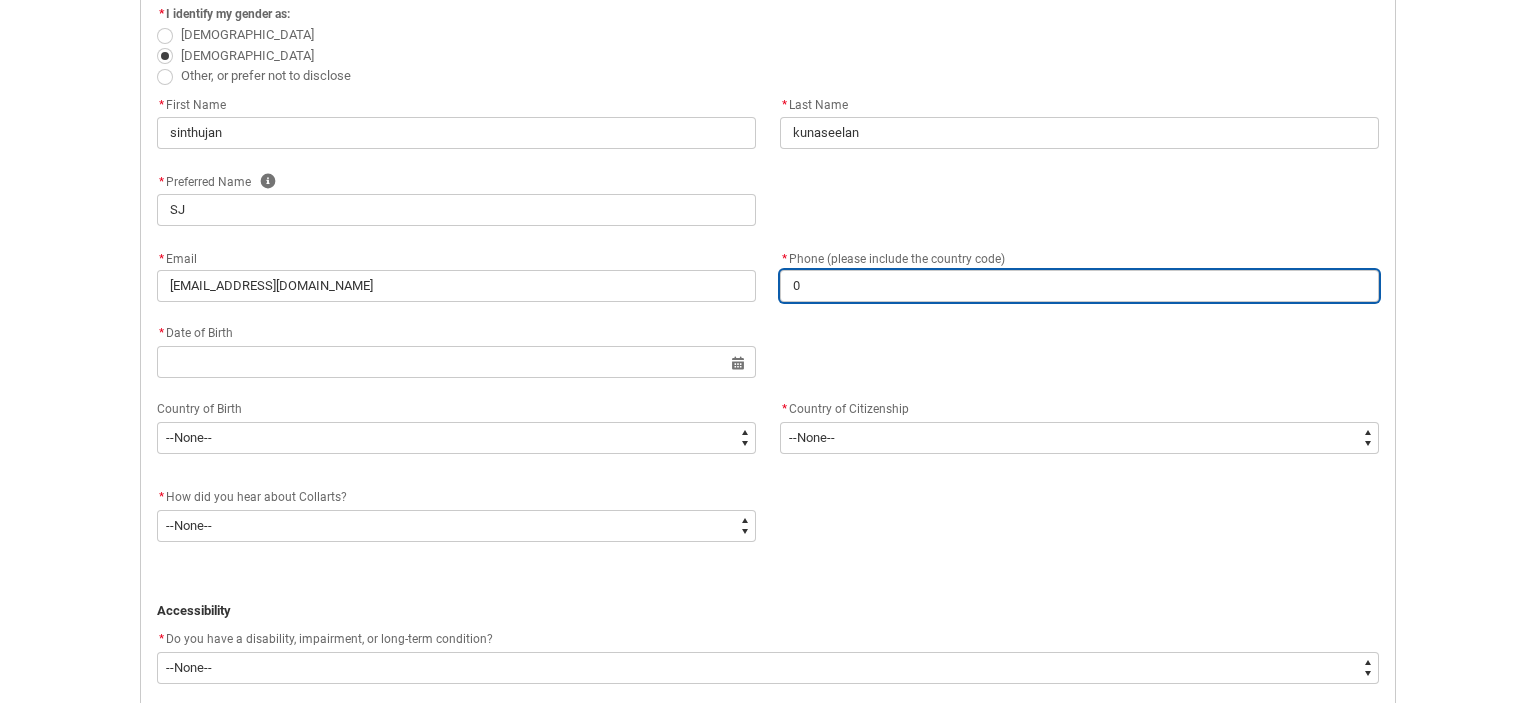 type on "04" 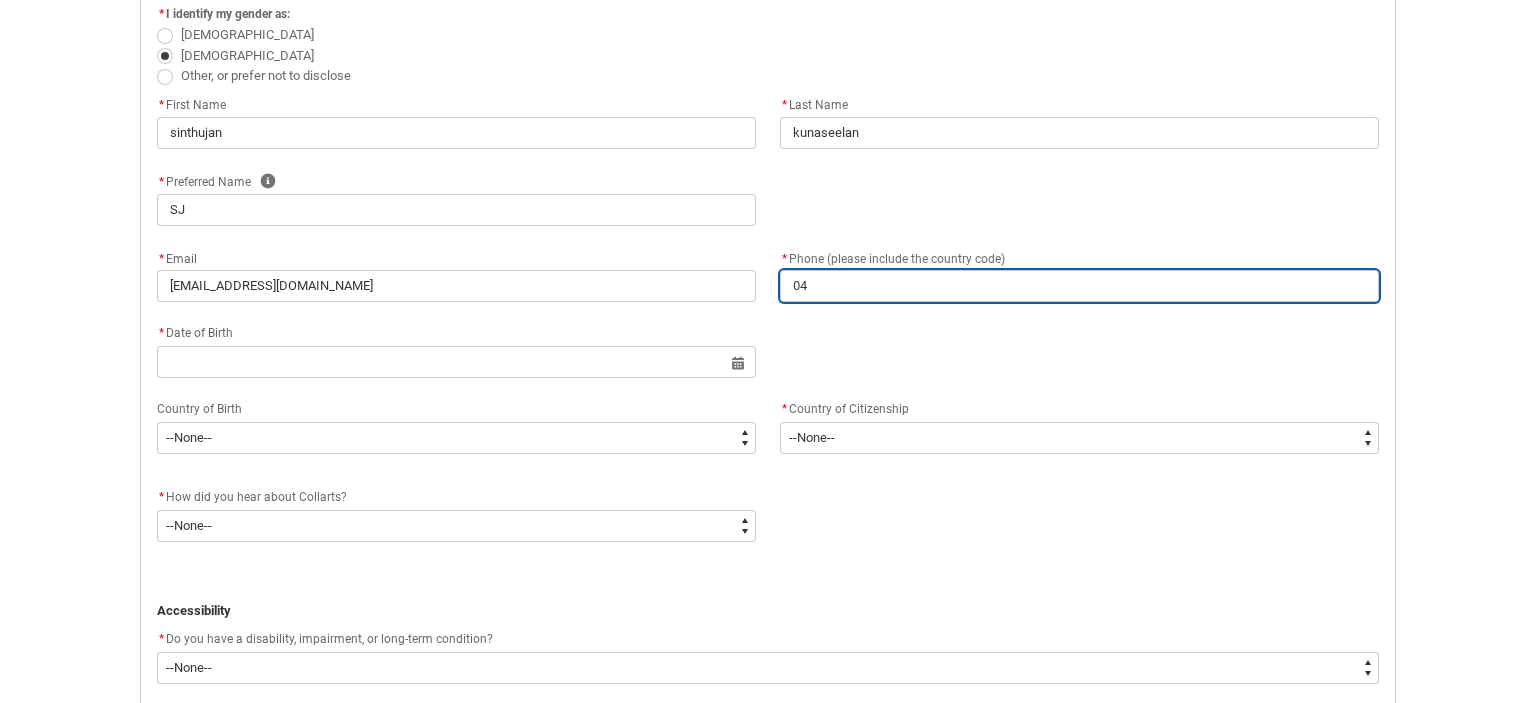 type on "041" 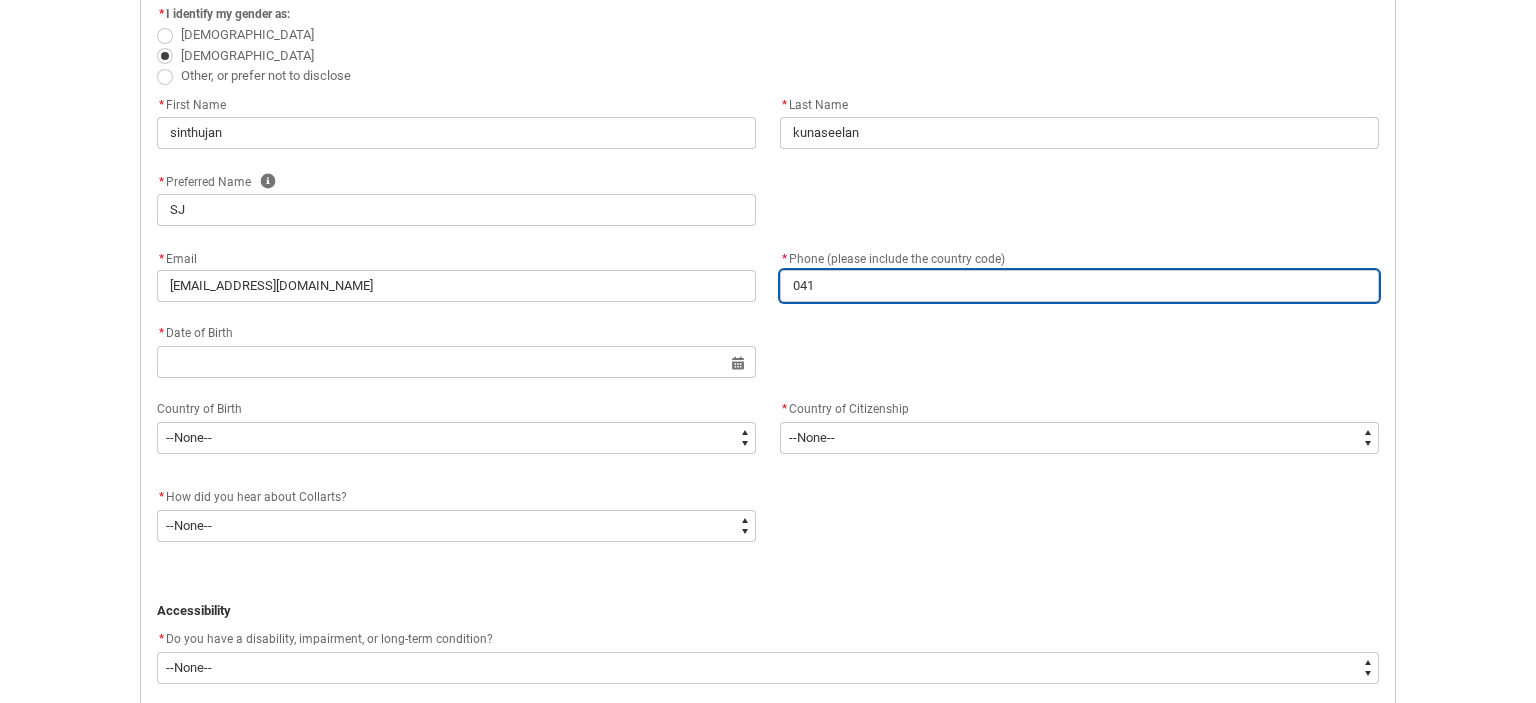 type on "0411" 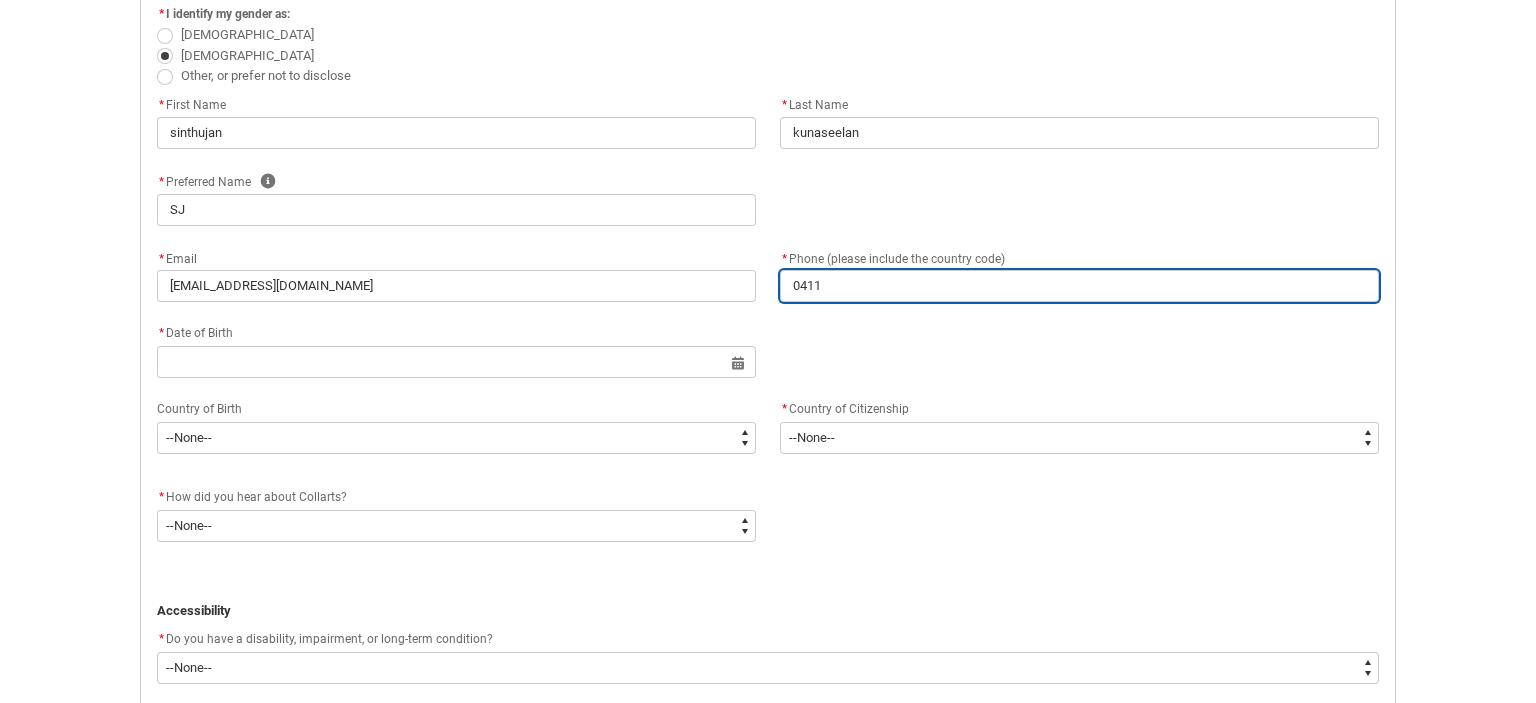 type on "04116" 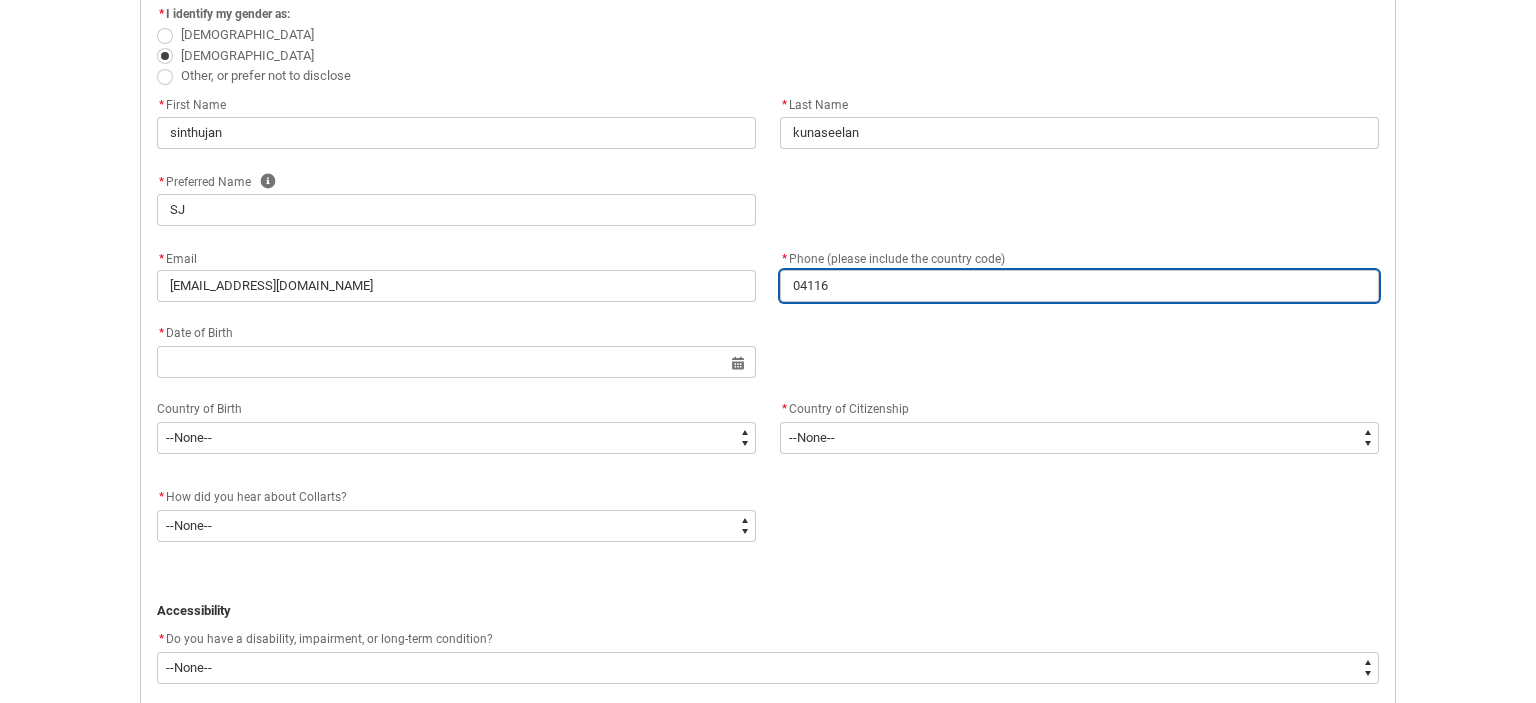 type on "041168" 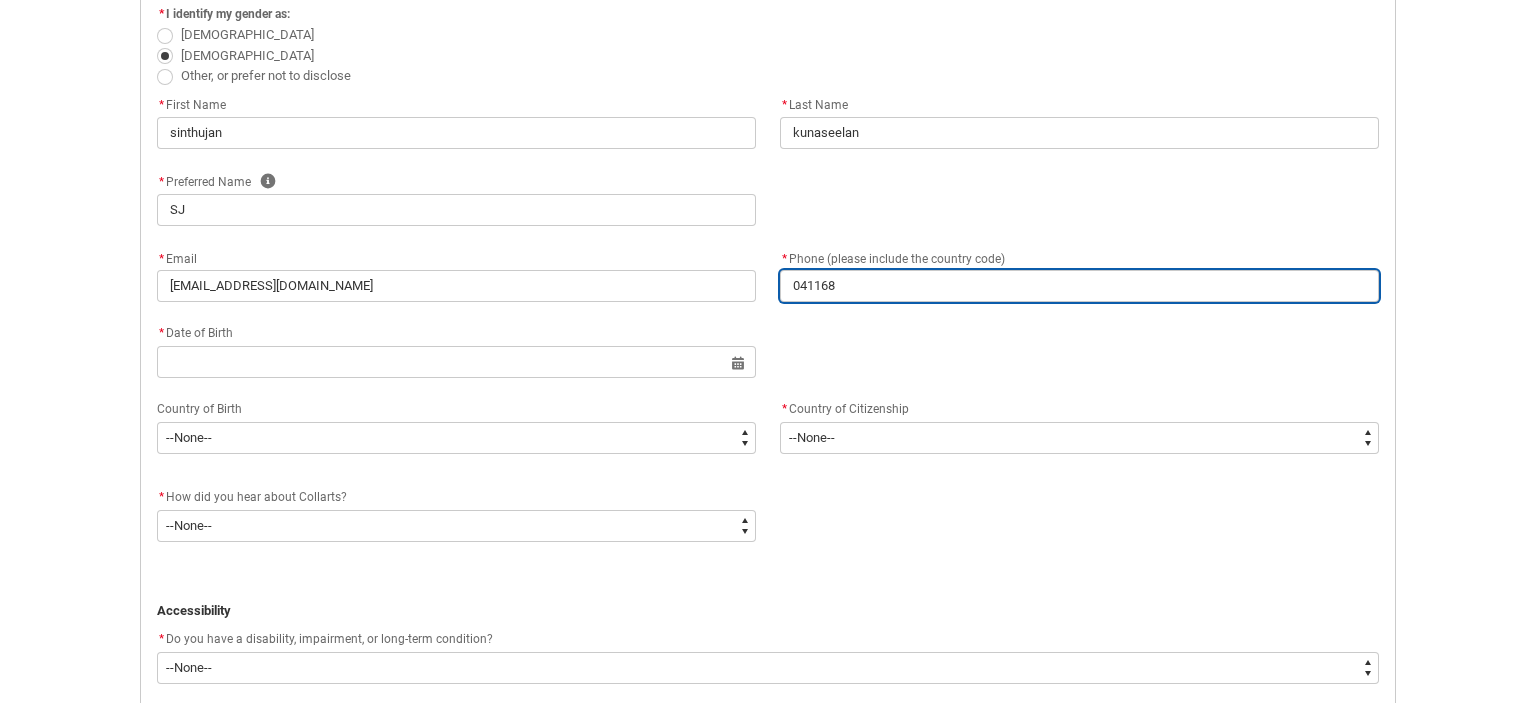 type on "0411681" 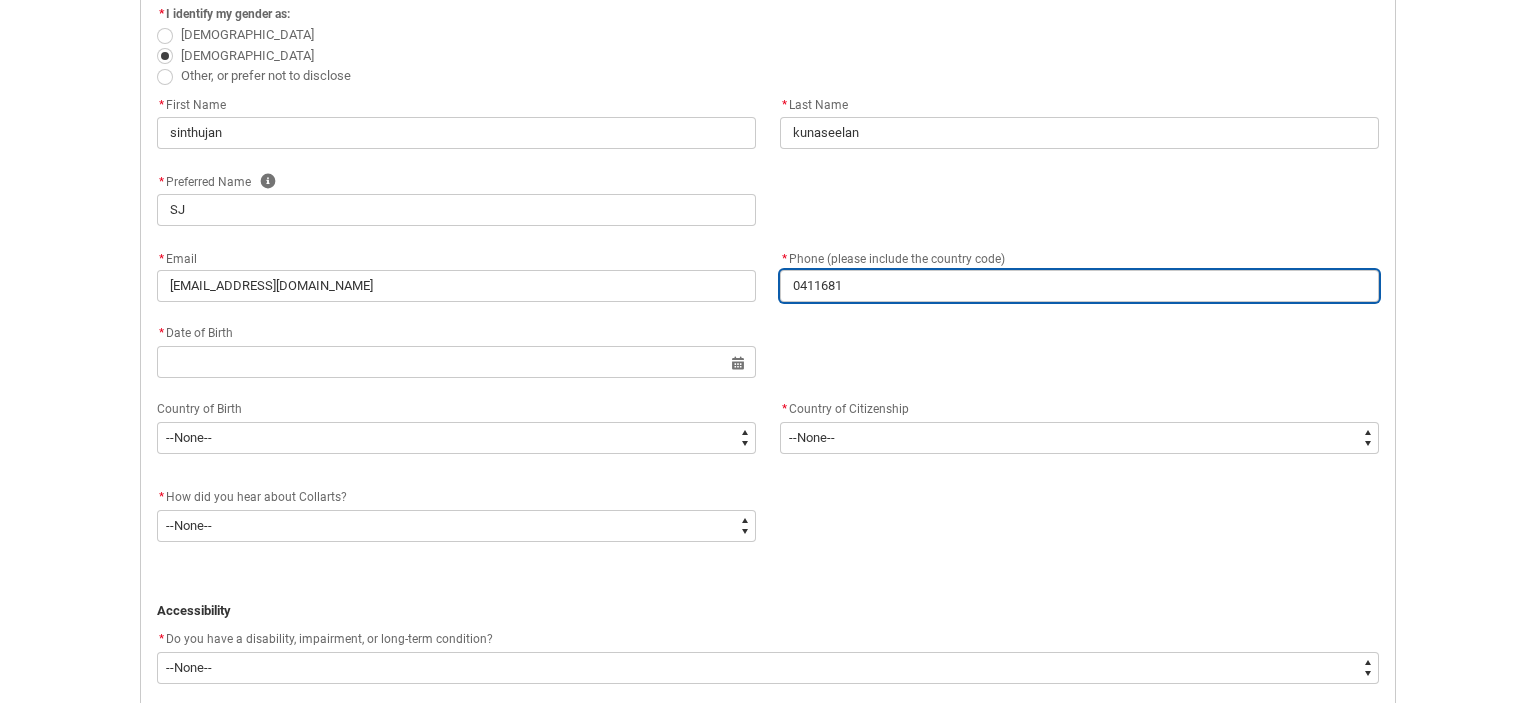 type on "04116818" 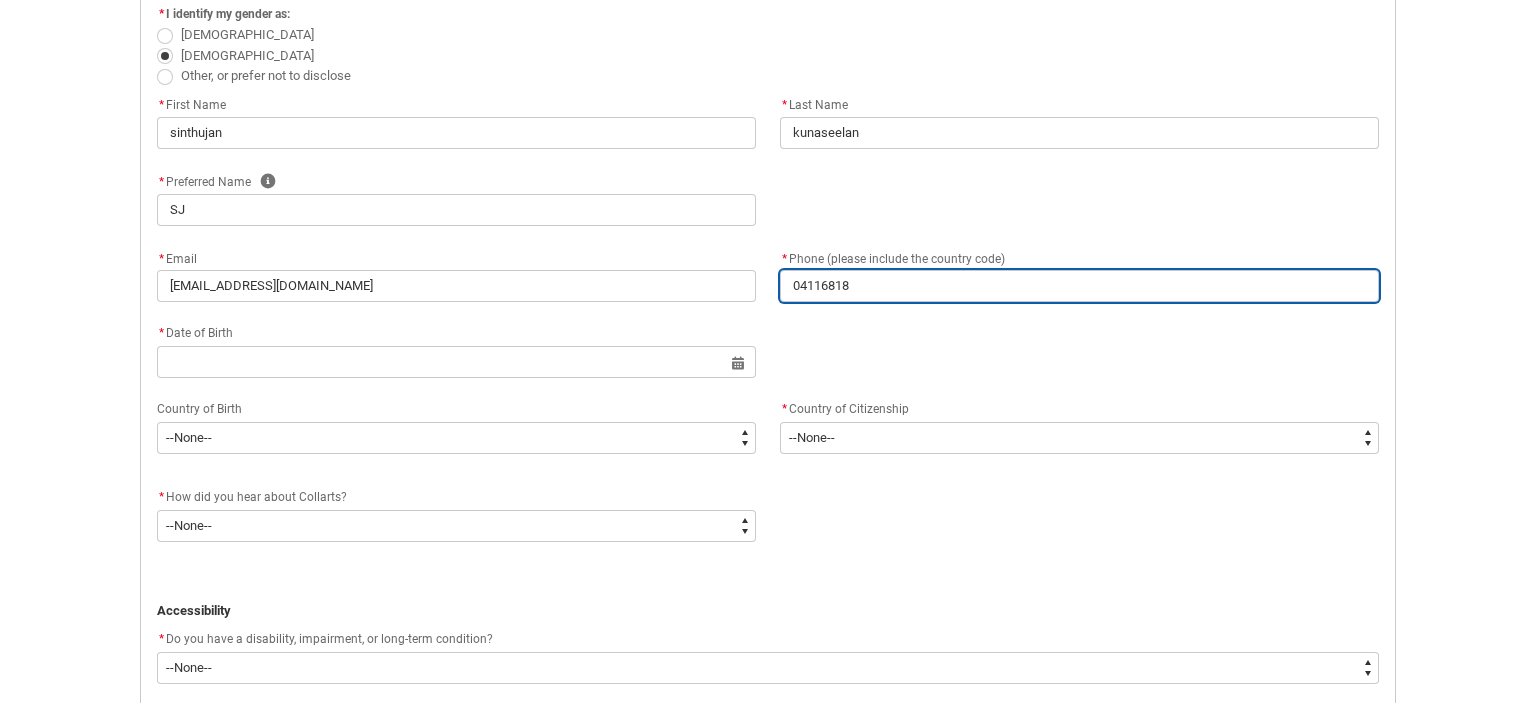 type on "041168185" 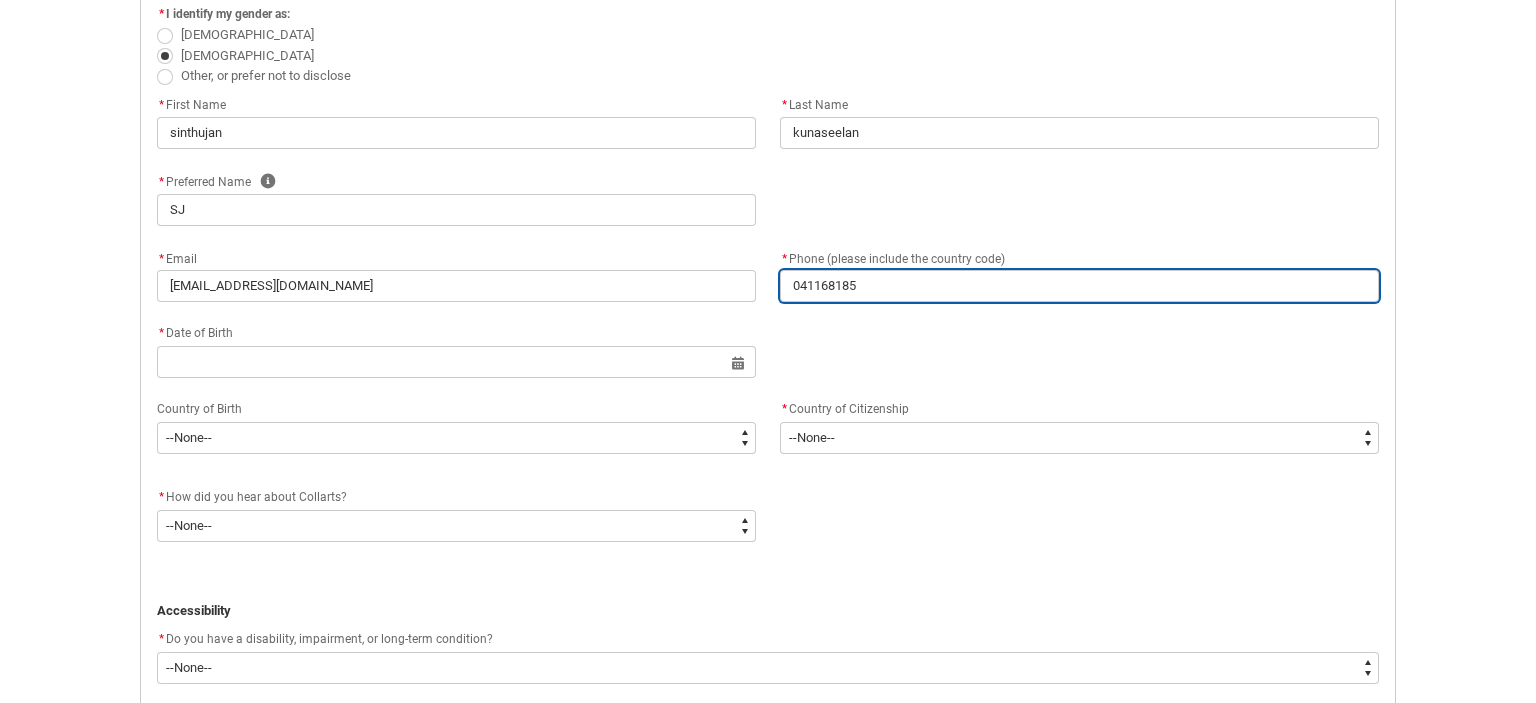 type on "0411681853" 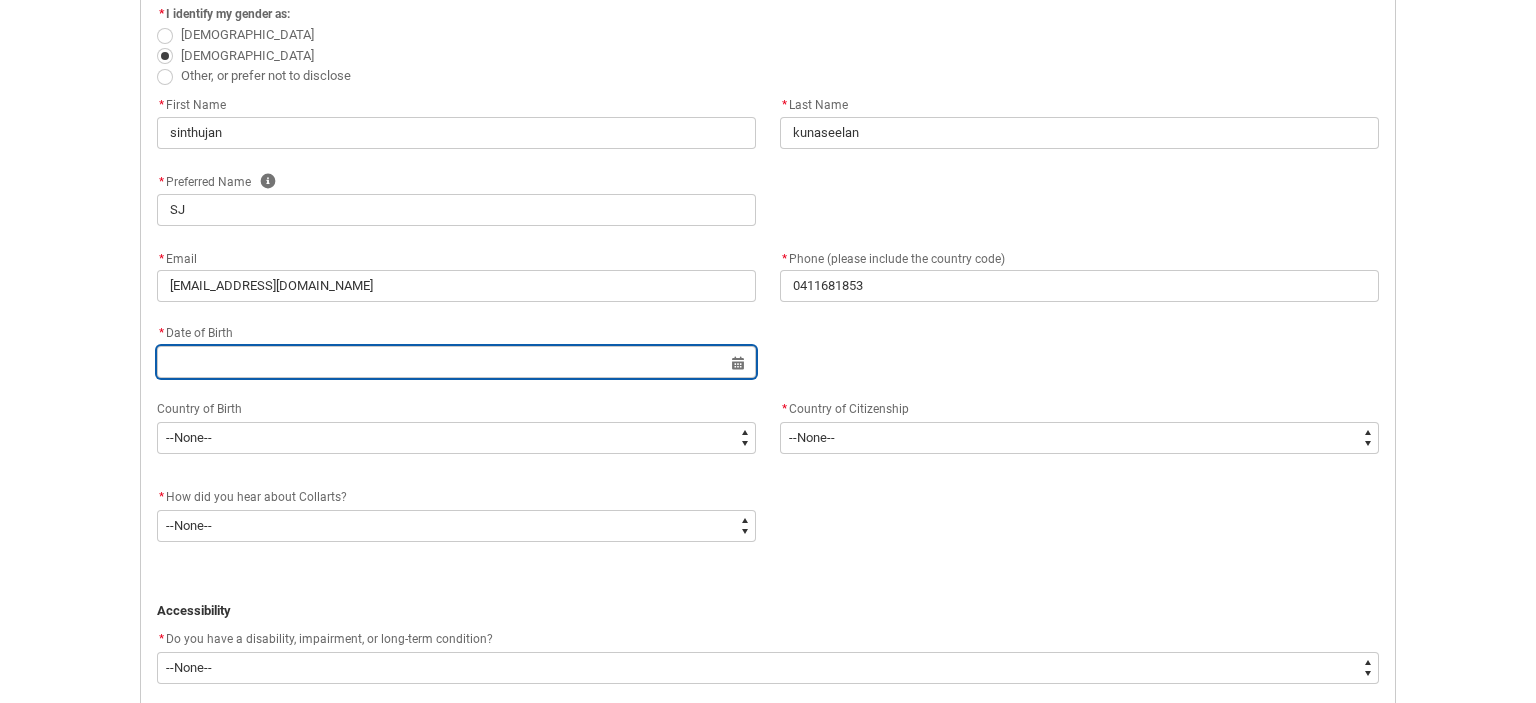click at bounding box center [456, 362] 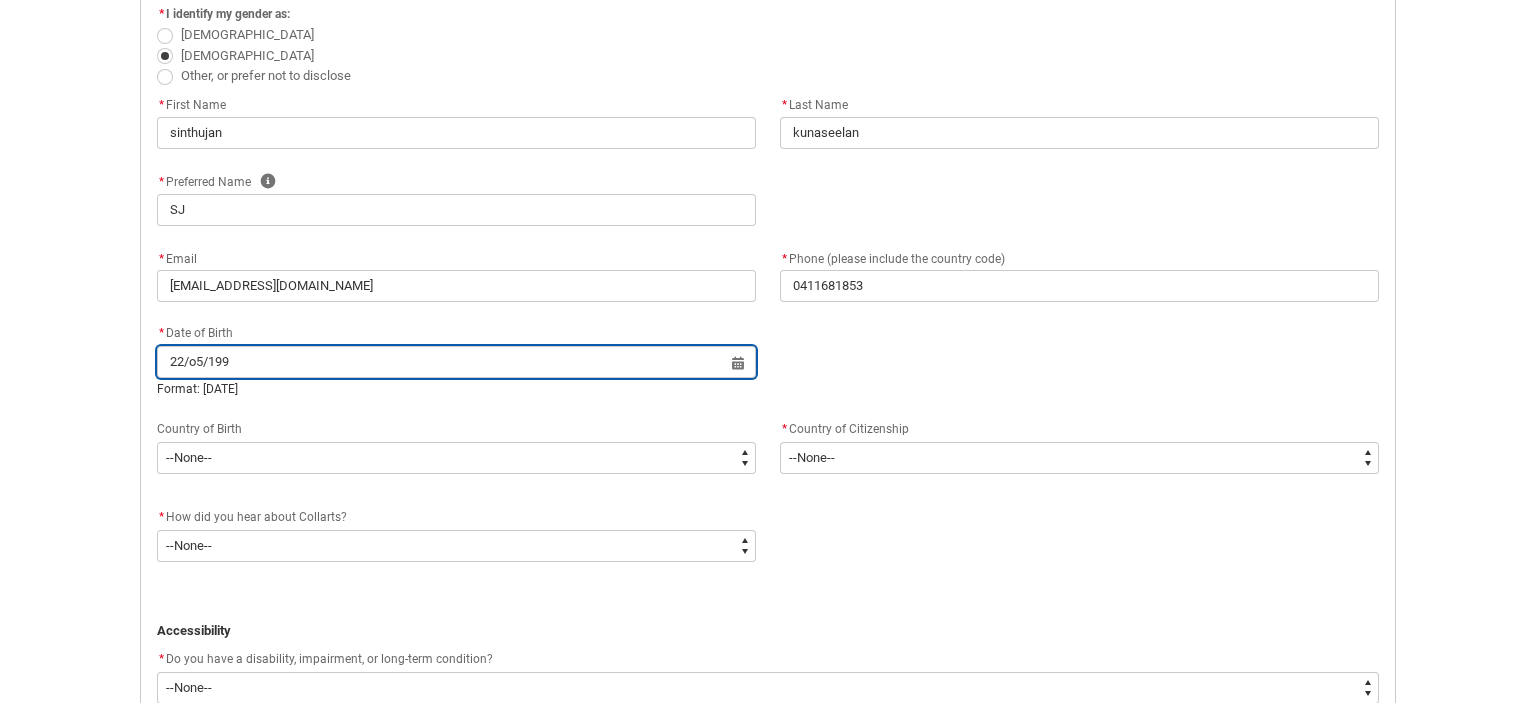 type on "22/o5/1998" 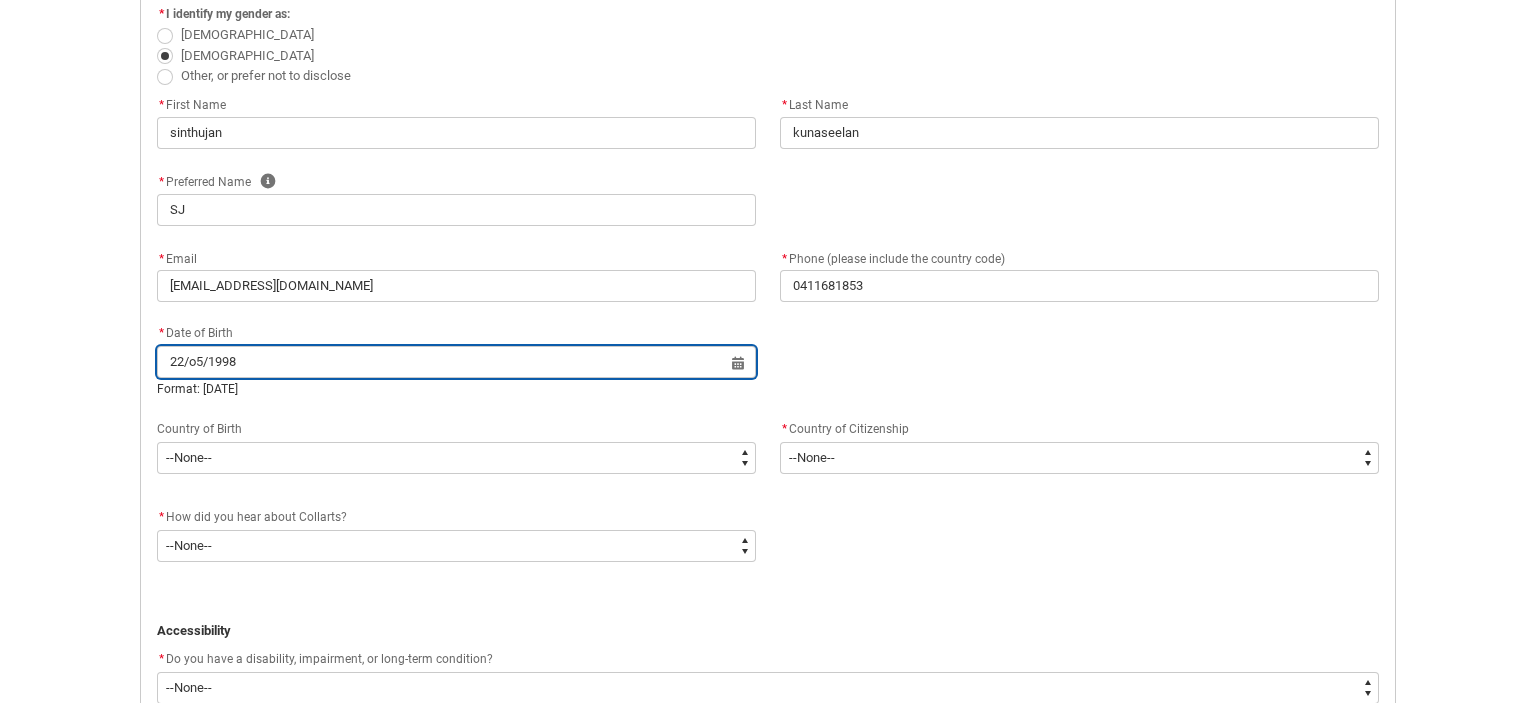 scroll, scrollTop: 596, scrollLeft: 0, axis: vertical 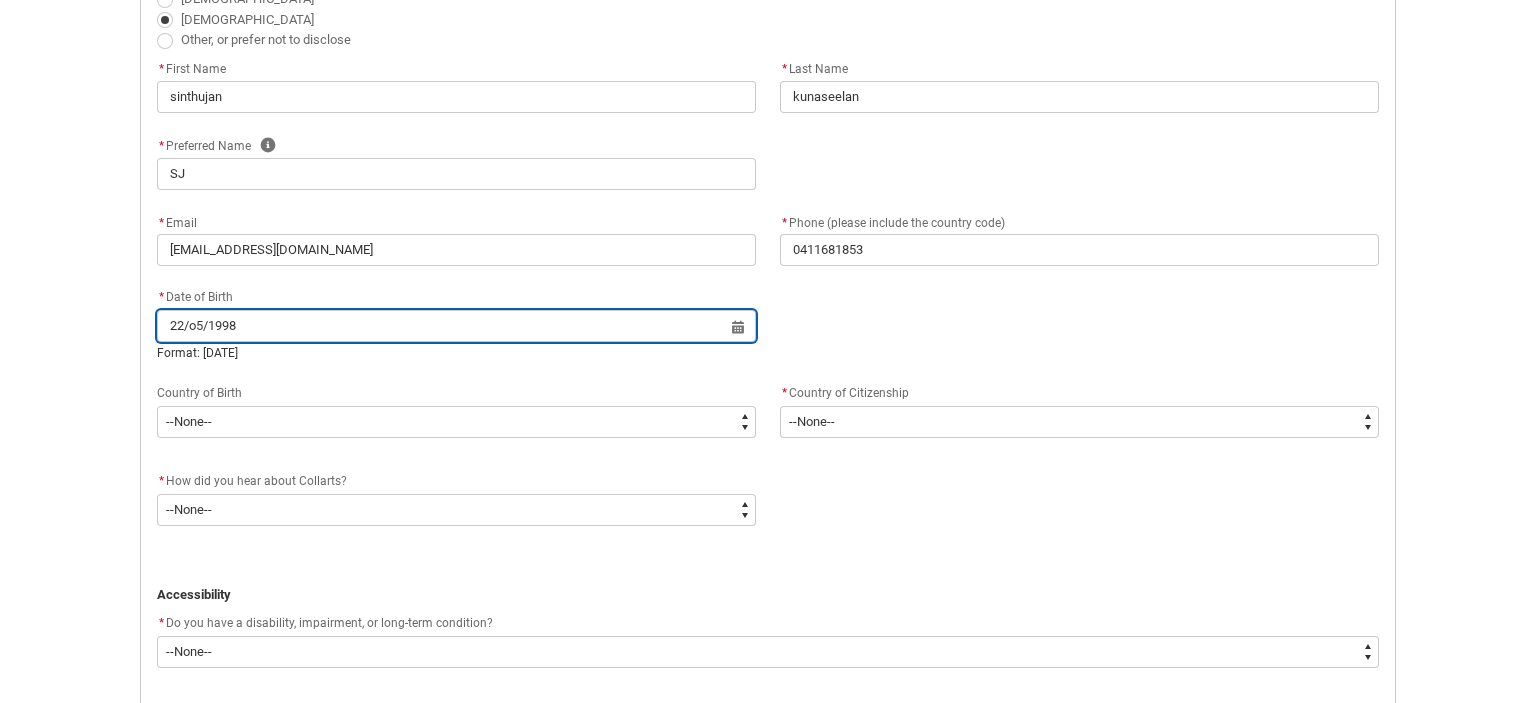 type 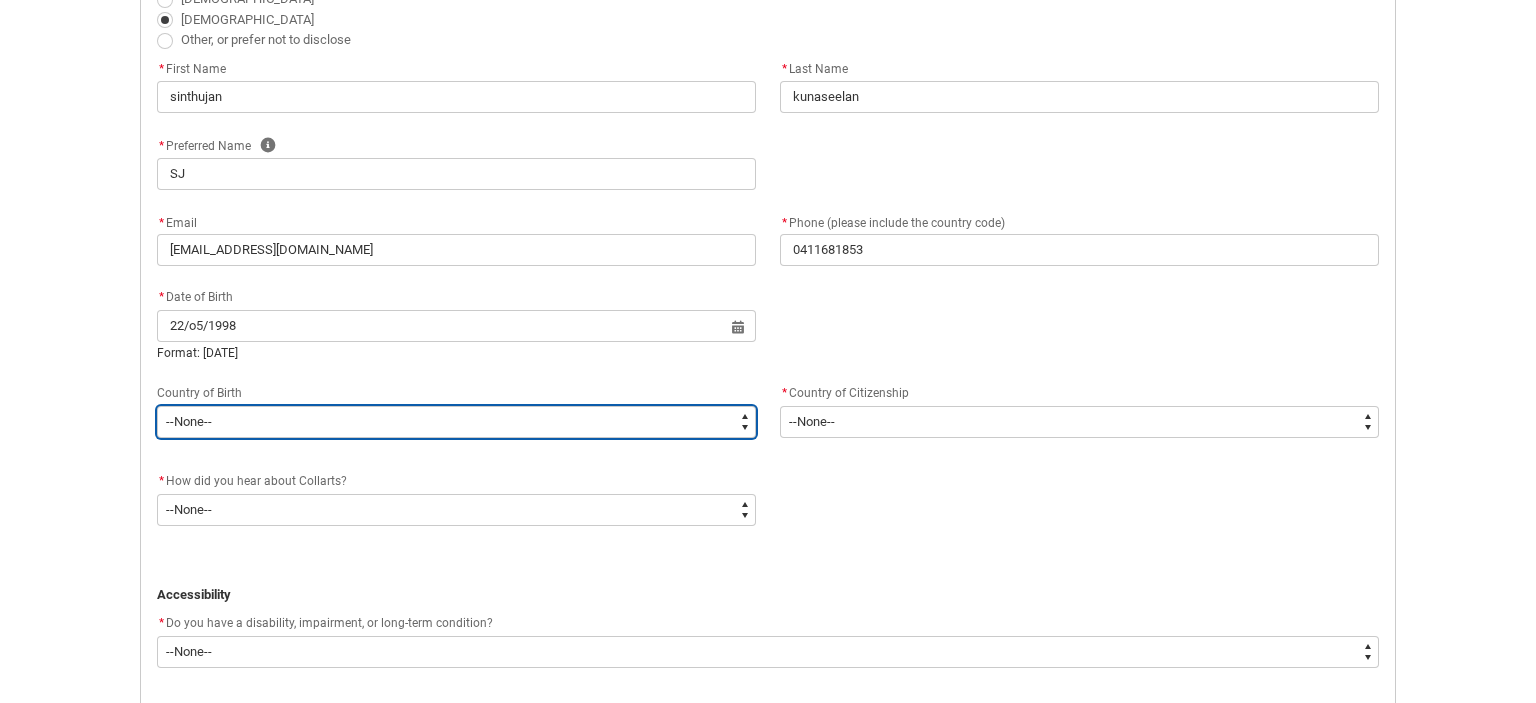 type 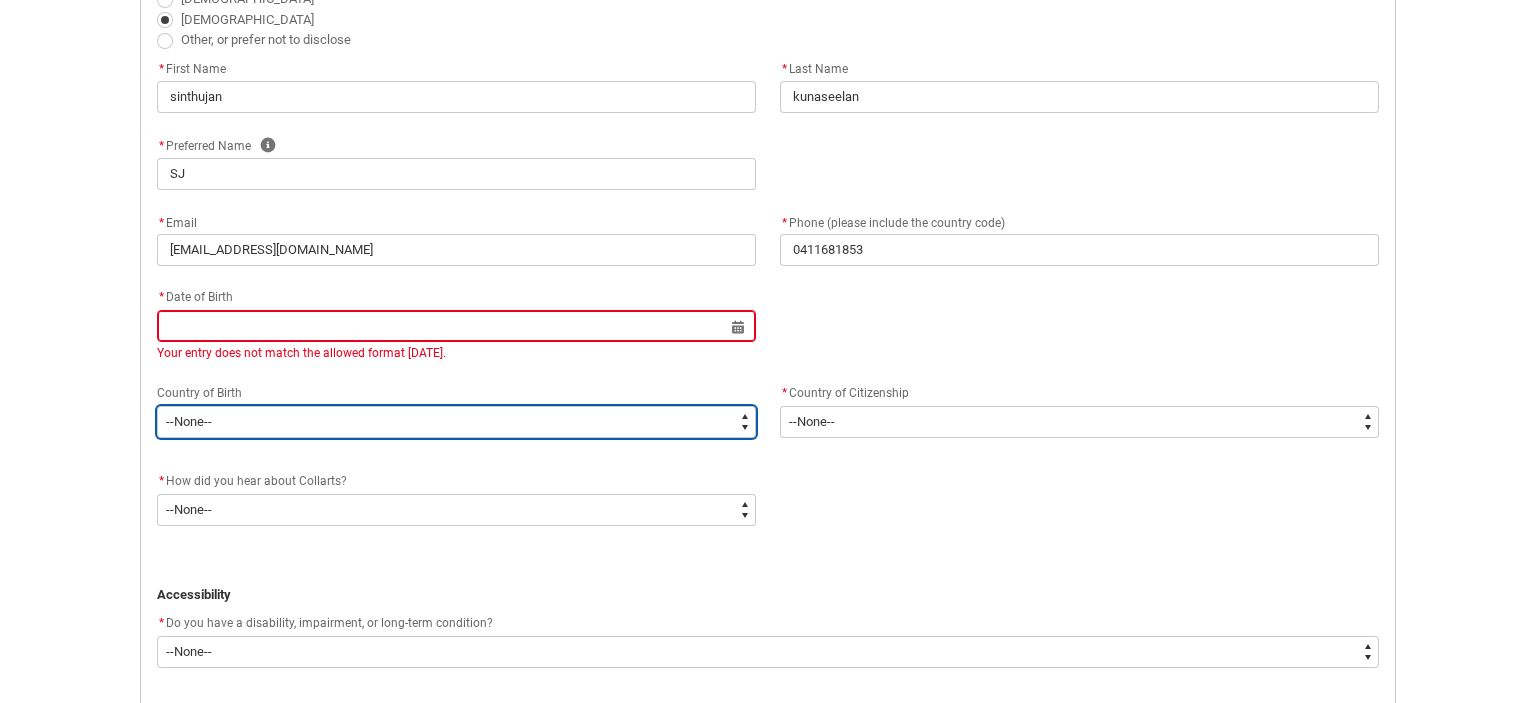 click on "--None-- [GEOGRAPHIC_DATA][PERSON_NAME] ([GEOGRAPHIC_DATA]) 7201 [GEOGRAPHIC_DATA] [GEOGRAPHIC_DATA] 8201 [GEOGRAPHIC_DATA] [GEOGRAPHIC_DATA] 7202 [GEOGRAPHIC_DATA] 8403 [GEOGRAPHIC_DATA] [GEOGRAPHIC_DATA] [GEOGRAPHIC_DATA] 1199 [GEOGRAPHIC_DATA] 8101 [GEOGRAPHIC_DATA] 7102 [GEOGRAPHIC_DATA] 8202 [GEOGRAPHIC_DATA] [GEOGRAPHIC_DATA] [GEOGRAPHIC_DATA] [GEOGRAPHIC_DATA] [GEOGRAPHIC_DATA] [GEOGRAPHIC_DATA] 5102 [GEOGRAPHIC_DATA] 9103 [GEOGRAPHIC_DATA] 8102 [GEOGRAPHIC_DATA] [GEOGRAPHIC_DATA] [GEOGRAPHIC_DATA] 9106 [GEOGRAPHIC_DATA] 8204 [GEOGRAPHIC_DATA] [GEOGRAPHIC_DATA] 6101 [GEOGRAPHIC_DATA] (excludes [GEOGRAPHIC_DATA] and [GEOGRAPHIC_DATA]) 8205 [GEOGRAPHIC_DATA] [GEOGRAPHIC_DATA] [GEOGRAPHIC_DATA]" at bounding box center [456, 422] 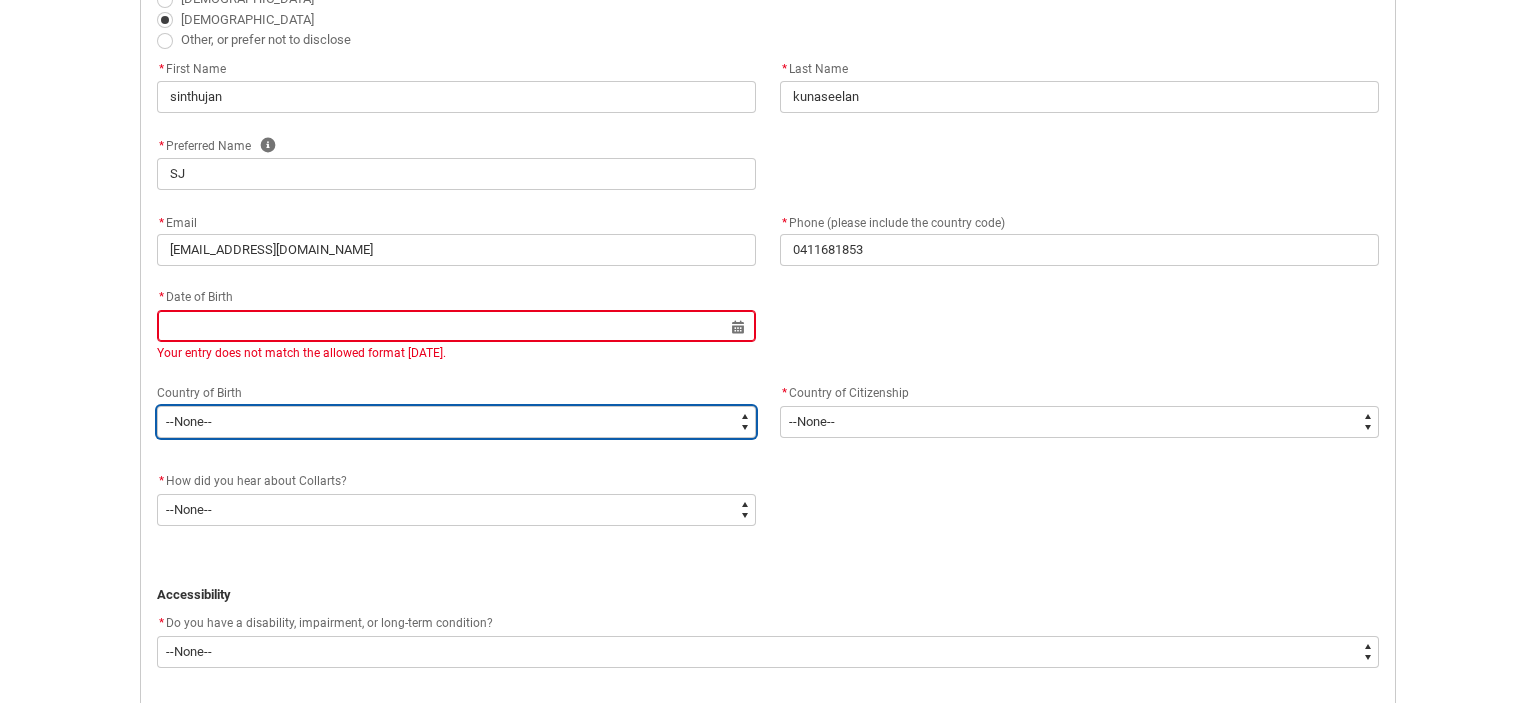 type on "Birth_Country.7107" 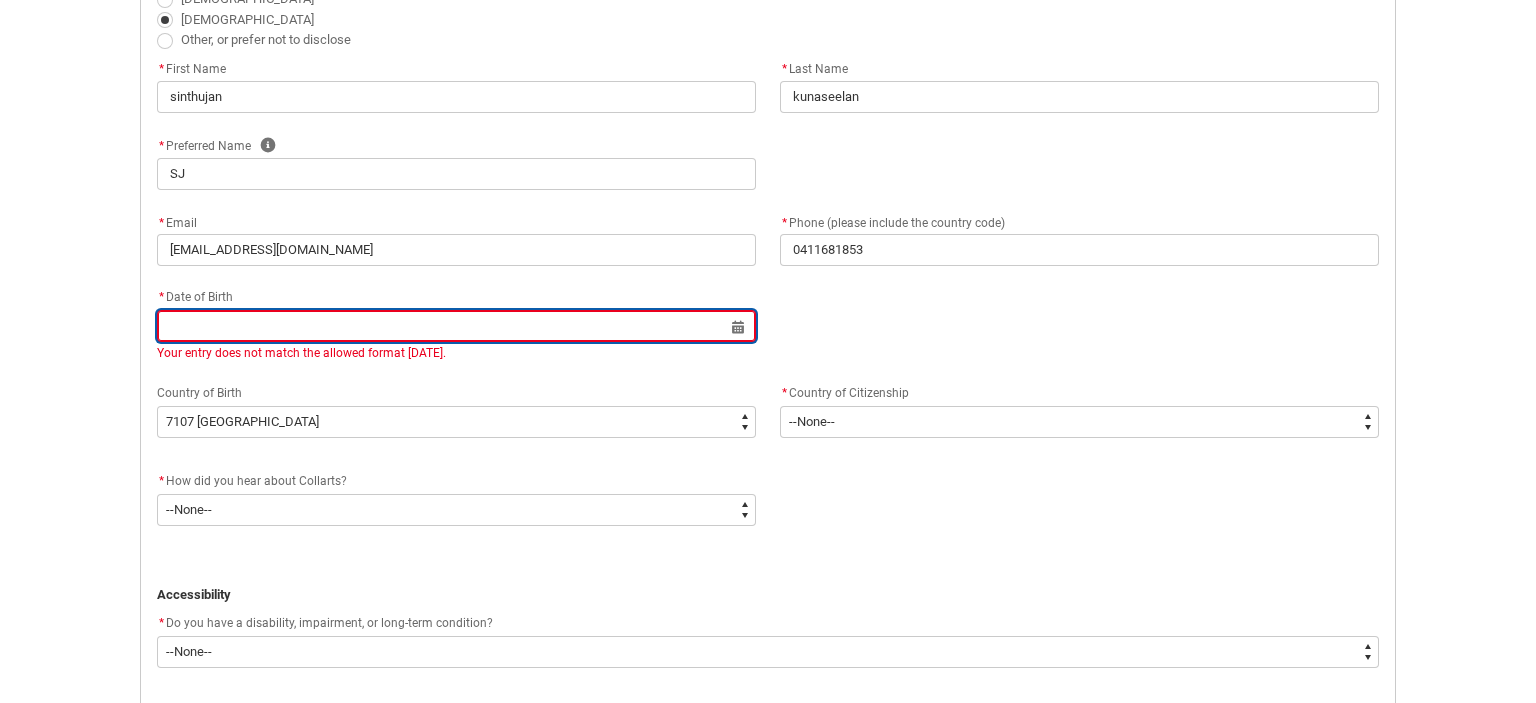 click at bounding box center (456, 326) 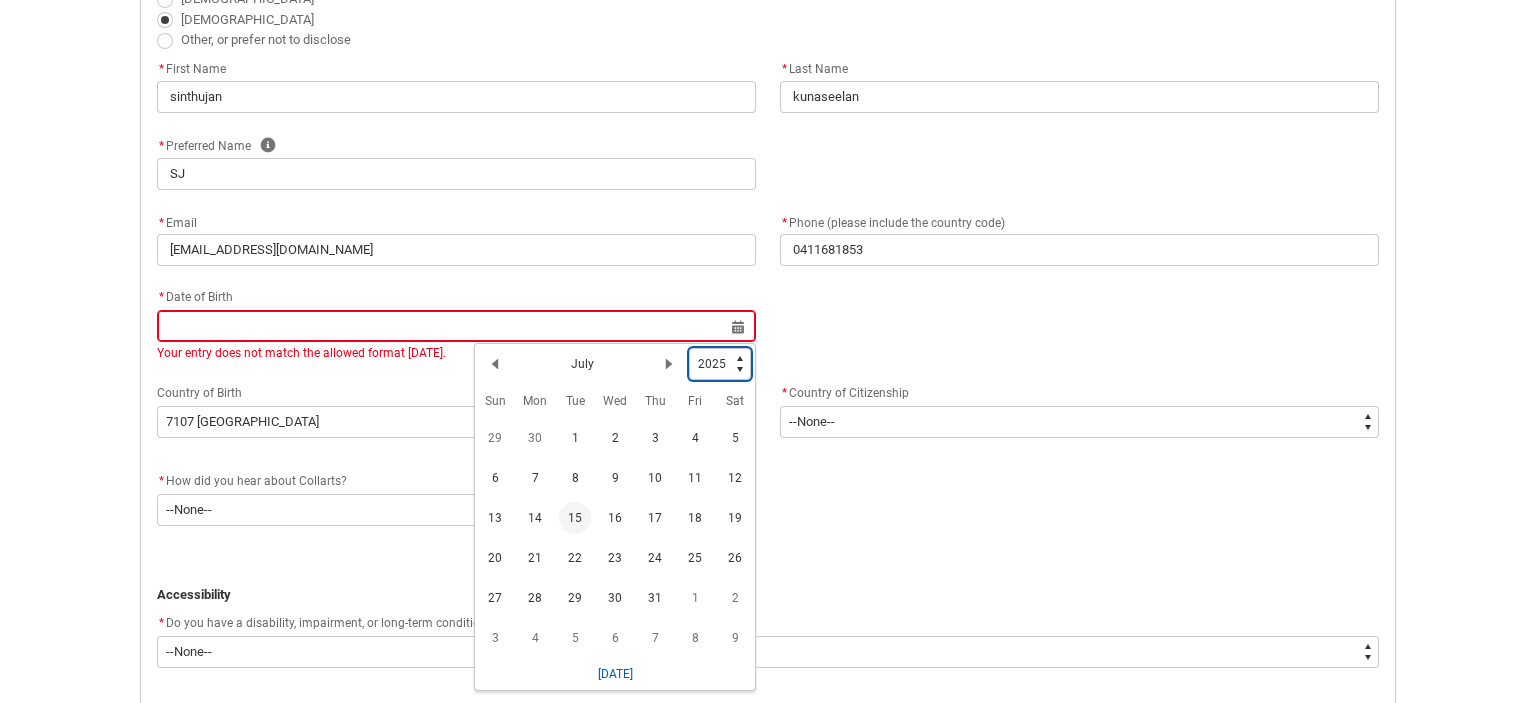 click on "1925 1926 1927 1928 1929 1930 1931 1932 1933 1934 1935 1936 1937 1938 1939 1940 1941 1942 1943 1944 1945 1946 1947 1948 1949 1950 1951 1952 1953 1954 1955 1956 1957 1958 1959 1960 1961 1962 1963 1964 1965 1966 1967 1968 1969 1970 1971 1972 1973 1974 1975 1976 1977 1978 1979 1980 1981 1982 1983 1984 1985 1986 1987 1988 1989 1990 1991 1992 1993 1994 1995 1996 1997 1998 1999 2000 2001 2002 2003 2004 2005 2006 2007 2008 2009 2010 2011 2012 2013 2014 2015 2016 2017 2018 2019 2020 2021 2022 2023 2024 2025 2026 2027 2028 2029 2030 2031 2032 2033 2034 2035 2036 2037 2038 2039 2040 2041 2042 2043 2044 2045 2046 2047 2048 2049 2050 2051 2052 2053 2054 2055 2056 2057 2058 2059 2060 2061 2062 2063 2064 2065 2066 2067 2068 2069 2070 2071 2072 2073 2074 2075 2076 2077 2078 2079 2080 2081 2082 2083 2084 2085 2086 2087 2088 2089 2090 2091 2092 2093 2094 2095 2096 2097 2098 2099 2100 2101 2102 2103 2104 2105 2106 2107 2108 2109 2110 2111 2112 2113 2114 2115 2116 2117 2118 2119 2120 2121 2122 2123 2124 2125" at bounding box center (720, 364) 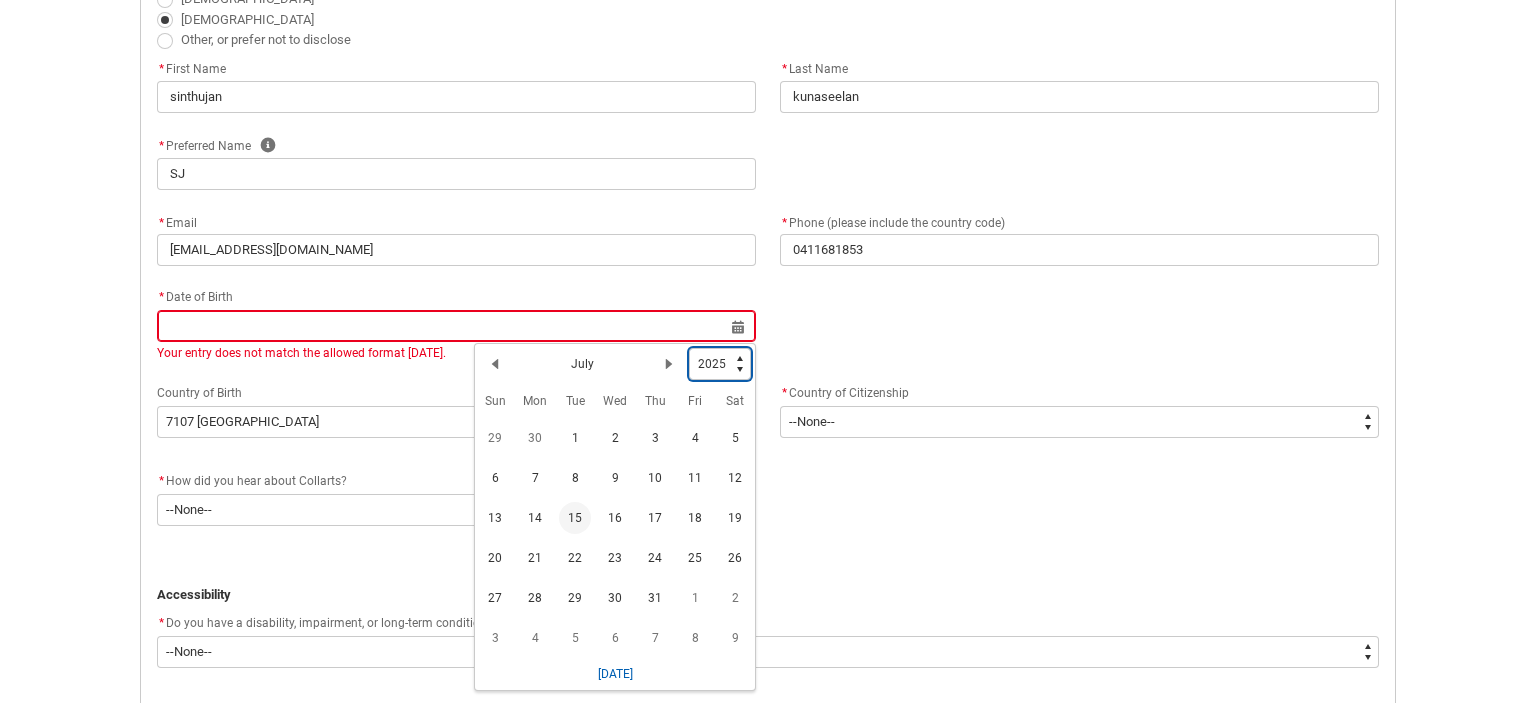 type on "1998" 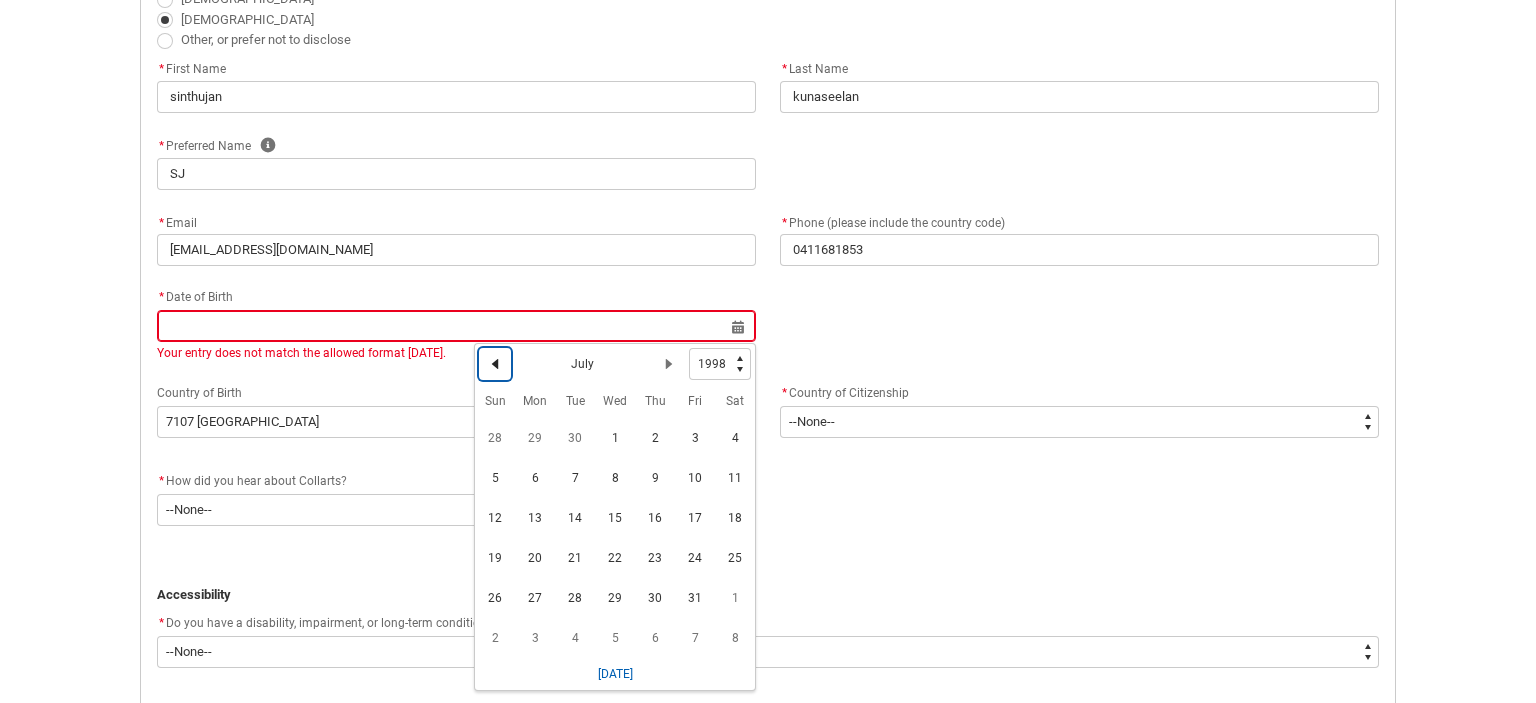 click on "Previous Month" 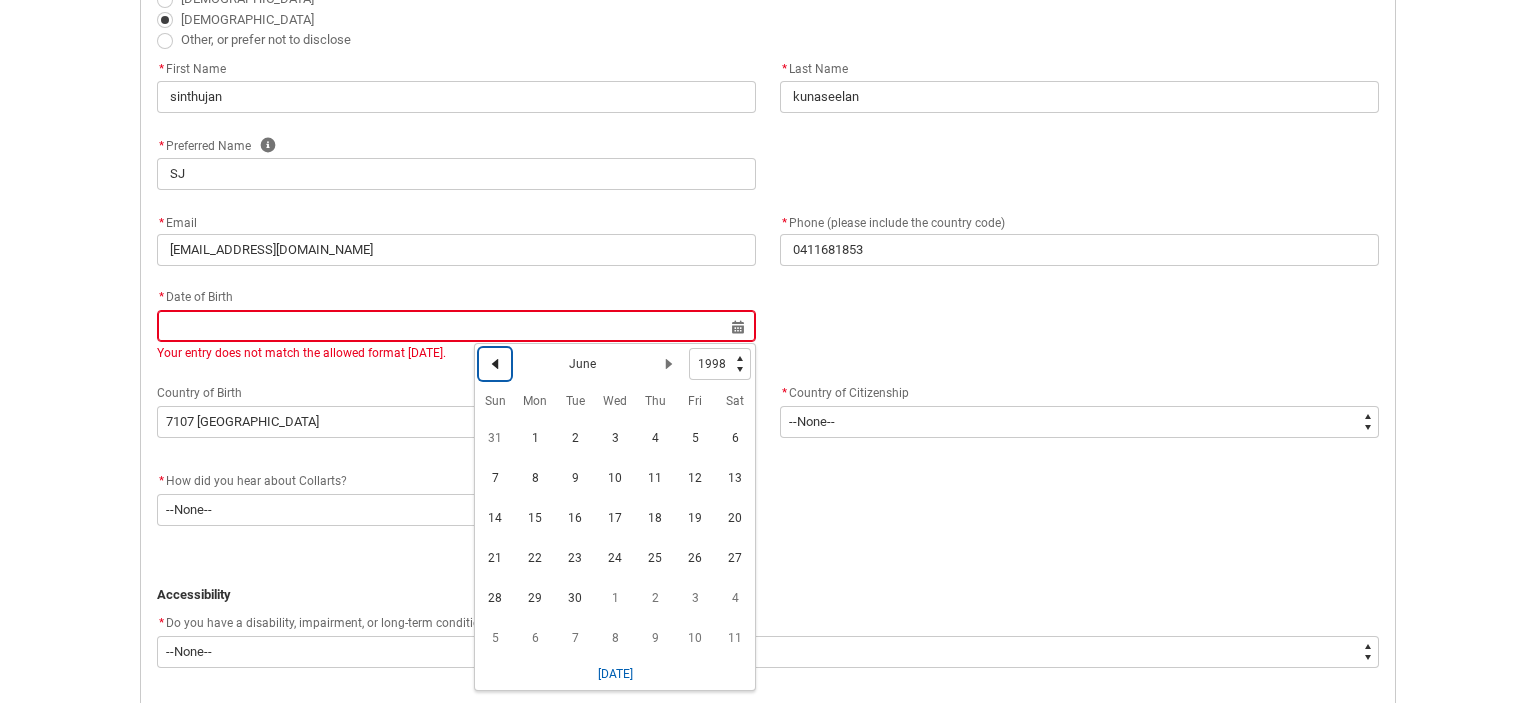 click on "Previous Month" 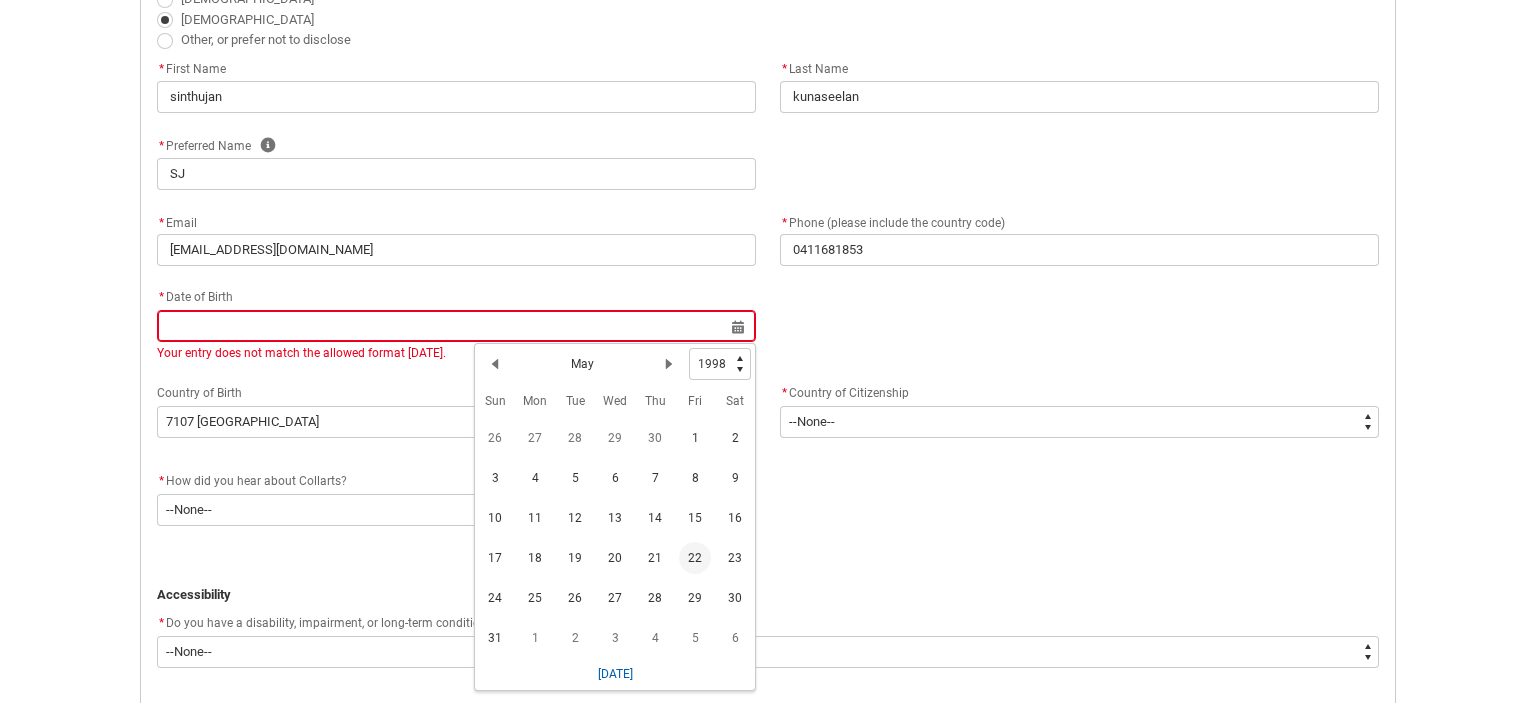 click on "22" 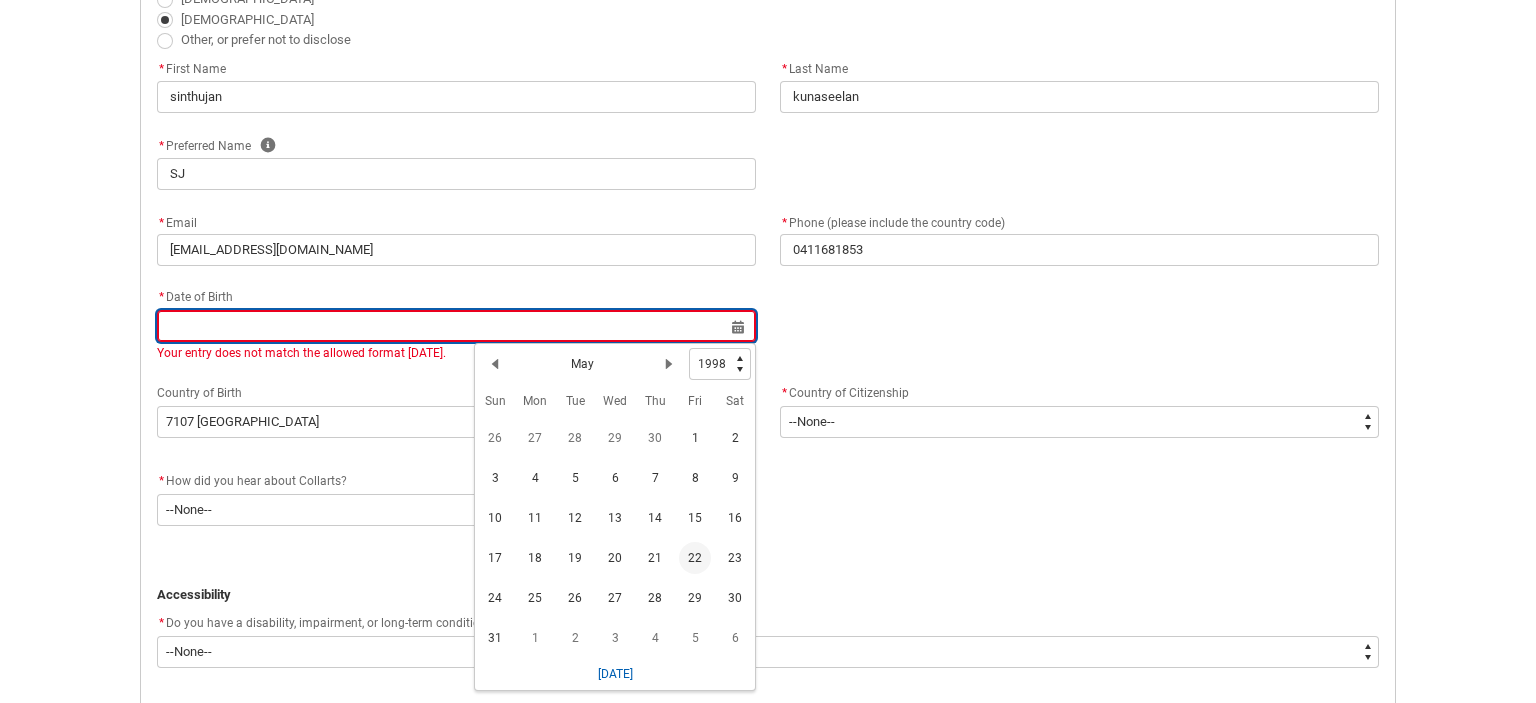 type on "[DATE]" 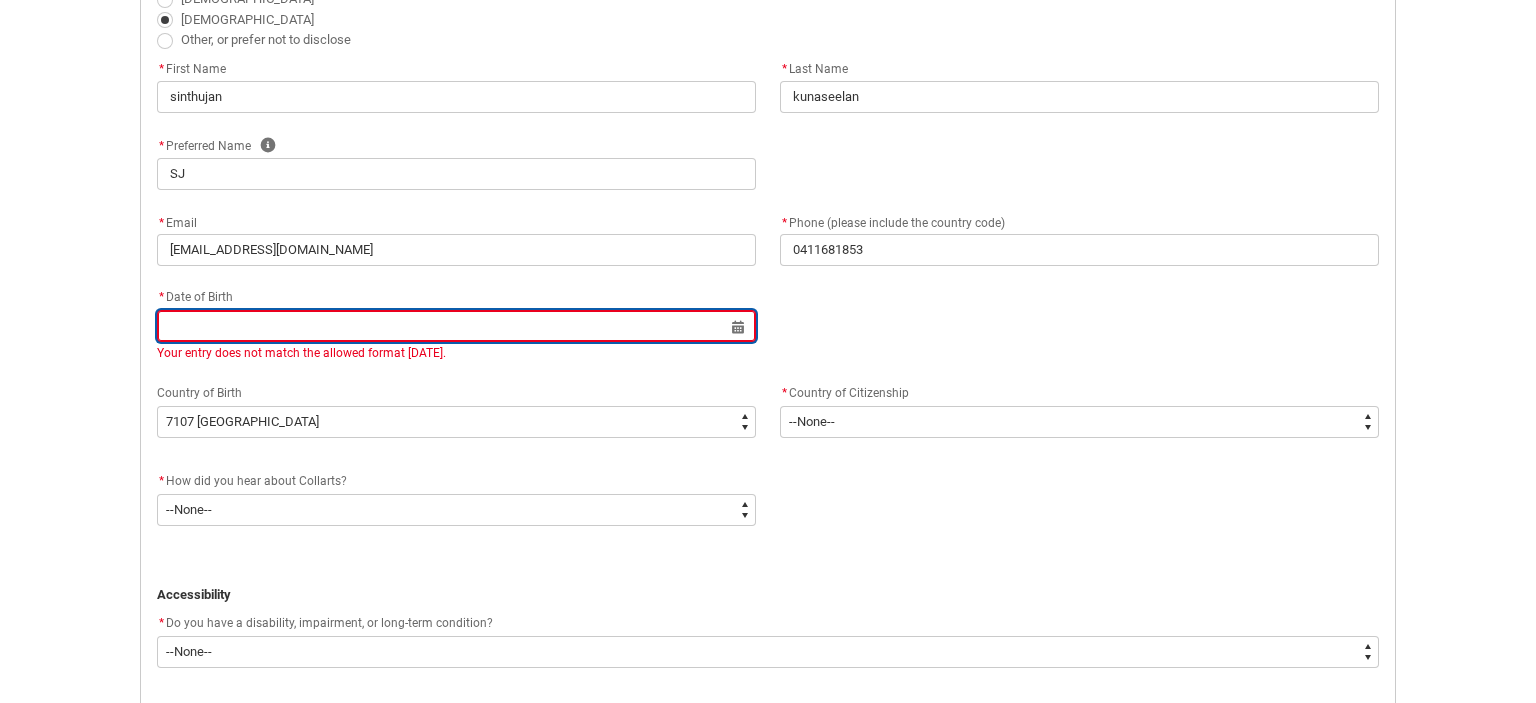 type on "[DATE]" 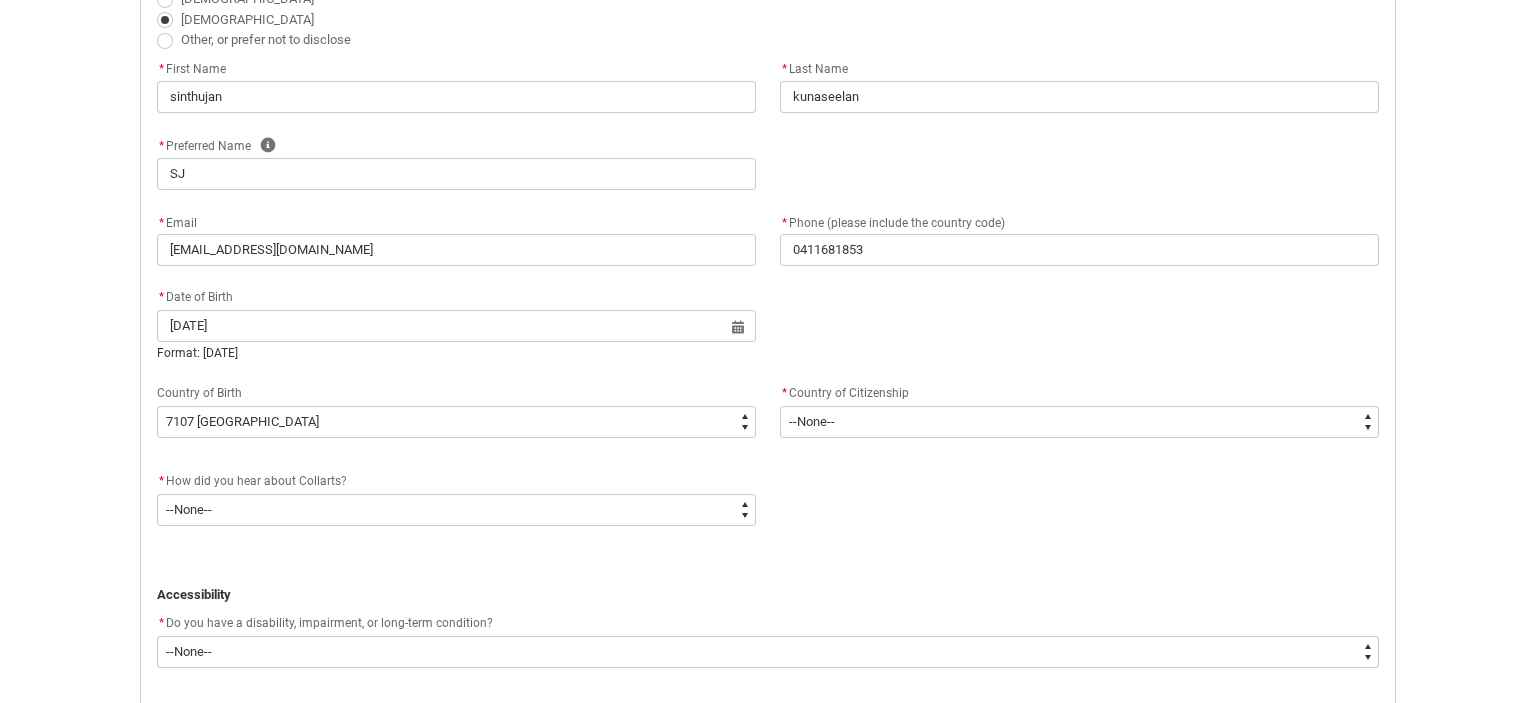 click on "Skip to Main Content Collarts Education Community Home New Enrolment Application More Log In Application Form - Step 2 Personal Details ﻿ Personal Details * I identify my gender as: [DEMOGRAPHIC_DATA] [DEMOGRAPHIC_DATA] Other, or prefer not to disclose * First Name sinthujan * Last Name [PERSON_NAME] * Preferred Name Help SJ * Email [EMAIL_ADDRESS][DOMAIN_NAME] * Phone (please include the country code) 0411681853 * Date of Birth [DEMOGRAPHIC_DATA] Select a date for   Format: [DATE] Country of Birth   --None-- [DEMOGRAPHIC_DATA] [GEOGRAPHIC_DATA] ([DEMOGRAPHIC_DATA]) 7201 [GEOGRAPHIC_DATA] [GEOGRAPHIC_DATA] 8401 [GEOGRAPHIC_DATA] 8402 [GEOGRAPHIC_DATA] 8201 [GEOGRAPHIC_DATA] [GEOGRAPHIC_DATA] 7202 [GEOGRAPHIC_DATA] 8403 [GEOGRAPHIC_DATA] [GEOGRAPHIC_DATA] [GEOGRAPHIC_DATA] 1199 [GEOGRAPHIC_DATA] [GEOGRAPHIC_DATA]" at bounding box center [768, 662] 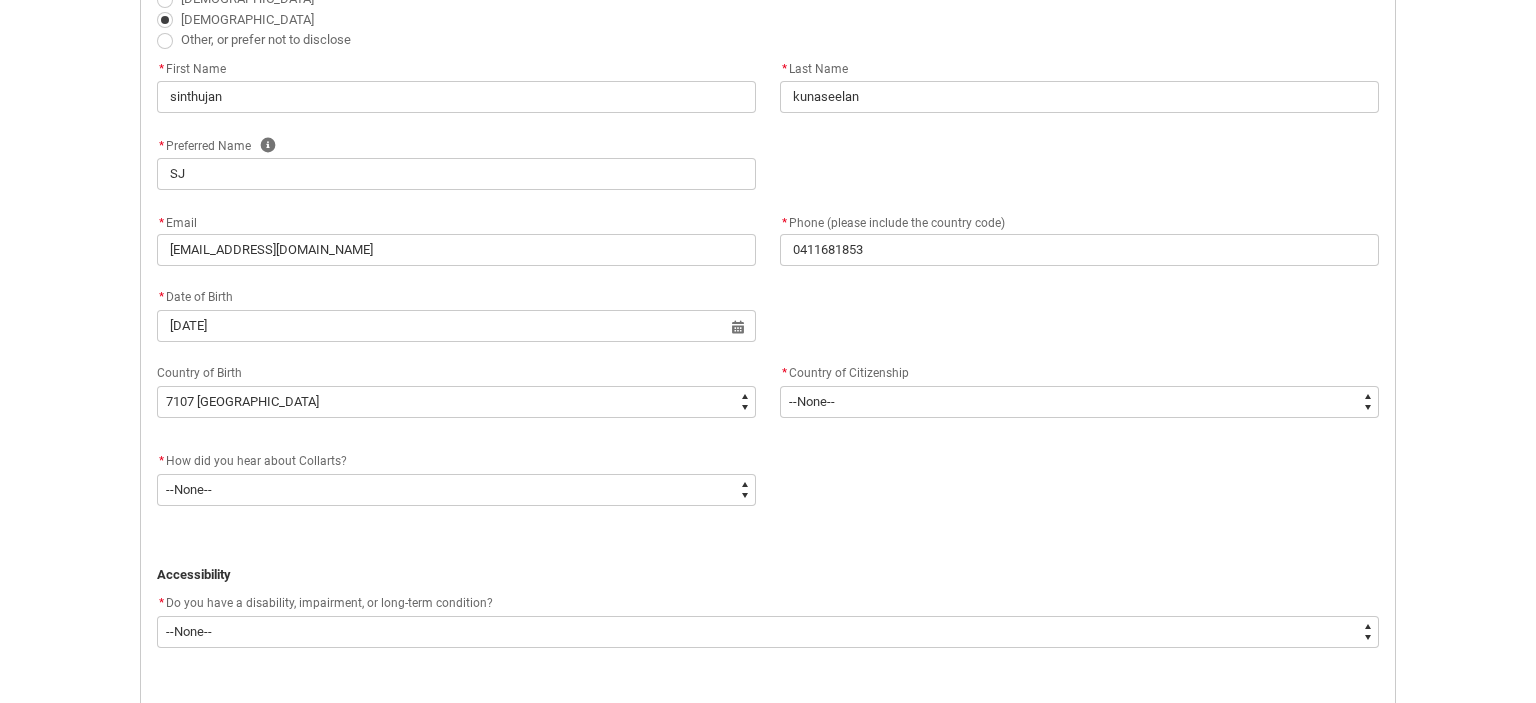 scroll, scrollTop: 736, scrollLeft: 0, axis: vertical 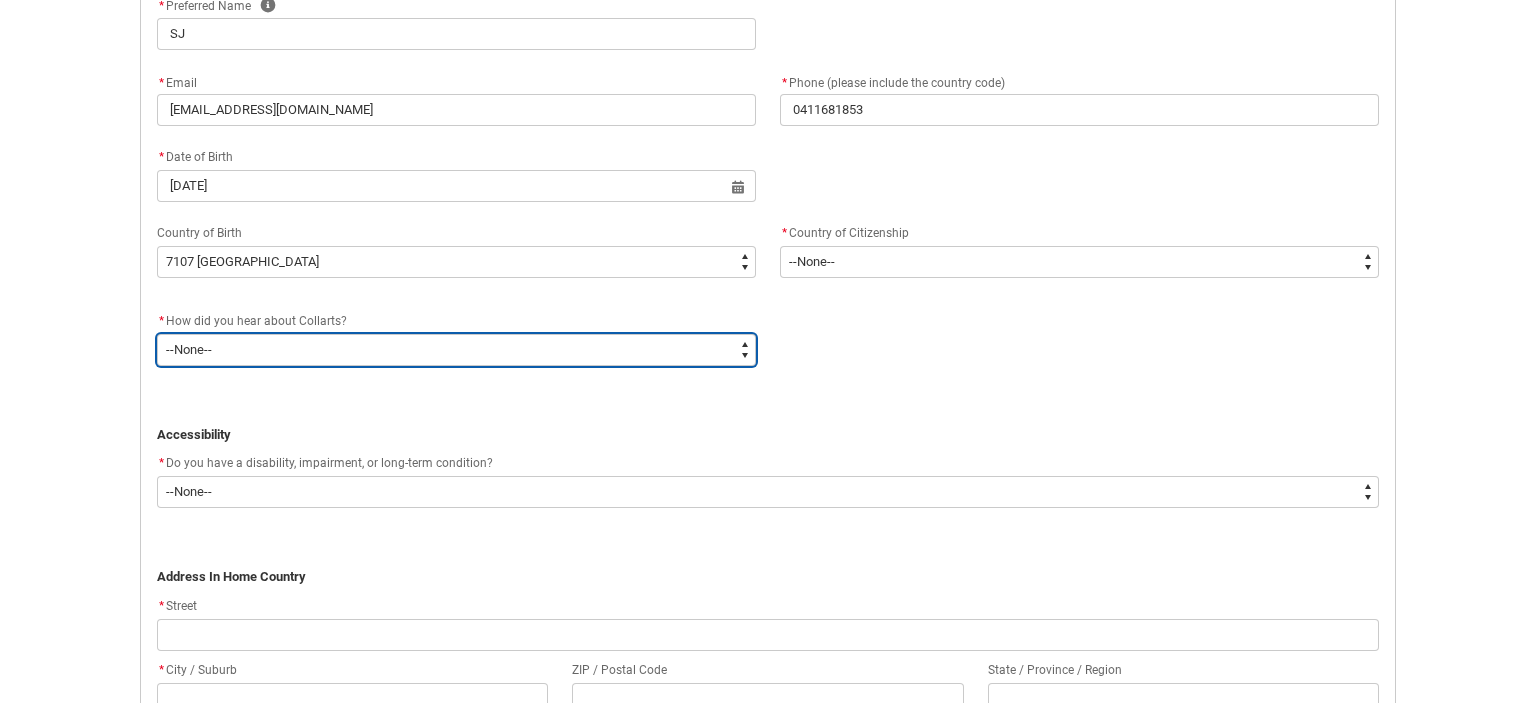 click on "--None-- Advertising - Facebook Advertising - Google Advertising - Instagram Advertising - YouTube Advertising - Other Career Advisor Career Expo Collarts Newsletter/Email Collarts Website Festivals/Events Freeza/Amplified In the Media Online Search (Google) Radio Signage Socials (Facebook, Instagram, TikTok, LinkedIn etc) Spotify VET course at school VTAC Word of mouth Workshops at Collarts Workshops at school Other" at bounding box center (456, 350) 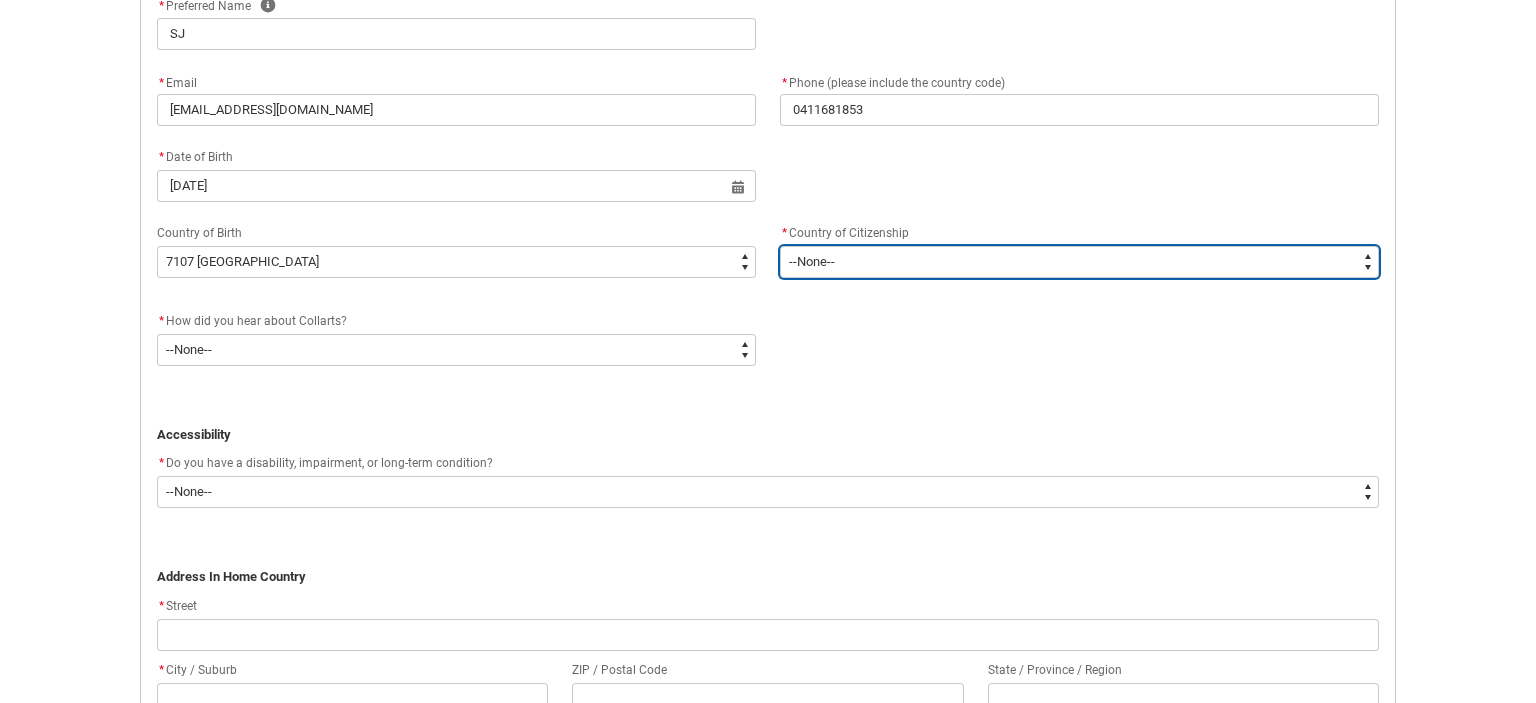 click on "--[GEOGRAPHIC_DATA]-- [GEOGRAPHIC_DATA] [GEOGRAPHIC_DATA] [GEOGRAPHIC_DATA] [GEOGRAPHIC_DATA] [US_STATE] [GEOGRAPHIC_DATA] [GEOGRAPHIC_DATA] [GEOGRAPHIC_DATA] [GEOGRAPHIC_DATA] [GEOGRAPHIC_DATA] [GEOGRAPHIC_DATA] [GEOGRAPHIC_DATA] [GEOGRAPHIC_DATA] [GEOGRAPHIC_DATA] [GEOGRAPHIC_DATA] [GEOGRAPHIC_DATA] [GEOGRAPHIC_DATA] ([GEOGRAPHIC_DATA]) [GEOGRAPHIC_DATA] [GEOGRAPHIC_DATA] [GEOGRAPHIC_DATA] [GEOGRAPHIC_DATA] [GEOGRAPHIC_DATA] [GEOGRAPHIC_DATA] [GEOGRAPHIC_DATA] [GEOGRAPHIC_DATA] [GEOGRAPHIC_DATA] [GEOGRAPHIC_DATA] (Plurinational State of) [GEOGRAPHIC_DATA] [GEOGRAPHIC_DATA] [GEOGRAPHIC_DATA] [GEOGRAPHIC_DATA] [GEOGRAPHIC_DATA] [GEOGRAPHIC_DATA] [GEOGRAPHIC_DATA] ([GEOGRAPHIC_DATA]) [GEOGRAPHIC_DATA] [GEOGRAPHIC_DATA] [GEOGRAPHIC_DATA] [GEOGRAPHIC_DATA] [GEOGRAPHIC_DATA] [GEOGRAPHIC_DATA] [GEOGRAPHIC_DATA] [GEOGRAPHIC_DATA] [GEOGRAPHIC_DATA] [GEOGRAPHIC_DATA] [GEOGRAPHIC_DATA] and [GEOGRAPHIC_DATA] [GEOGRAPHIC_DATA] ([GEOGRAPHIC_DATA]) [GEOGRAPHIC_DATA] ([GEOGRAPHIC_DATA]) [GEOGRAPHIC_DATA] [GEOGRAPHIC_DATA] [GEOGRAPHIC_DATA] [GEOGRAPHIC_DATA] Cocos ([GEOGRAPHIC_DATA] ([GEOGRAPHIC_DATA]) [GEOGRAPHIC_DATA] [GEOGRAPHIC_DATA] (the) [GEOGRAPHIC_DATA] ([GEOGRAPHIC_DATA]) [GEOGRAPHIC_DATA] ([GEOGRAPHIC_DATA]) [GEOGRAPHIC_DATA] ([GEOGRAPHIC_DATA]) [GEOGRAPHIC_DATA] [GEOGRAPHIC_DATA] [GEOGRAPHIC_DATA] [GEOGRAPHIC_DATA] [GEOGRAPHIC_DATA] [GEOGRAPHIC_DATA] [GEOGRAPHIC_DATA] ([GEOGRAPHIC_DATA]) [GEOGRAPHIC_DATA] [GEOGRAPHIC_DATA] [GEOGRAPHIC_DATA] [GEOGRAPHIC_DATA] [GEOGRAPHIC_DATA] [GEOGRAPHIC_DATA] ([GEOGRAPHIC_DATA]) [GEOGRAPHIC_DATA] [GEOGRAPHIC_DATA] [GEOGRAPHIC_DATA] [GEOGRAPHIC_DATA] [GEOGRAPHIC_DATA] [GEOGRAPHIC_DATA] [GEOGRAPHIC_DATA]" at bounding box center [1079, 262] 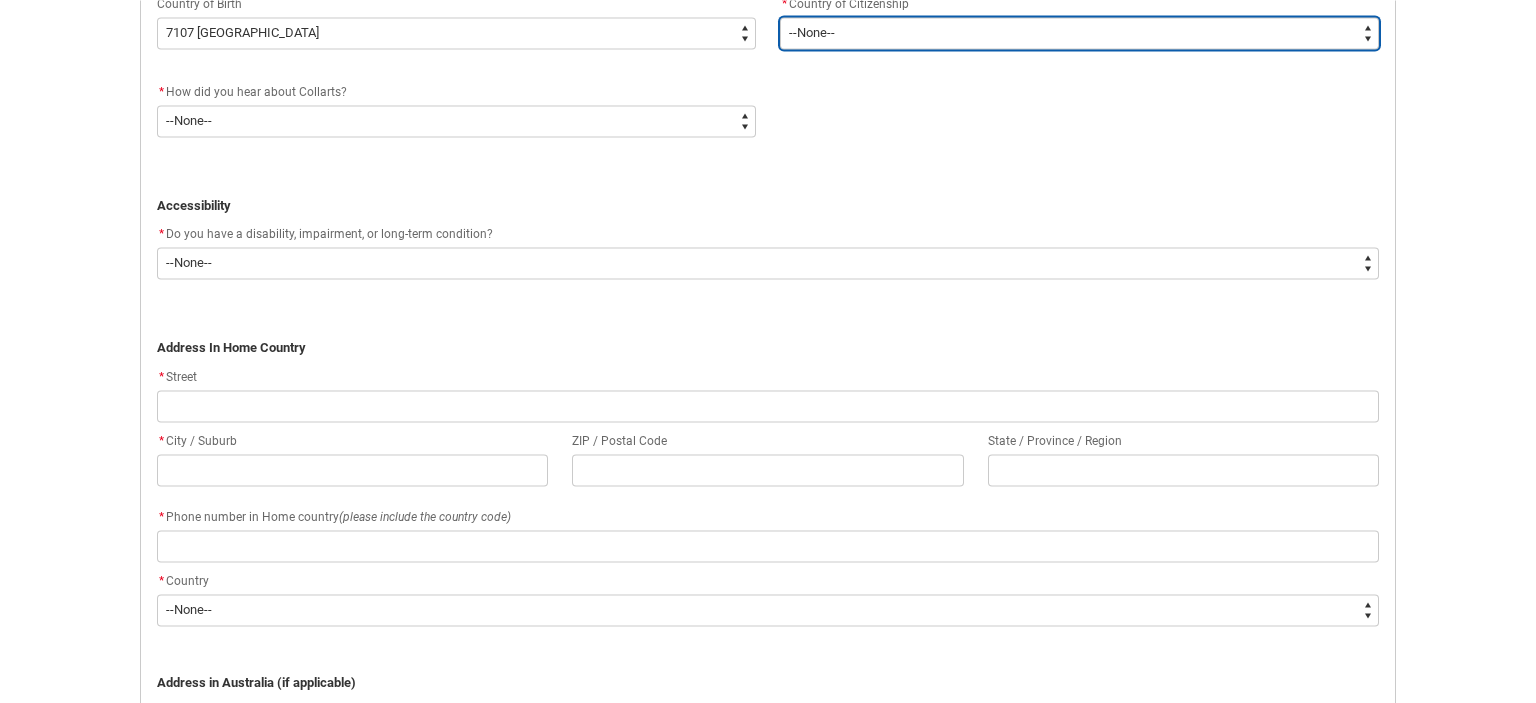 scroll, scrollTop: 1018, scrollLeft: 0, axis: vertical 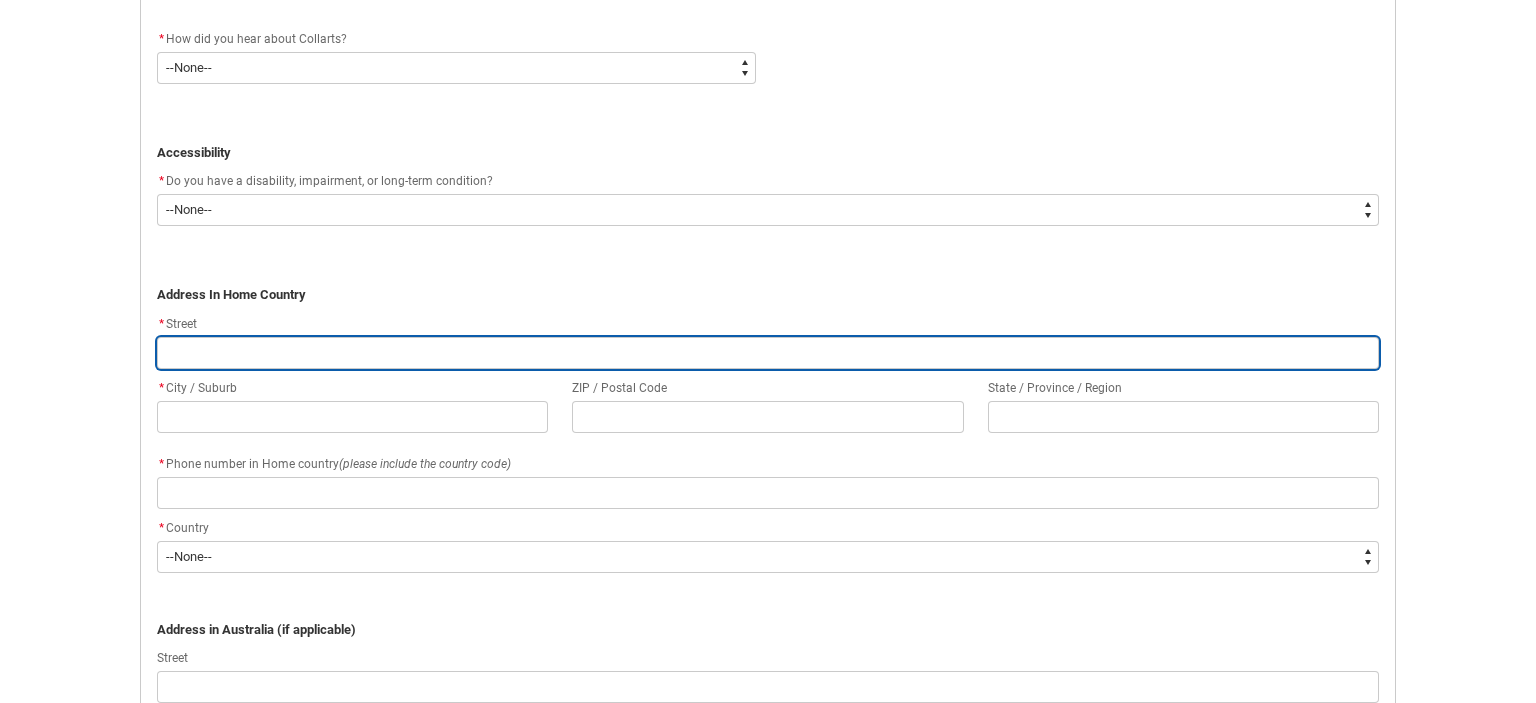 click at bounding box center (768, 353) 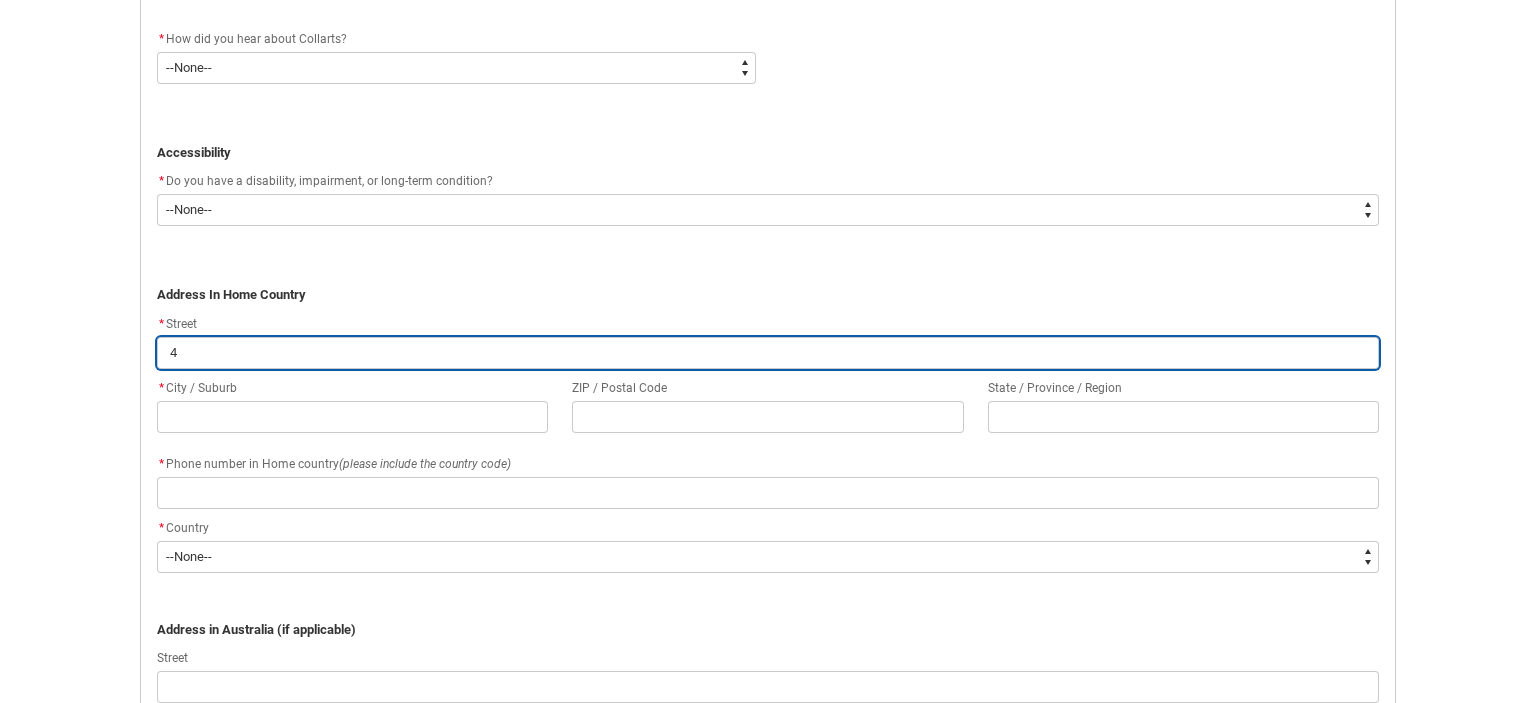 type on "4" 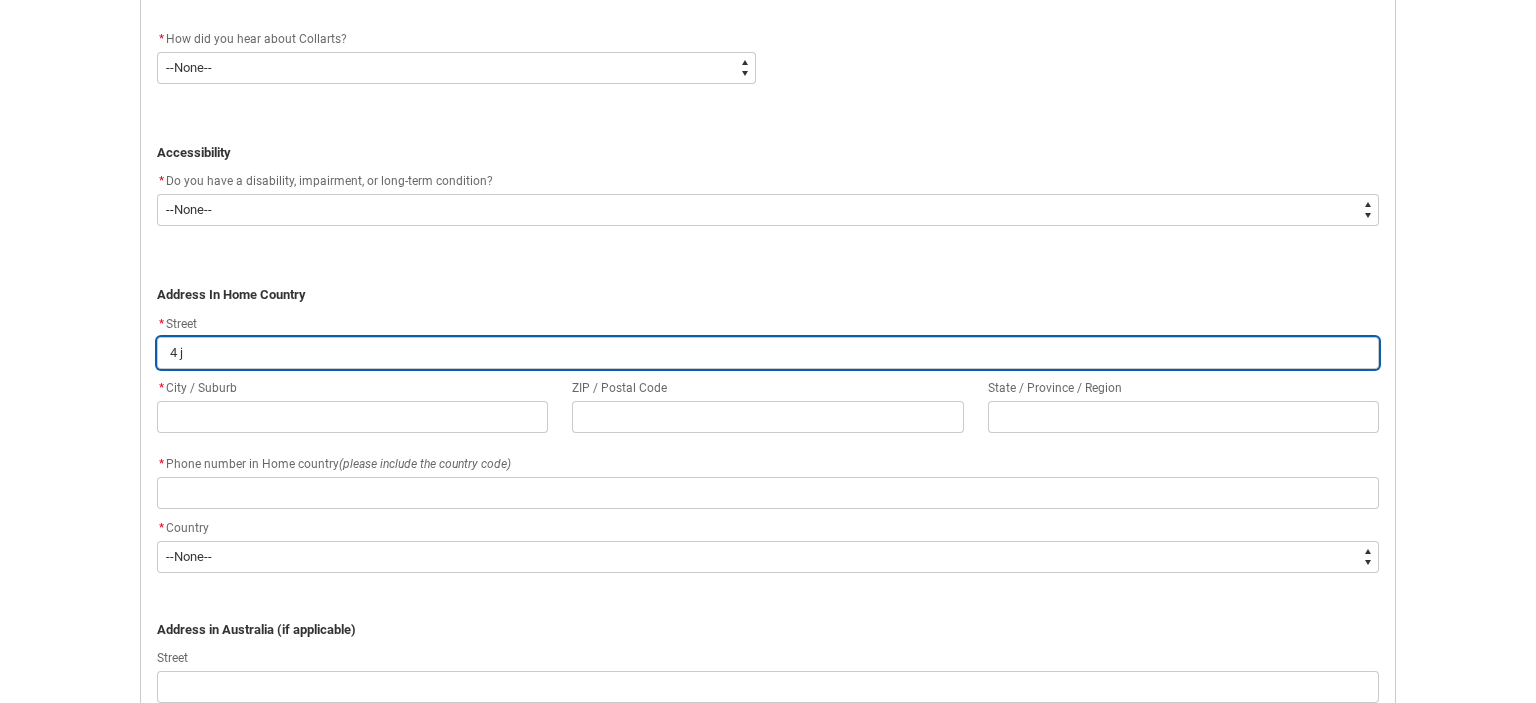 type on "4 je" 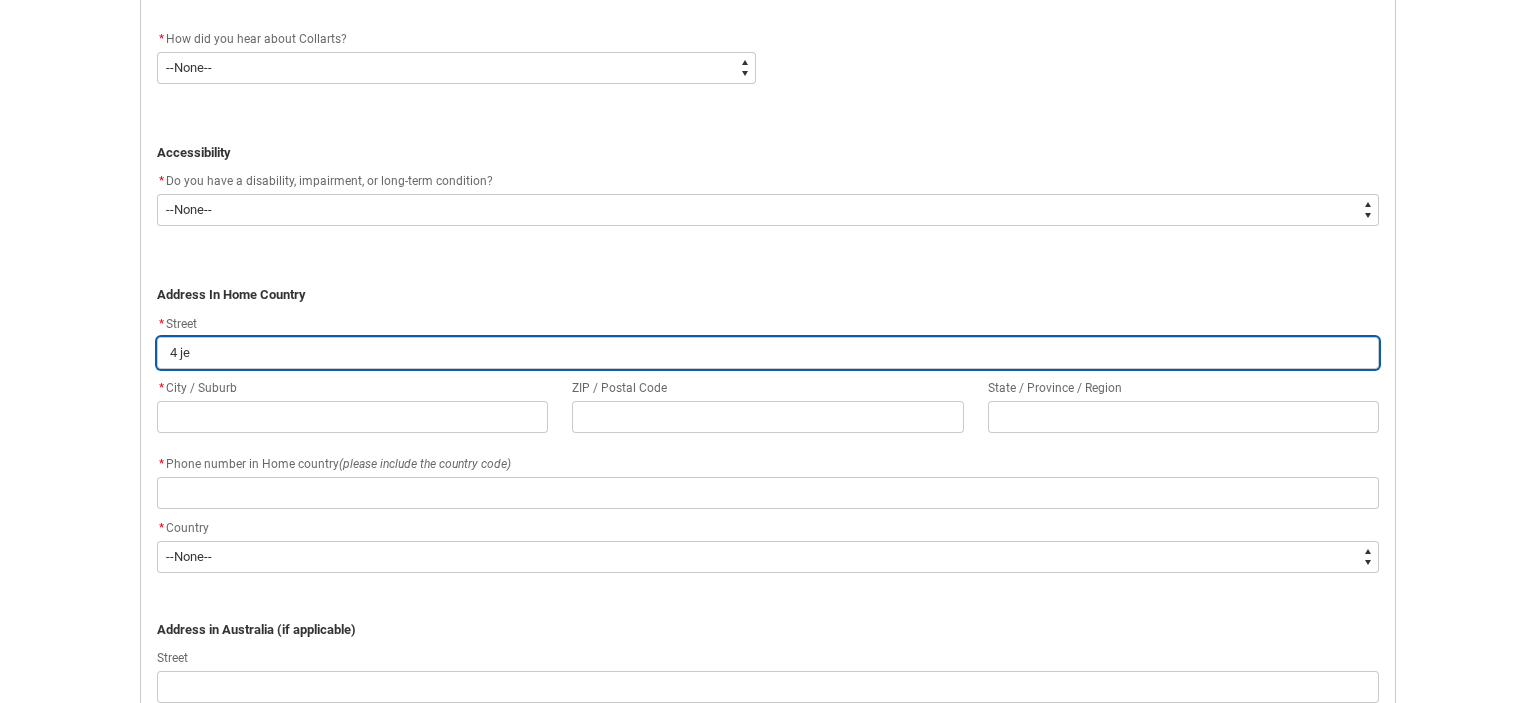 type on "4 jen" 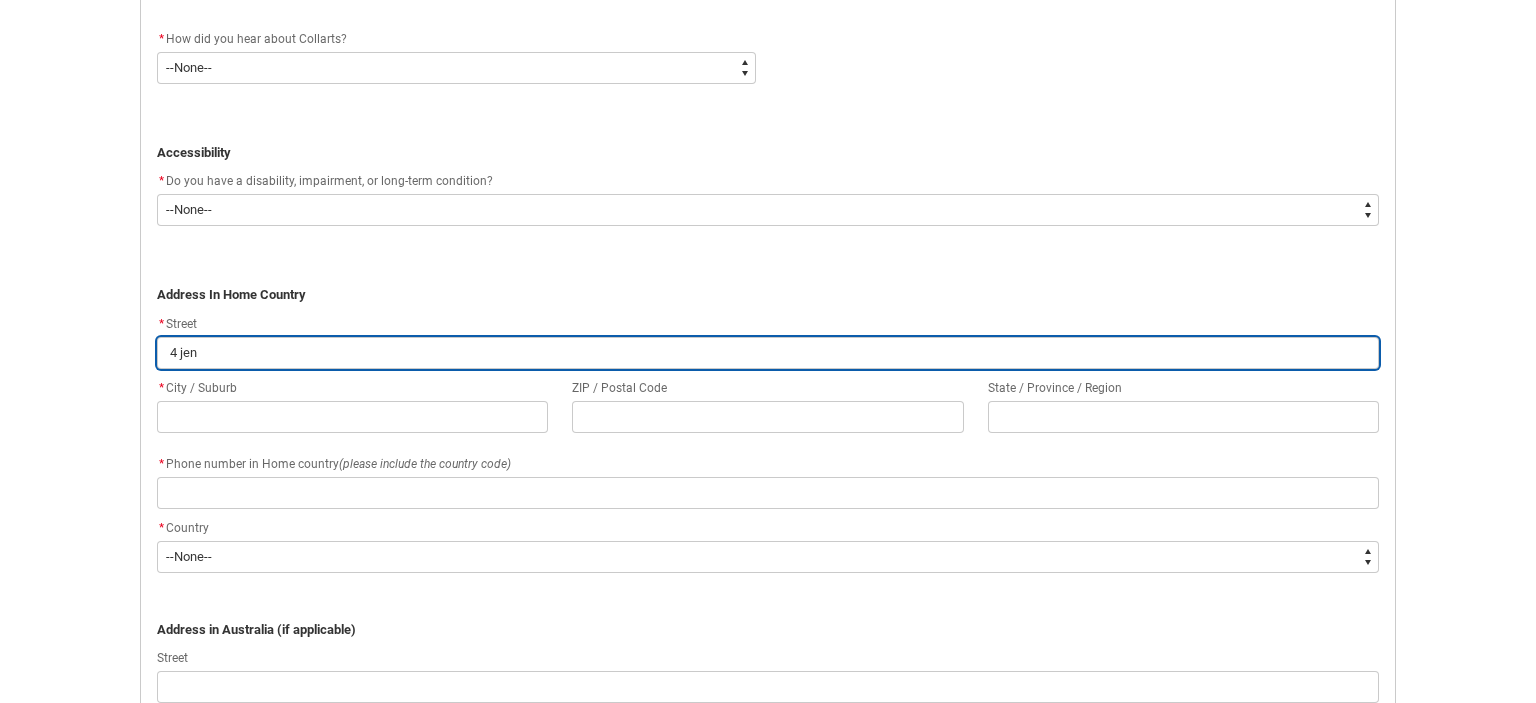 type on "4 [PERSON_NAME]" 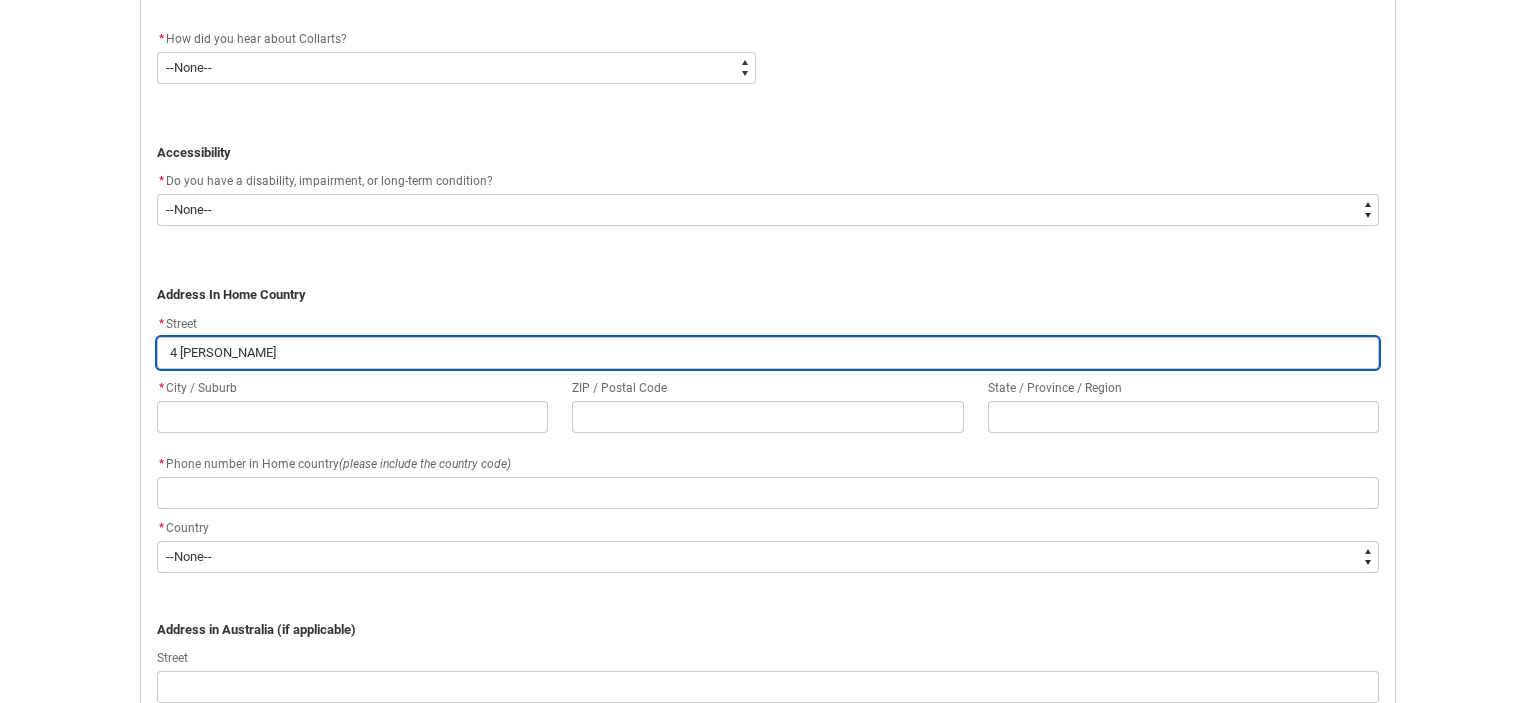type on "4 jense" 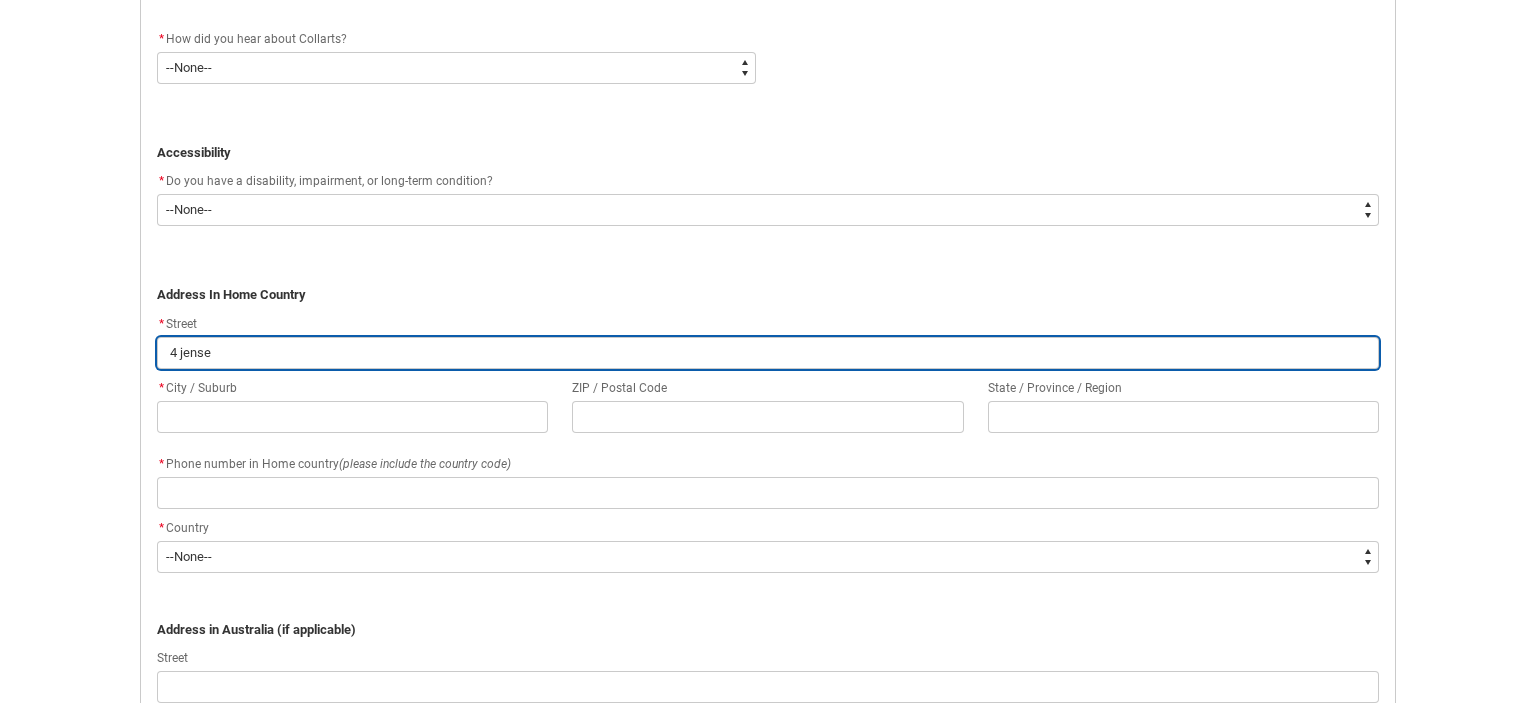 type on "4 [PERSON_NAME]" 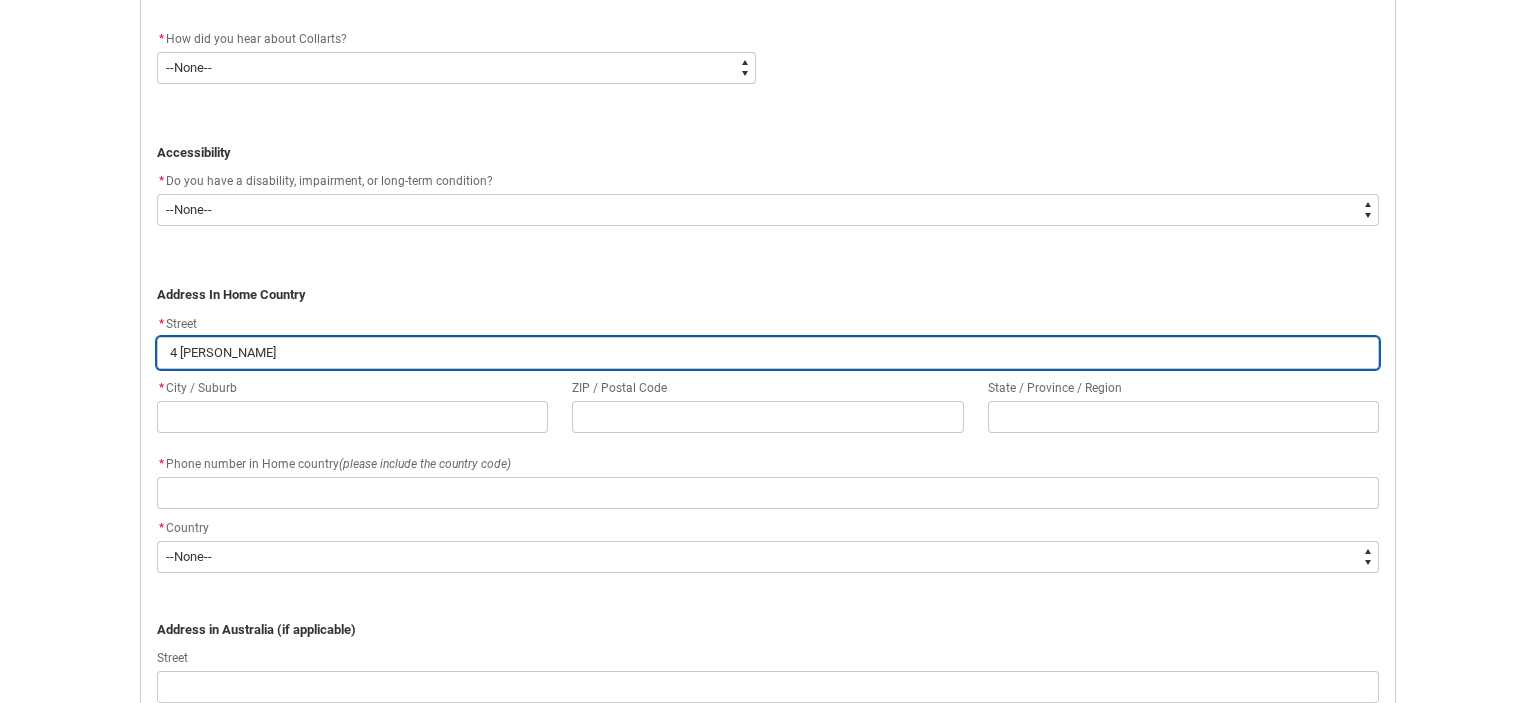 type on "4 [PERSON_NAME]" 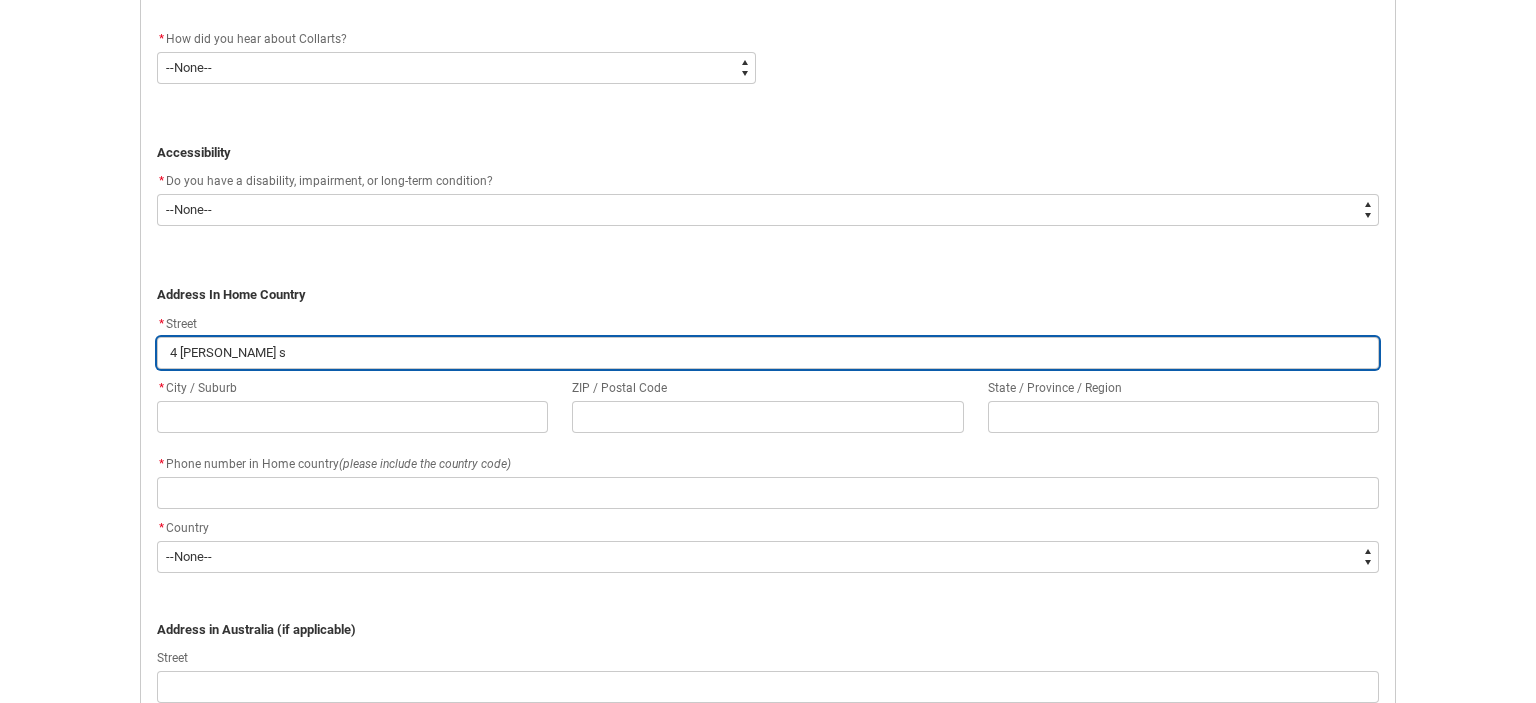 type on "[STREET_ADDRESS][PERSON_NAME]" 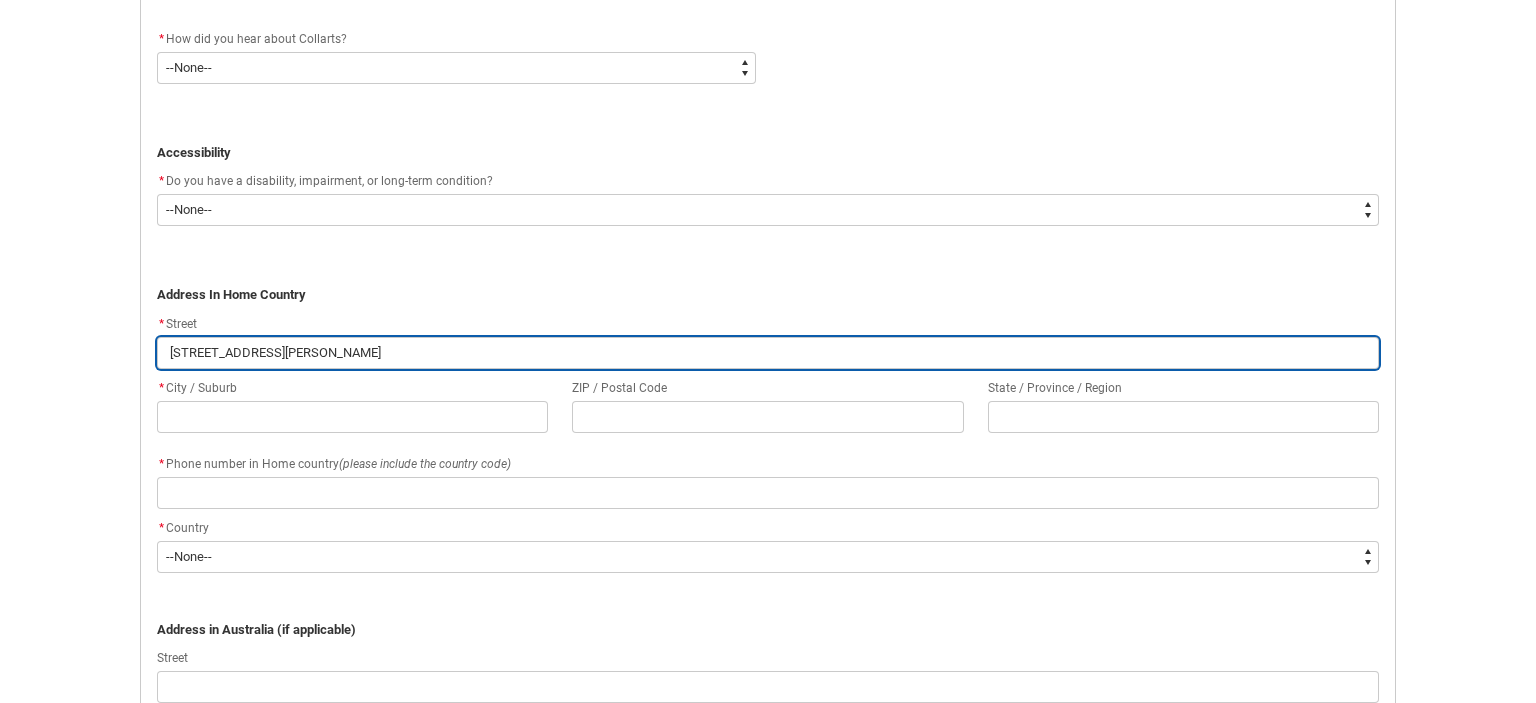 type on "4 [PERSON_NAME] str" 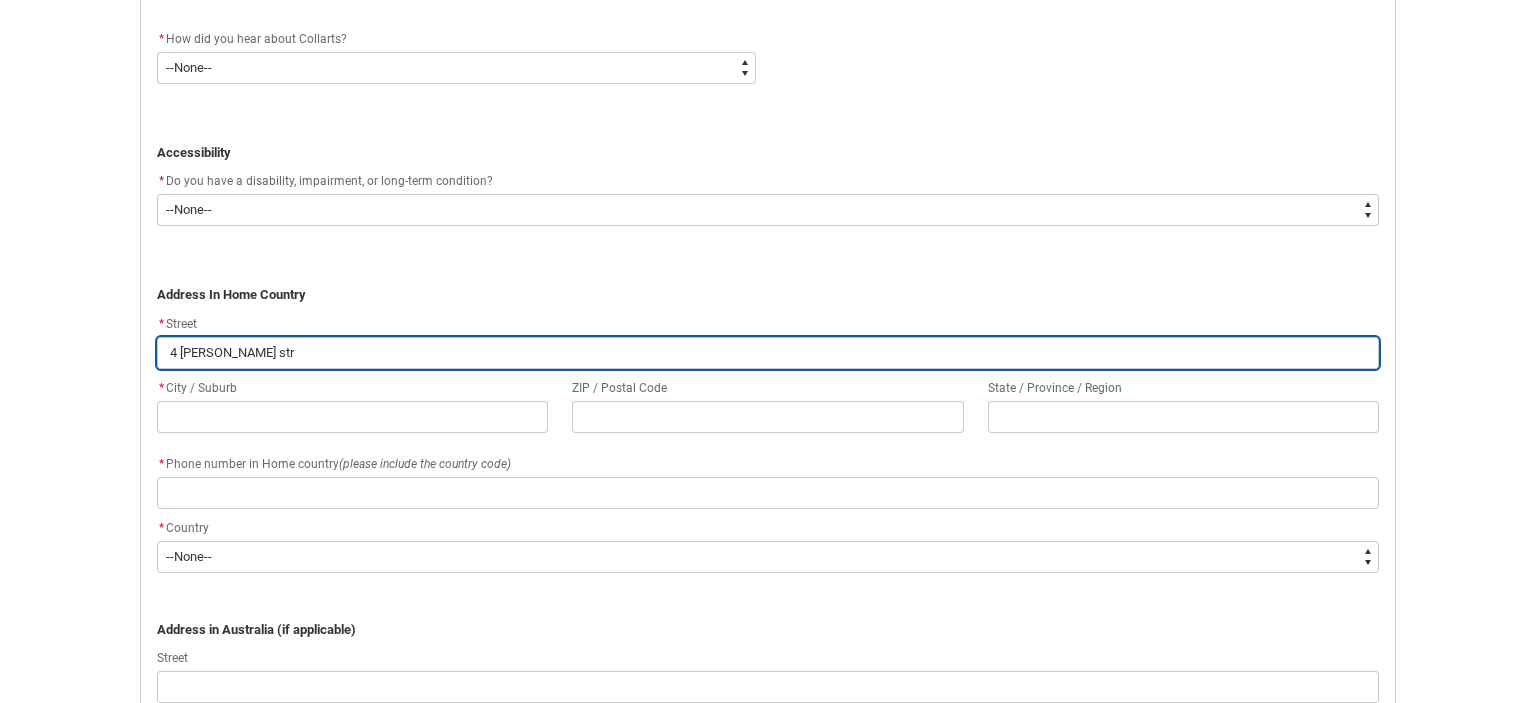 type on "4 [PERSON_NAME] stre" 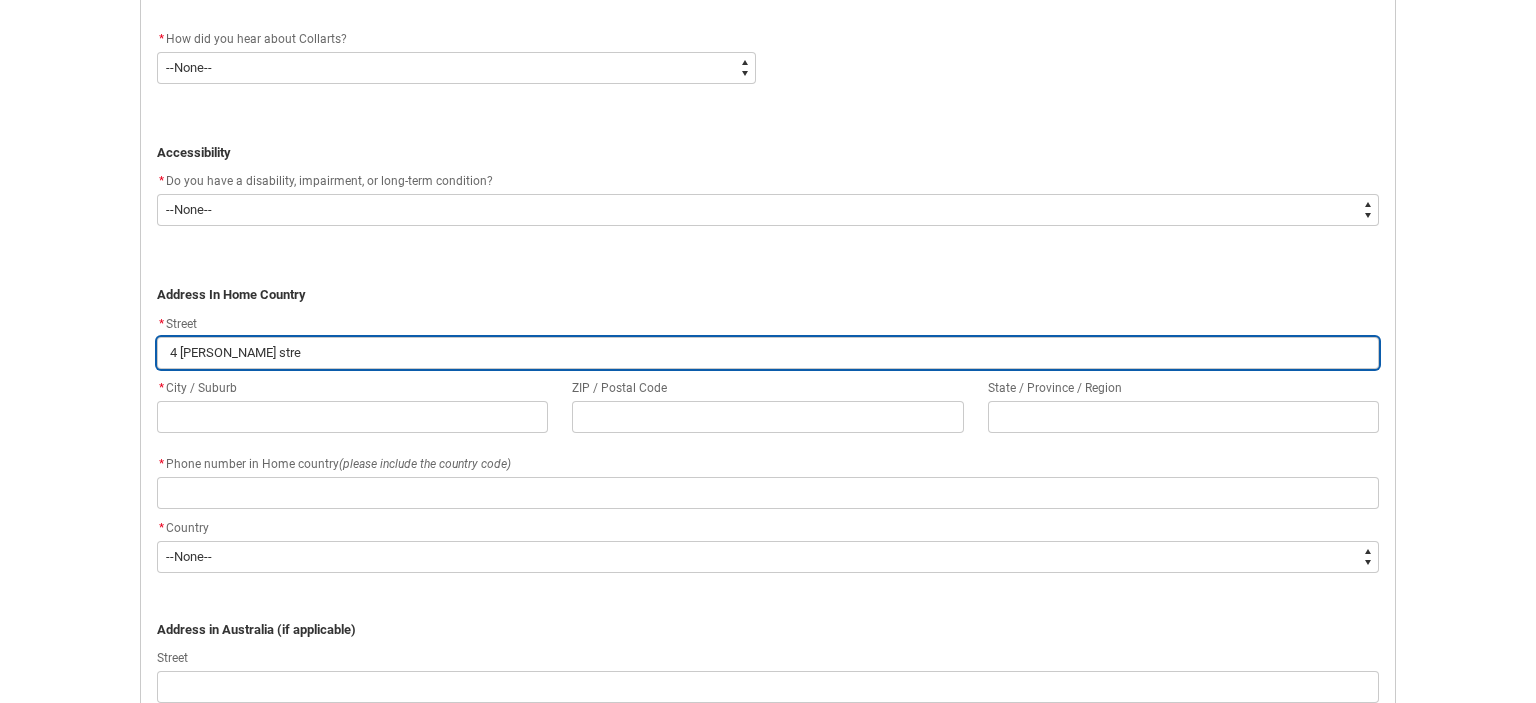 type on "4 [PERSON_NAME] stree" 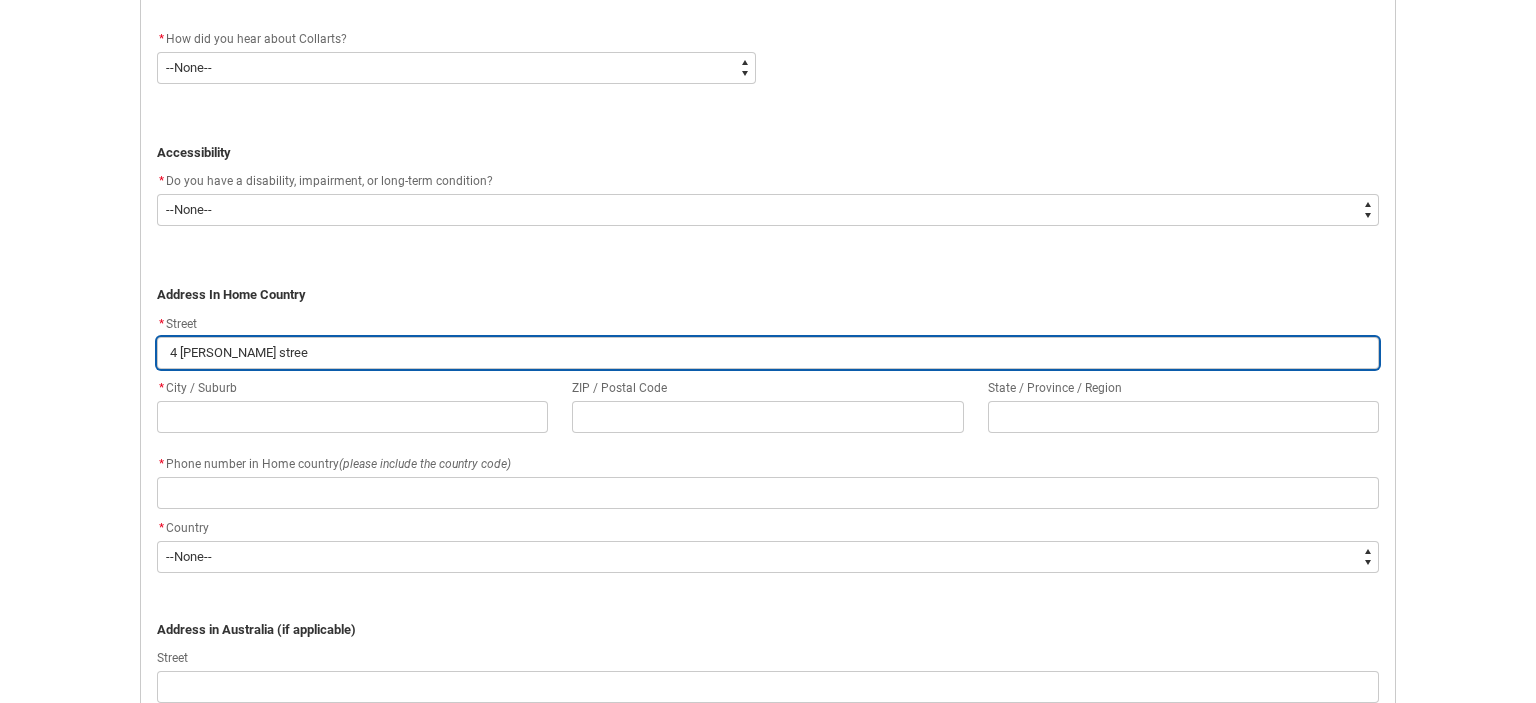 type on "[STREET_ADDRESS][PERSON_NAME]" 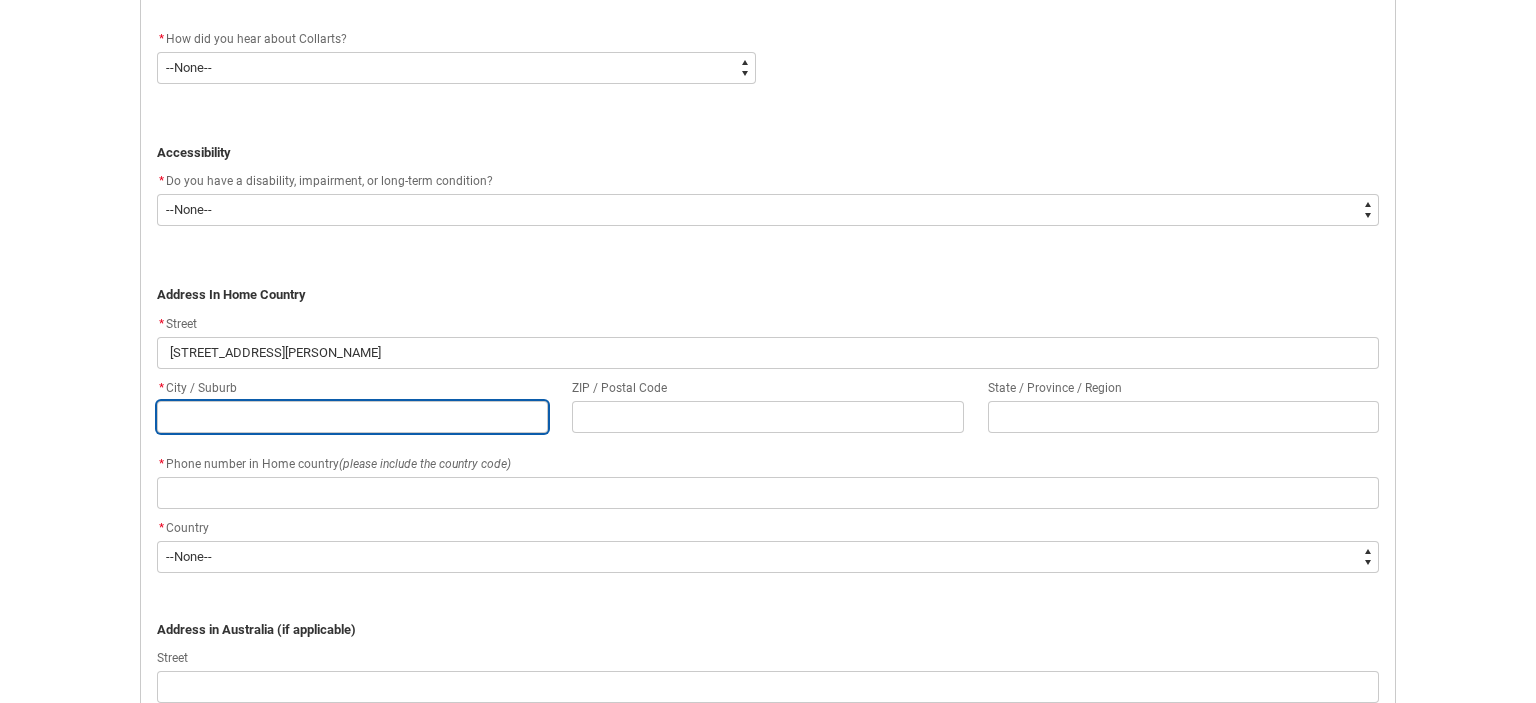 click at bounding box center (352, 417) 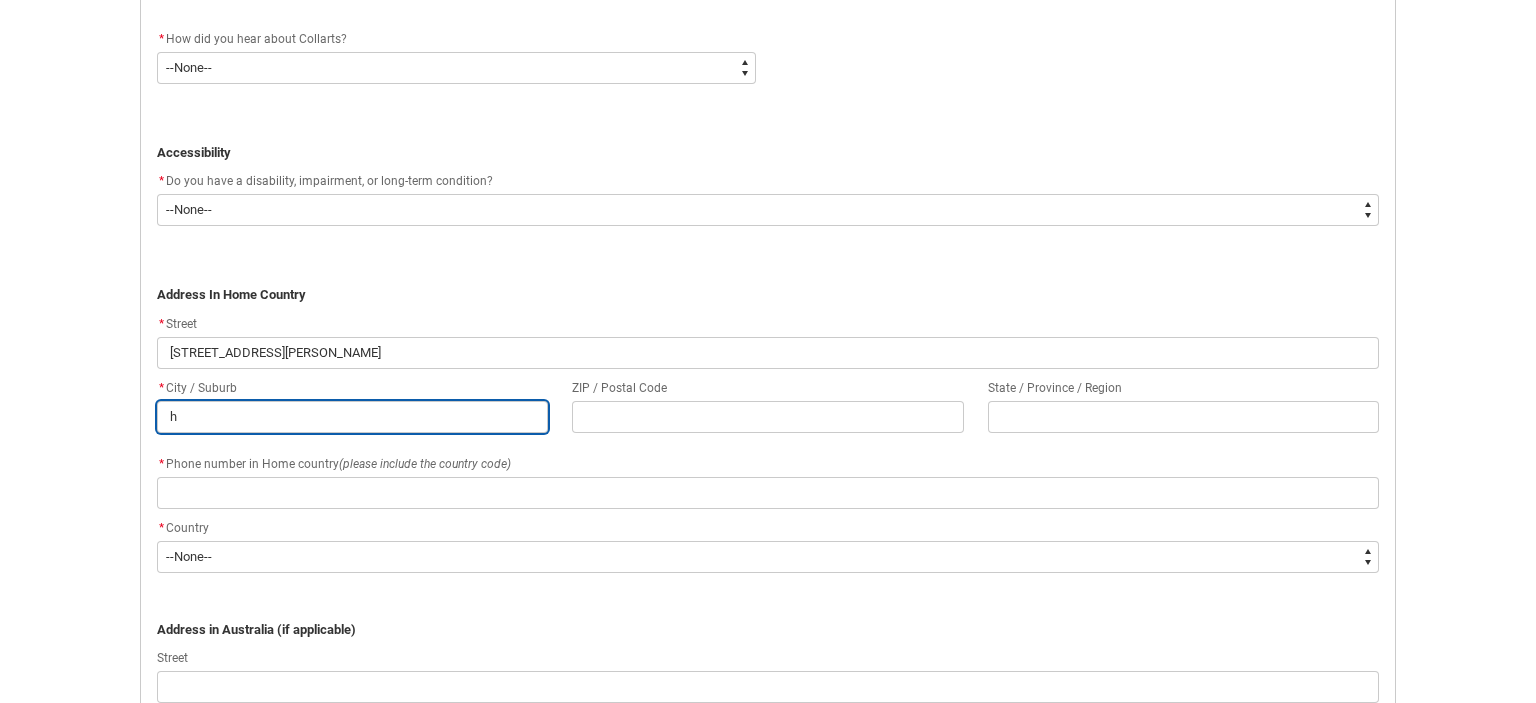 type on "ha" 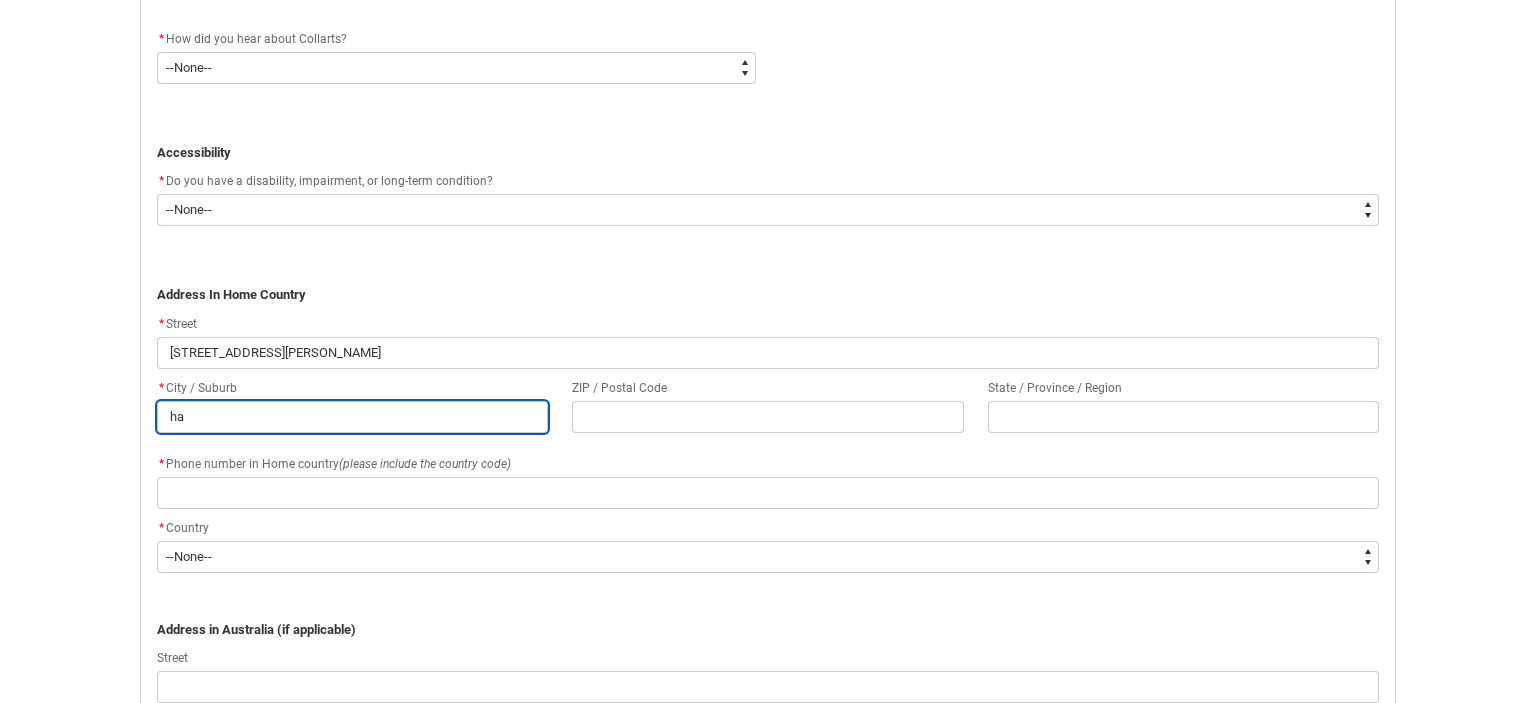 type on "had" 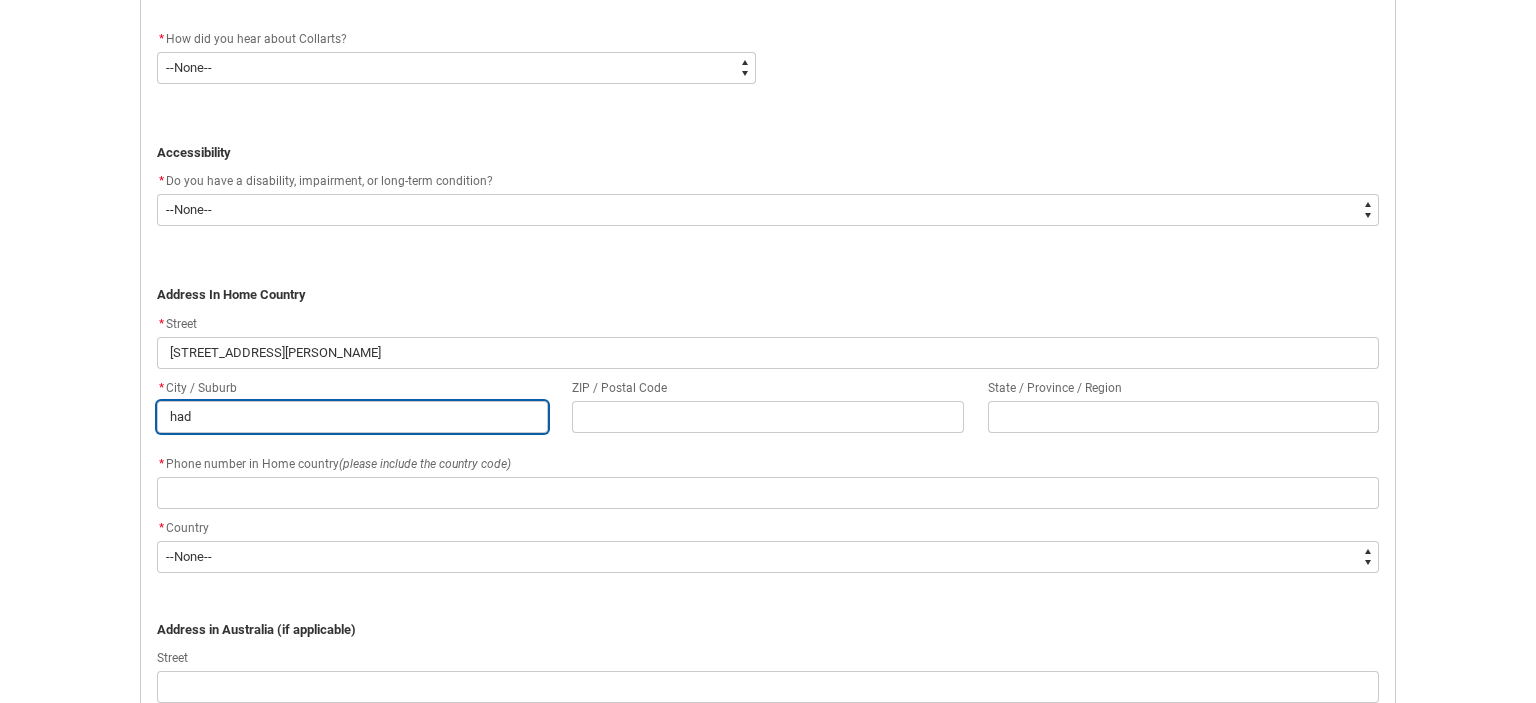 type on "hadf" 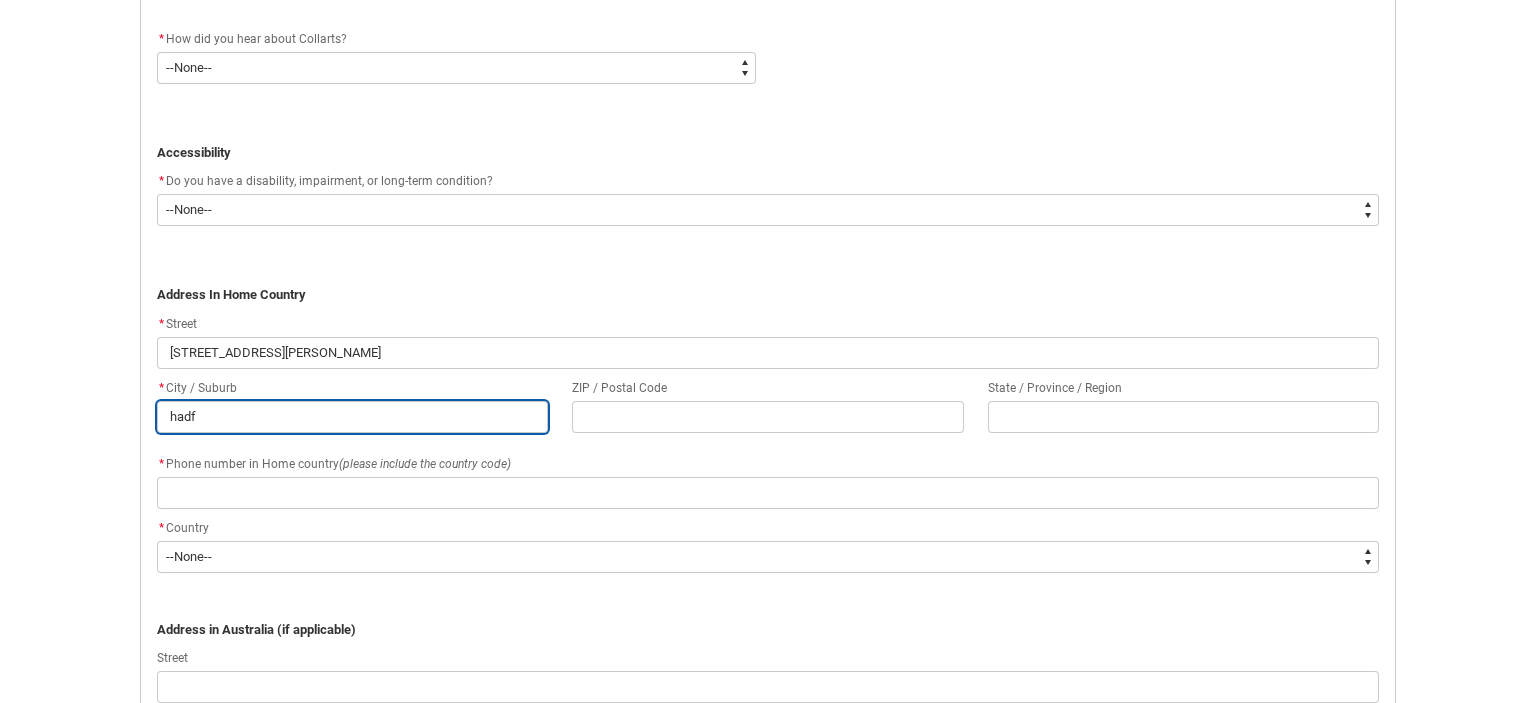type on "hadfi" 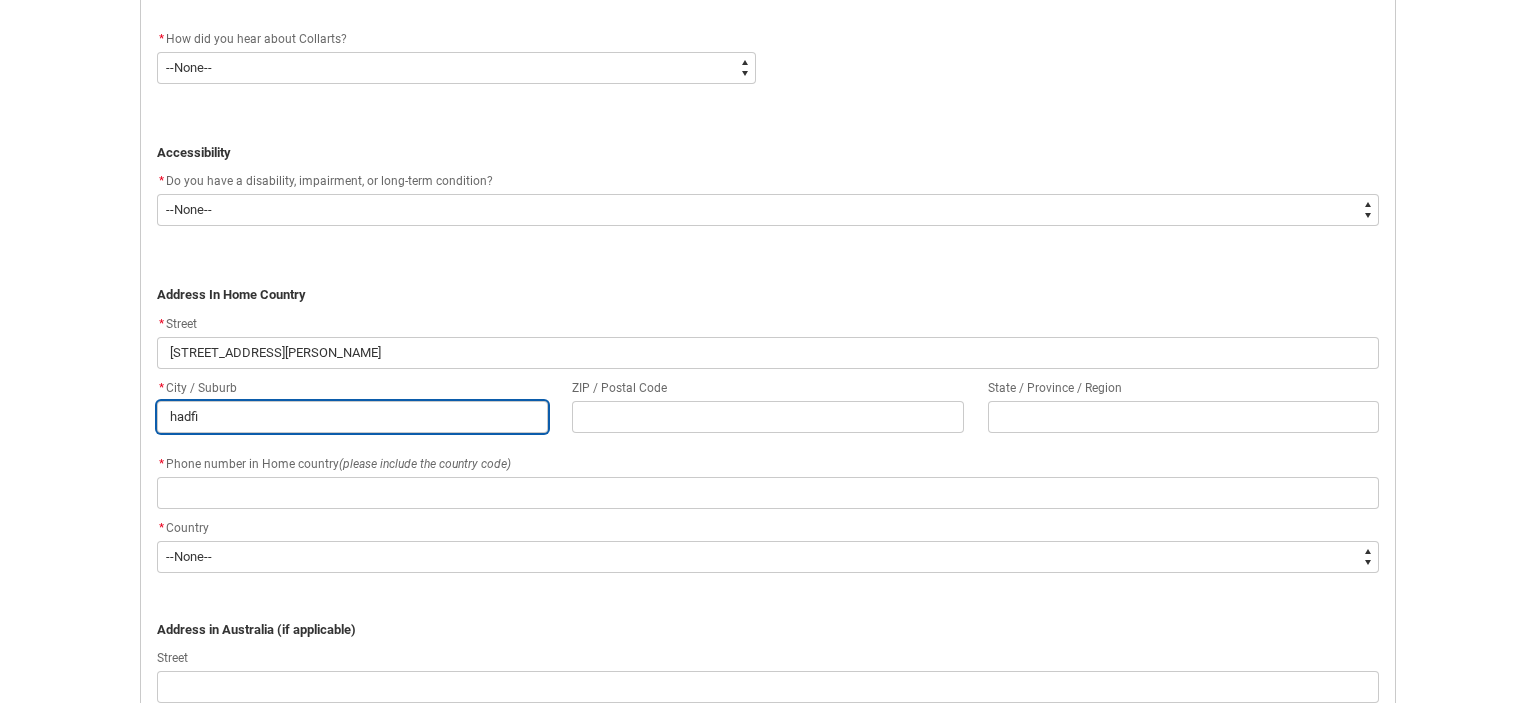 type on "hadfie" 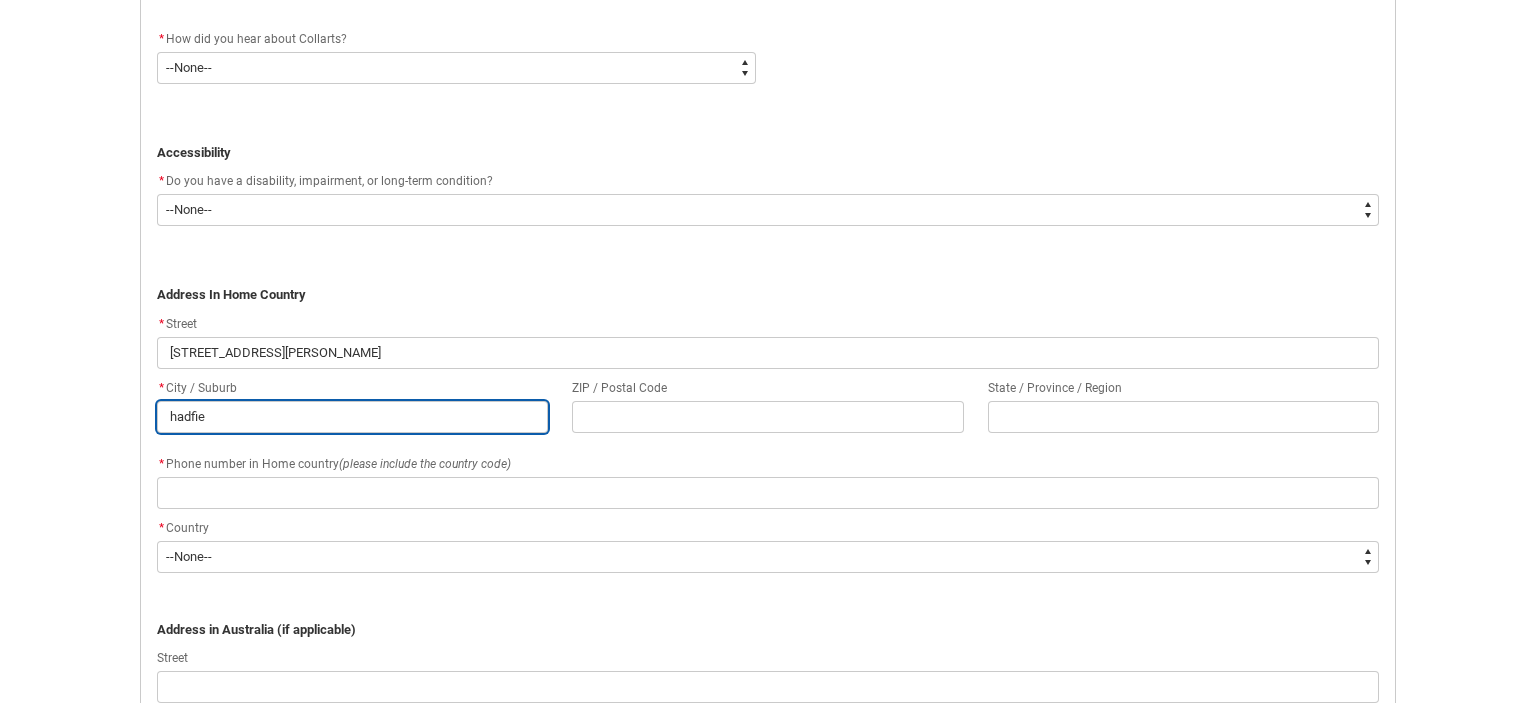 type on "hadfiel" 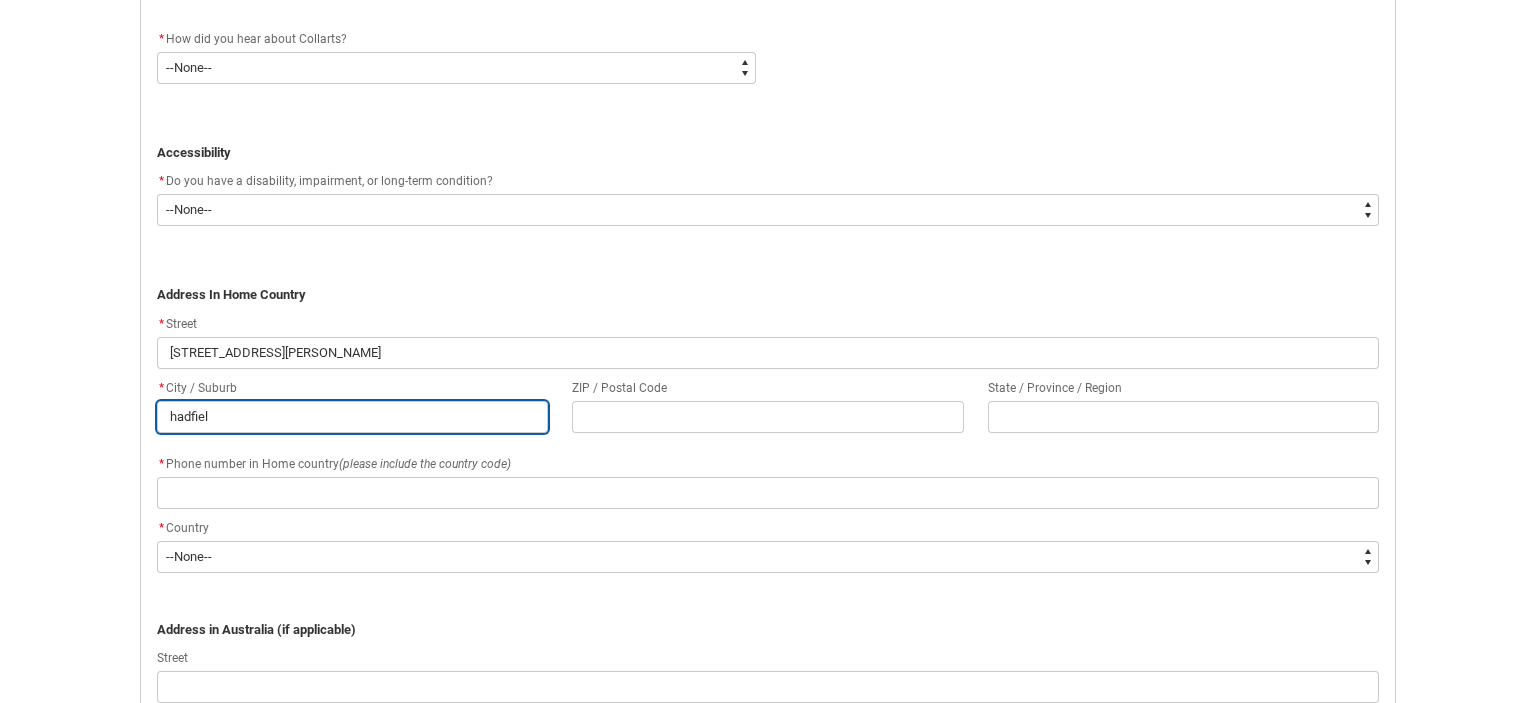 type on "[PERSON_NAME]" 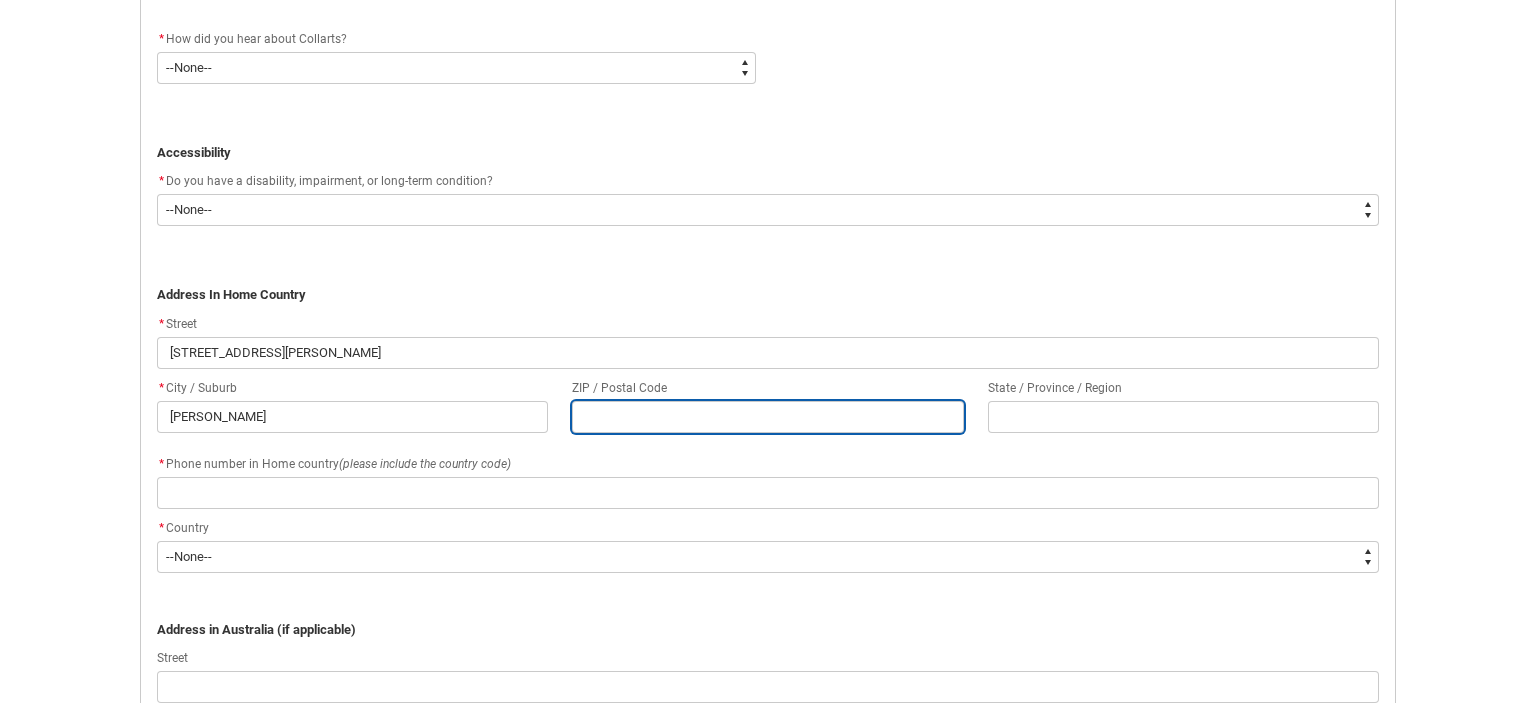 click at bounding box center (767, 417) 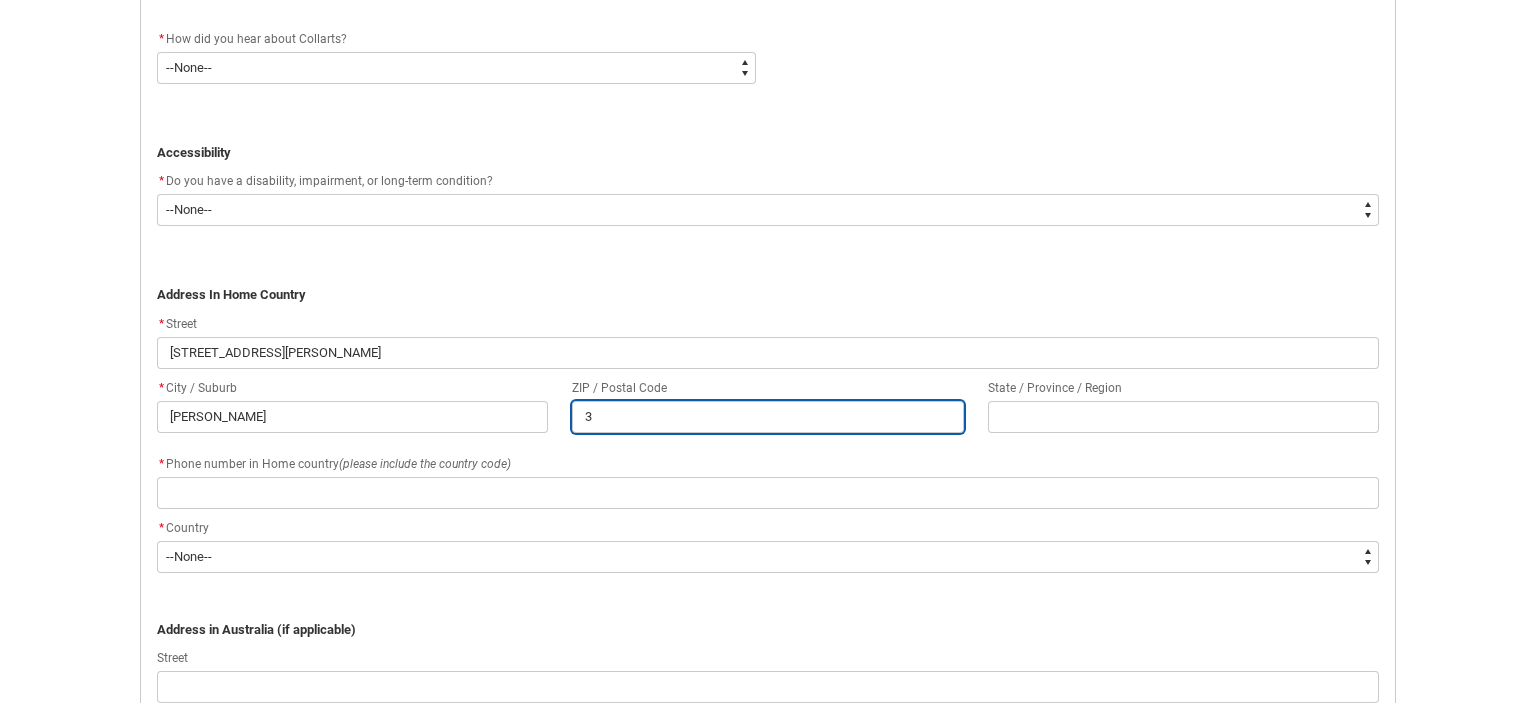 type on "30" 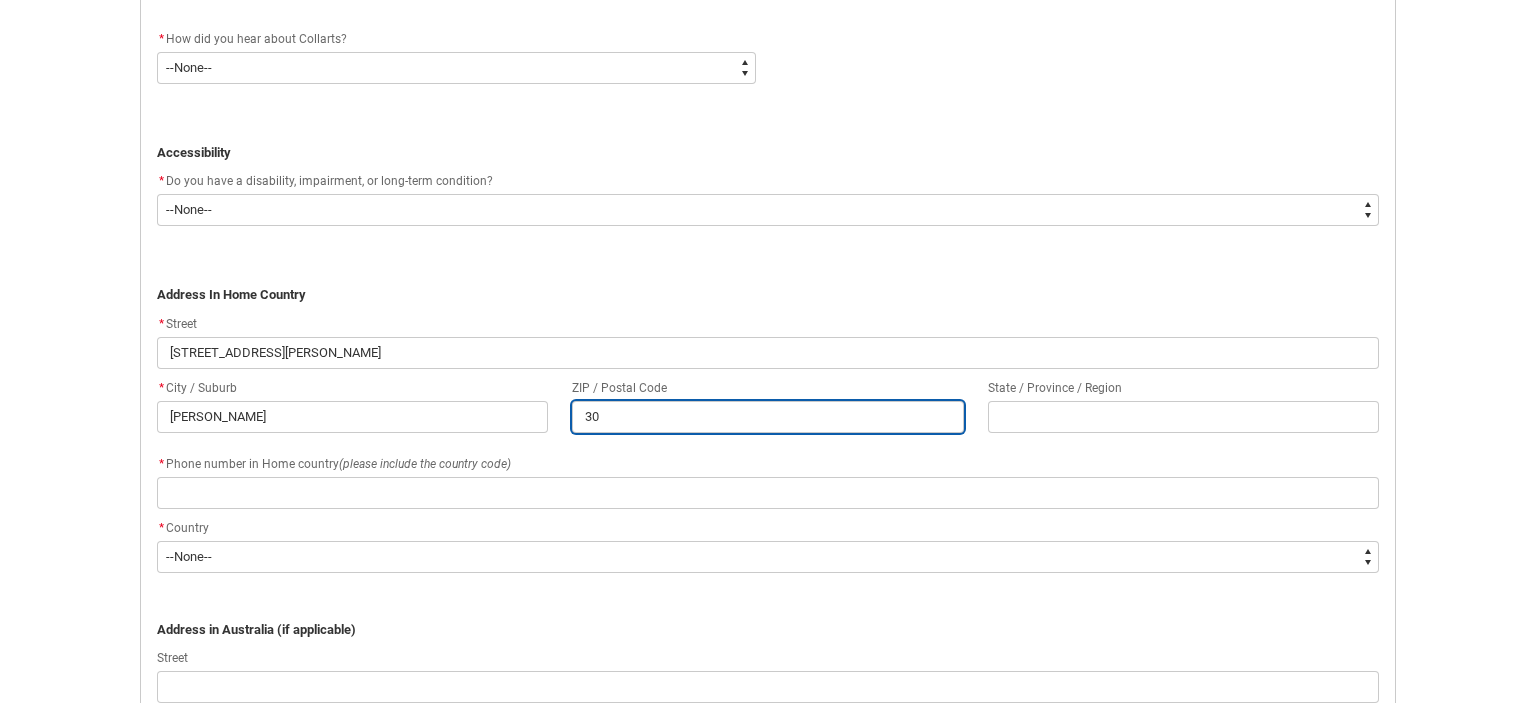 type on "304" 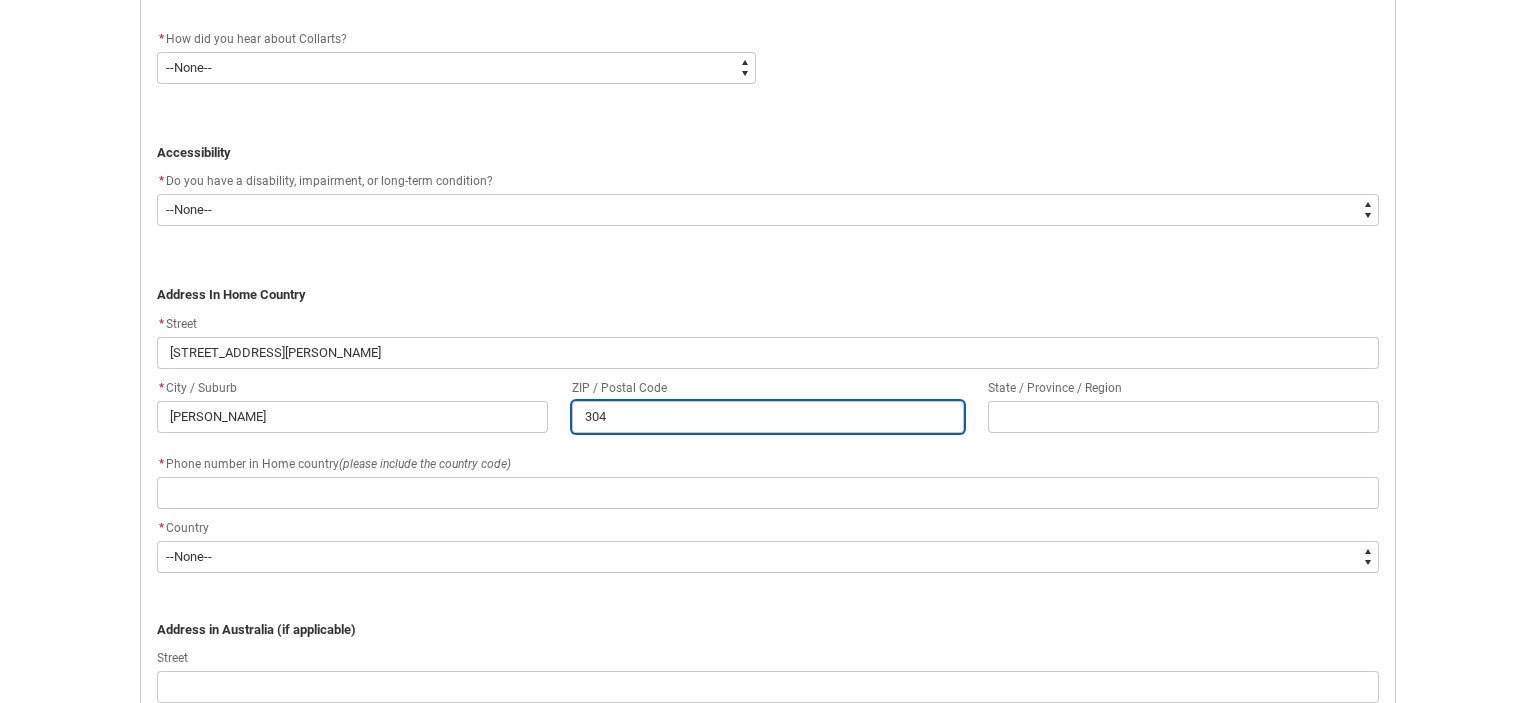 type on "3046" 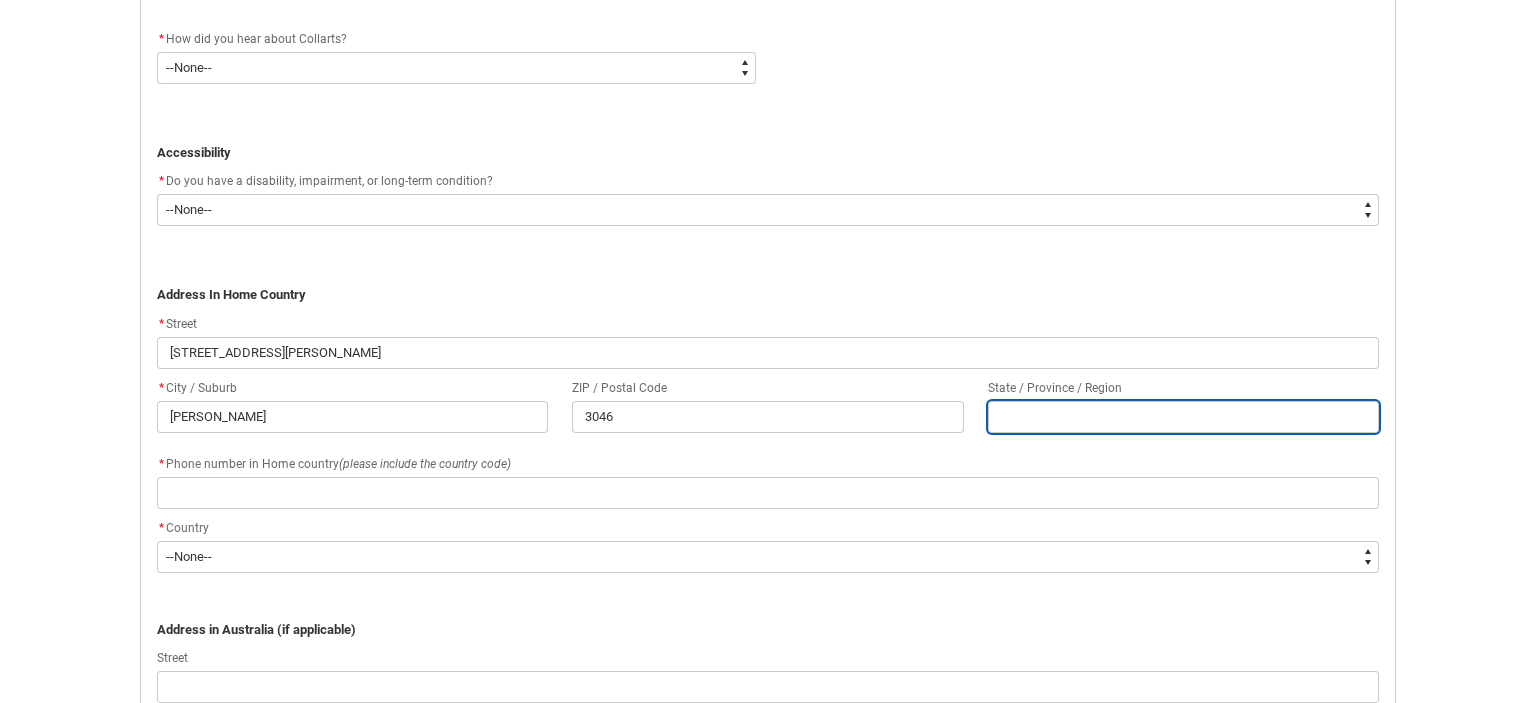 click at bounding box center [1183, 417] 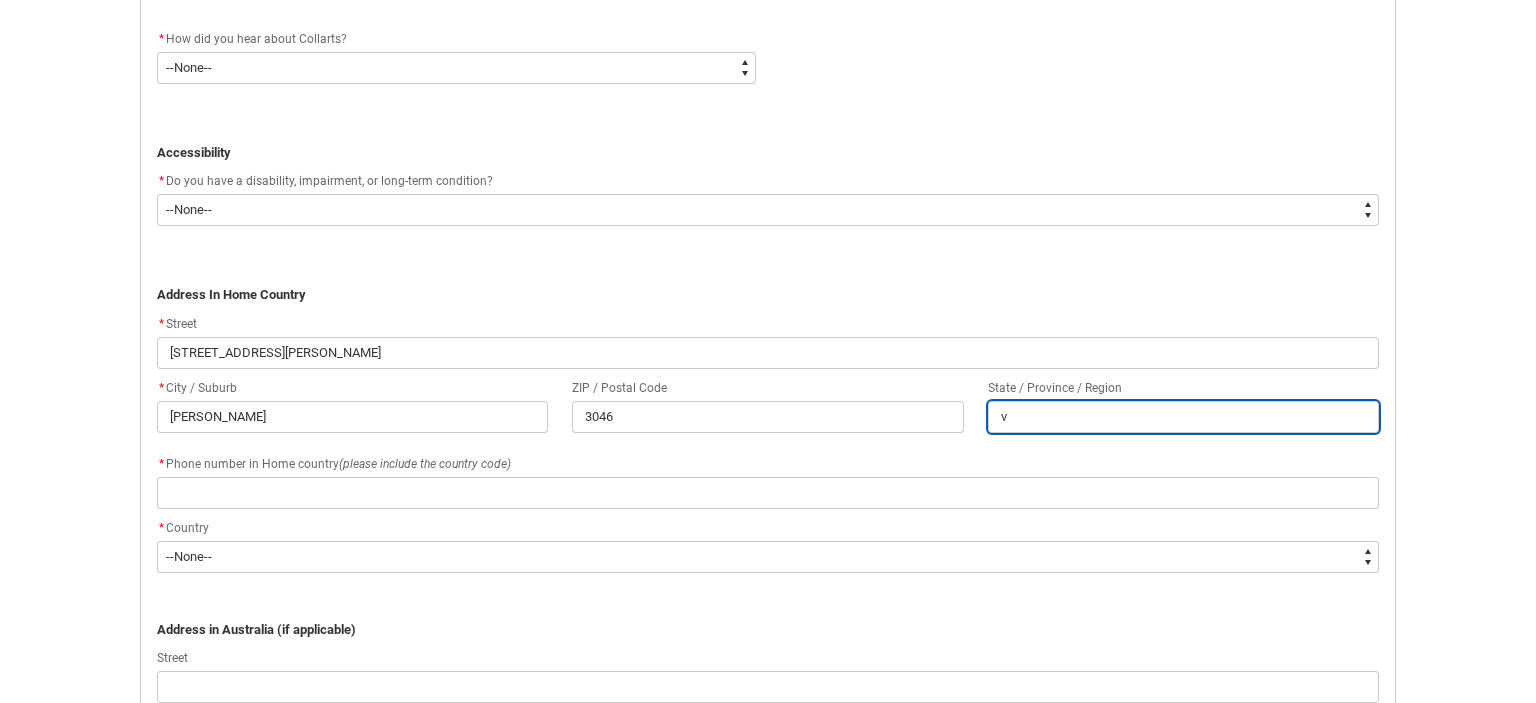type on "vi" 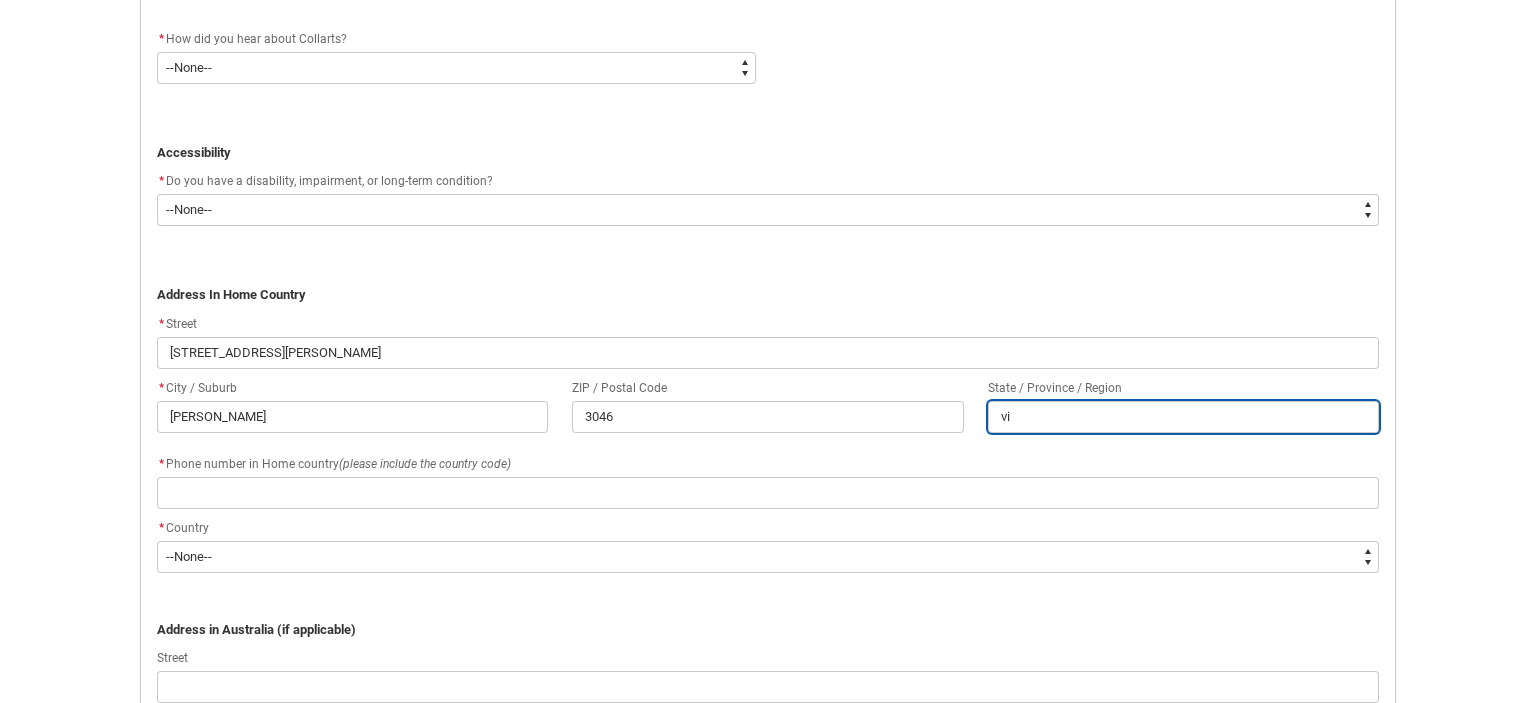 type on "vic" 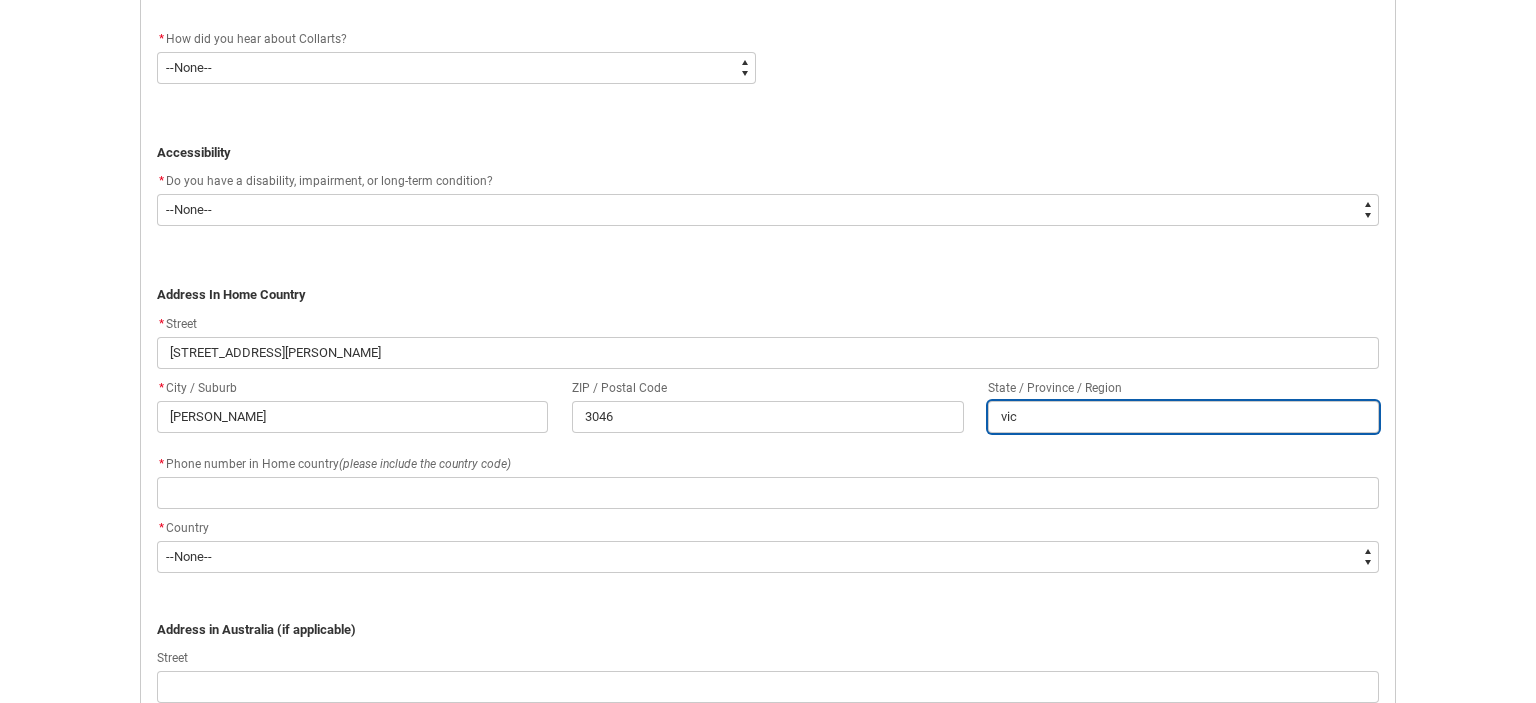 type on "vict" 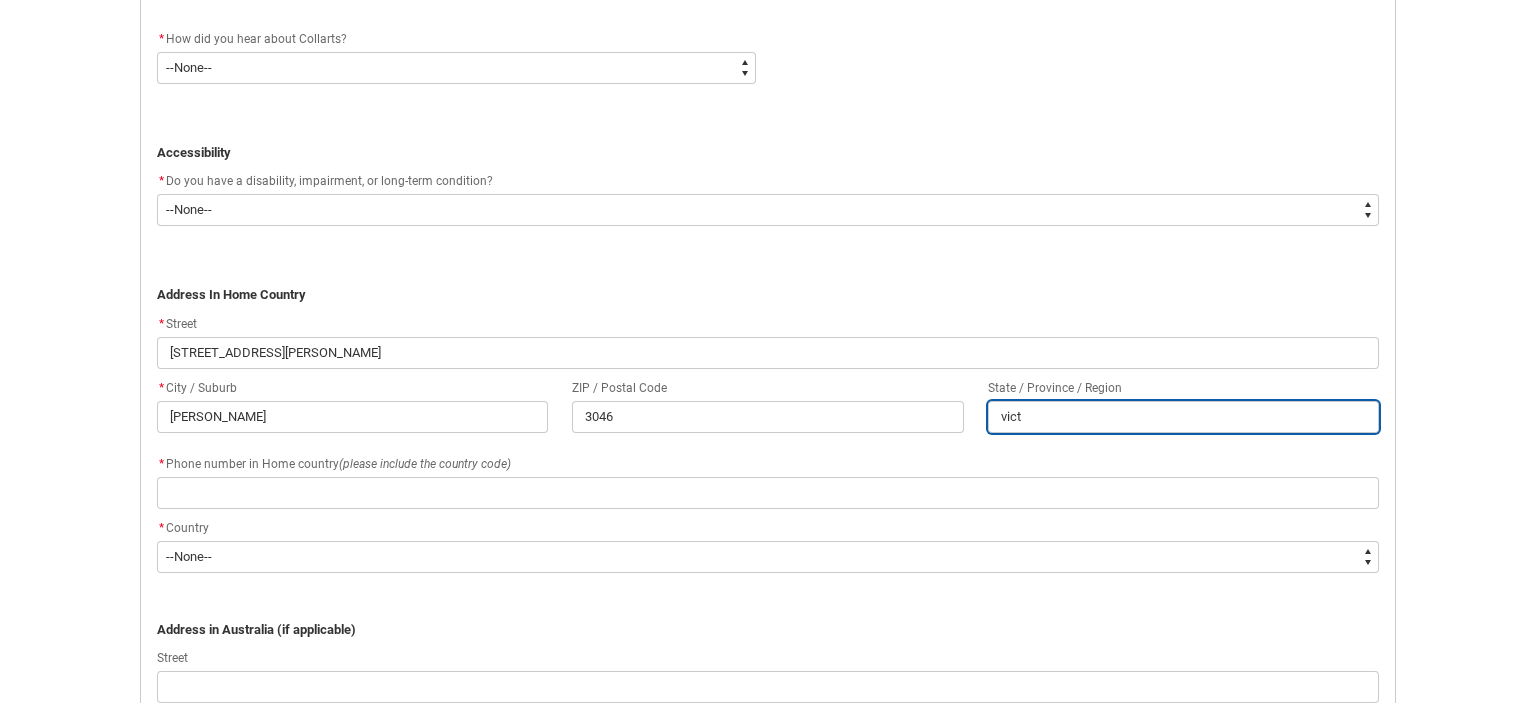 type on "victo" 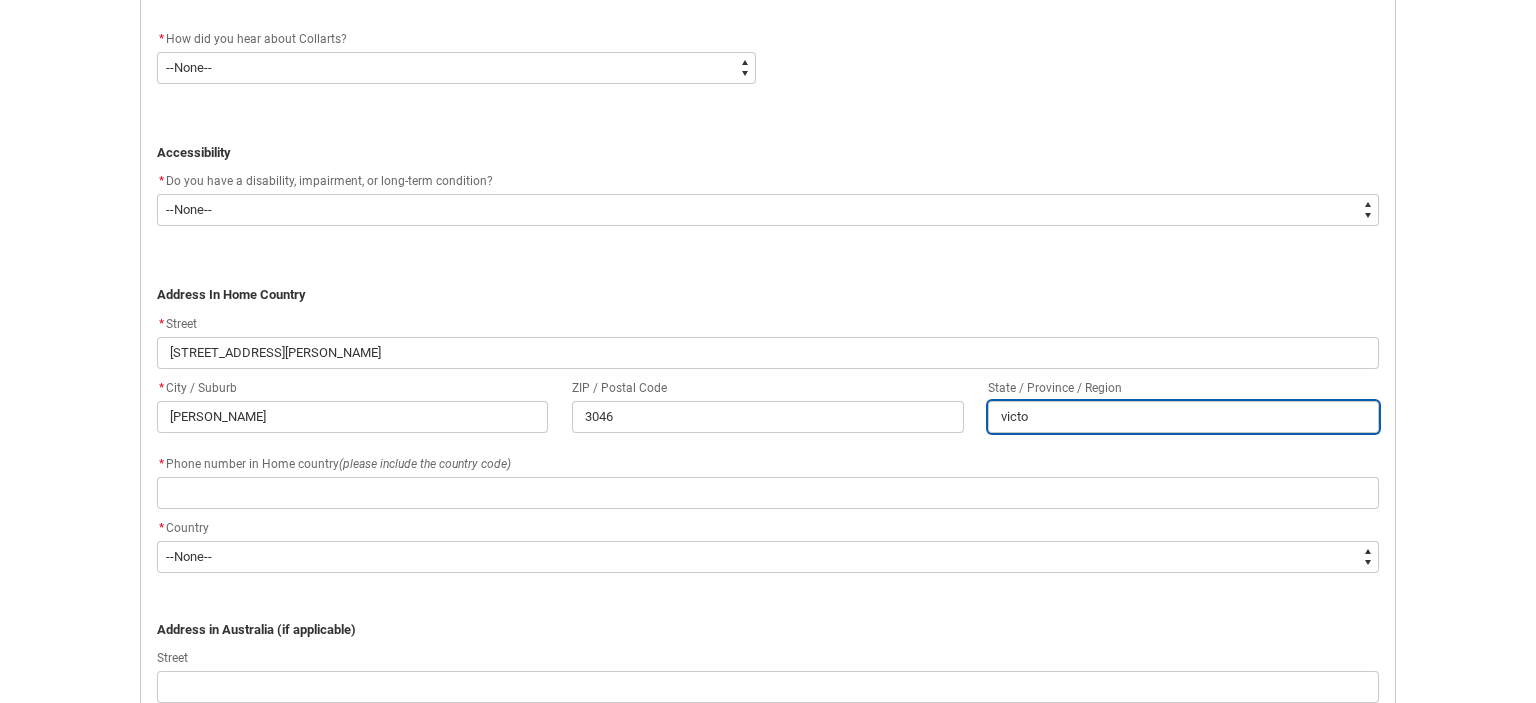 type on "[PERSON_NAME]" 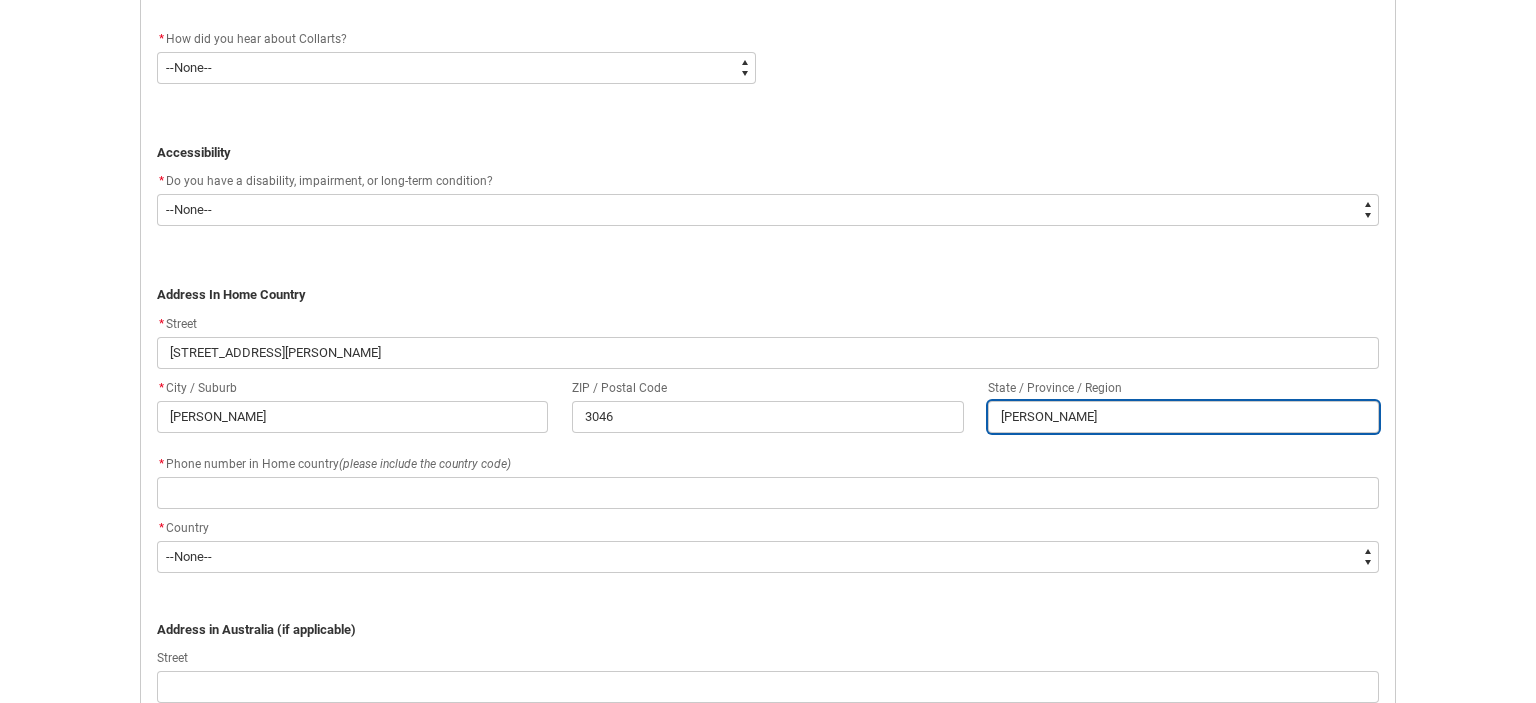 type on "victori" 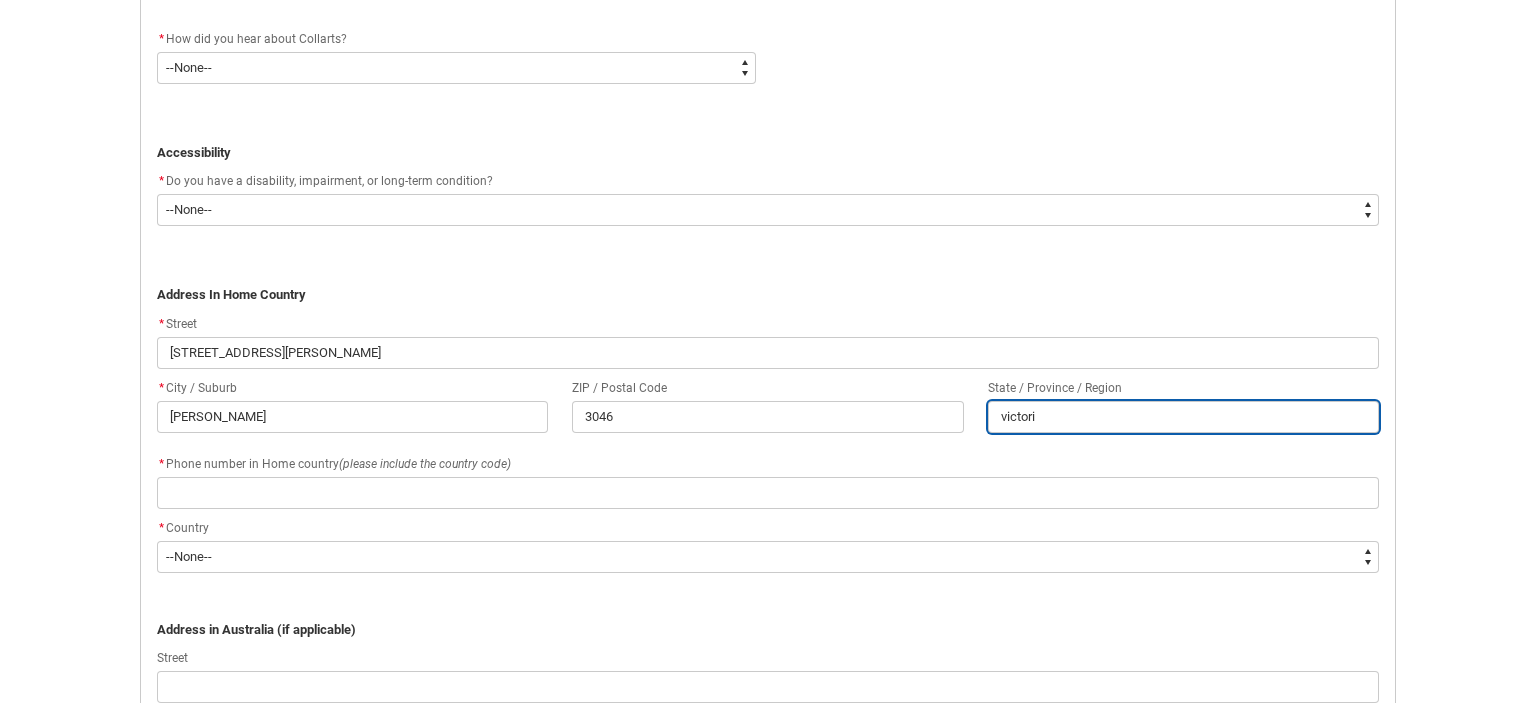 type on "victoria" 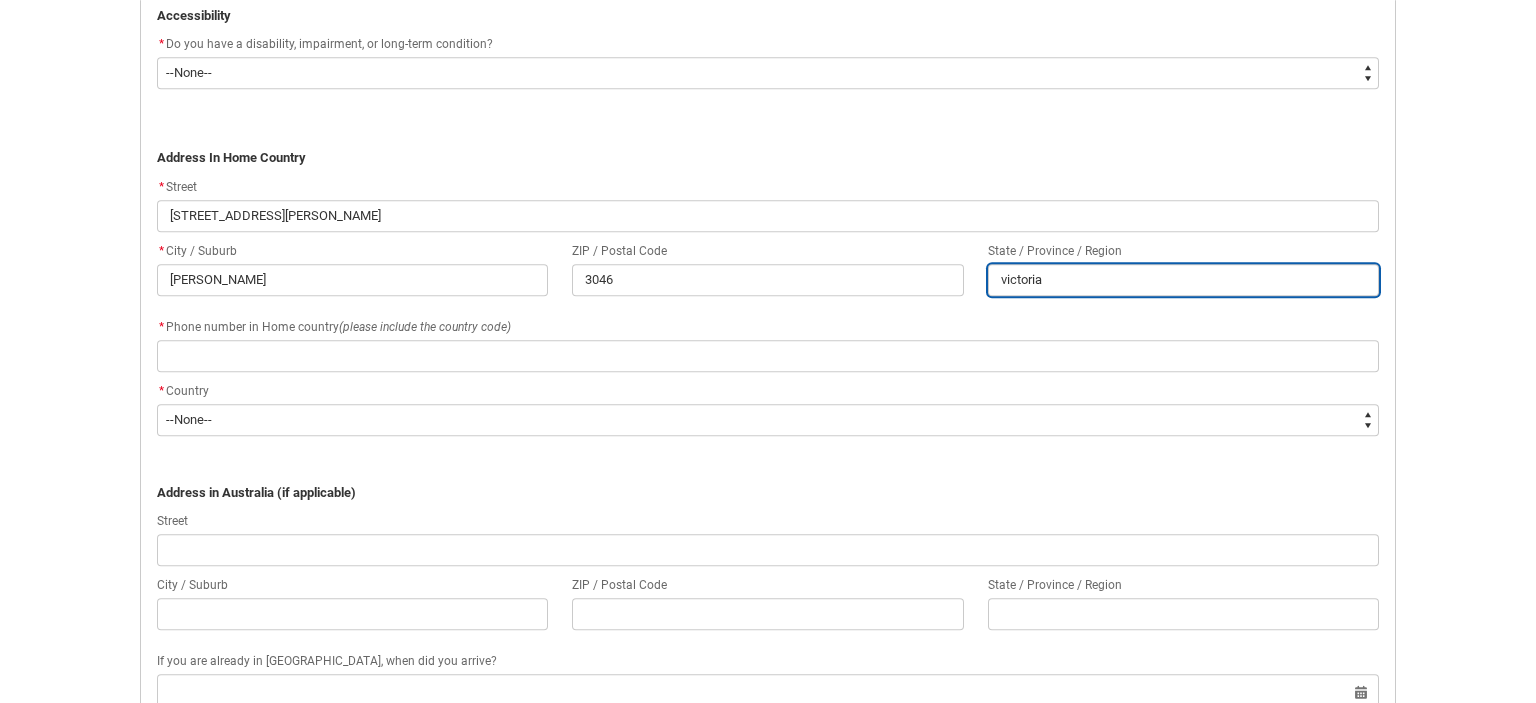 scroll, scrollTop: 1159, scrollLeft: 0, axis: vertical 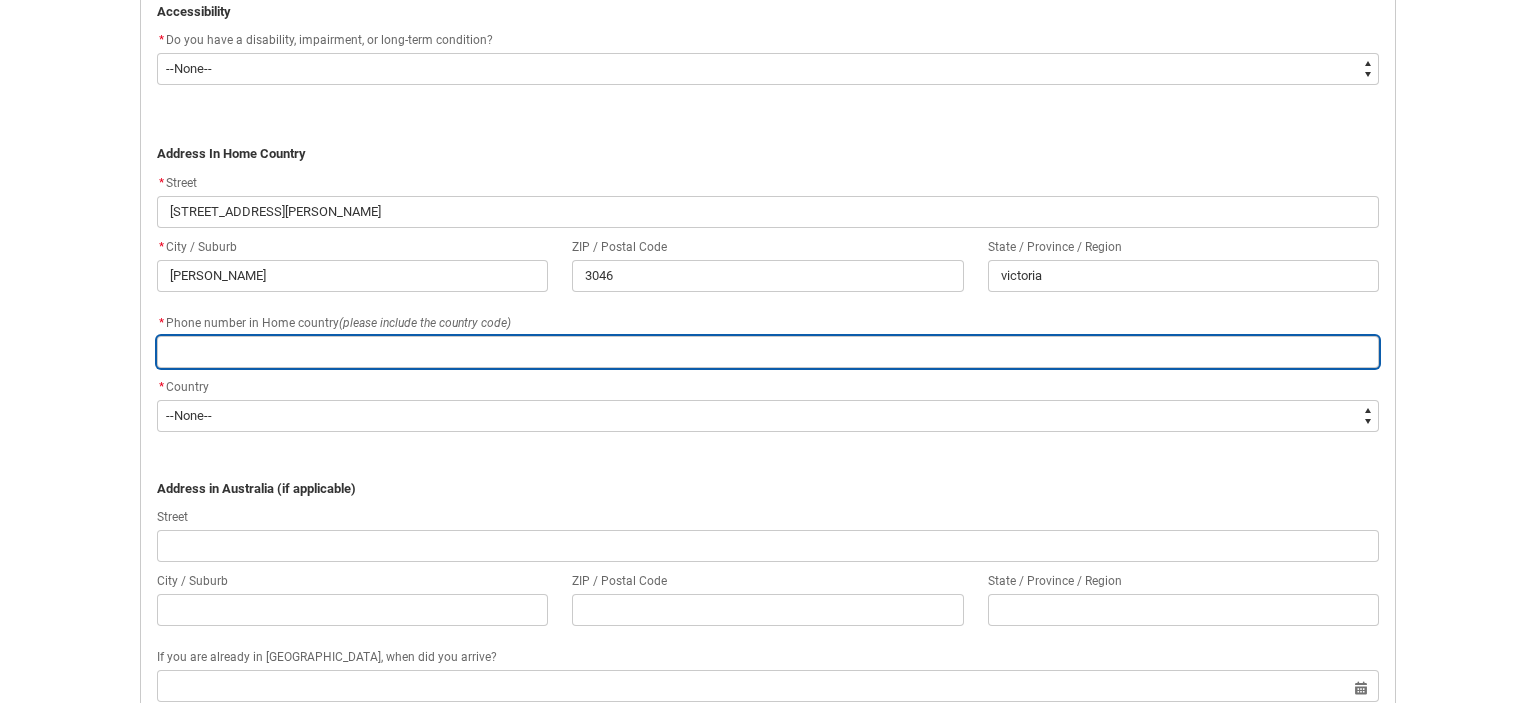 click at bounding box center (768, 352) 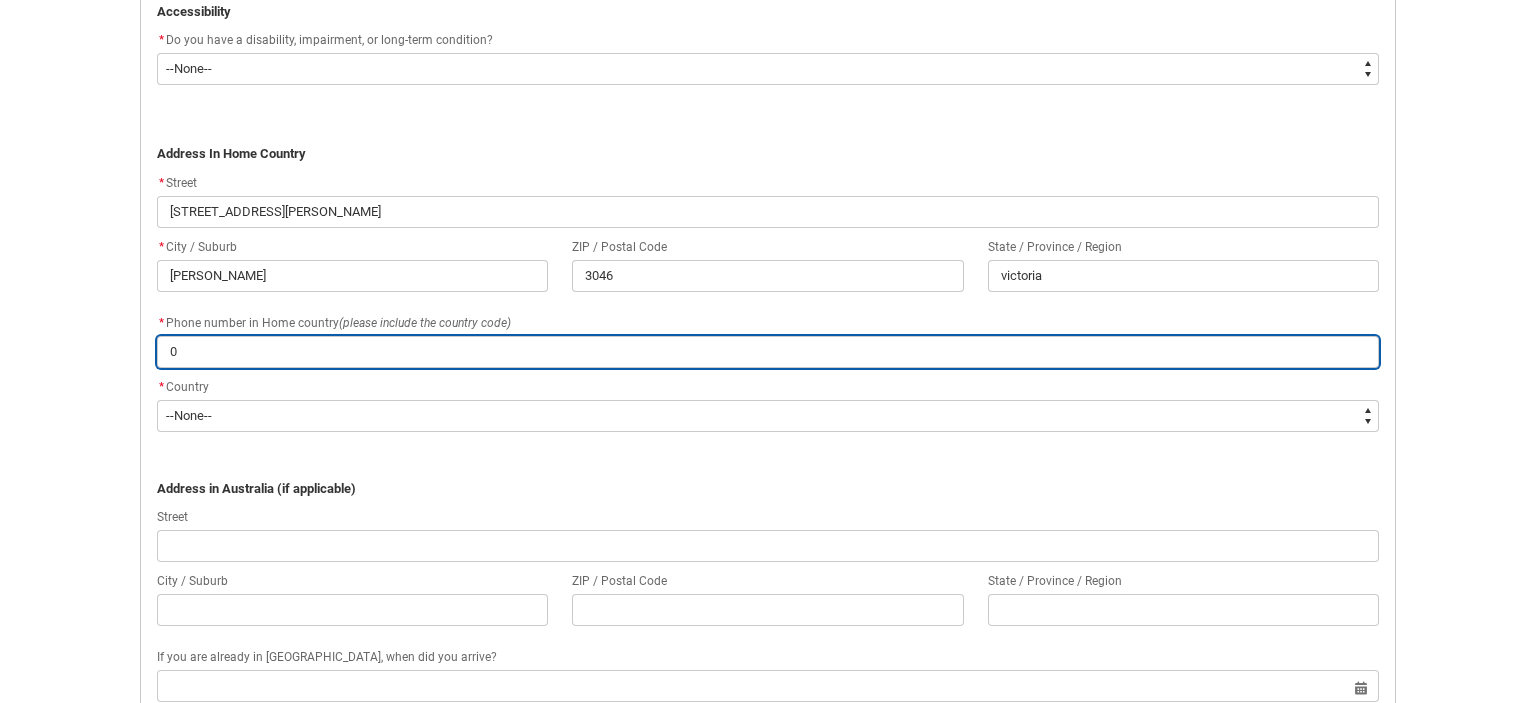 type 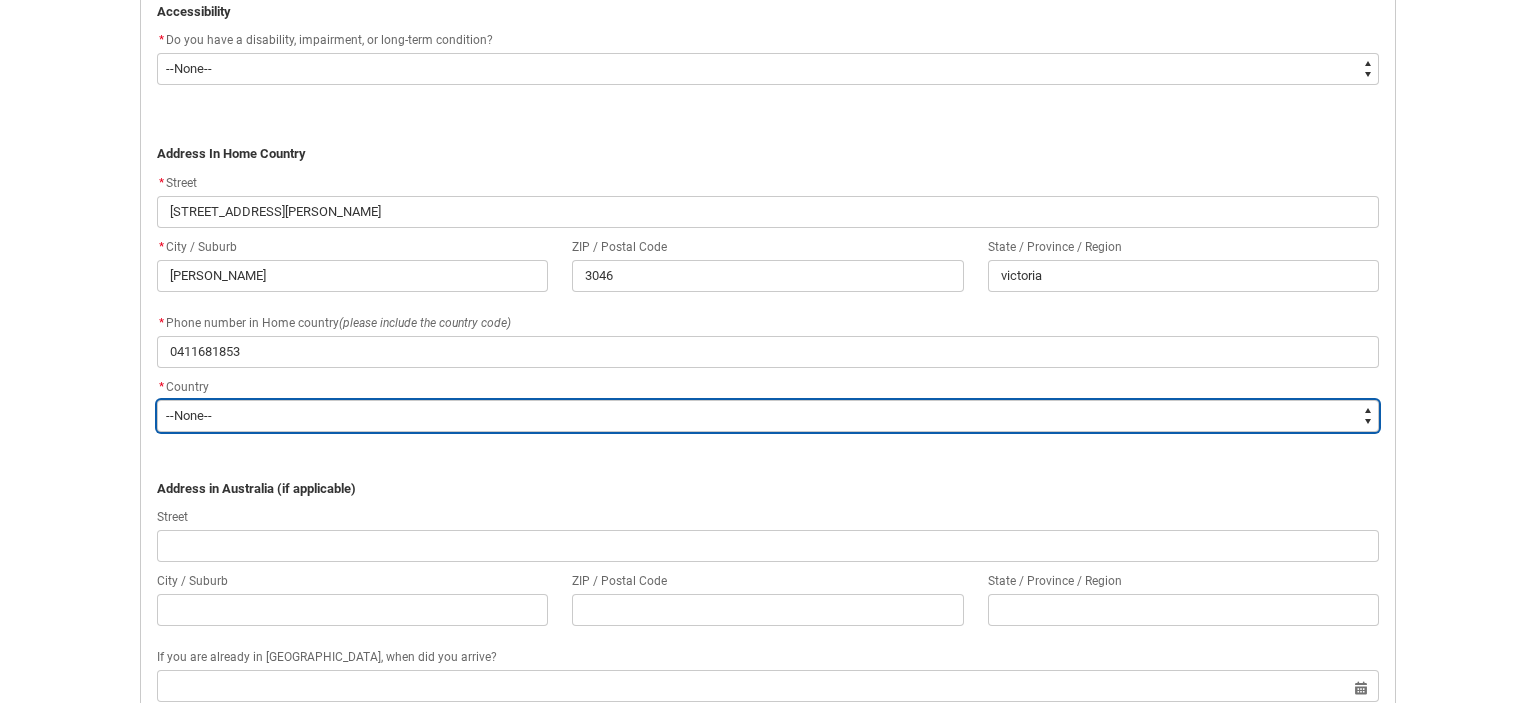 click on "[GEOGRAPHIC_DATA]" at bounding box center [0, 0] 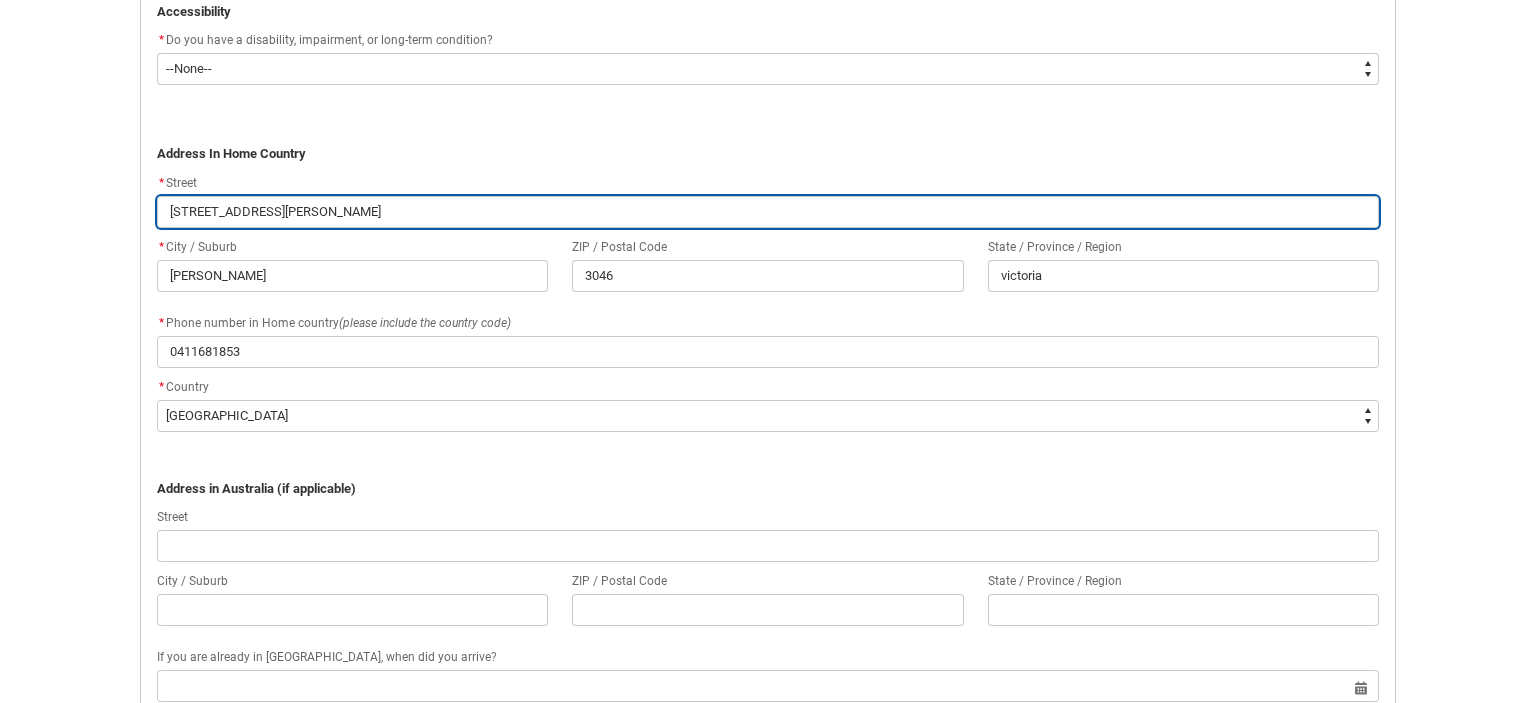 click on "[STREET_ADDRESS][PERSON_NAME]" at bounding box center [768, 212] 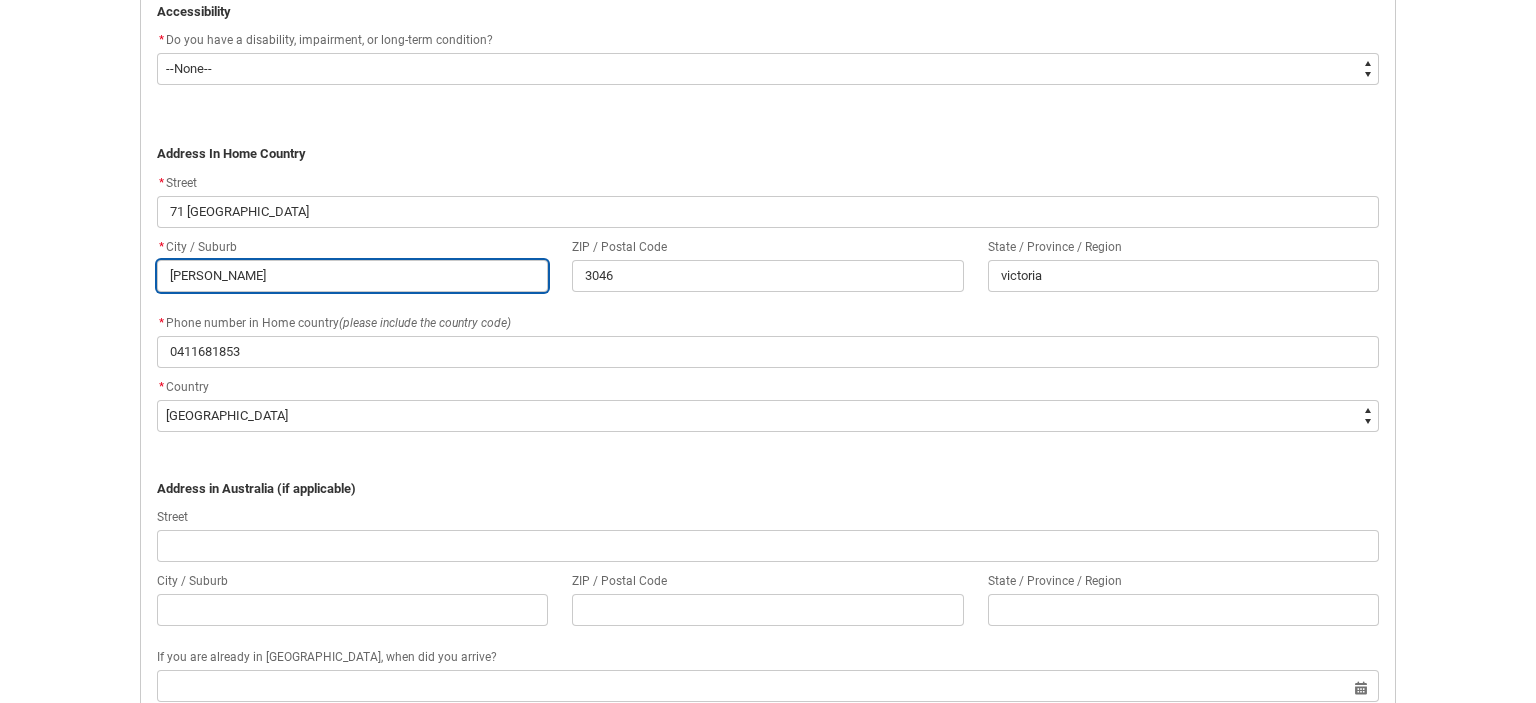 click on "[PERSON_NAME]" at bounding box center (352, 276) 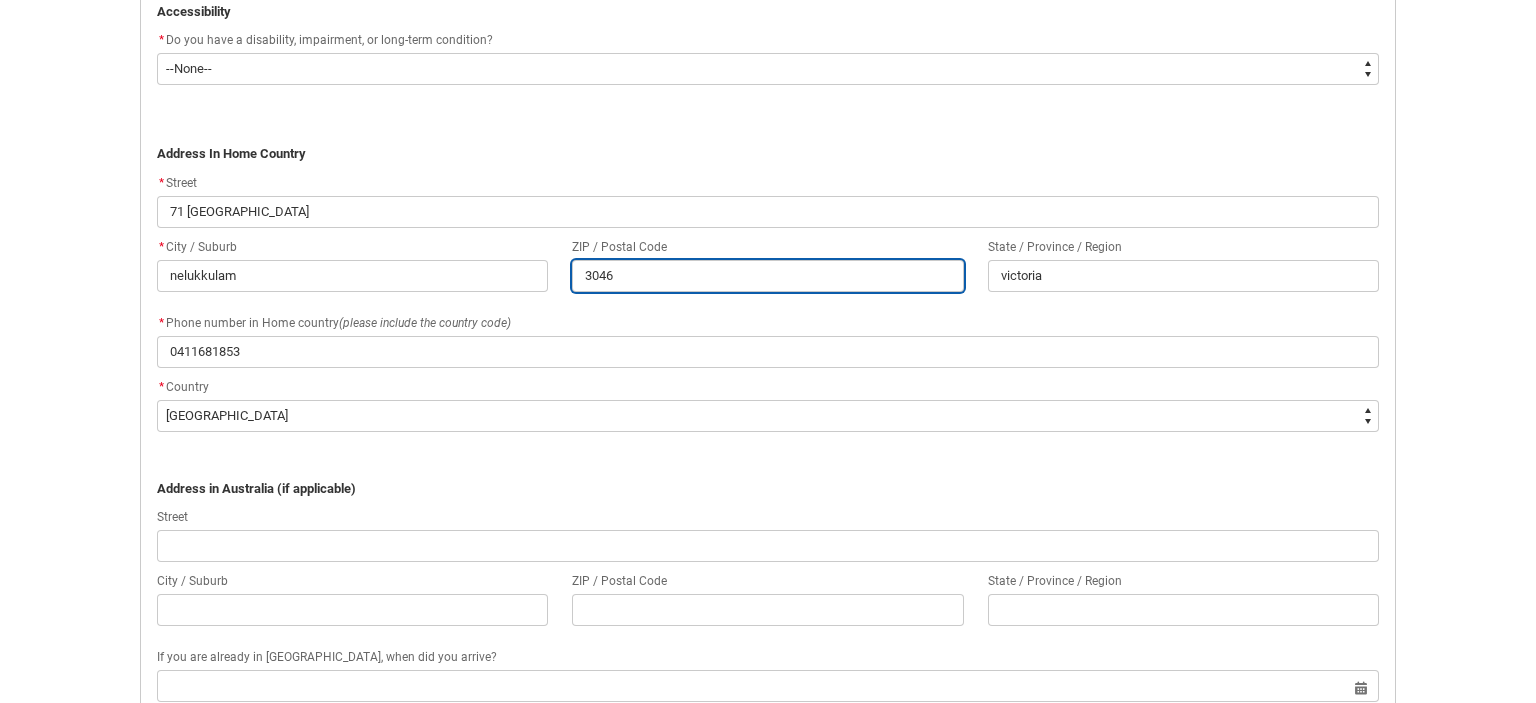 click on "3046" at bounding box center (767, 276) 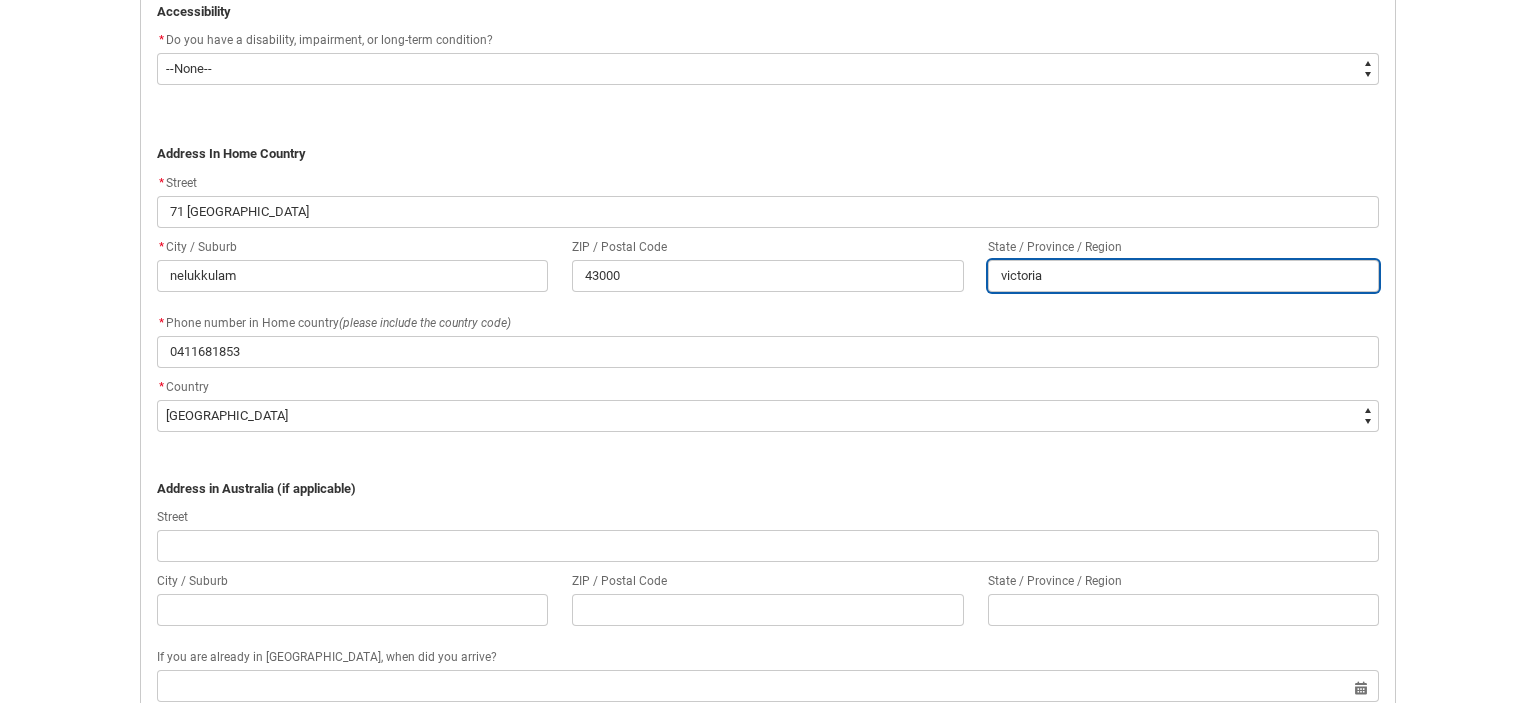 click on "victoria" at bounding box center [1183, 276] 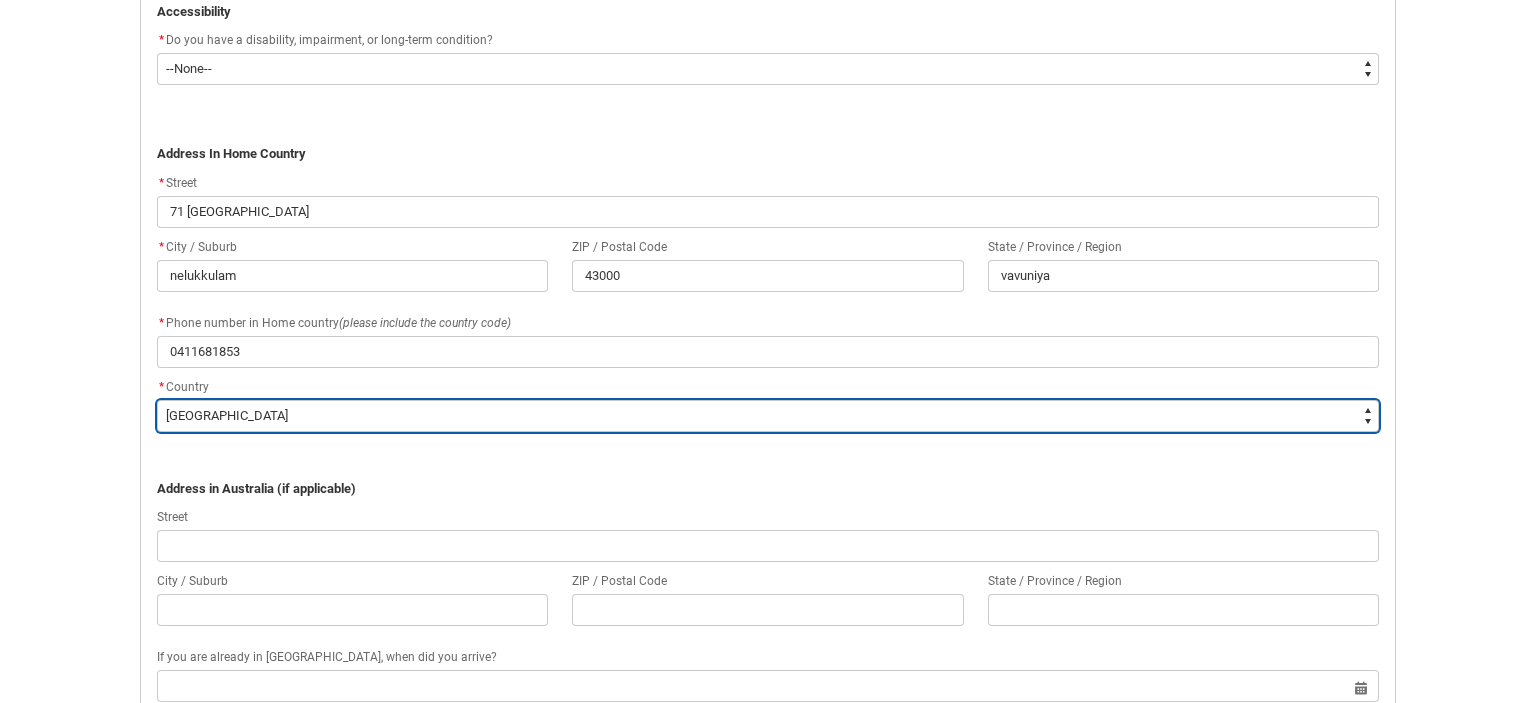 click on "--None-- [GEOGRAPHIC_DATA] ([GEOGRAPHIC_DATA]) [GEOGRAPHIC_DATA] [GEOGRAPHIC_DATA] [GEOGRAPHIC_DATA] [GEOGRAPHIC_DATA] [GEOGRAPHIC_DATA] [GEOGRAPHIC_DATA] [GEOGRAPHIC_DATA] [GEOGRAPHIC_DATA] [GEOGRAPHIC_DATA] [GEOGRAPHIC_DATA] [GEOGRAPHIC_DATA] [GEOGRAPHIC_DATA] [GEOGRAPHIC_DATA] [GEOGRAPHIC_DATA] [GEOGRAPHIC_DATA] Australian External Territories, [GEOGRAPHIC_DATA] [GEOGRAPHIC_DATA] [GEOGRAPHIC_DATA] [GEOGRAPHIC_DATA] [GEOGRAPHIC_DATA] [GEOGRAPHIC_DATA] [GEOGRAPHIC_DATA] [GEOGRAPHIC_DATA] [GEOGRAPHIC_DATA] [GEOGRAPHIC_DATA] [GEOGRAPHIC_DATA] [GEOGRAPHIC_DATA] [GEOGRAPHIC_DATA] [GEOGRAPHIC_DATA] [GEOGRAPHIC_DATA] [GEOGRAPHIC_DATA] [GEOGRAPHIC_DATA] [GEOGRAPHIC_DATA] [GEOGRAPHIC_DATA] [GEOGRAPHIC_DATA] [GEOGRAPHIC_DATA] [GEOGRAPHIC_DATA] [GEOGRAPHIC_DATA] [GEOGRAPHIC_DATA] [GEOGRAPHIC_DATA] [GEOGRAPHIC_DATA] [GEOGRAPHIC_DATA] [GEOGRAPHIC_DATA] [GEOGRAPHIC_DATA] [GEOGRAPHIC_DATA] [GEOGRAPHIC_DATA] [GEOGRAPHIC_DATA] [GEOGRAPHIC_DATA] [GEOGRAPHIC_DATA] (excludes [GEOGRAPHIC_DATA] and [GEOGRAPHIC_DATA]) [GEOGRAPHIC_DATA] [GEOGRAPHIC_DATA] [GEOGRAPHIC_DATA], [GEOGRAPHIC_DATA], [GEOGRAPHIC_DATA] [GEOGRAPHIC_DATA] [GEOGRAPHIC_DATA] [GEOGRAPHIC_DATA] [GEOGRAPHIC_DATA] [GEOGRAPHIC_DATA] [GEOGRAPHIC_DATA] [GEOGRAPHIC_DATA] [GEOGRAPHIC_DATA] [GEOGRAPHIC_DATA] [GEOGRAPHIC_DATA] [GEOGRAPHIC_DATA] [GEOGRAPHIC_DATA] [GEOGRAPHIC_DATA] [GEOGRAPHIC_DATA][PERSON_NAME][GEOGRAPHIC_DATA] [GEOGRAPHIC_DATA] [GEOGRAPHIC_DATA] [GEOGRAPHIC_DATA] [GEOGRAPHIC_DATA] [GEOGRAPHIC_DATA] [GEOGRAPHIC_DATA] [GEOGRAPHIC_DATA] [GEOGRAPHIC_DATA] [GEOGRAPHIC_DATA] [GEOGRAPHIC_DATA] [GEOGRAPHIC_DATA] [GEOGRAPHIC_DATA] [GEOGRAPHIC_DATA] [US_STATE]" at bounding box center [768, 416] 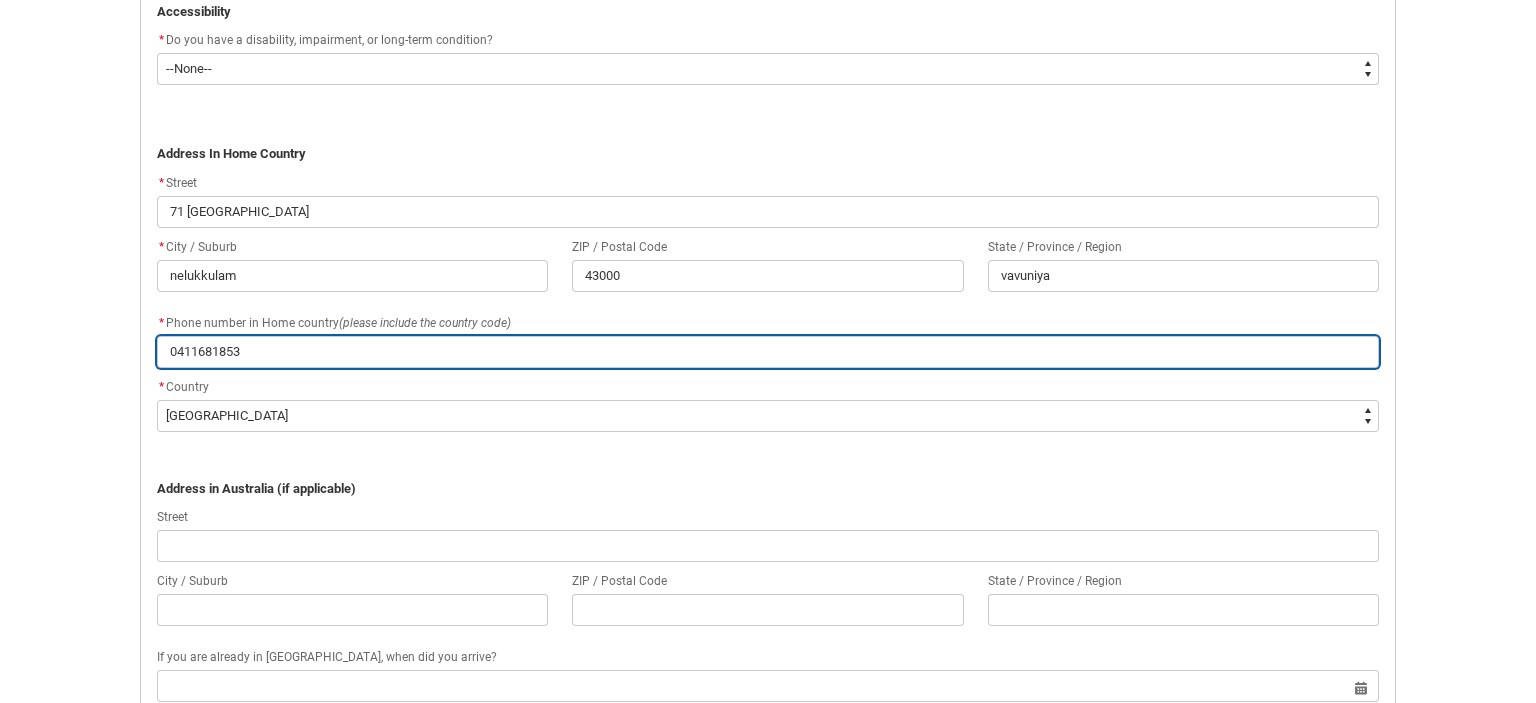 click on "0411681853" at bounding box center (768, 352) 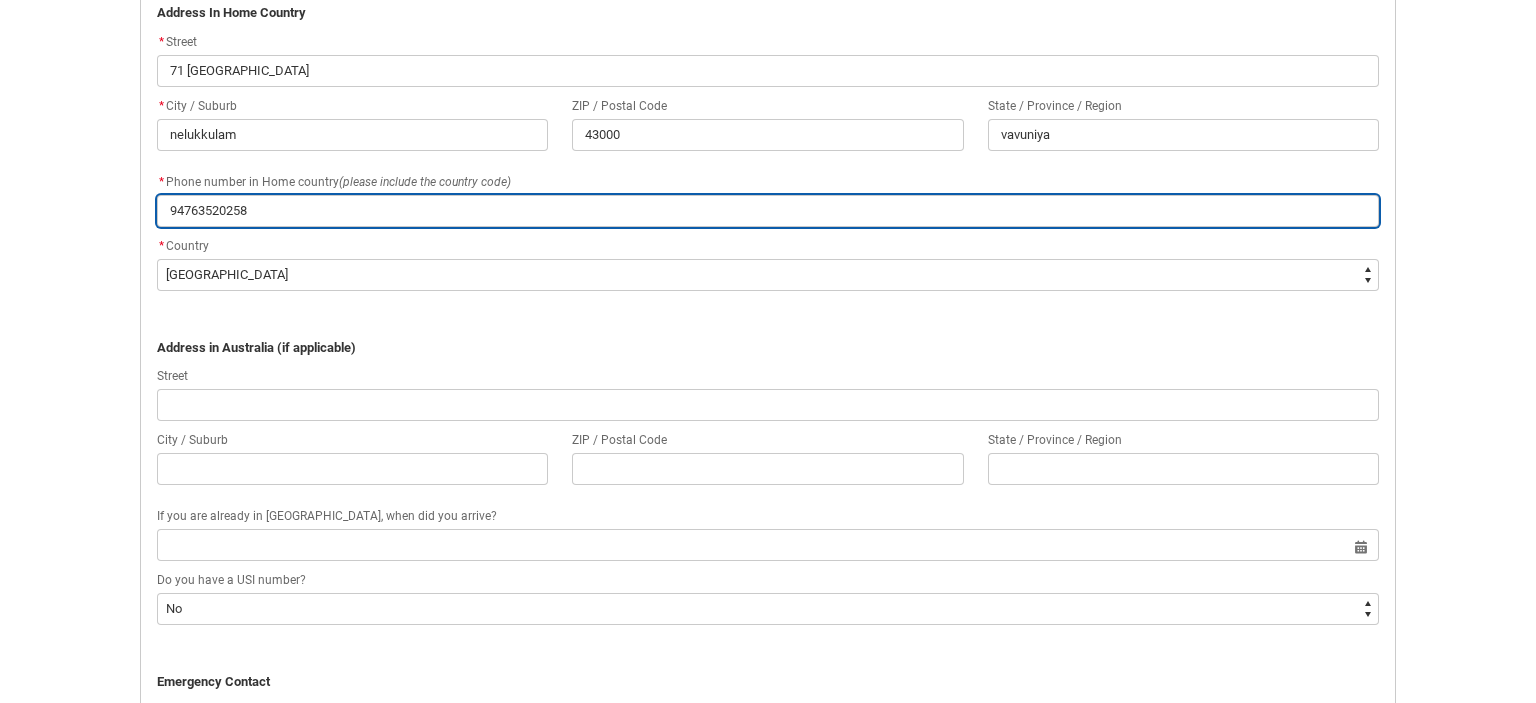 scroll, scrollTop: 1440, scrollLeft: 0, axis: vertical 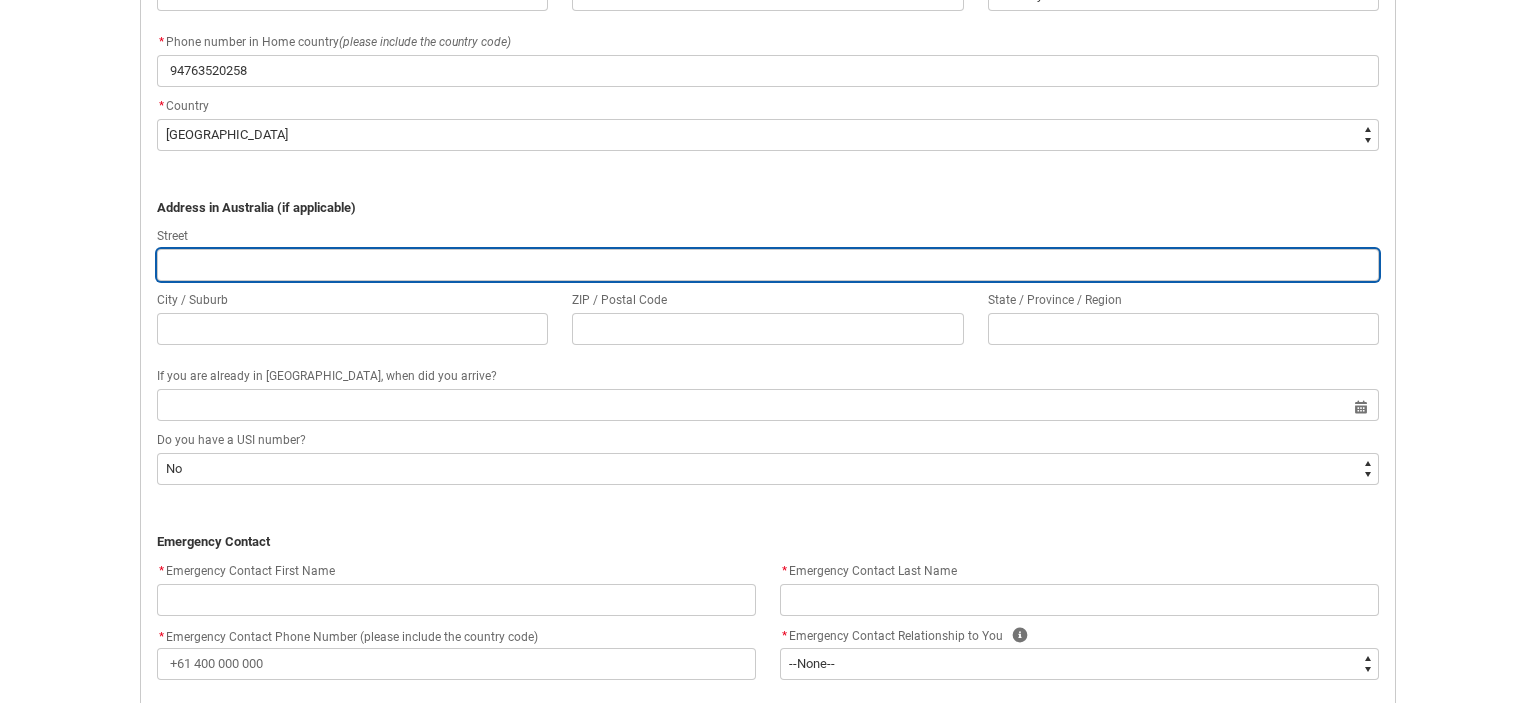 click at bounding box center [768, 265] 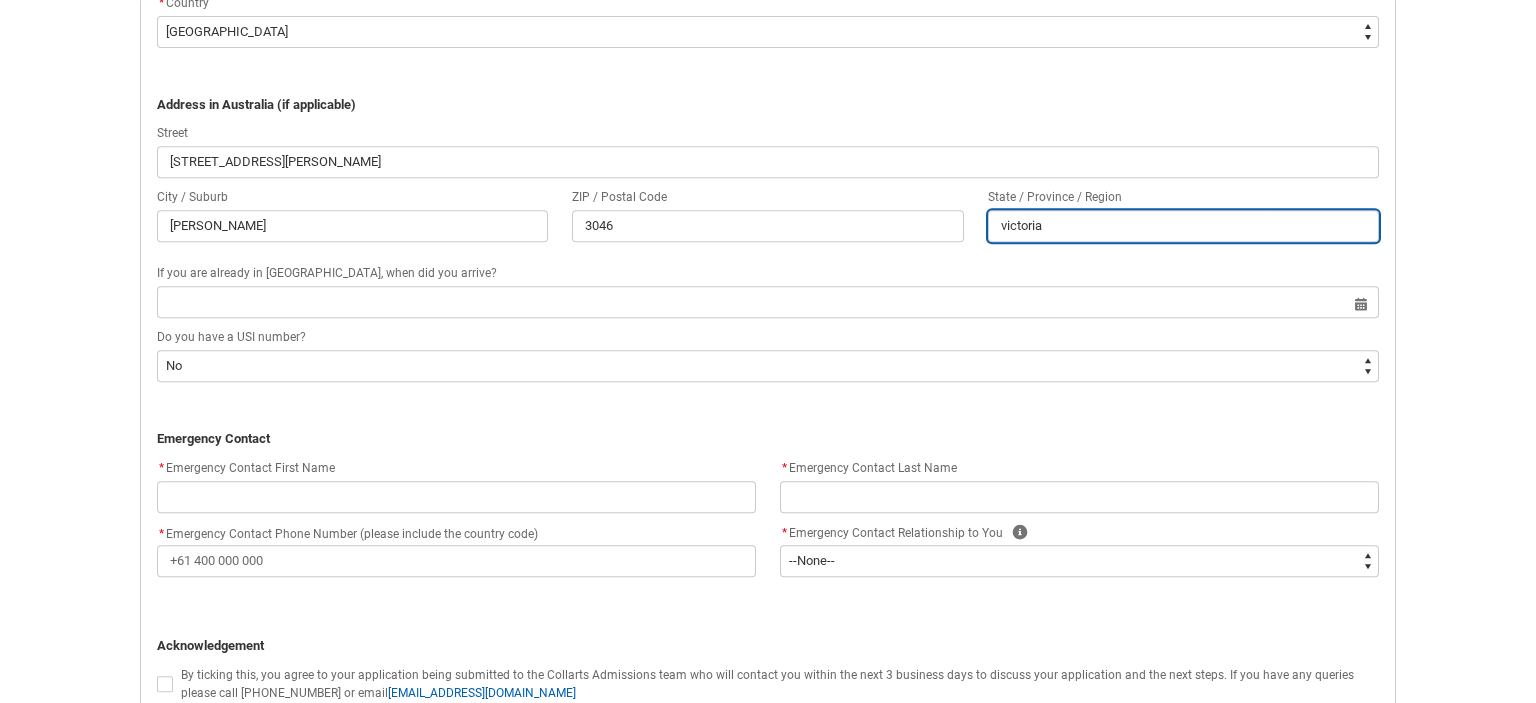 scroll, scrollTop: 1546, scrollLeft: 0, axis: vertical 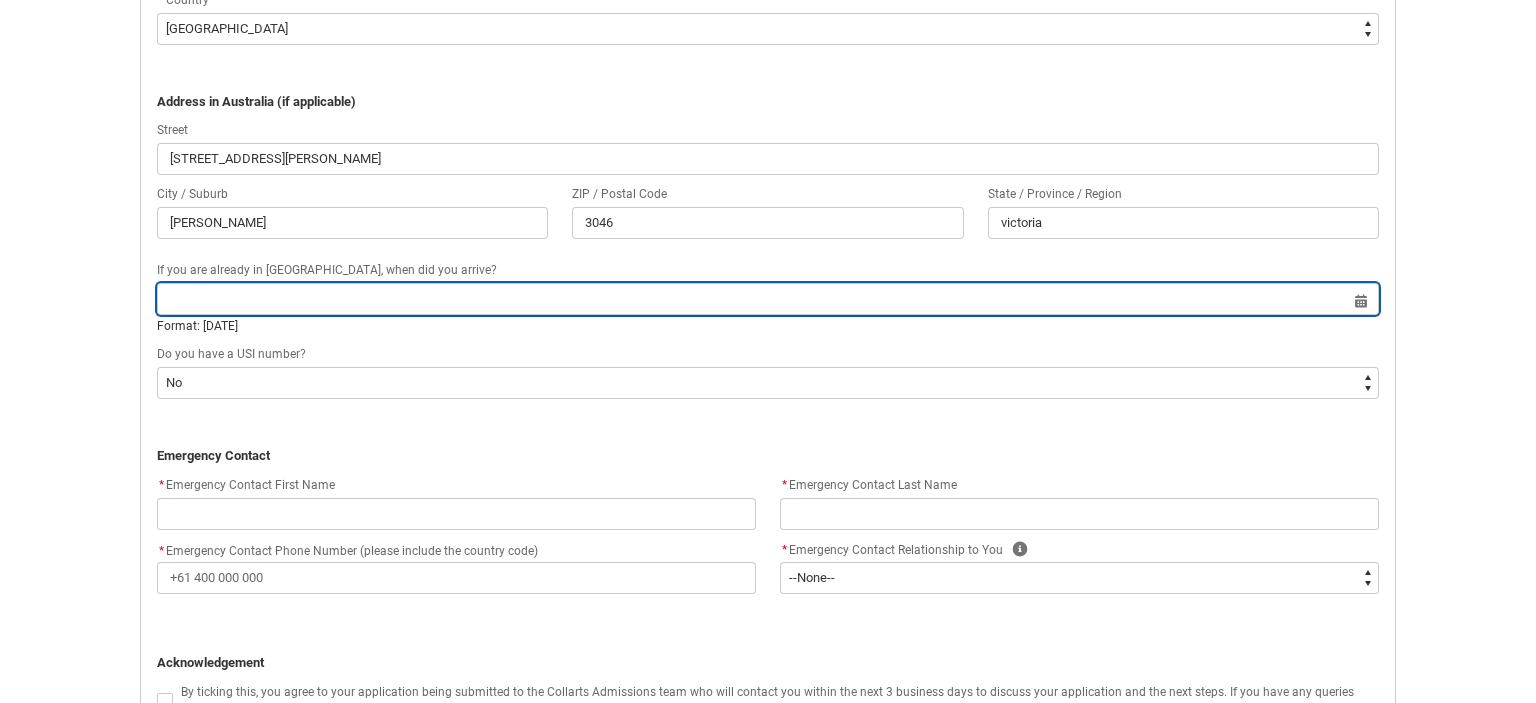 click at bounding box center (768, 299) 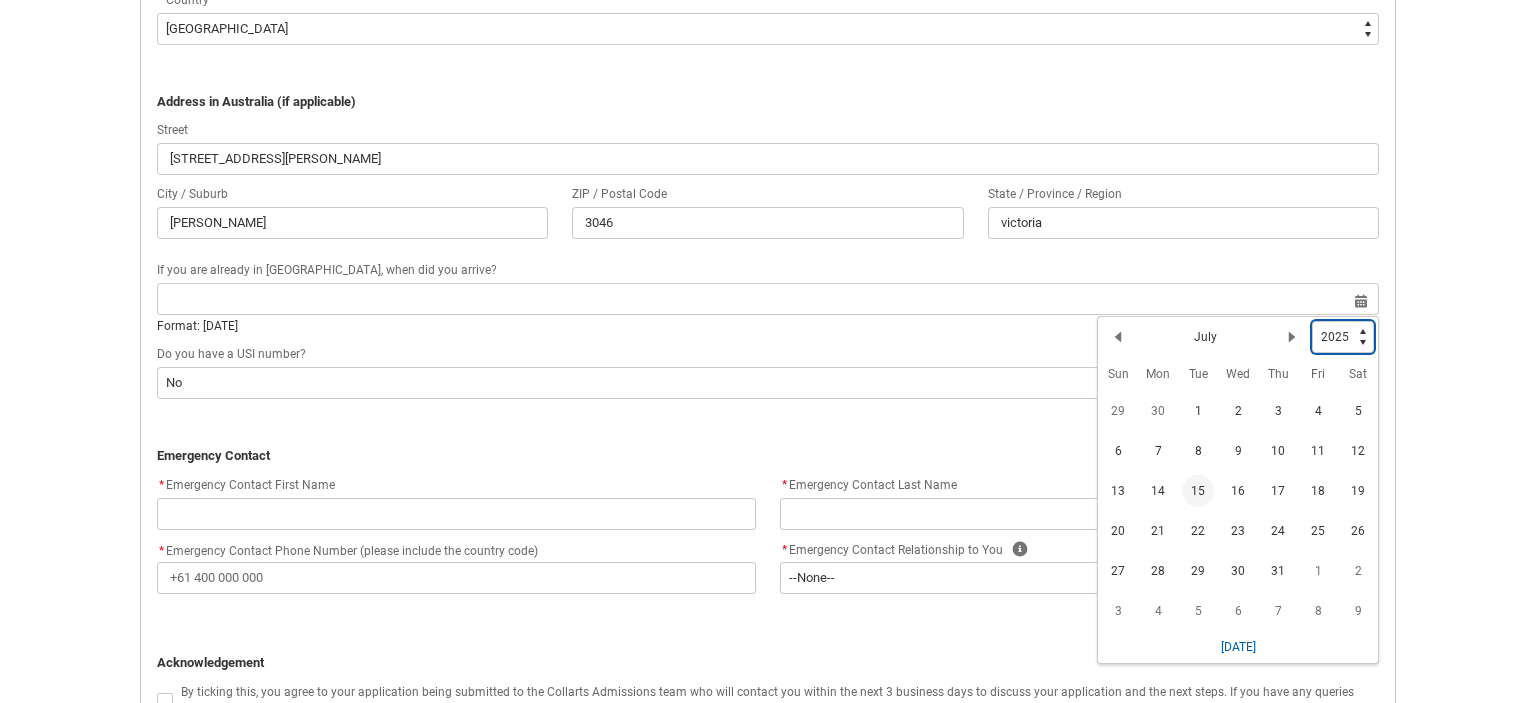 click on "1925 1926 1927 1928 1929 1930 1931 1932 1933 1934 1935 1936 1937 1938 1939 1940 1941 1942 1943 1944 1945 1946 1947 1948 1949 1950 1951 1952 1953 1954 1955 1956 1957 1958 1959 1960 1961 1962 1963 1964 1965 1966 1967 1968 1969 1970 1971 1972 1973 1974 1975 1976 1977 1978 1979 1980 1981 1982 1983 1984 1985 1986 1987 1988 1989 1990 1991 1992 1993 1994 1995 1996 1997 1998 1999 2000 2001 2002 2003 2004 2005 2006 2007 2008 2009 2010 2011 2012 2013 2014 2015 2016 2017 2018 2019 2020 2021 2022 2023 2024 2025 2026 2027 2028 2029 2030 2031 2032 2033 2034 2035 2036 2037 2038 2039 2040 2041 2042 2043 2044 2045 2046 2047 2048 2049 2050 2051 2052 2053 2054 2055 2056 2057 2058 2059 2060 2061 2062 2063 2064 2065 2066 2067 2068 2069 2070 2071 2072 2073 2074 2075 2076 2077 2078 2079 2080 2081 2082 2083 2084 2085 2086 2087 2088 2089 2090 2091 2092 2093 2094 2095 2096 2097 2098 2099 2100 2101 2102 2103 2104 2105 2106 2107 2108 2109 2110 2111 2112 2113 2114 2115 2116 2117 2118 2119 2120 2121 2122 2123 2124 2125" at bounding box center [1343, 337] 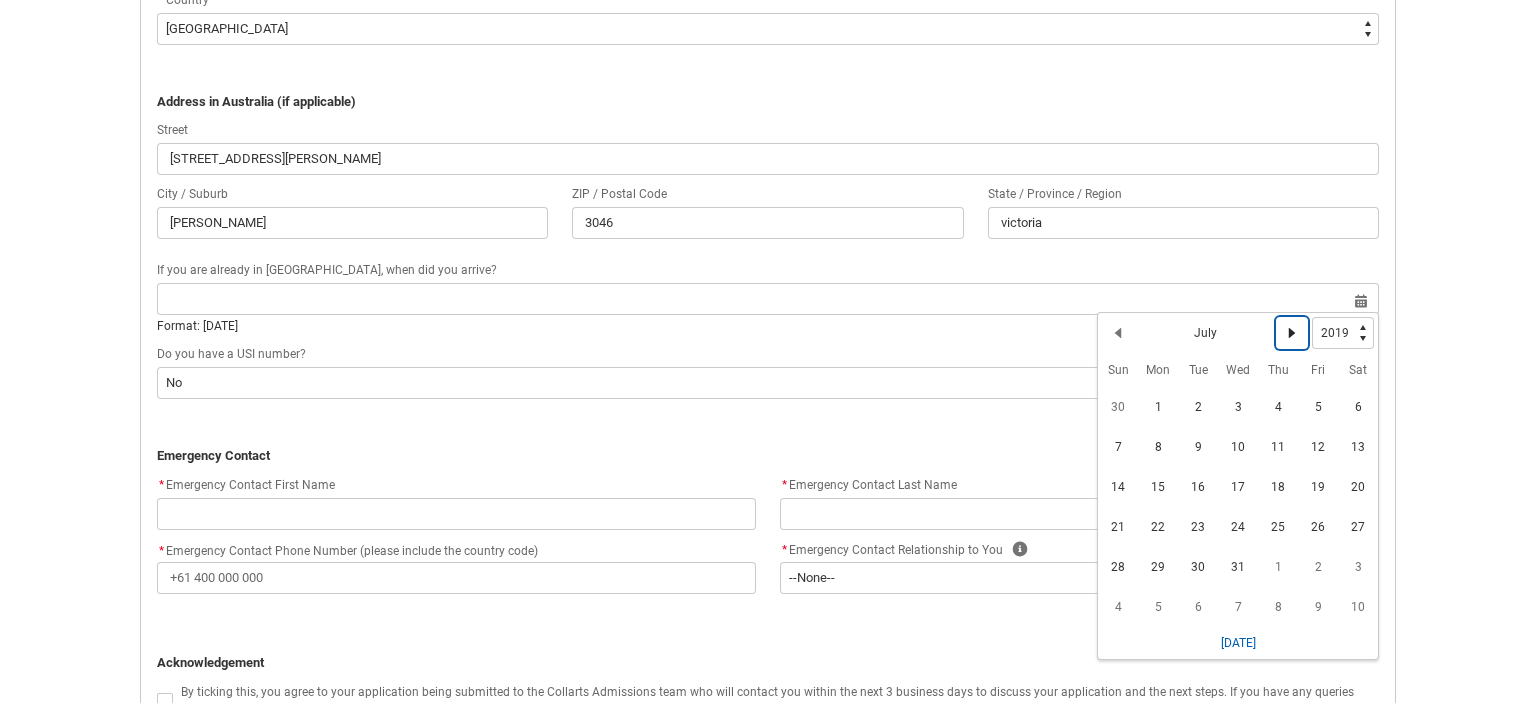click 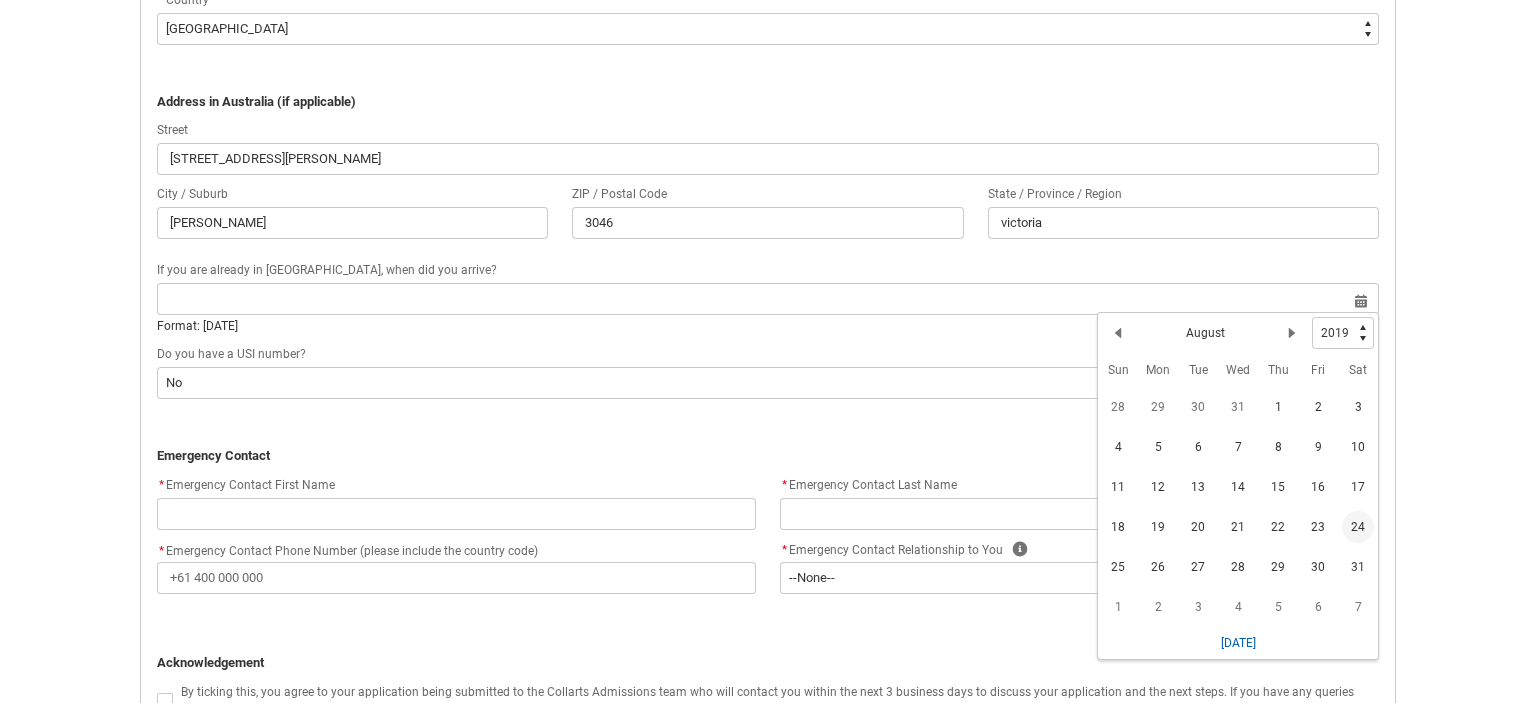 click on "24" 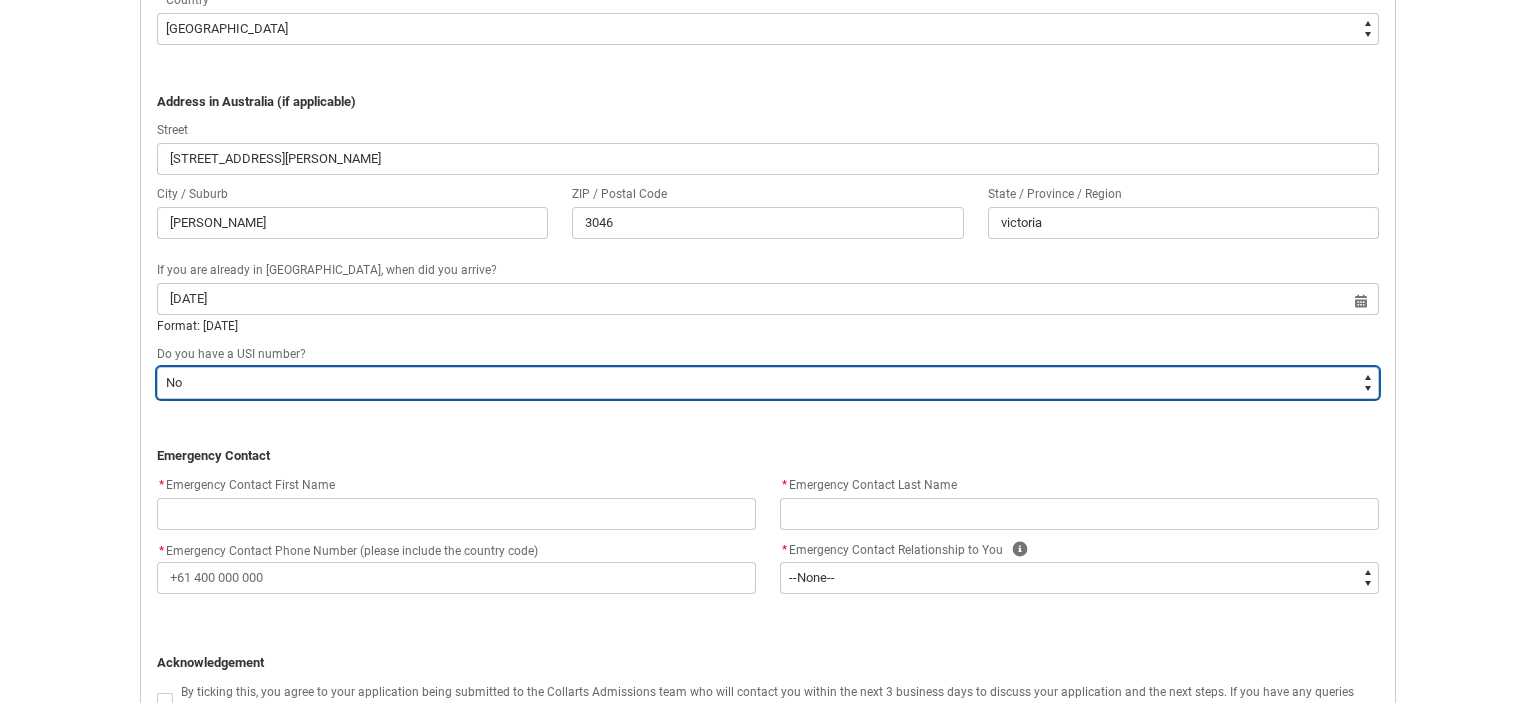 click on "--None-- Yes No" at bounding box center [768, 383] 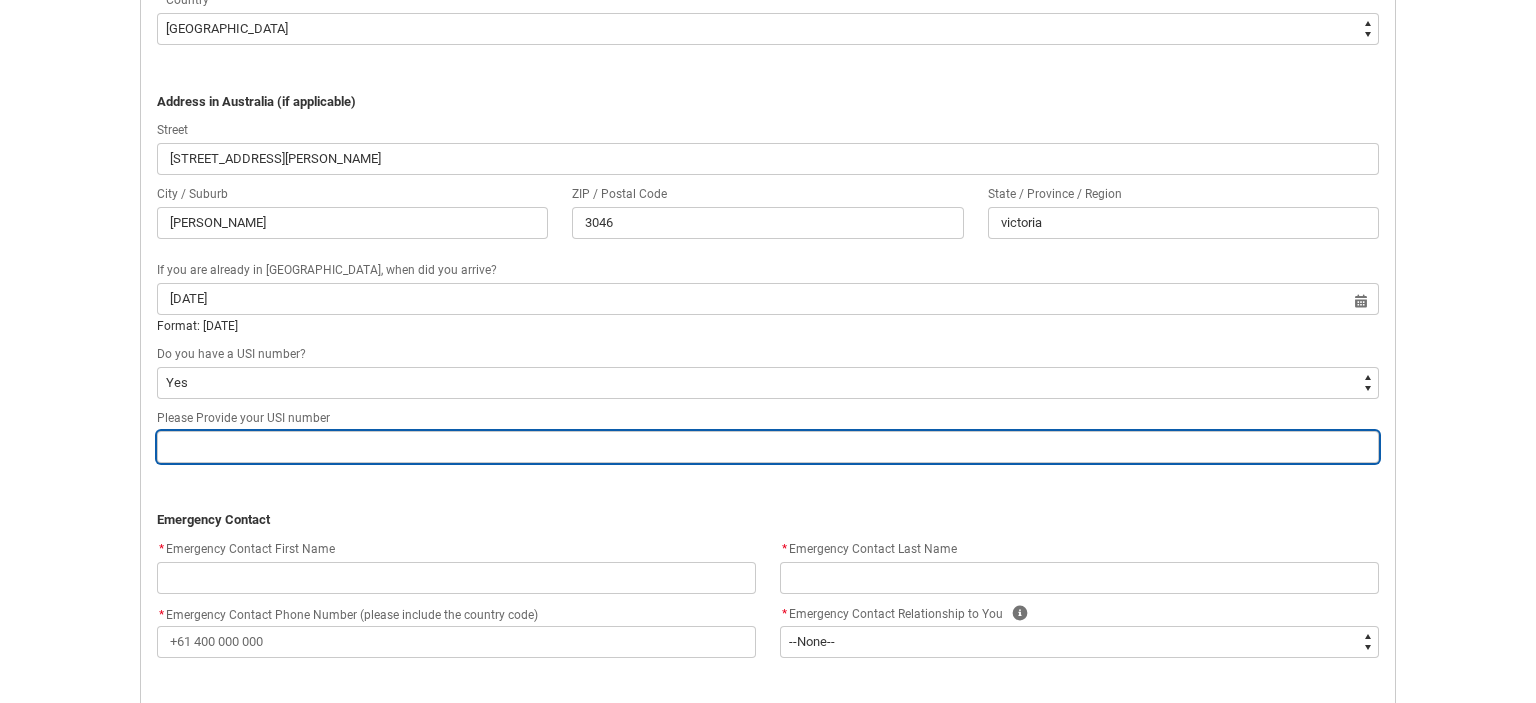 click at bounding box center [768, 447] 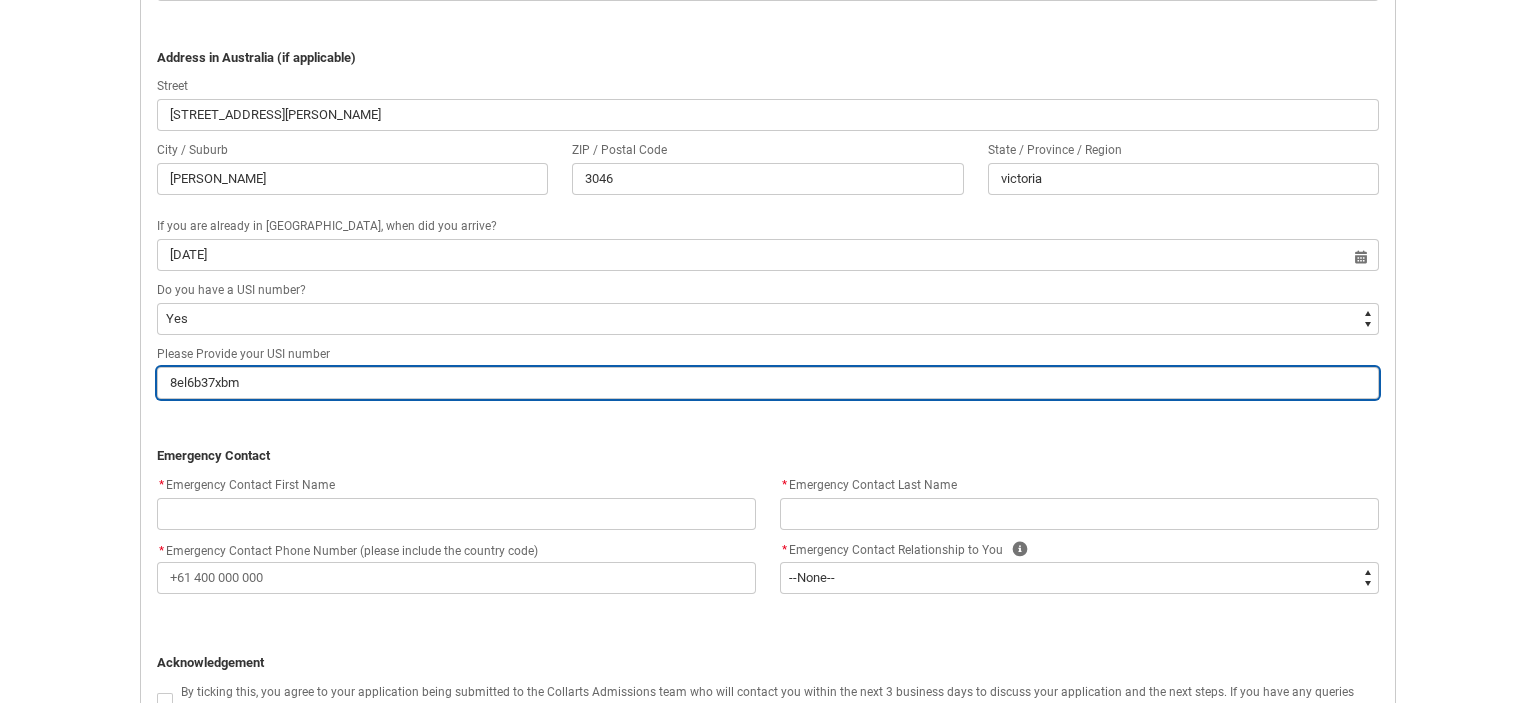 scroll, scrollTop: 1687, scrollLeft: 0, axis: vertical 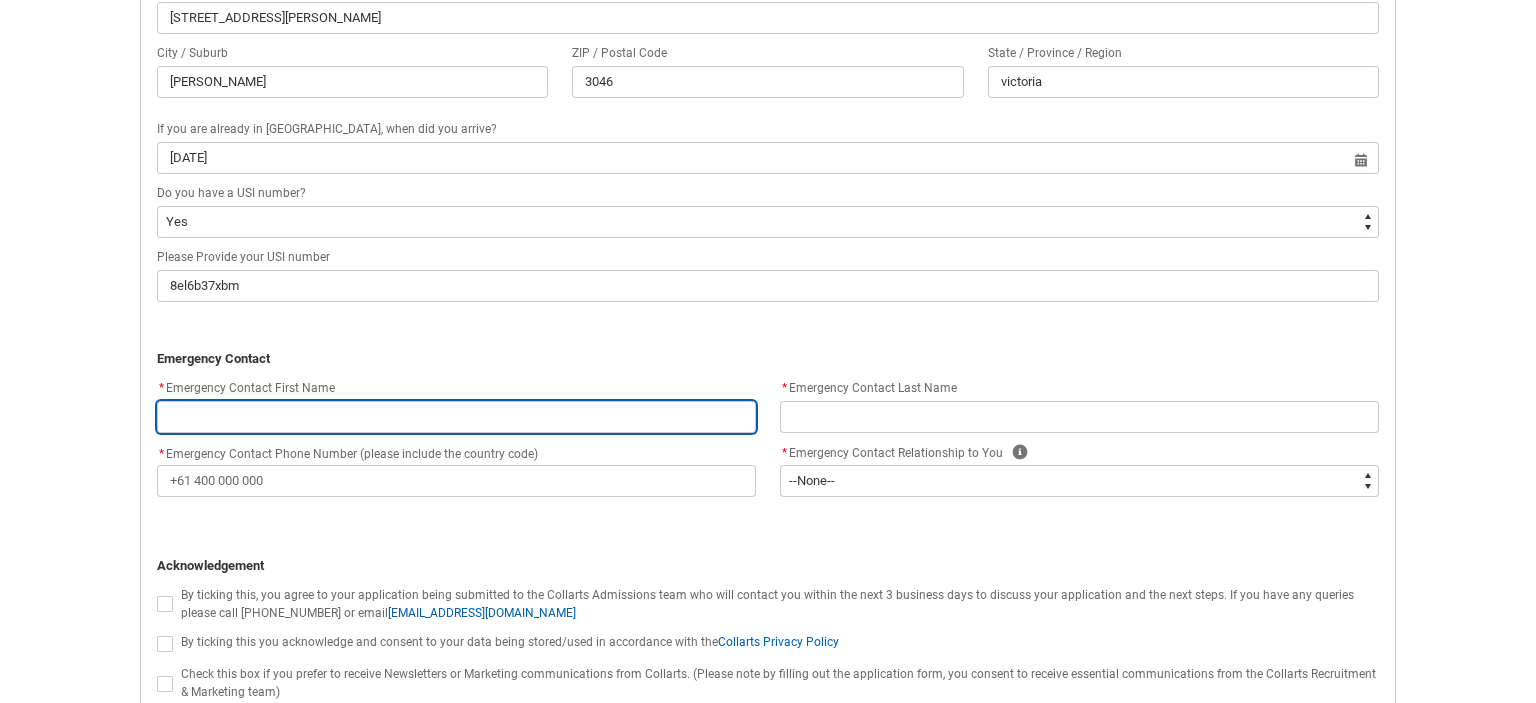 click at bounding box center [456, 417] 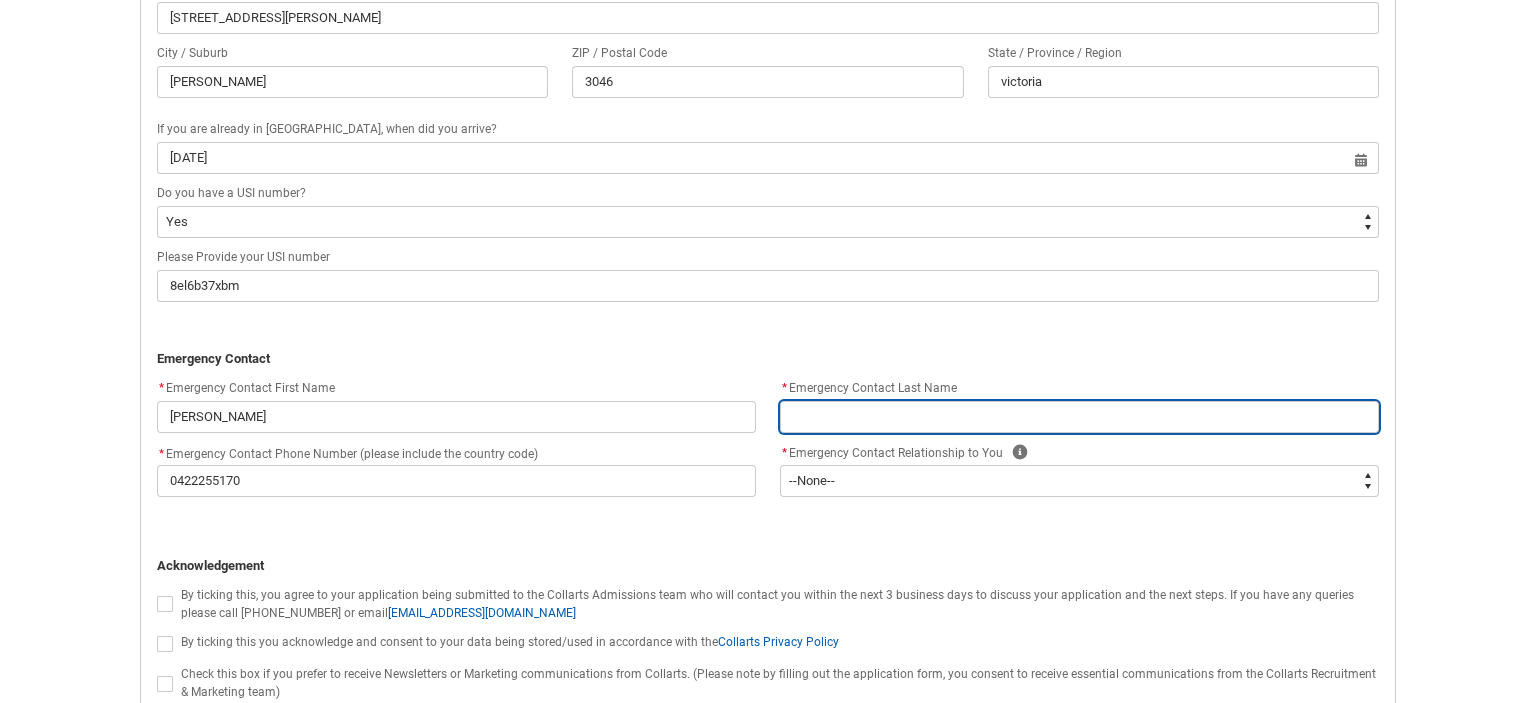 click at bounding box center (1079, 417) 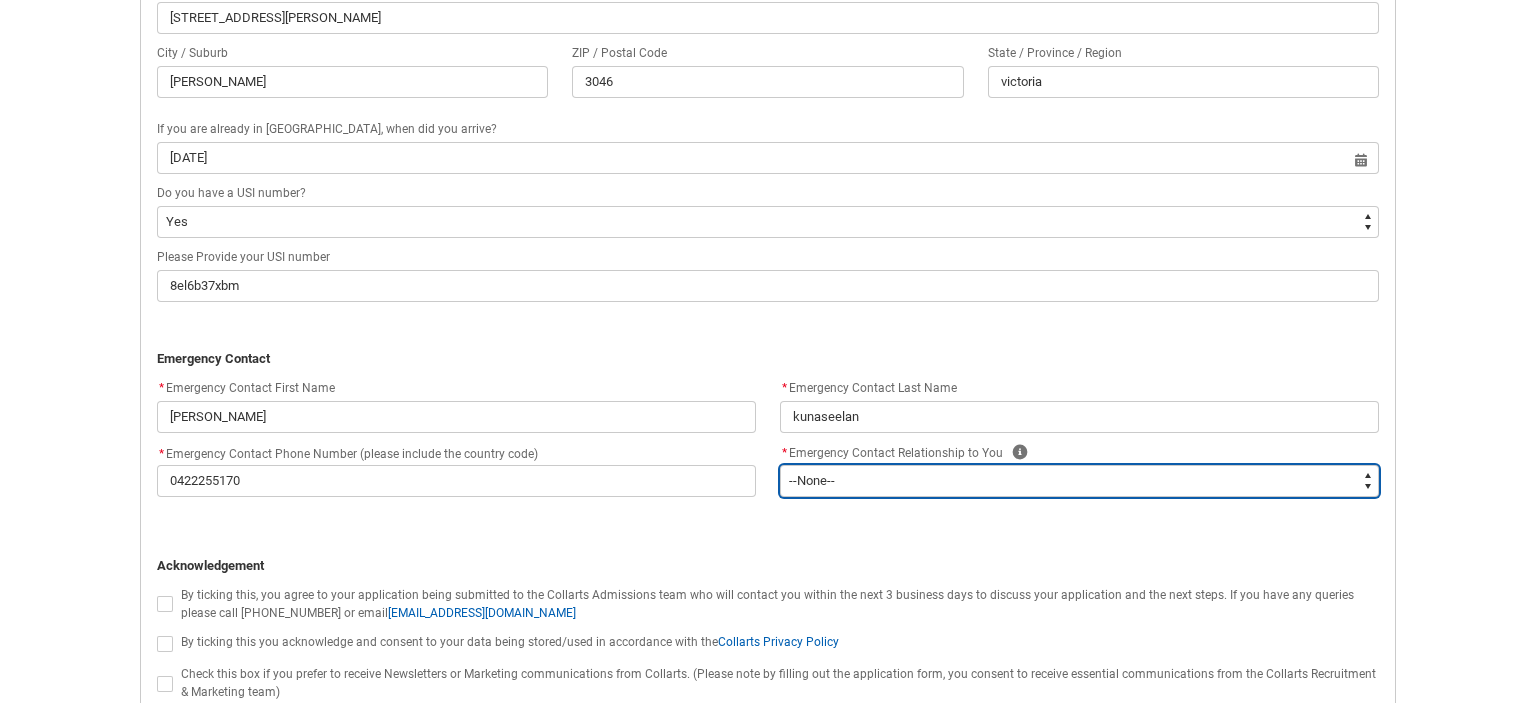 click on "--None-- Mother Father Sibling Child Partner Relation Friend" at bounding box center (1079, 481) 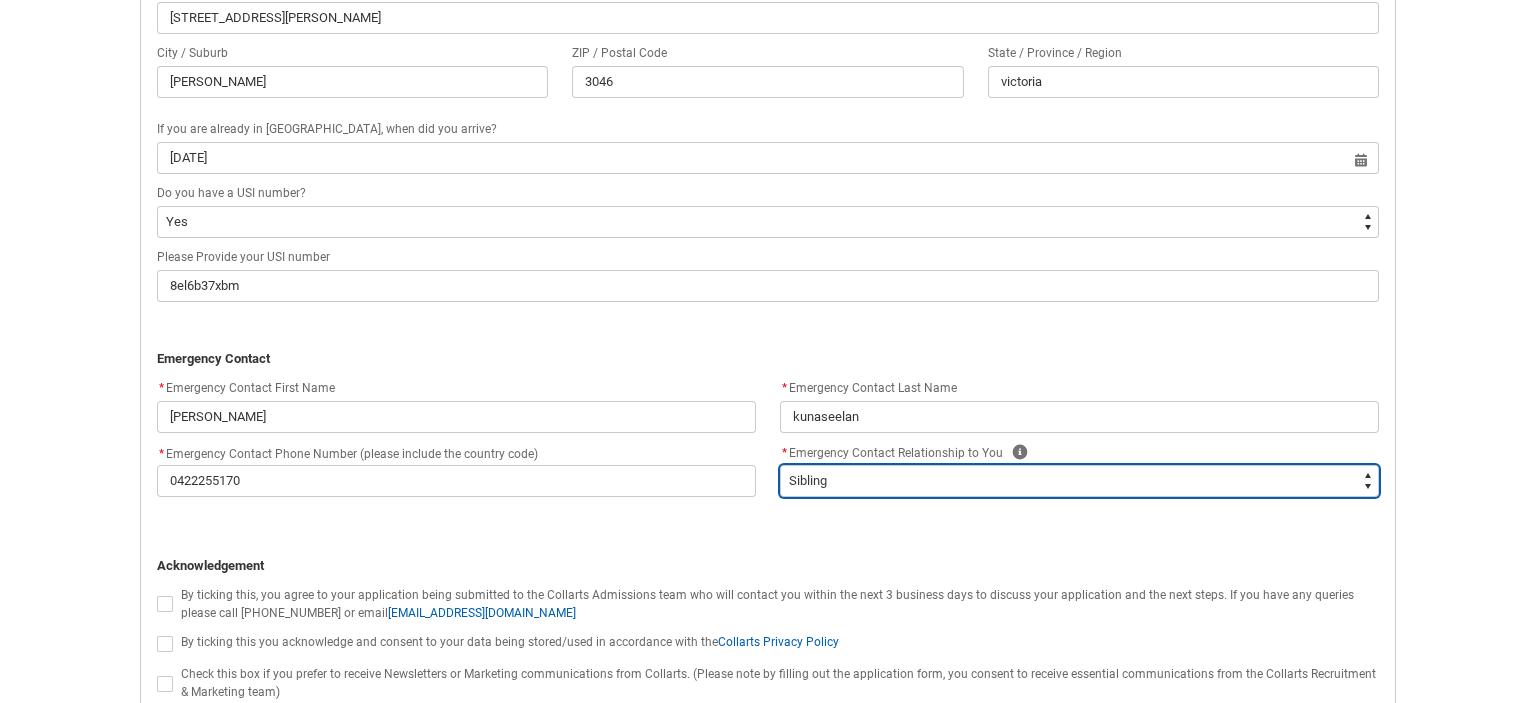 scroll, scrollTop: 1828, scrollLeft: 0, axis: vertical 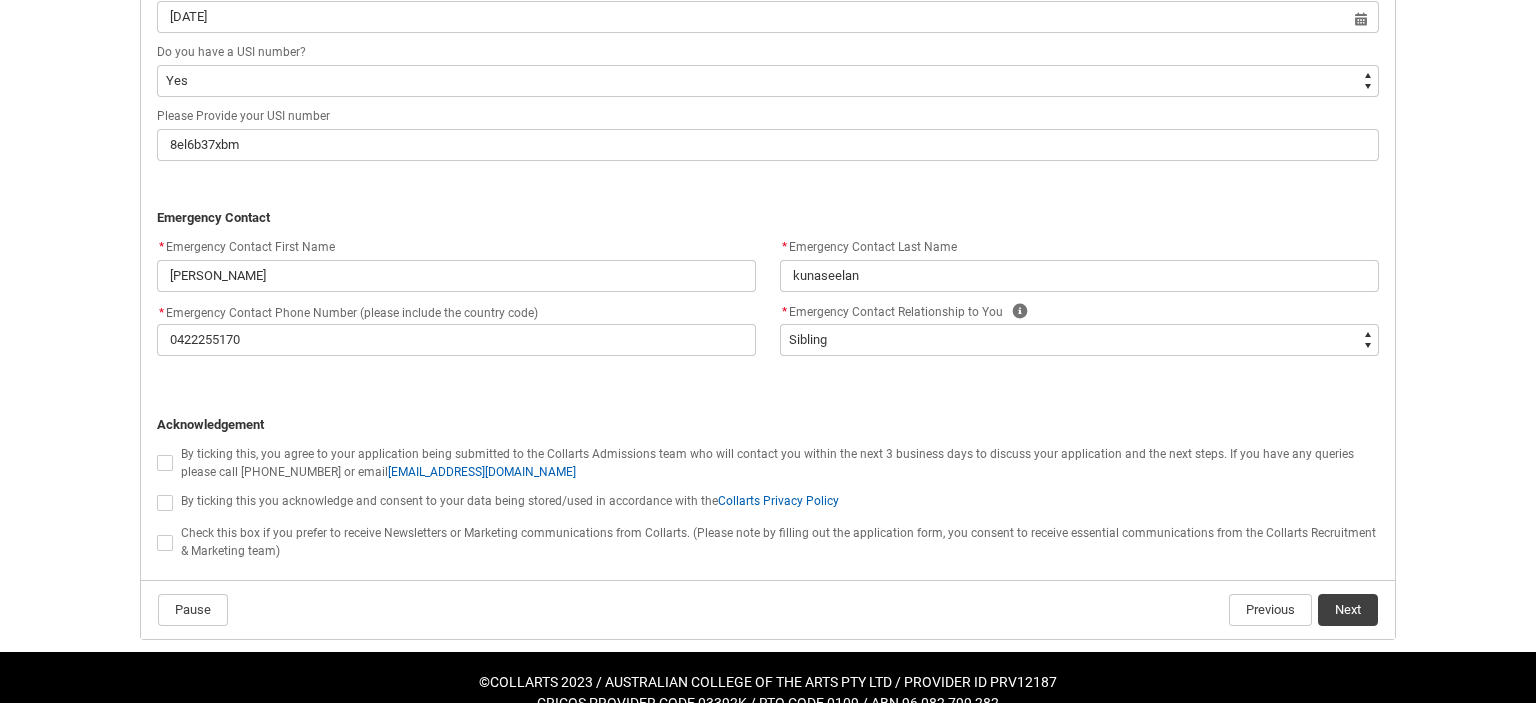 click 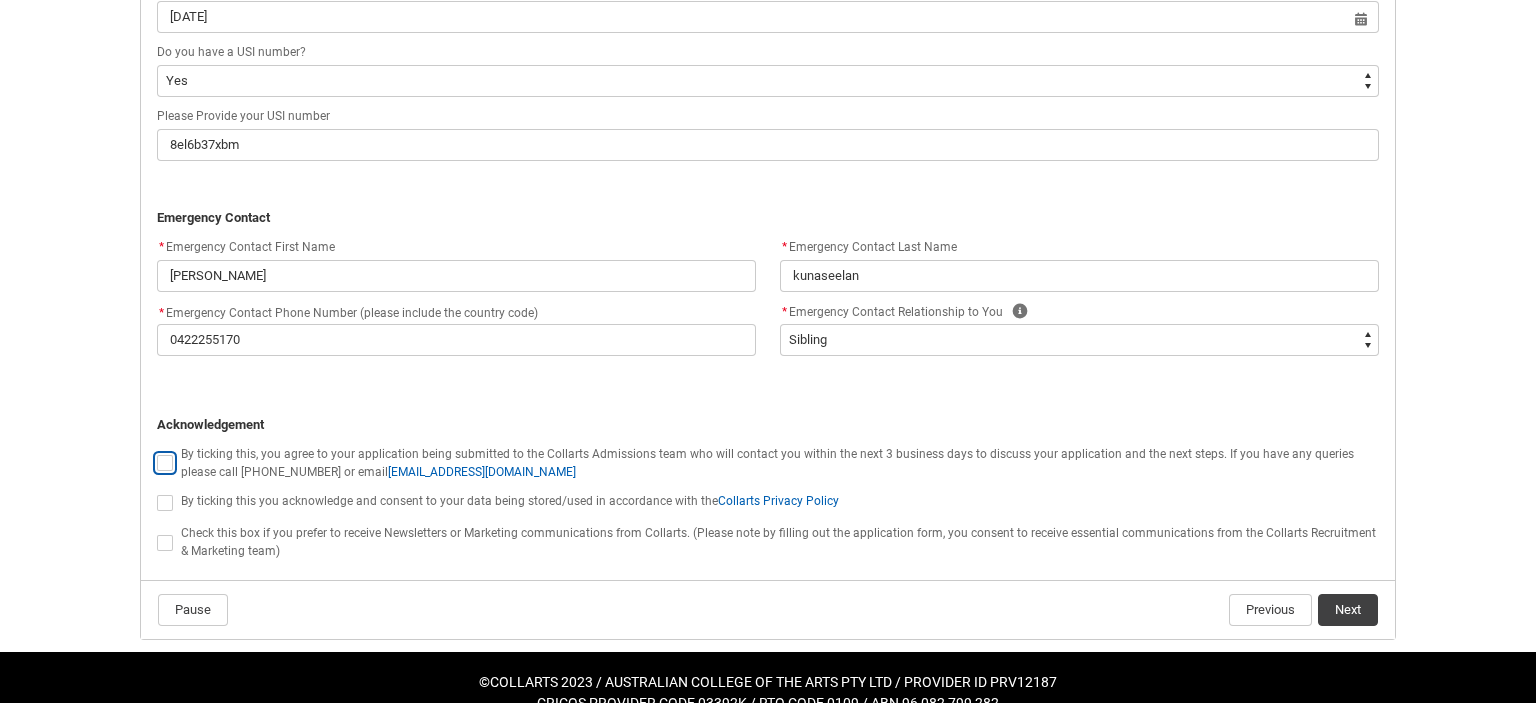 click at bounding box center [156, 452] 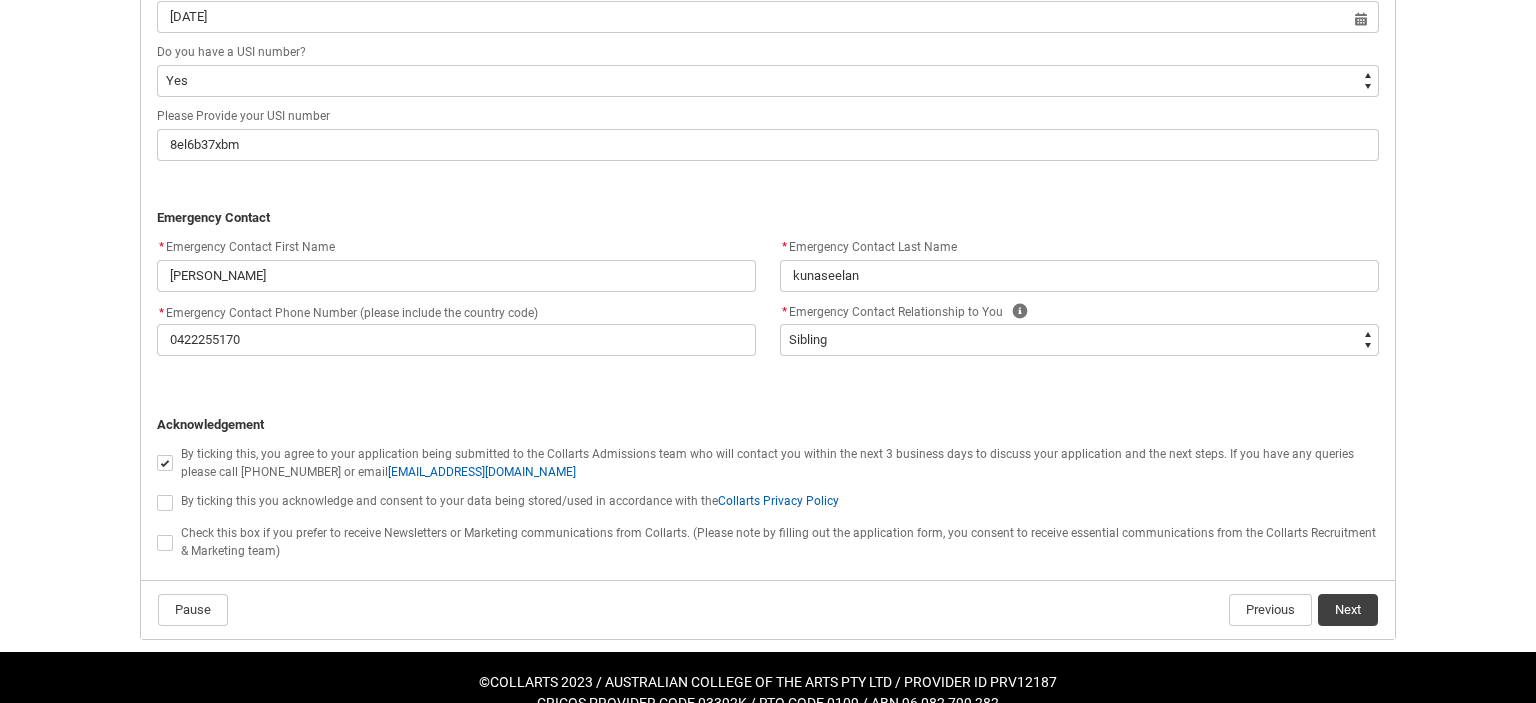 click 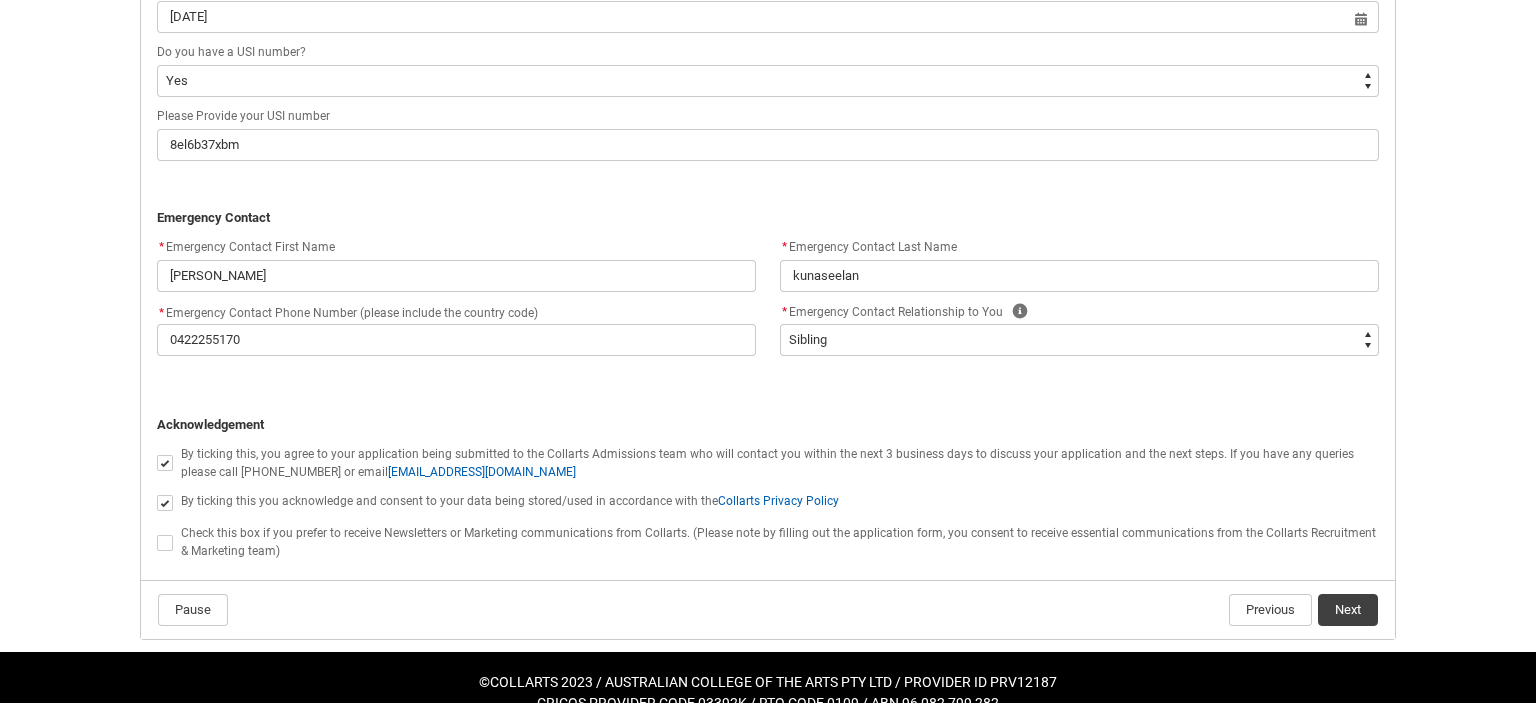 click 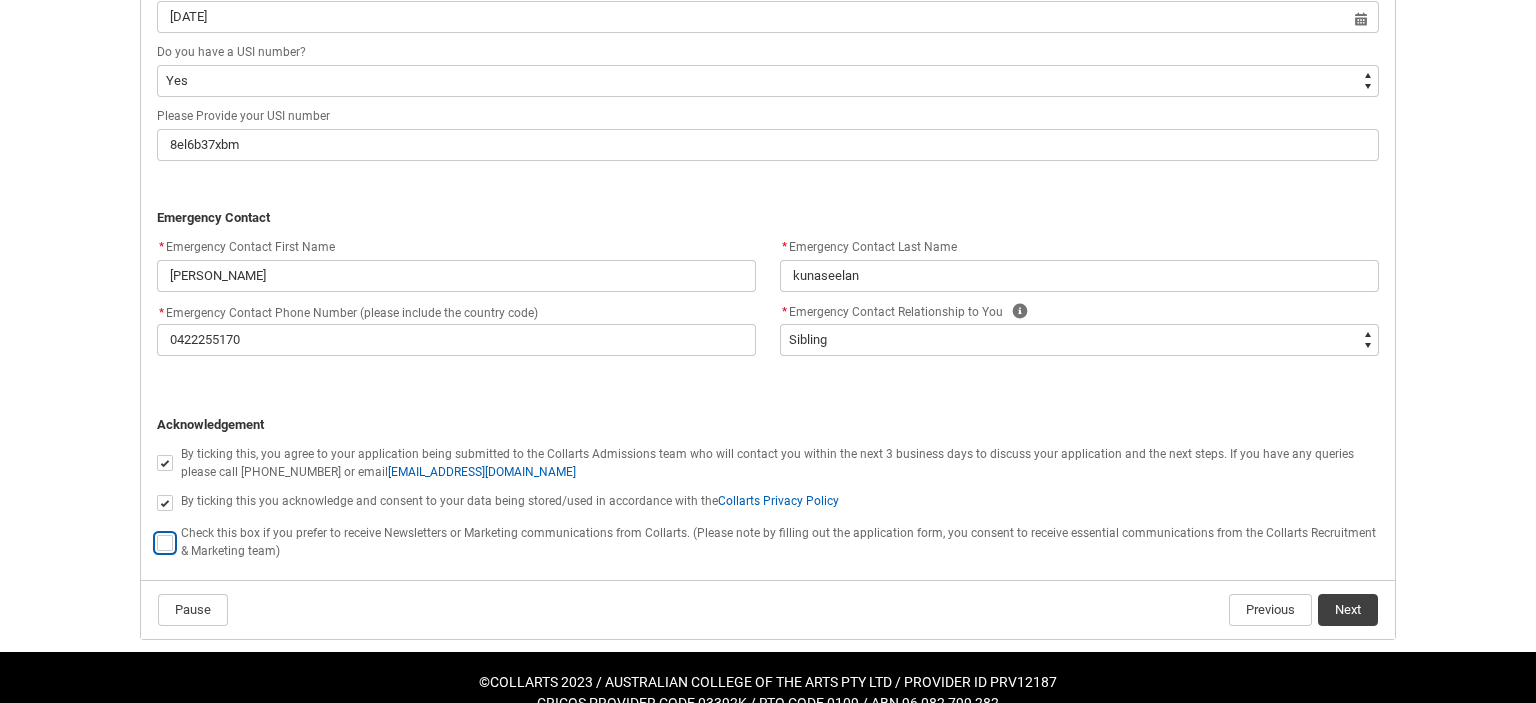 click at bounding box center (156, 532) 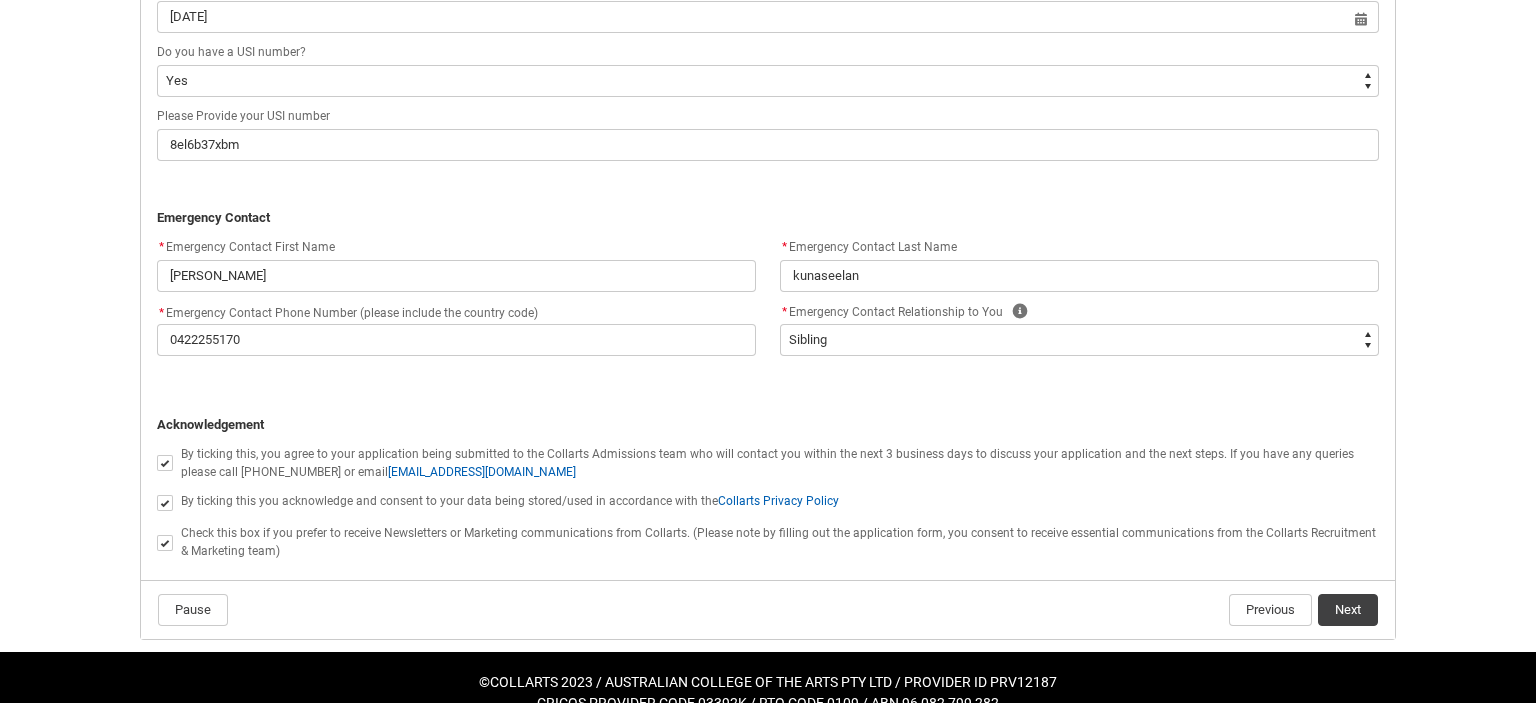 click 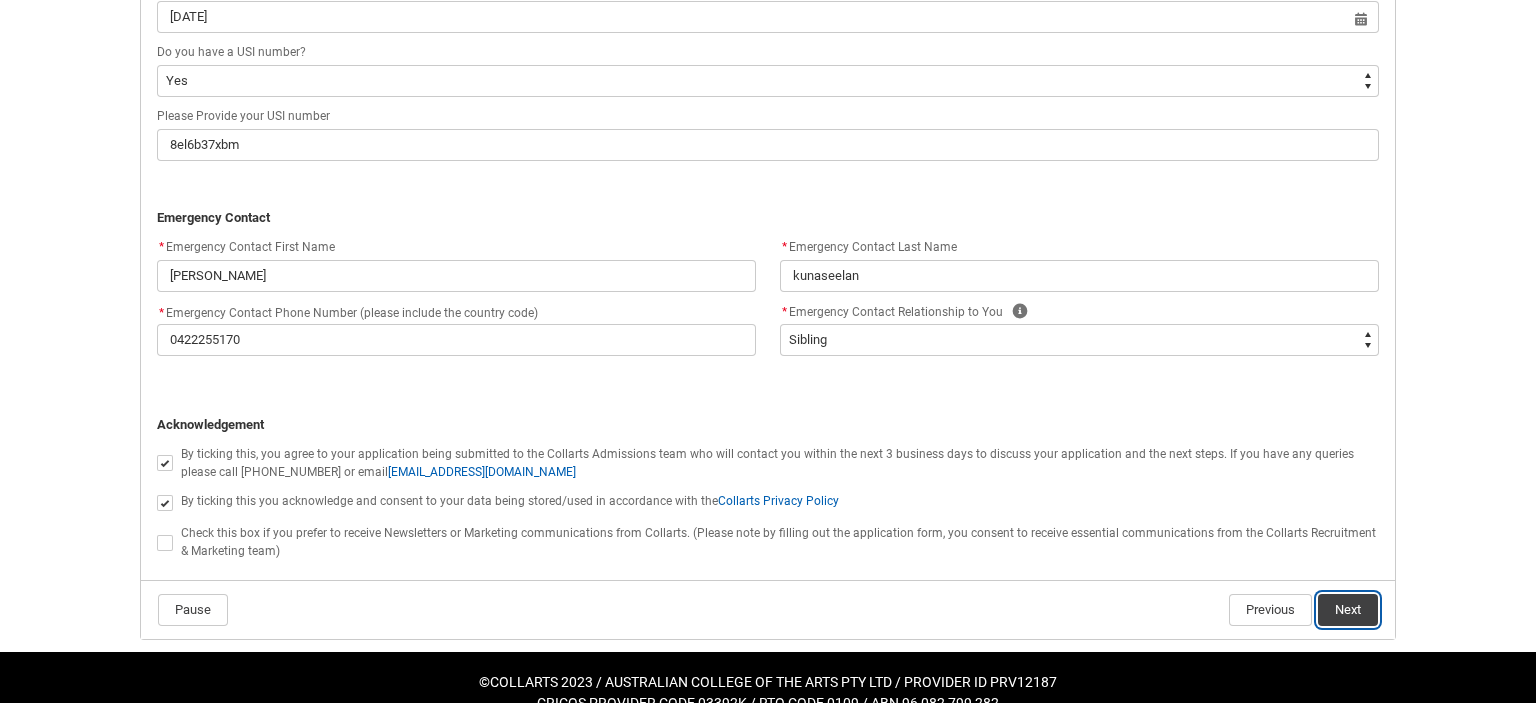 click on "Next" 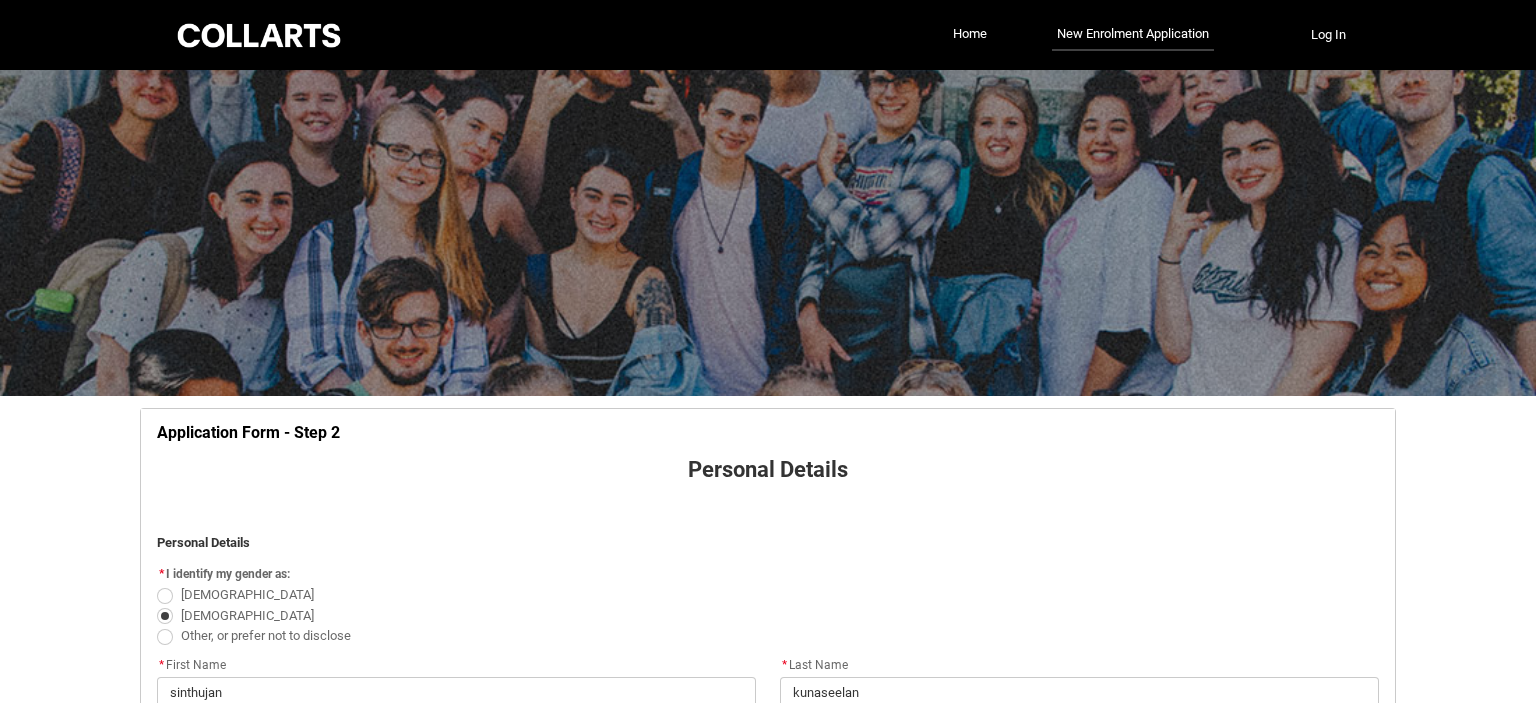 scroll, scrollTop: 882, scrollLeft: 0, axis: vertical 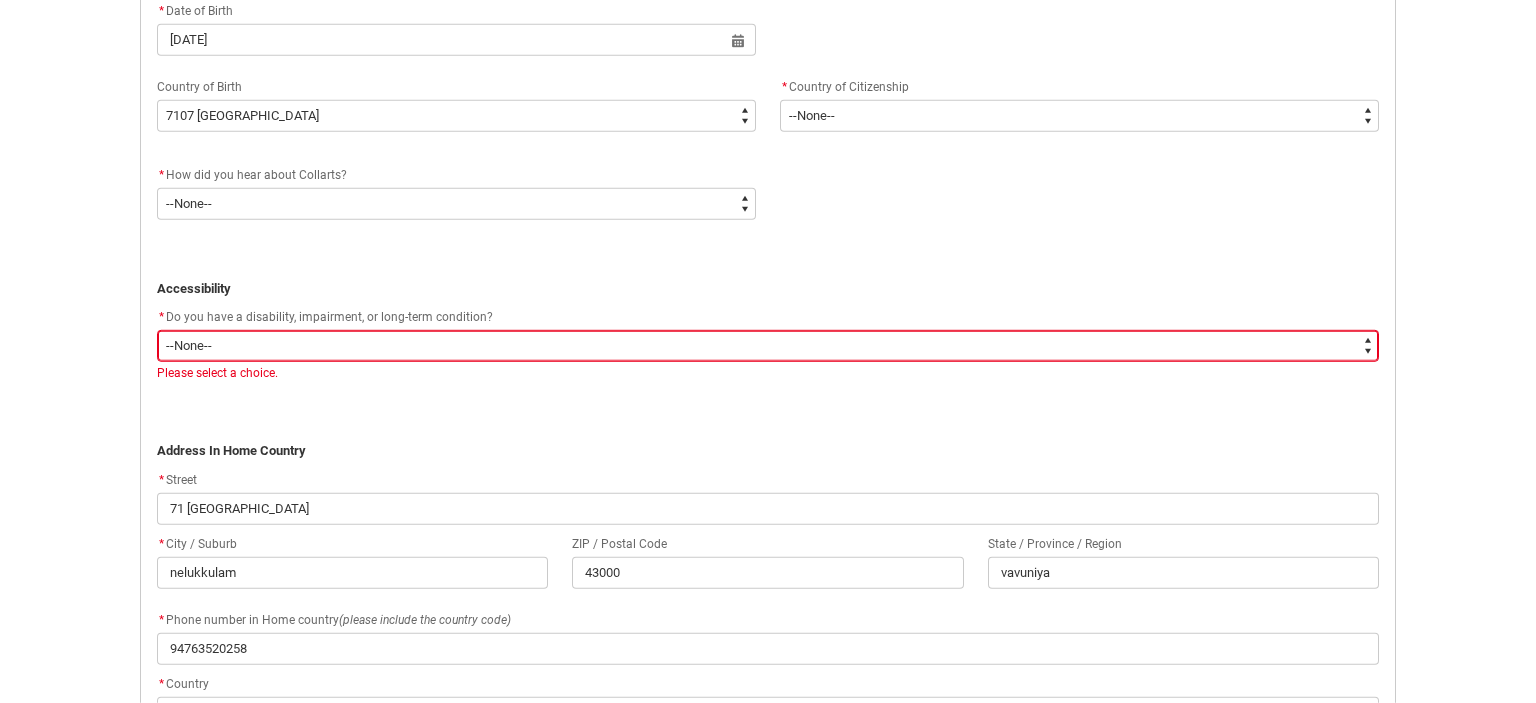 click on "--None-- Yes No" at bounding box center [768, 346] 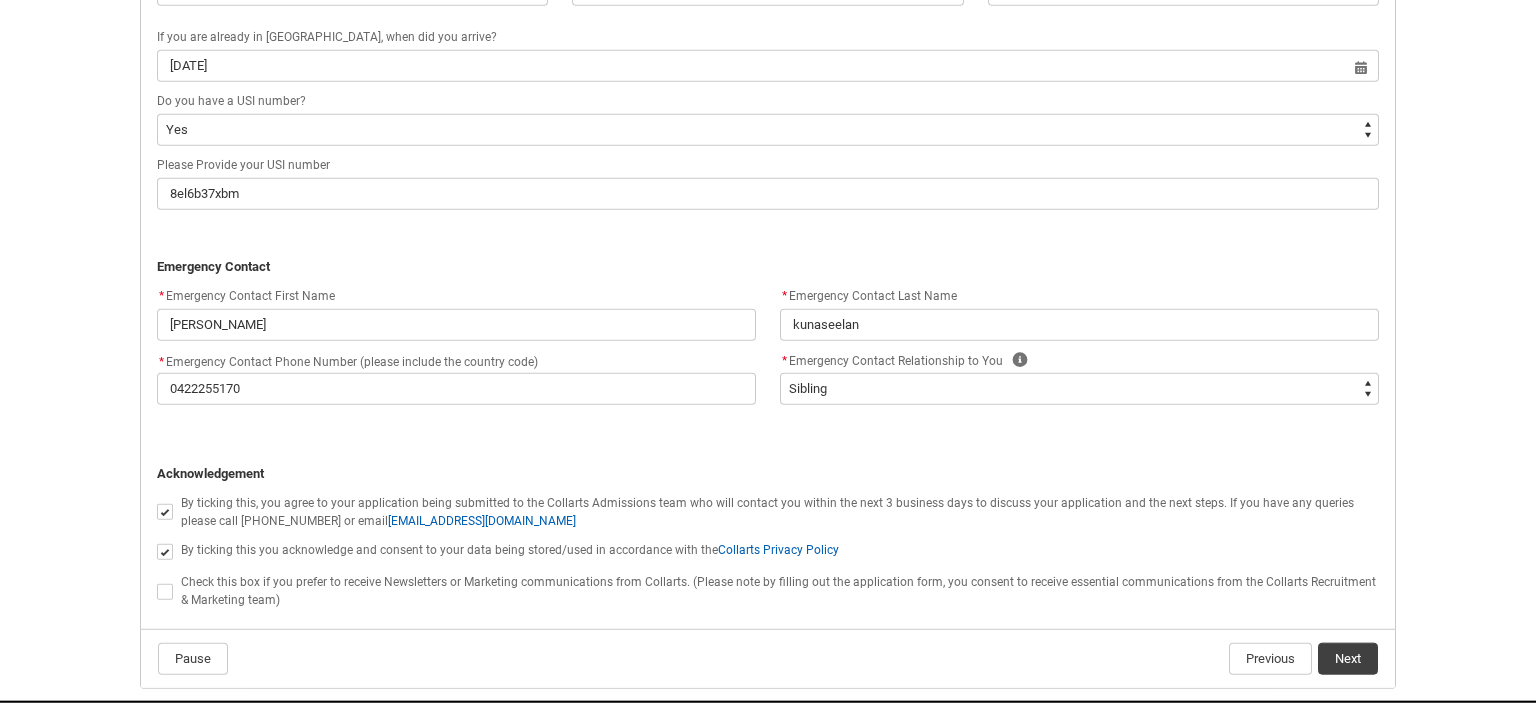 scroll, scrollTop: 1868, scrollLeft: 0, axis: vertical 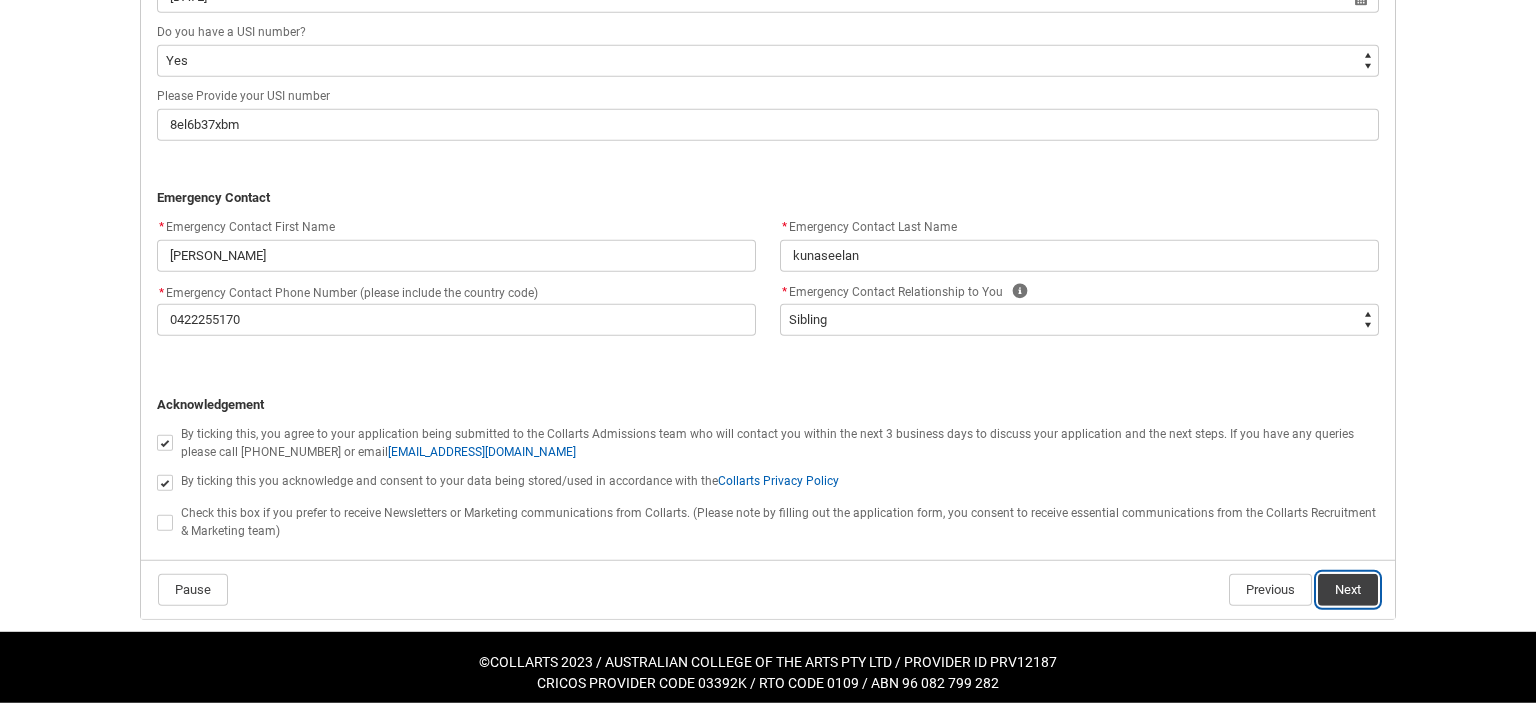 click on "Next" 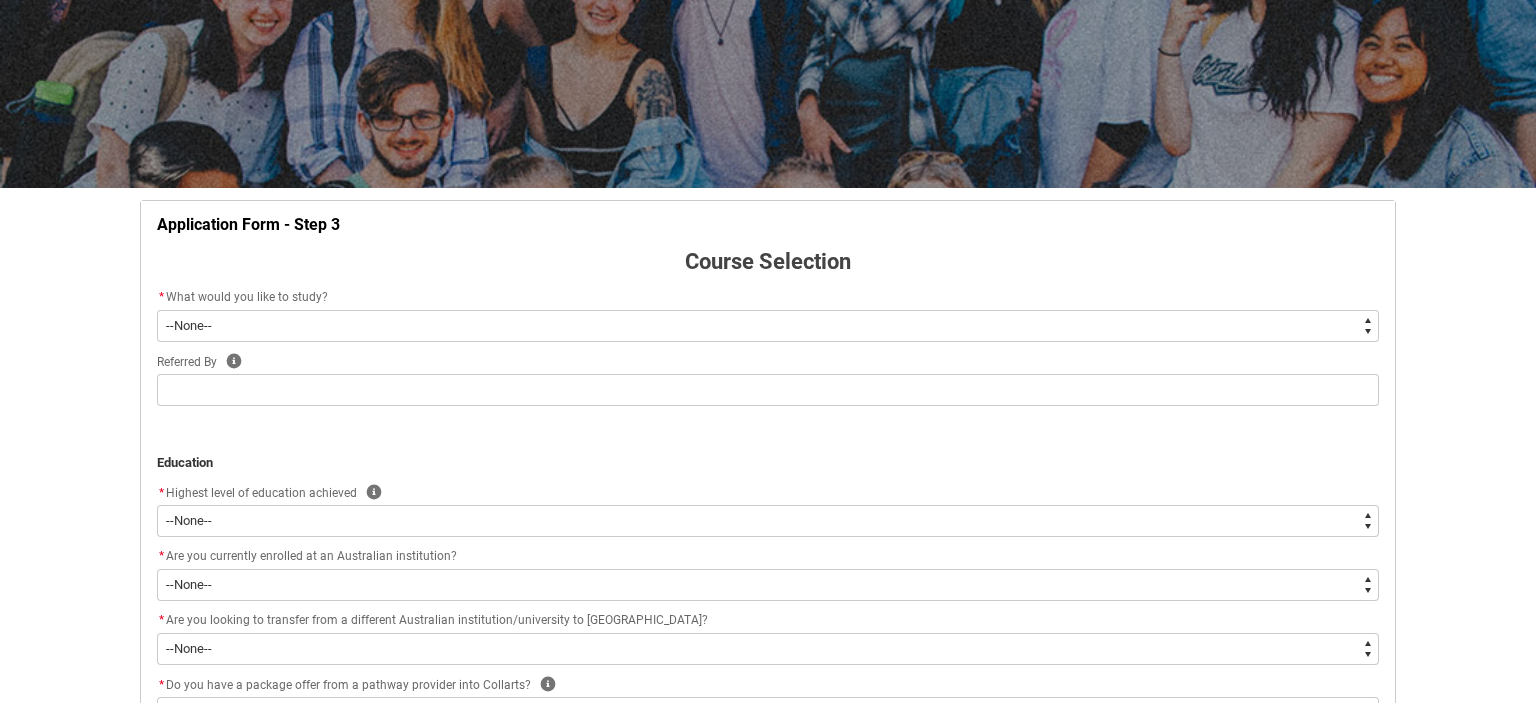 scroll, scrollTop: 349, scrollLeft: 0, axis: vertical 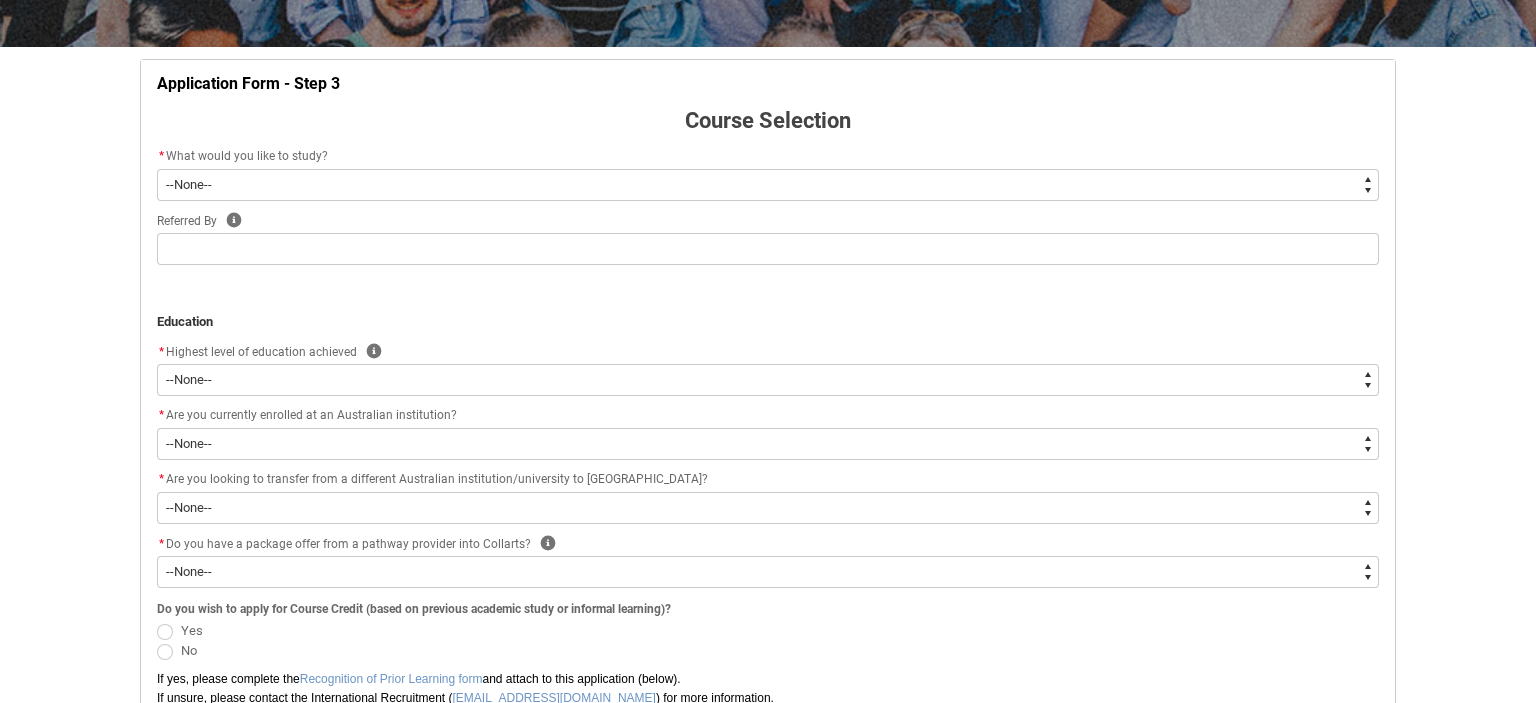 click on "--None-- Diploma Bachelor Post Graduate" at bounding box center [768, 185] 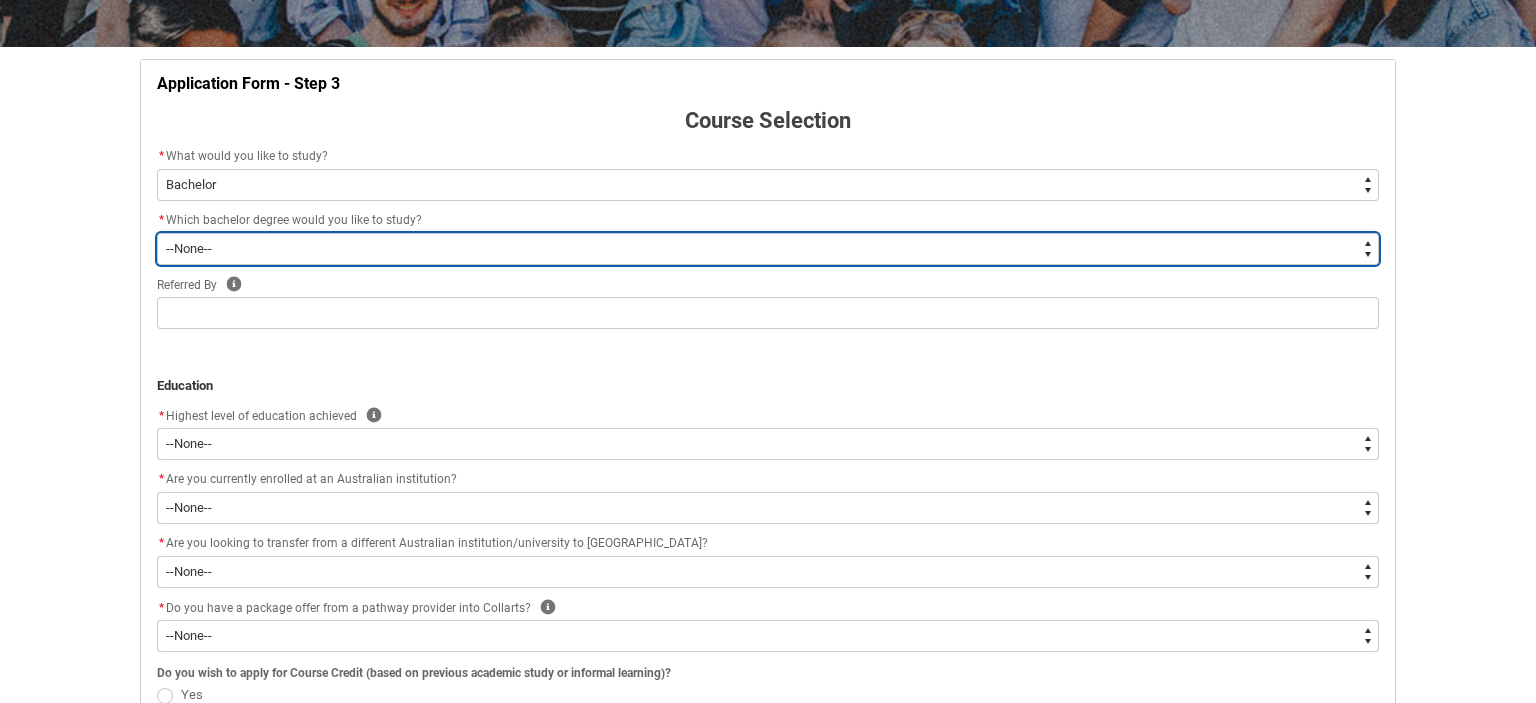 click on "--None-- Bachelor of 2D Animation Bachelor of Applied Business (Entertainment Management) Bachelor of Arts (Interior Design) Bachelor of Audio Production Bachelor of Design (Fashion & Sustainability) Bachelor of Digital and Social Media Bachelor of Event Management Bachelor of Fashion Marketing (Branding and Communications) Bachelor of Fashion Marketing (Buying and Retail Management) Bachelor of Game Design Bachelor of Graphic and Digital Design Bachelor of Music Performance Bachelor of Music Production Bachelor of Performing Arts (Acting) Bachelor of Performing Arts (Stage Management) Bachelor of Performing Arts (Writing & Directing) Bachelor of Performing Arts (Comedy) Bachelor of Photography Bachelor of Screen & Media Double Degree - Bachelor of Audio Production & Bachelor of Applied Business (Entertainment Management) Double Degree - Bachelor of Design (Fashion & Sustainability) and Bachelor of Applied Business (Fashion Marketing)" at bounding box center (768, 249) 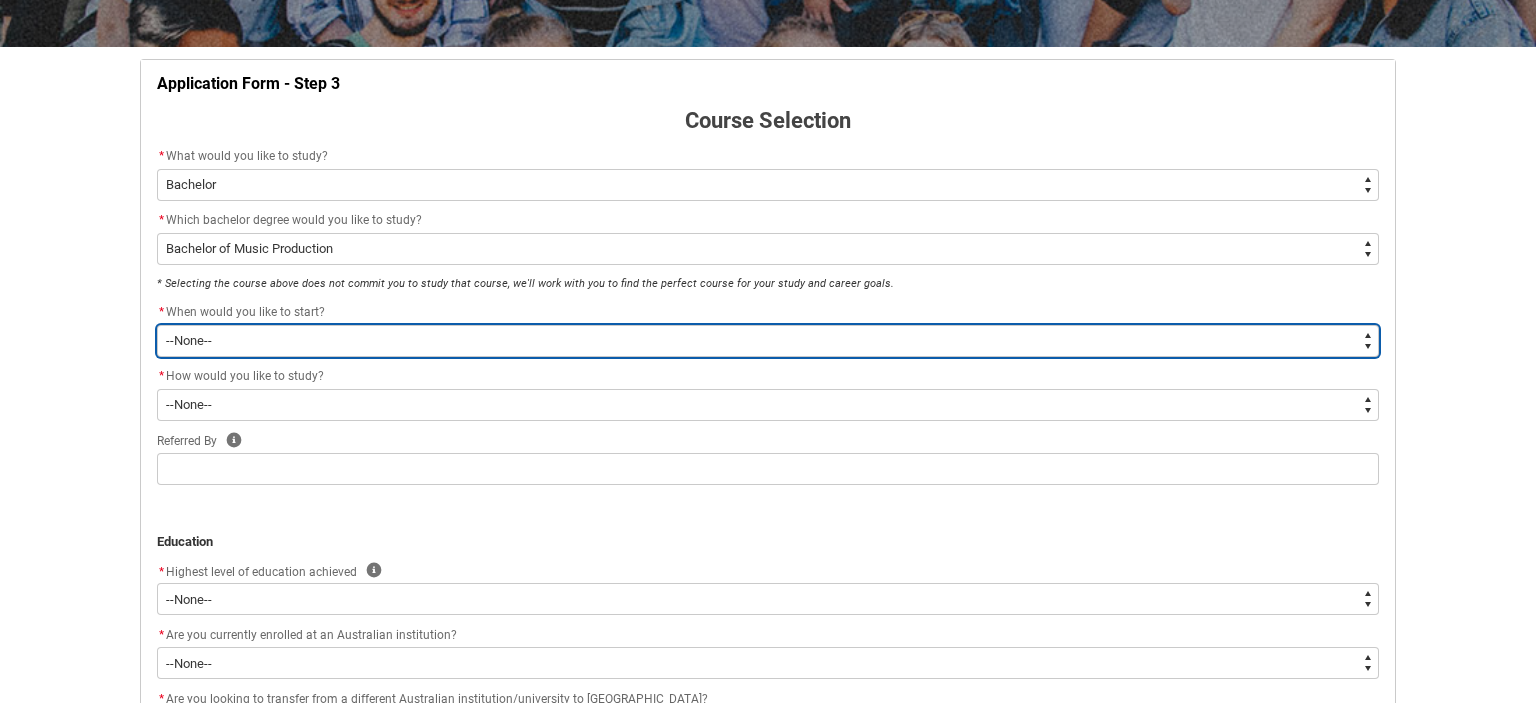 click on "--None-- Trimester 3 2025, starting [DATE]" at bounding box center (768, 341) 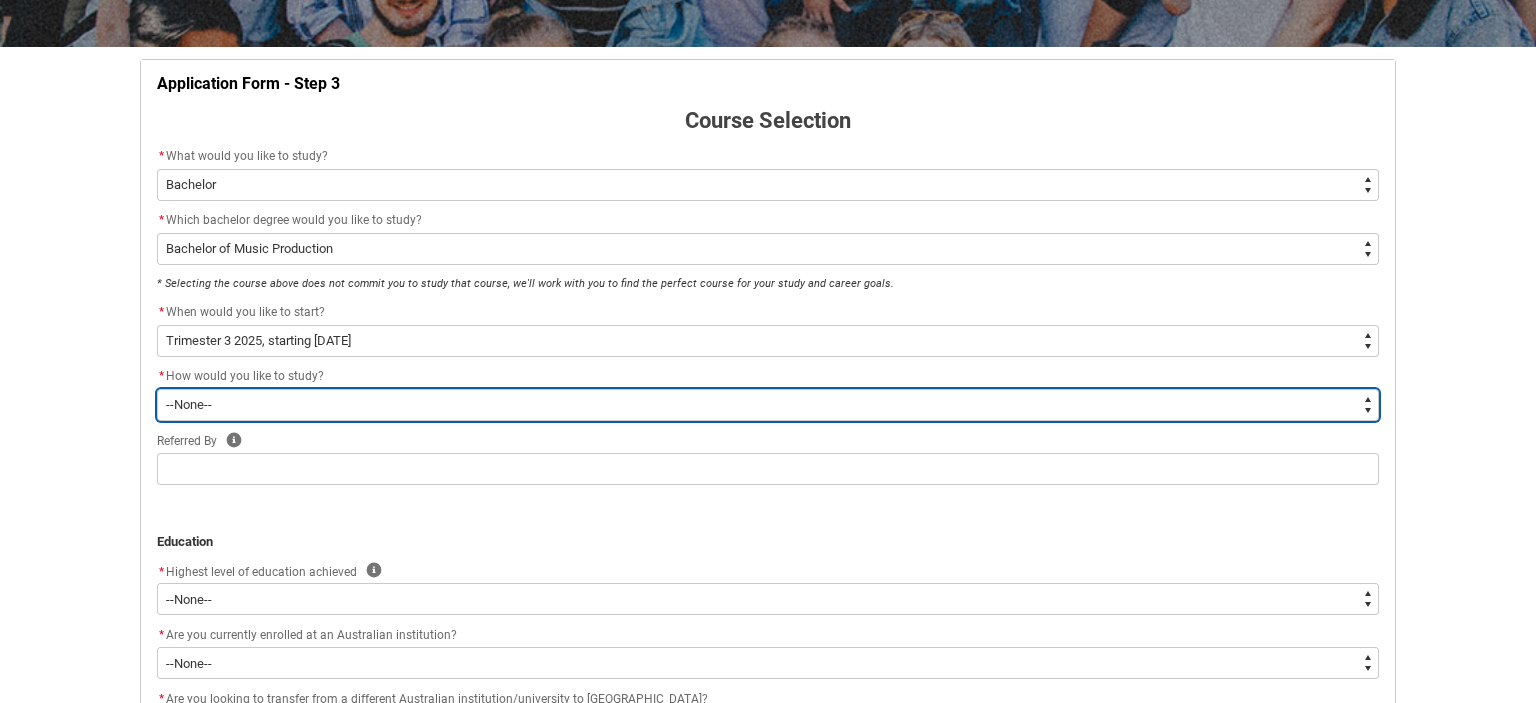 click on "--None-- On-campus Online" at bounding box center (768, 405) 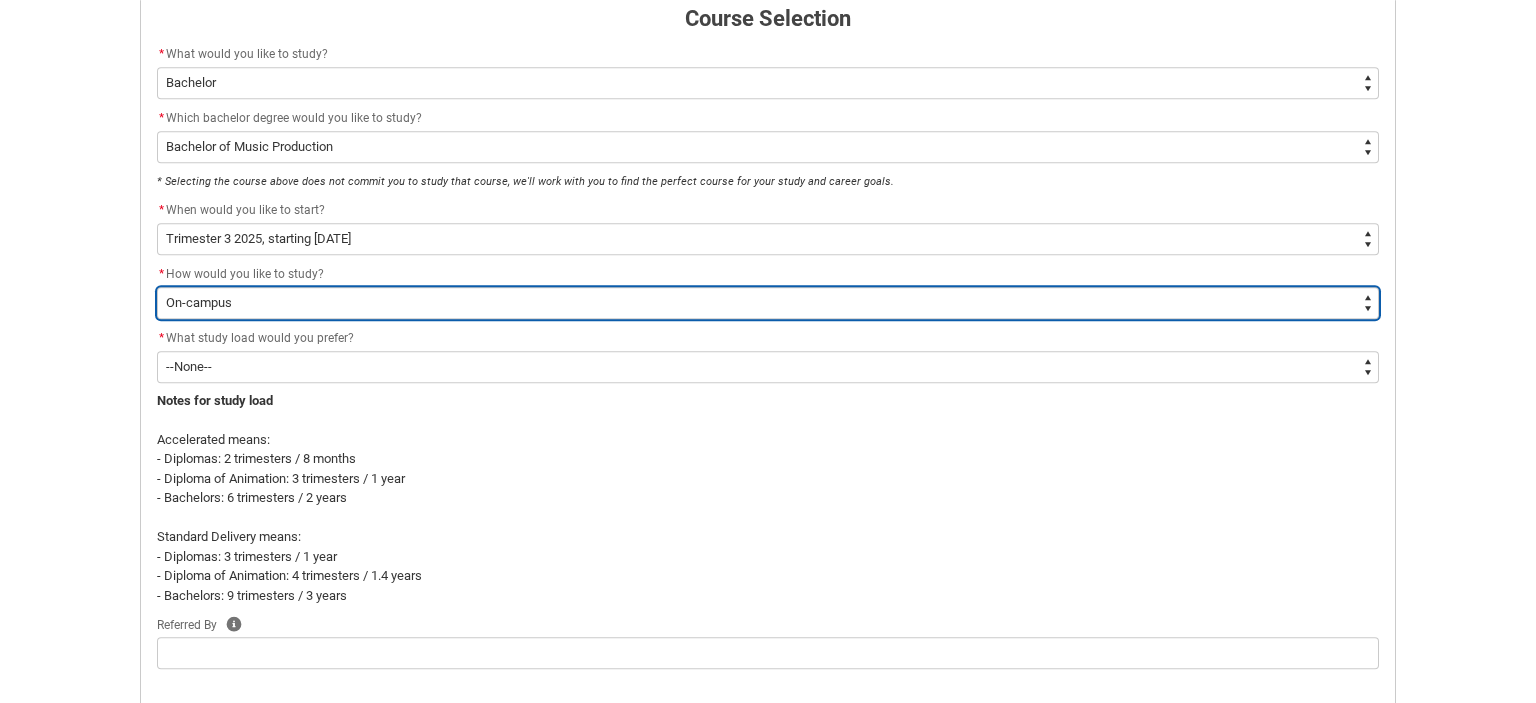 scroll, scrollTop: 455, scrollLeft: 0, axis: vertical 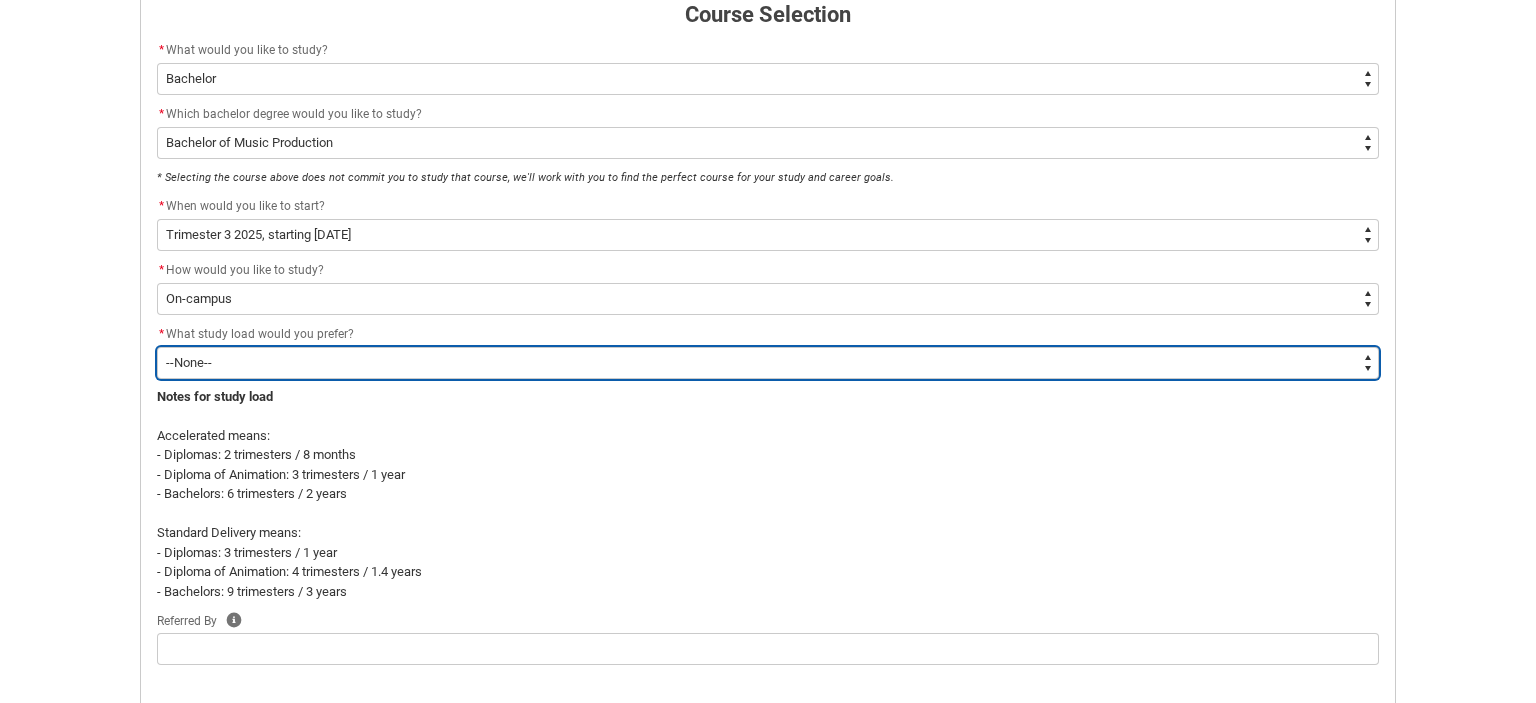 click on "--None-- Accelerated Learning Standard Delivery" at bounding box center [768, 363] 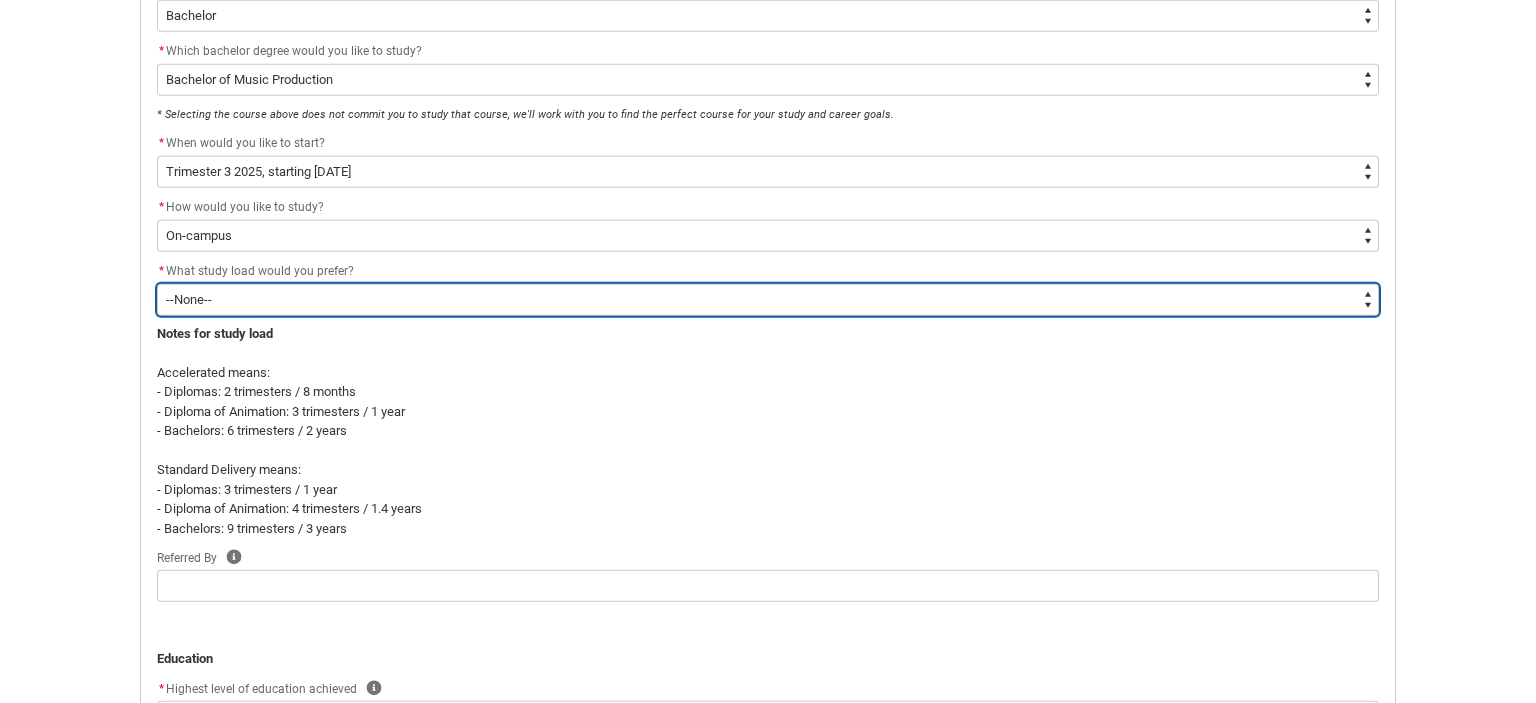 scroll, scrollTop: 560, scrollLeft: 0, axis: vertical 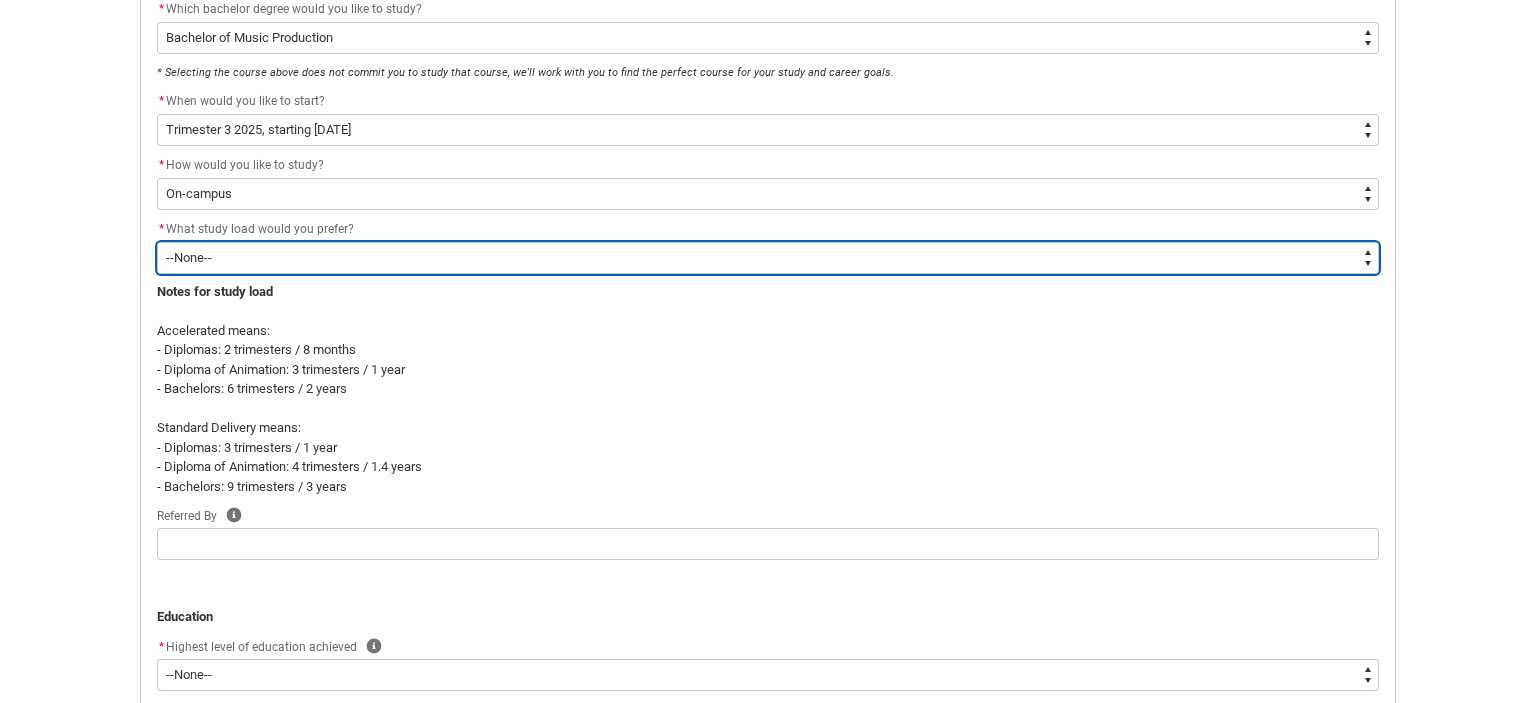 click on "--None-- Accelerated Learning Standard Delivery" at bounding box center [768, 258] 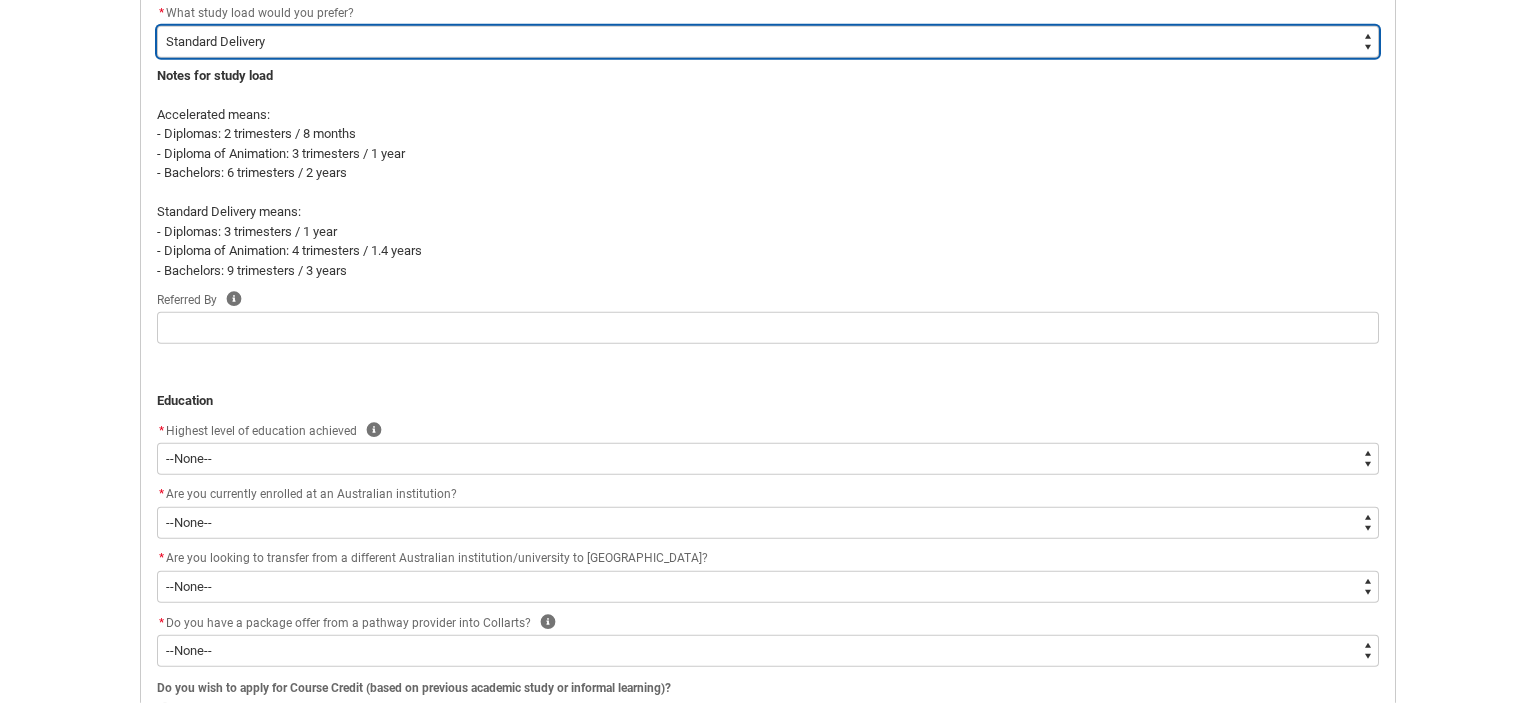 scroll, scrollTop: 807, scrollLeft: 0, axis: vertical 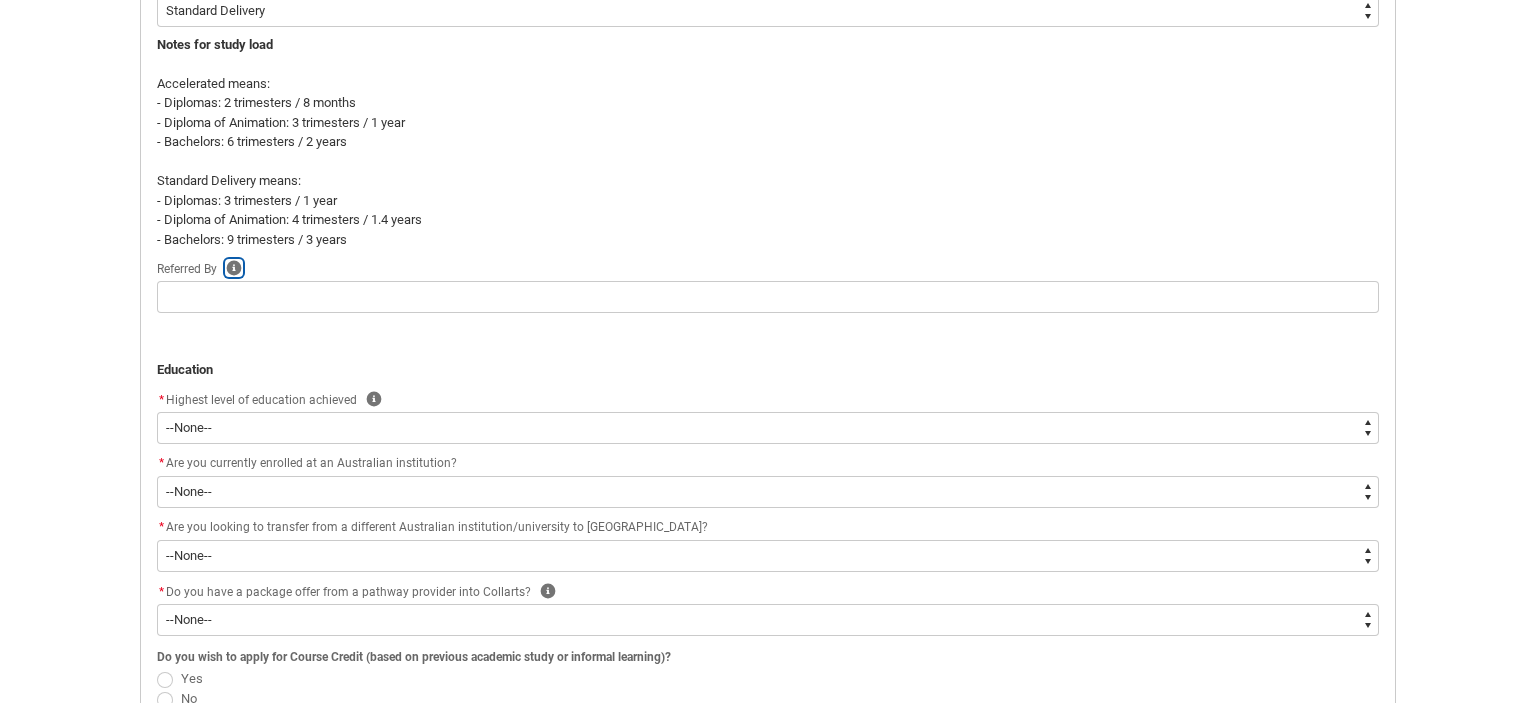 click on "Help" 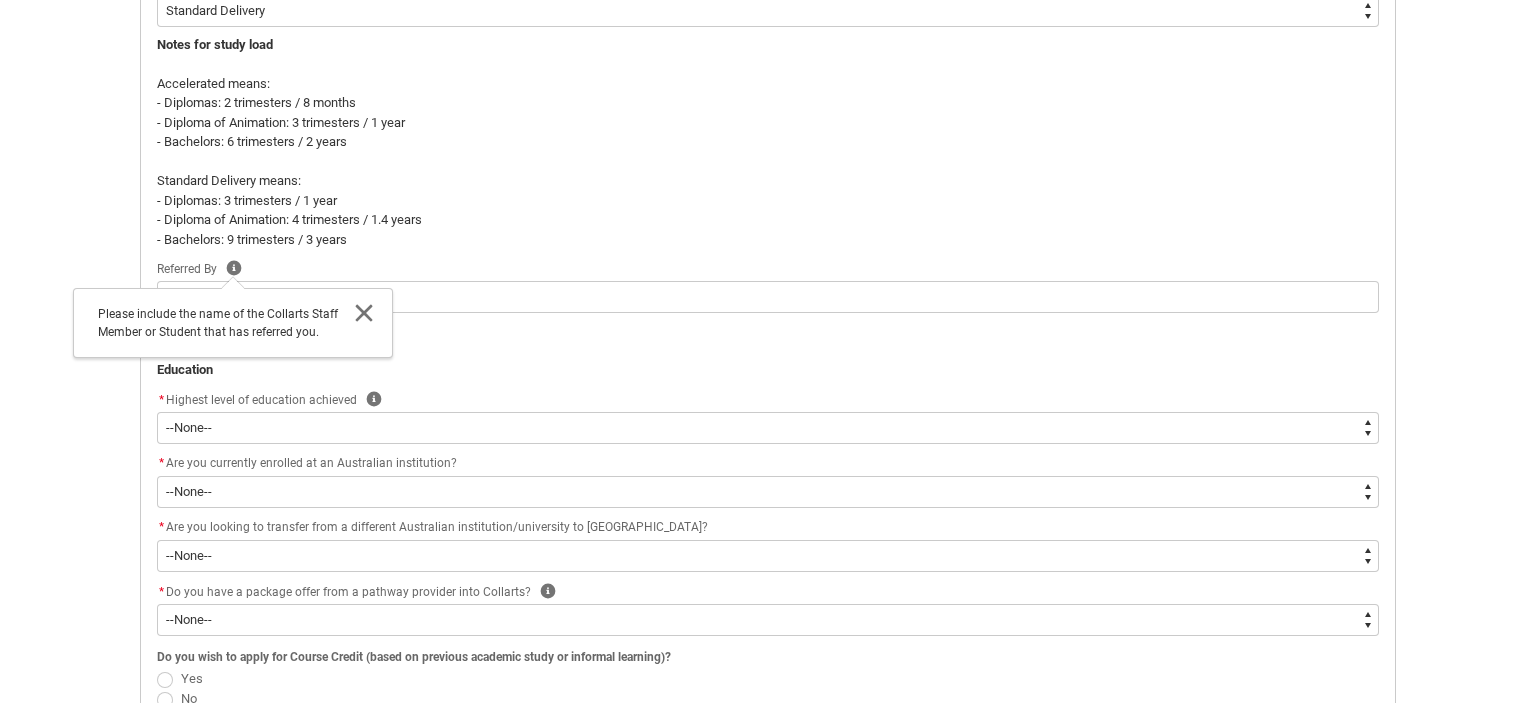 click on "- Bachelors: 9 trimesters / 3 years" 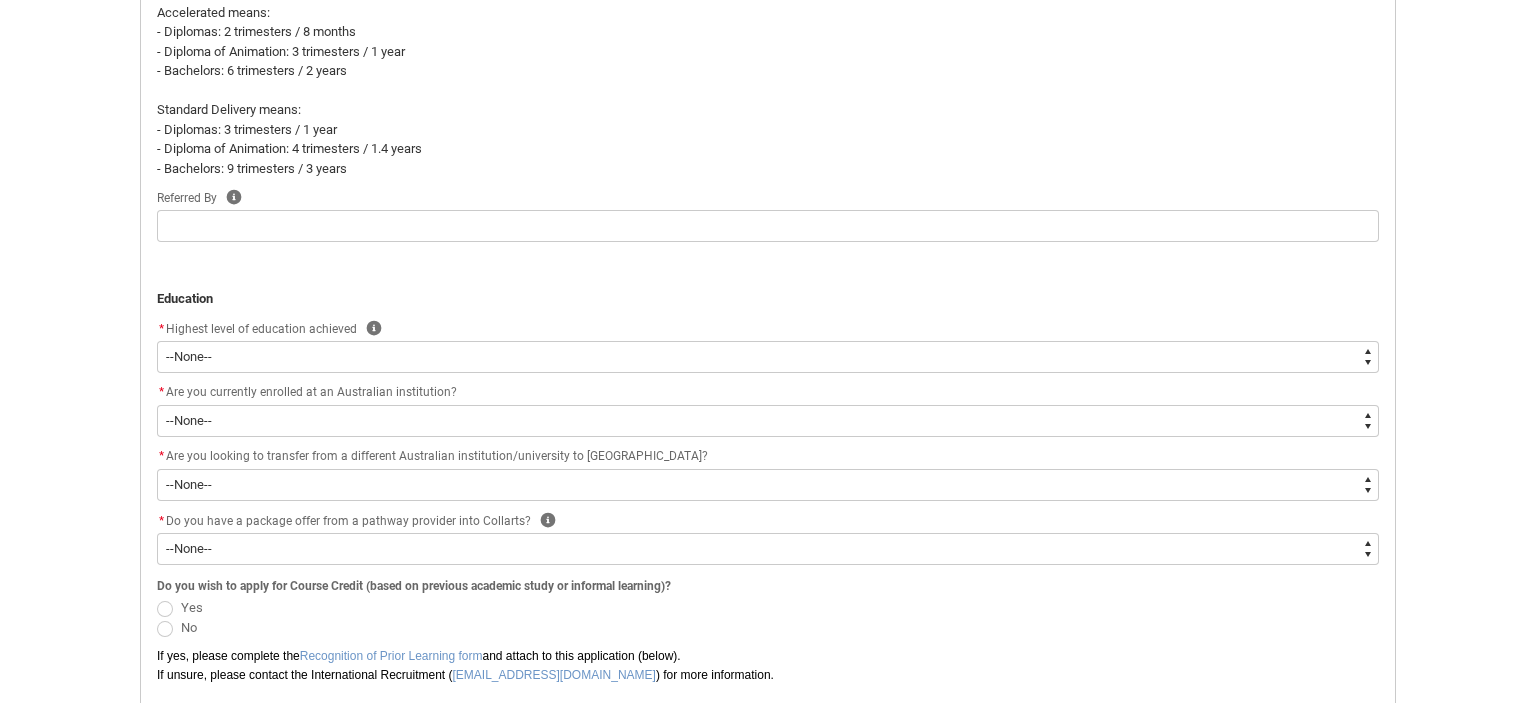 scroll, scrollTop: 983, scrollLeft: 0, axis: vertical 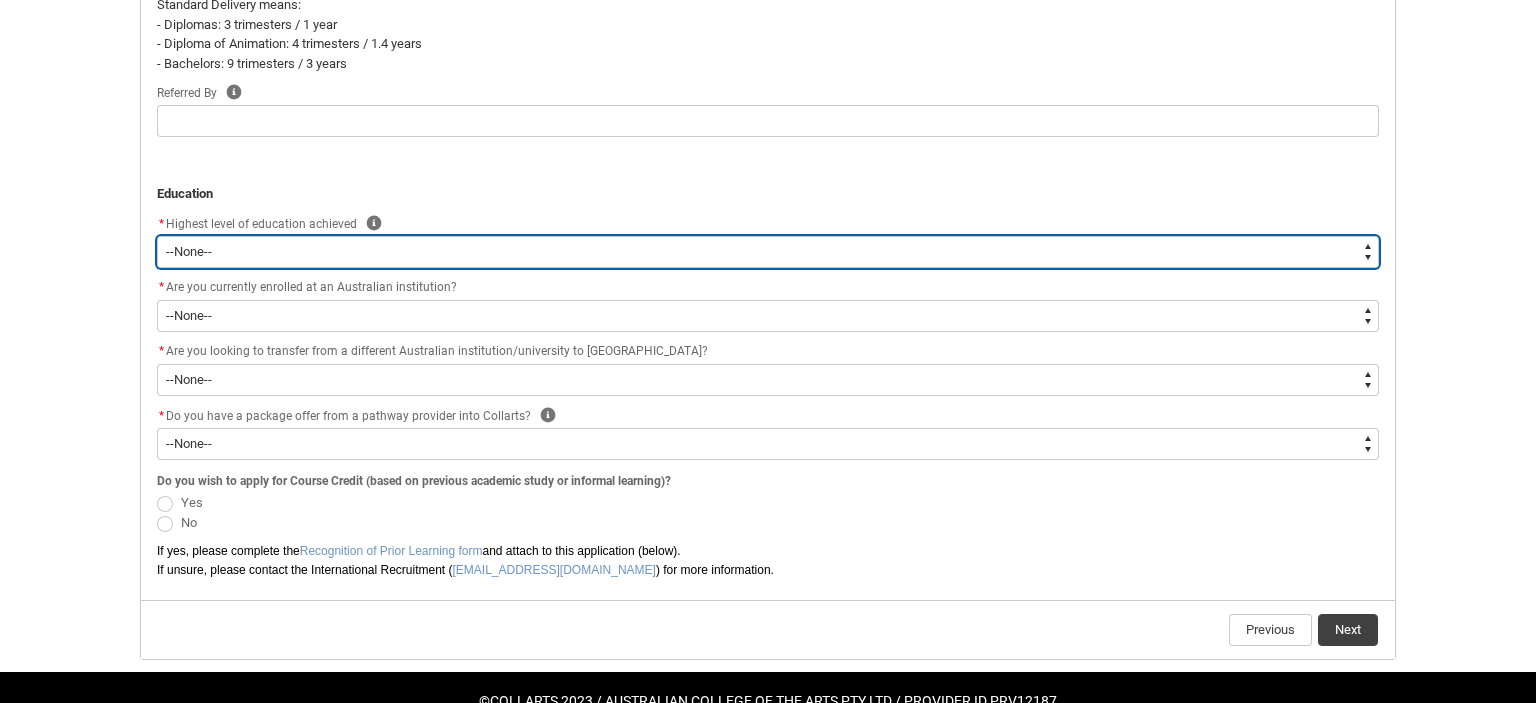 click on "--None-- Completed High School Completed a VET Course Completed Foundation Studies Incomplete University Course Completed a University Bachelor Degree Completed a Postgraduate Course No prior educational attainment Completed Year 11 Completed Year 10" at bounding box center [768, 252] 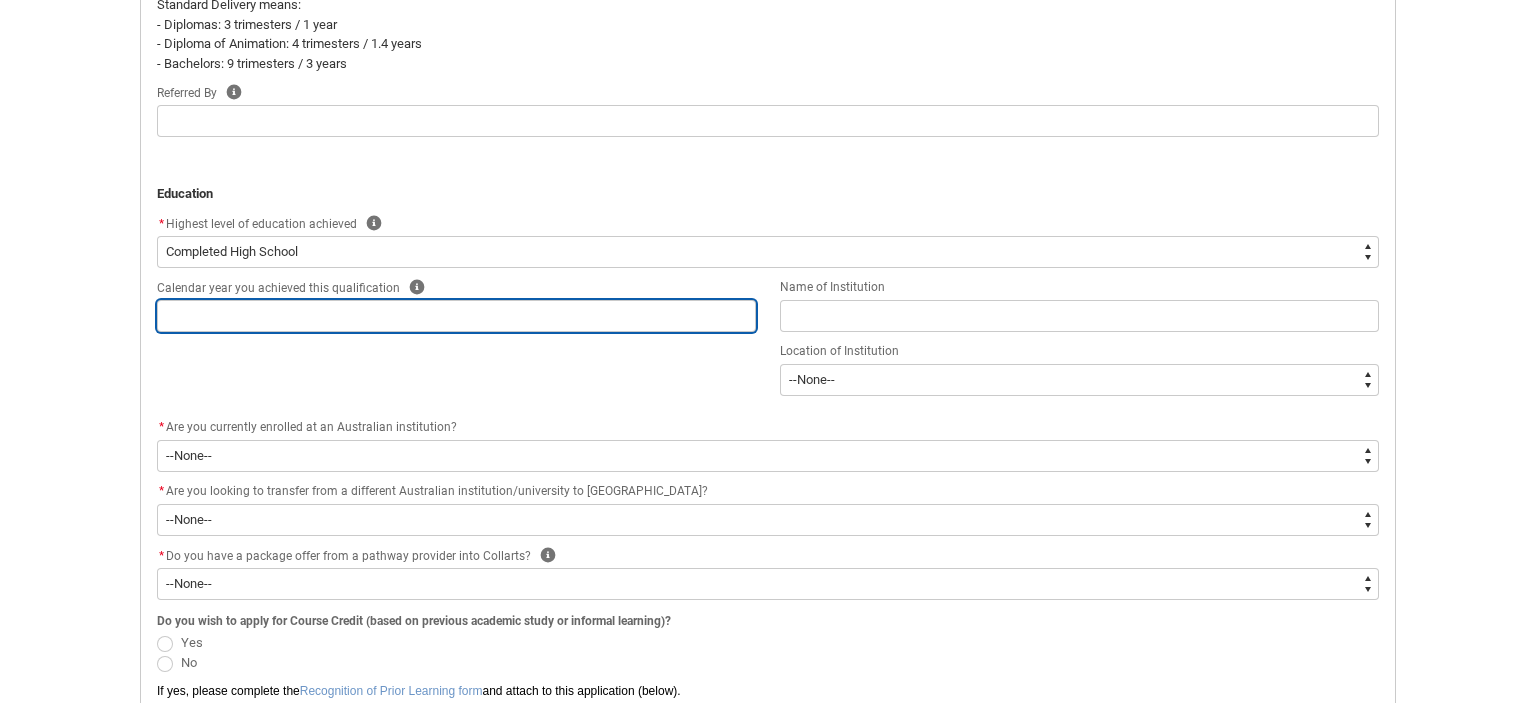 click at bounding box center (456, 316) 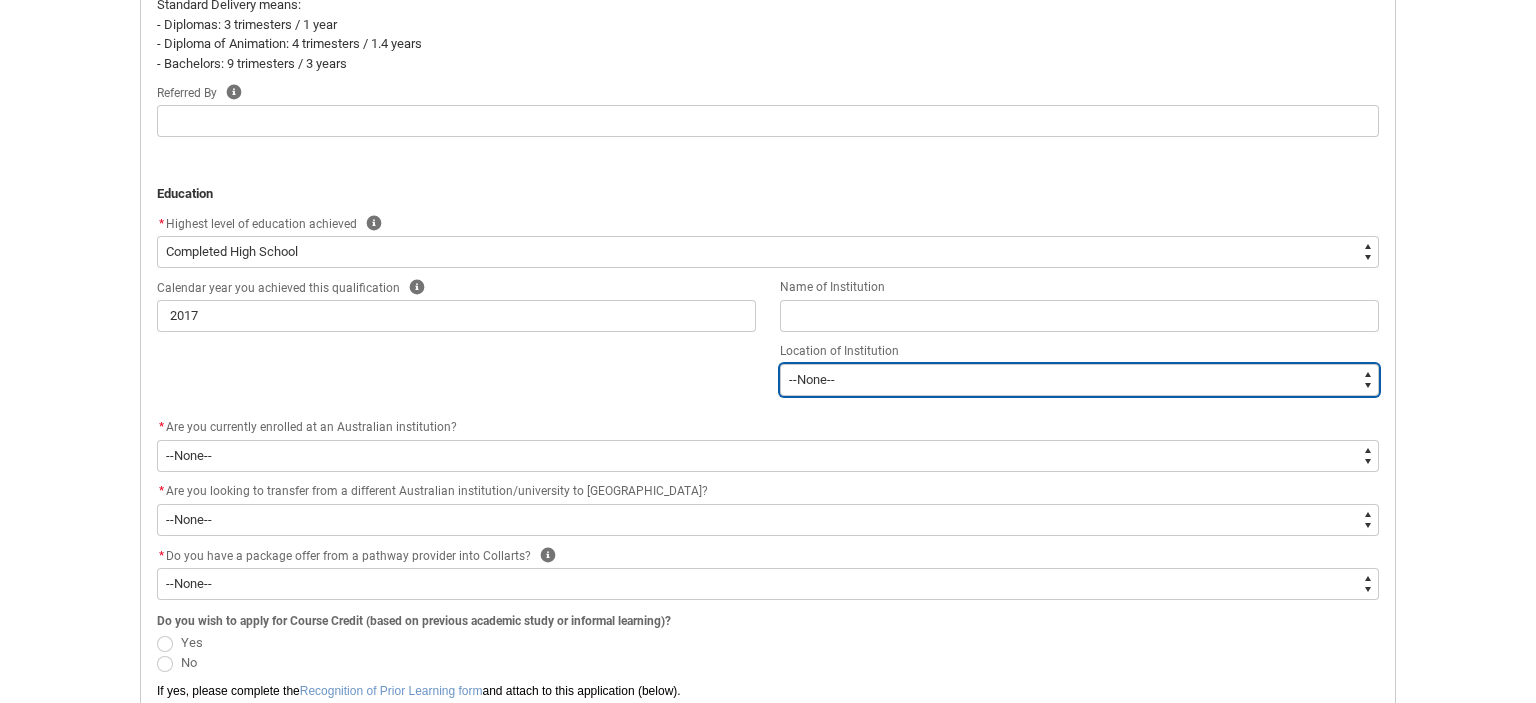 click on "--[GEOGRAPHIC_DATA]-- [GEOGRAPHIC_DATA] [GEOGRAPHIC_DATA] [GEOGRAPHIC_DATA] [GEOGRAPHIC_DATA] [US_STATE] [GEOGRAPHIC_DATA] [GEOGRAPHIC_DATA] [GEOGRAPHIC_DATA] [GEOGRAPHIC_DATA] [GEOGRAPHIC_DATA] [GEOGRAPHIC_DATA] [GEOGRAPHIC_DATA] [GEOGRAPHIC_DATA] [GEOGRAPHIC_DATA] [GEOGRAPHIC_DATA] [GEOGRAPHIC_DATA] [GEOGRAPHIC_DATA] ([GEOGRAPHIC_DATA]) [GEOGRAPHIC_DATA] [GEOGRAPHIC_DATA] [GEOGRAPHIC_DATA] [GEOGRAPHIC_DATA] [GEOGRAPHIC_DATA] [GEOGRAPHIC_DATA] [GEOGRAPHIC_DATA] [GEOGRAPHIC_DATA] [GEOGRAPHIC_DATA] [GEOGRAPHIC_DATA] (Plurinational State of) [GEOGRAPHIC_DATA] [GEOGRAPHIC_DATA] [GEOGRAPHIC_DATA] [GEOGRAPHIC_DATA] [GEOGRAPHIC_DATA] [GEOGRAPHIC_DATA] [GEOGRAPHIC_DATA] ([GEOGRAPHIC_DATA]) [GEOGRAPHIC_DATA] [GEOGRAPHIC_DATA] [GEOGRAPHIC_DATA] [GEOGRAPHIC_DATA] [GEOGRAPHIC_DATA] [GEOGRAPHIC_DATA] [GEOGRAPHIC_DATA] [GEOGRAPHIC_DATA] [GEOGRAPHIC_DATA] [GEOGRAPHIC_DATA] [GEOGRAPHIC_DATA] and [GEOGRAPHIC_DATA] [GEOGRAPHIC_DATA] ([GEOGRAPHIC_DATA]) [GEOGRAPHIC_DATA] ([GEOGRAPHIC_DATA]) [GEOGRAPHIC_DATA] [GEOGRAPHIC_DATA] [GEOGRAPHIC_DATA] [GEOGRAPHIC_DATA] Cocos ([GEOGRAPHIC_DATA] ([GEOGRAPHIC_DATA]) [GEOGRAPHIC_DATA] [GEOGRAPHIC_DATA] (the) [GEOGRAPHIC_DATA] ([GEOGRAPHIC_DATA]) [GEOGRAPHIC_DATA] ([GEOGRAPHIC_DATA]) [GEOGRAPHIC_DATA] ([GEOGRAPHIC_DATA]) [GEOGRAPHIC_DATA] [GEOGRAPHIC_DATA] [GEOGRAPHIC_DATA] [GEOGRAPHIC_DATA] [GEOGRAPHIC_DATA] [GEOGRAPHIC_DATA] [GEOGRAPHIC_DATA] ([GEOGRAPHIC_DATA]) [GEOGRAPHIC_DATA] [GEOGRAPHIC_DATA] [GEOGRAPHIC_DATA] [GEOGRAPHIC_DATA] [GEOGRAPHIC_DATA] [GEOGRAPHIC_DATA] ([GEOGRAPHIC_DATA]) [GEOGRAPHIC_DATA] [GEOGRAPHIC_DATA] [GEOGRAPHIC_DATA] [GEOGRAPHIC_DATA] [GEOGRAPHIC_DATA] [GEOGRAPHIC_DATA] [GEOGRAPHIC_DATA]" at bounding box center [1079, 380] 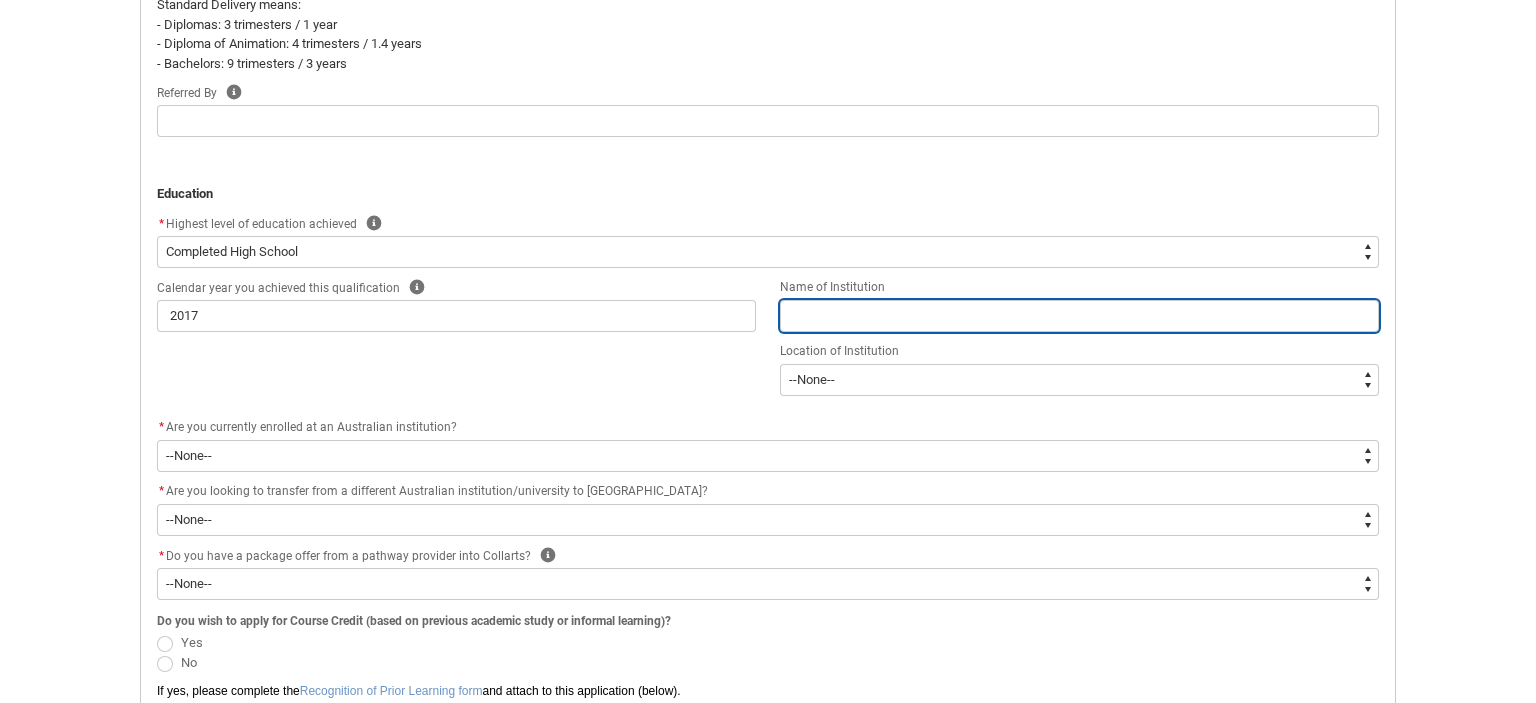 click at bounding box center [1079, 316] 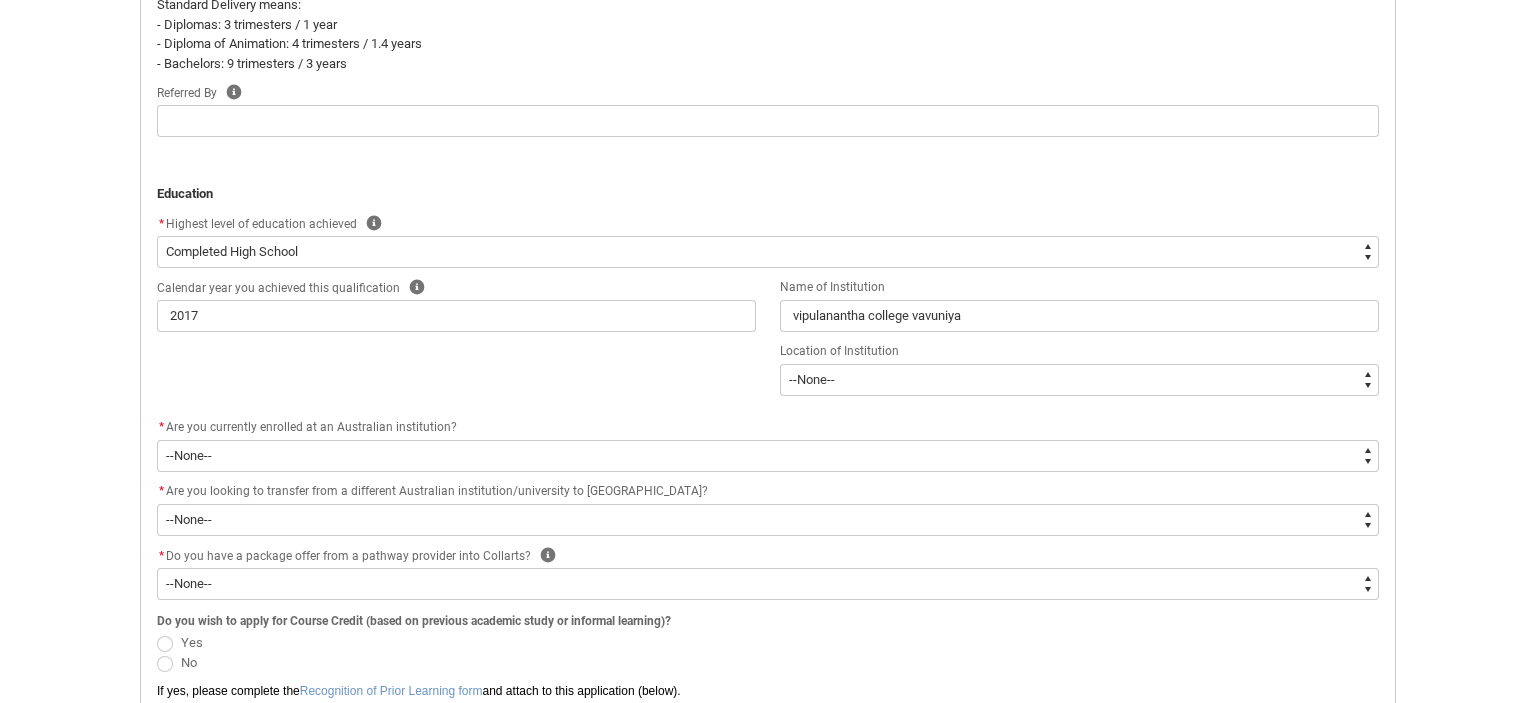 click on "Calendar year you achieved this qualification Help 2017 Name of Institution [GEOGRAPHIC_DATA] [GEOGRAPHIC_DATA] Location of Institution   --None-- [GEOGRAPHIC_DATA] [GEOGRAPHIC_DATA] [GEOGRAPHIC_DATA] [GEOGRAPHIC_DATA] [US_STATE] [GEOGRAPHIC_DATA] [GEOGRAPHIC_DATA] [GEOGRAPHIC_DATA] [GEOGRAPHIC_DATA] [GEOGRAPHIC_DATA] [GEOGRAPHIC_DATA] [GEOGRAPHIC_DATA] [GEOGRAPHIC_DATA] [GEOGRAPHIC_DATA] [GEOGRAPHIC_DATA] [GEOGRAPHIC_DATA] [GEOGRAPHIC_DATA] (the) [GEOGRAPHIC_DATA] [GEOGRAPHIC_DATA] [GEOGRAPHIC_DATA] [GEOGRAPHIC_DATA] [GEOGRAPHIC_DATA] [GEOGRAPHIC_DATA] [GEOGRAPHIC_DATA] [GEOGRAPHIC_DATA] [GEOGRAPHIC_DATA] [GEOGRAPHIC_DATA] (Plurinational State of) [GEOGRAPHIC_DATA] [GEOGRAPHIC_DATA] [GEOGRAPHIC_DATA] [GEOGRAPHIC_DATA] [GEOGRAPHIC_DATA] [GEOGRAPHIC_DATA] [GEOGRAPHIC_DATA] ([GEOGRAPHIC_DATA]) [GEOGRAPHIC_DATA] [GEOGRAPHIC_DATA] [GEOGRAPHIC_DATA] [GEOGRAPHIC_DATA] [GEOGRAPHIC_DATA] [GEOGRAPHIC_DATA] [GEOGRAPHIC_DATA] [GEOGRAPHIC_DATA] [GEOGRAPHIC_DATA] [GEOGRAPHIC_DATA] [GEOGRAPHIC_DATA] and [GEOGRAPHIC_DATA] [GEOGRAPHIC_DATA] (the) [GEOGRAPHIC_DATA] ([GEOGRAPHIC_DATA]) [GEOGRAPHIC_DATA] [GEOGRAPHIC_DATA] [GEOGRAPHIC_DATA] [GEOGRAPHIC_DATA] Cocos ([GEOGRAPHIC_DATA] ([GEOGRAPHIC_DATA]) [GEOGRAPHIC_DATA] [GEOGRAPHIC_DATA] ([GEOGRAPHIC_DATA]) [GEOGRAPHIC_DATA] ([GEOGRAPHIC_DATA]) [GEOGRAPHIC_DATA] ([GEOGRAPHIC_DATA]) [GEOGRAPHIC_DATA] (the) [GEOGRAPHIC_DATA] [GEOGRAPHIC_DATA] [GEOGRAPHIC_DATA] [GEOGRAPHIC_DATA] [GEOGRAPHIC_DATA] [GEOGRAPHIC_DATA] [GEOGRAPHIC_DATA] ([GEOGRAPHIC_DATA]) Czechoslovakia Dahomey" 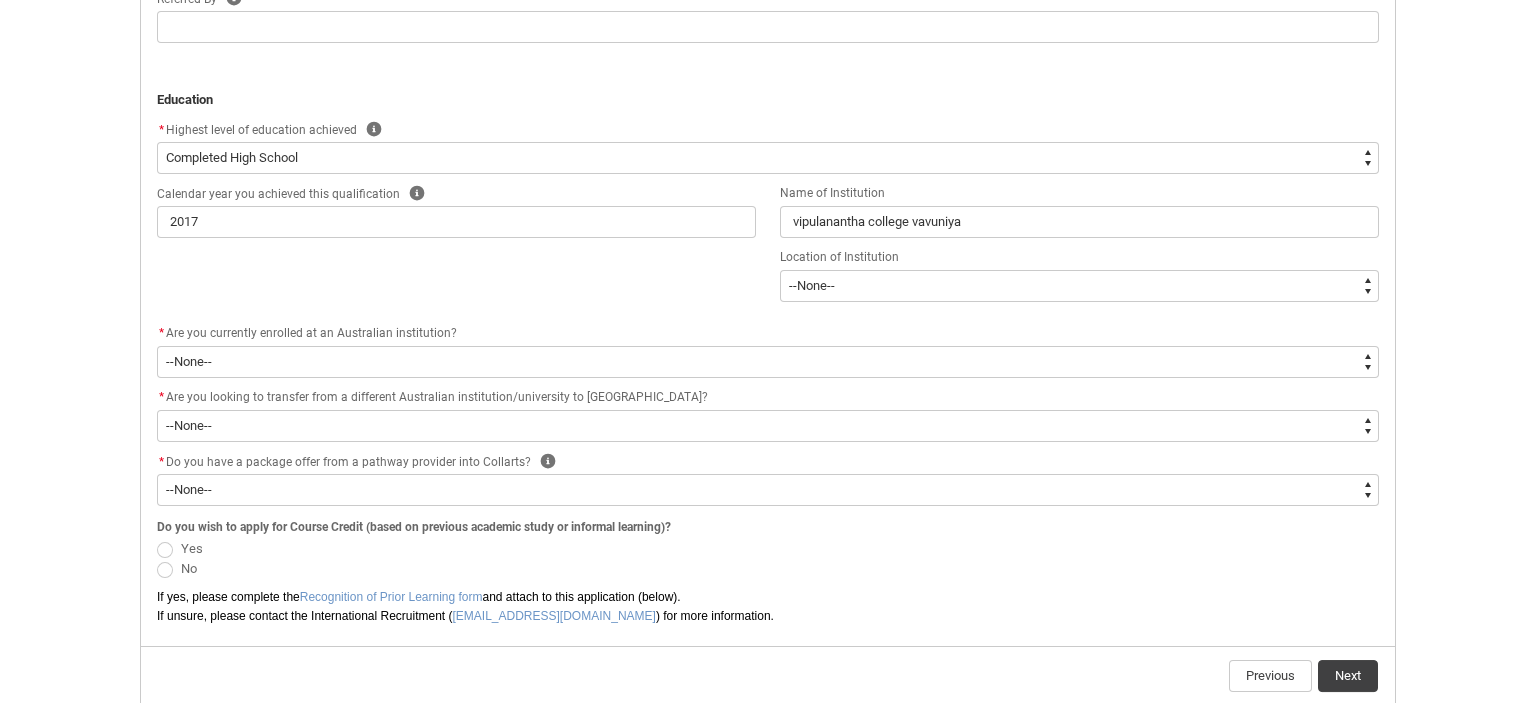 scroll, scrollTop: 1124, scrollLeft: 0, axis: vertical 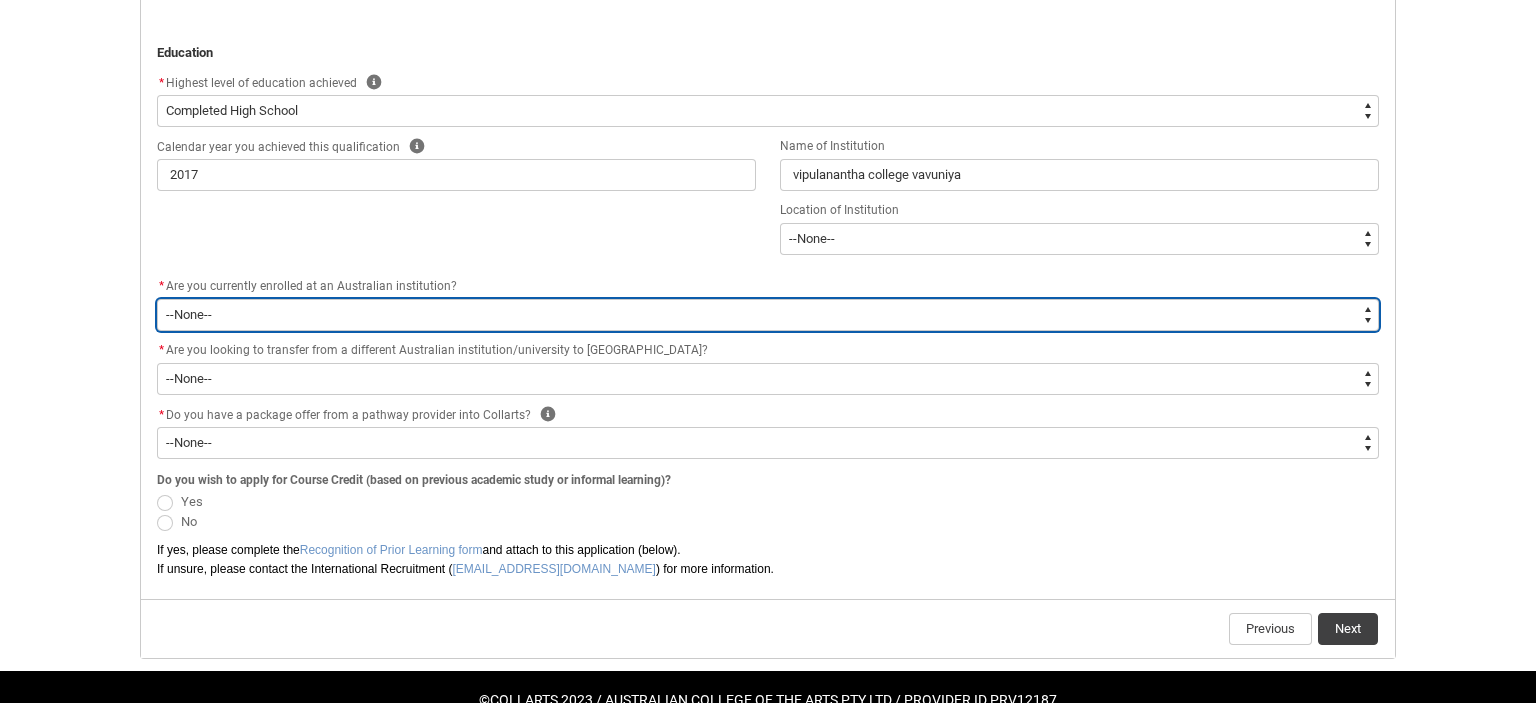 click on "--None-- Yes No" at bounding box center [768, 315] 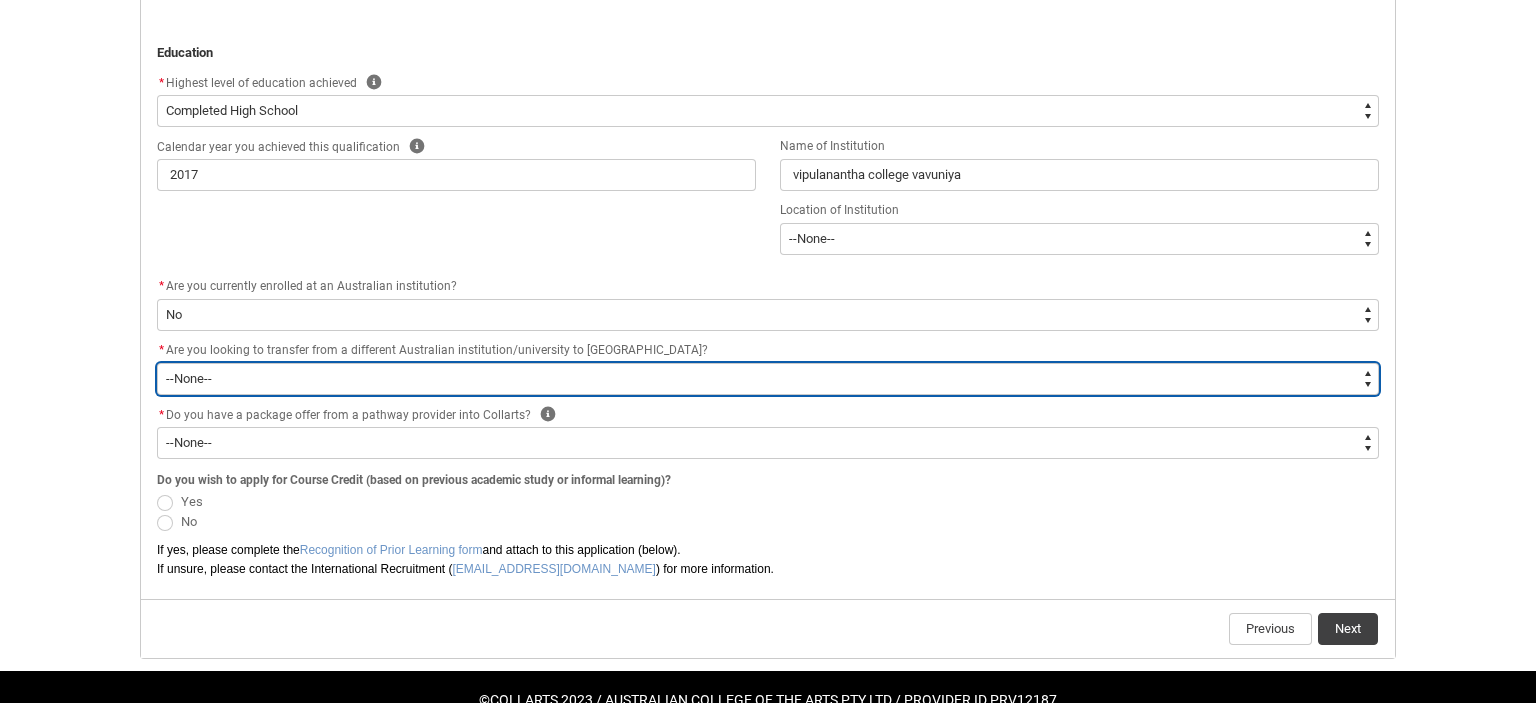 click on "--None-- Yes No" at bounding box center [768, 379] 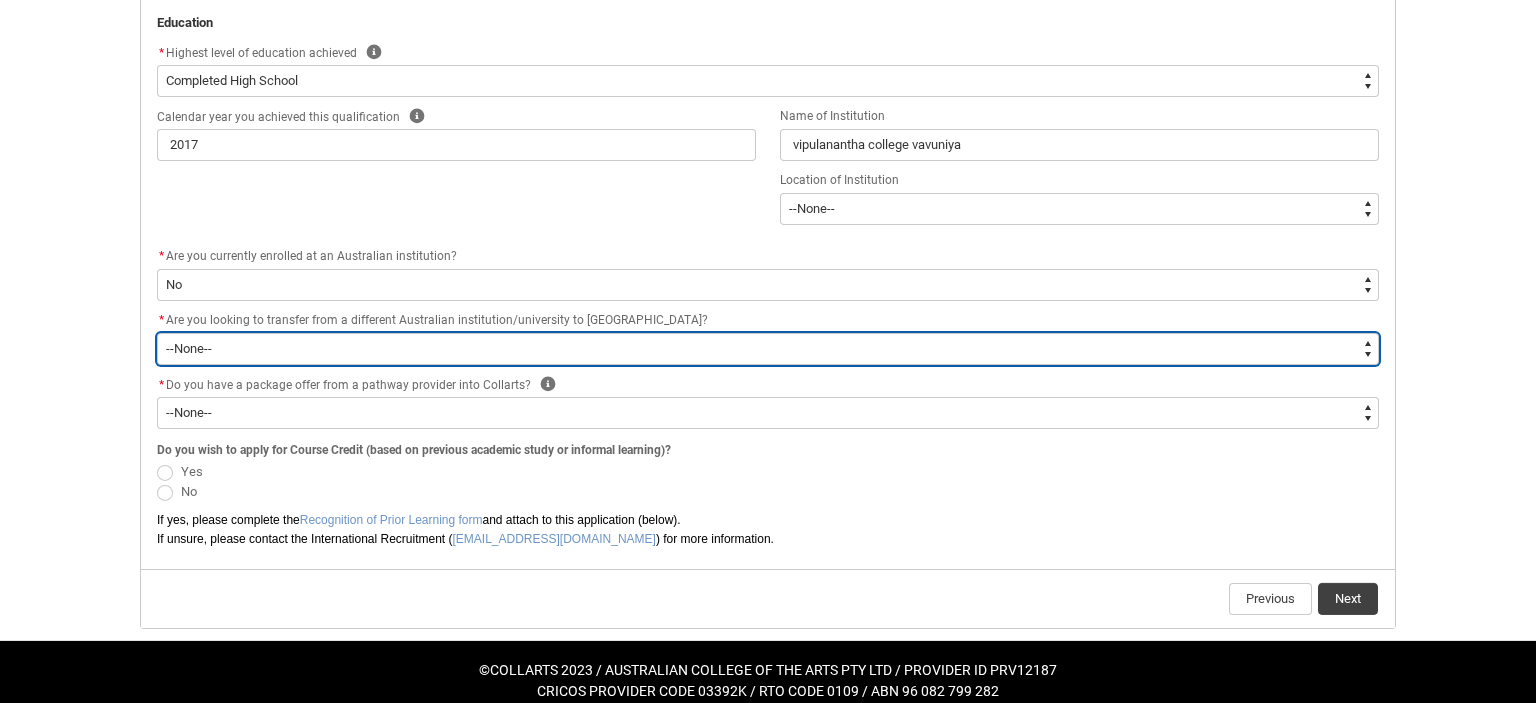 scroll, scrollTop: 1175, scrollLeft: 0, axis: vertical 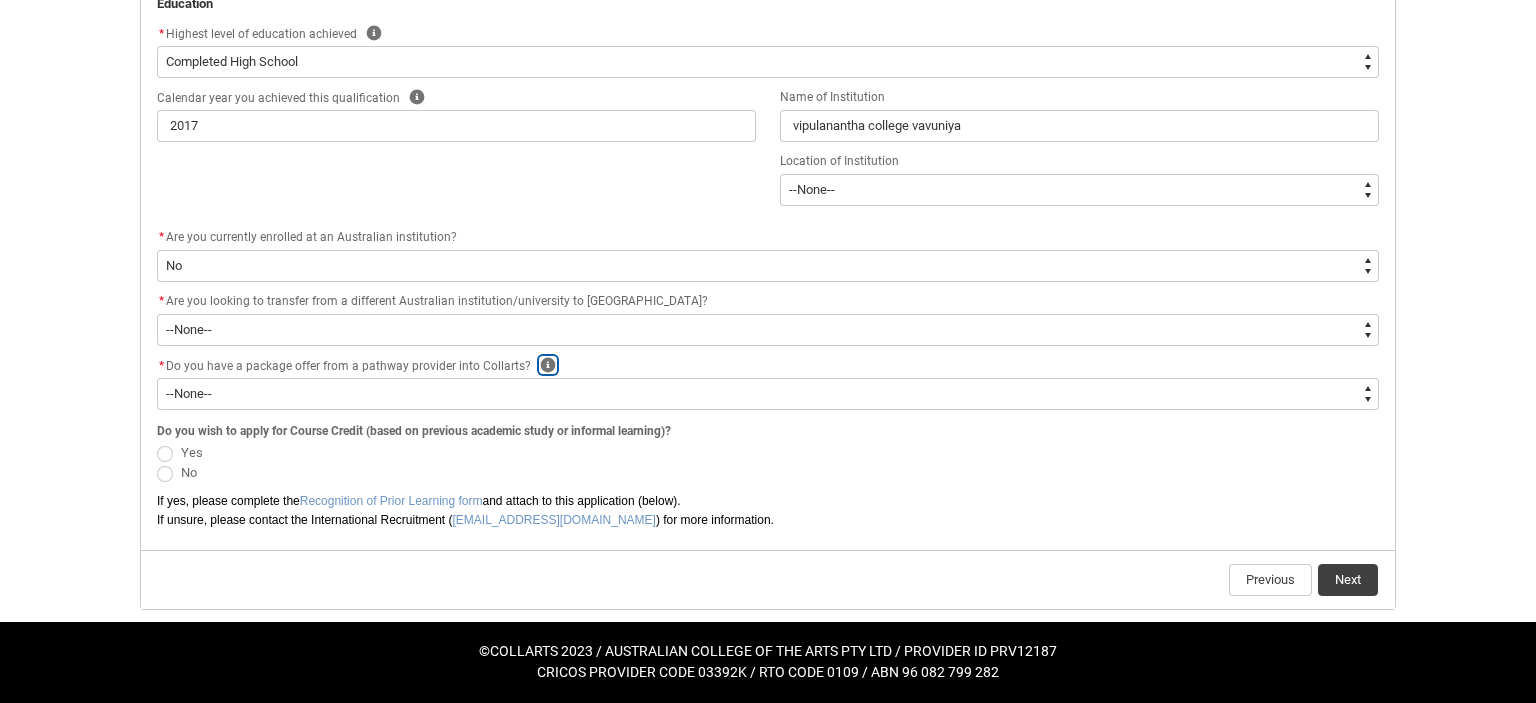 click 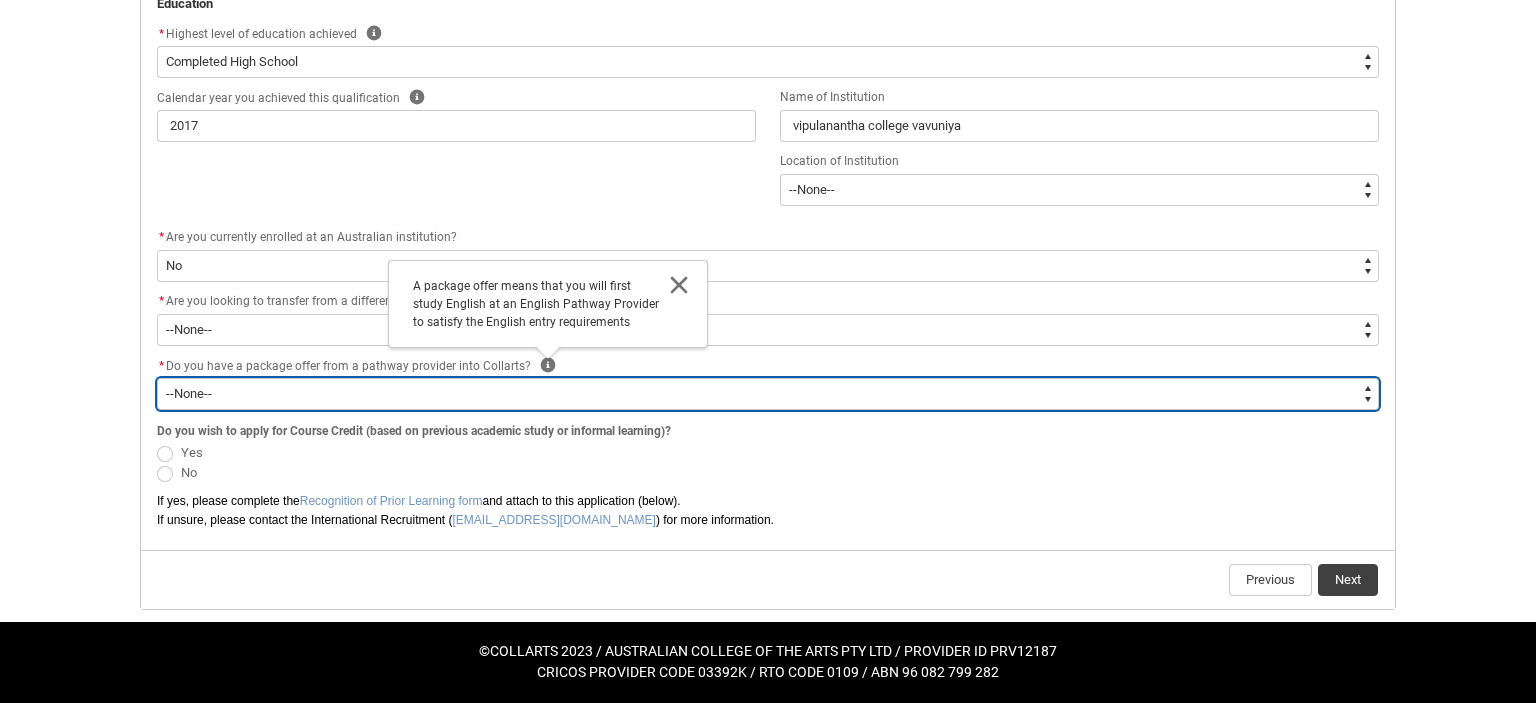 click on "--None-- Yes No" at bounding box center [768, 394] 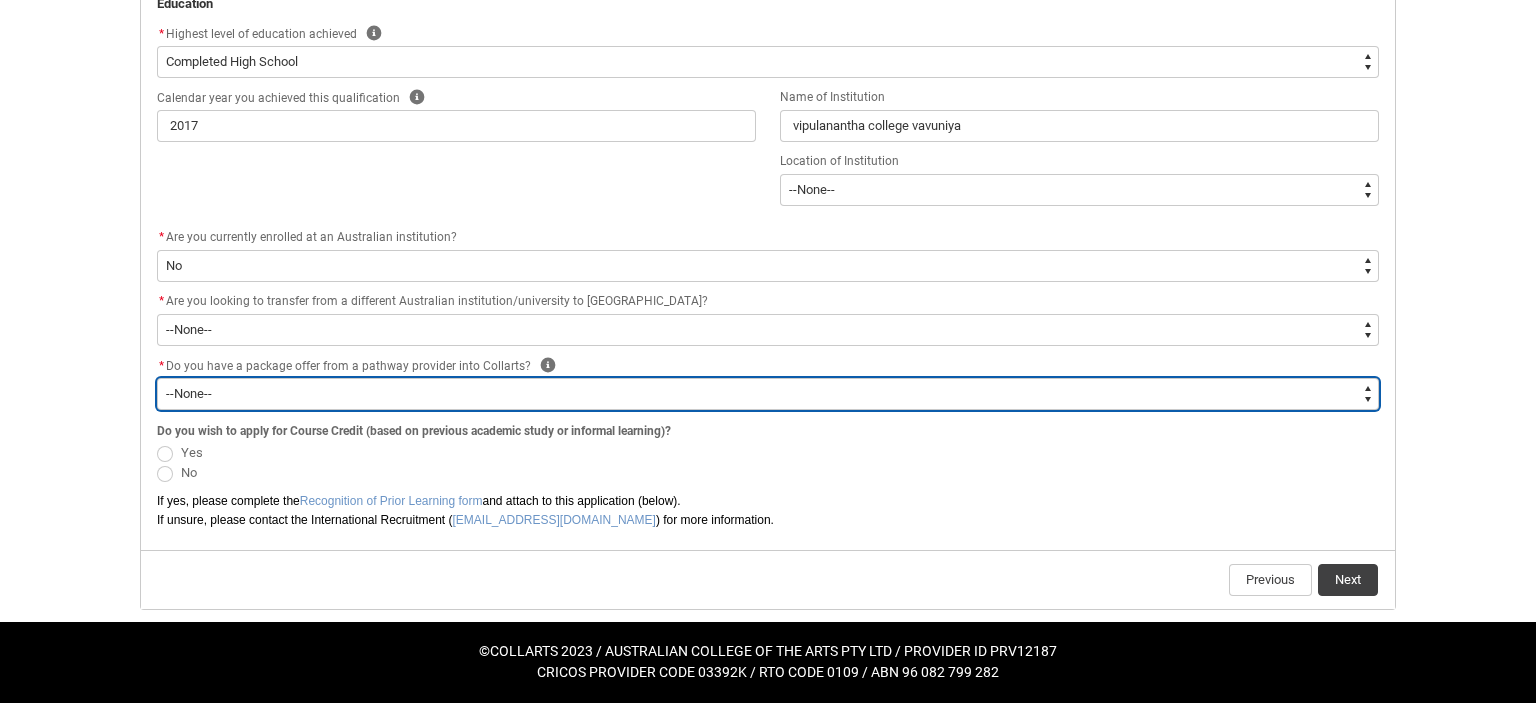 click on "No" at bounding box center [0, 0] 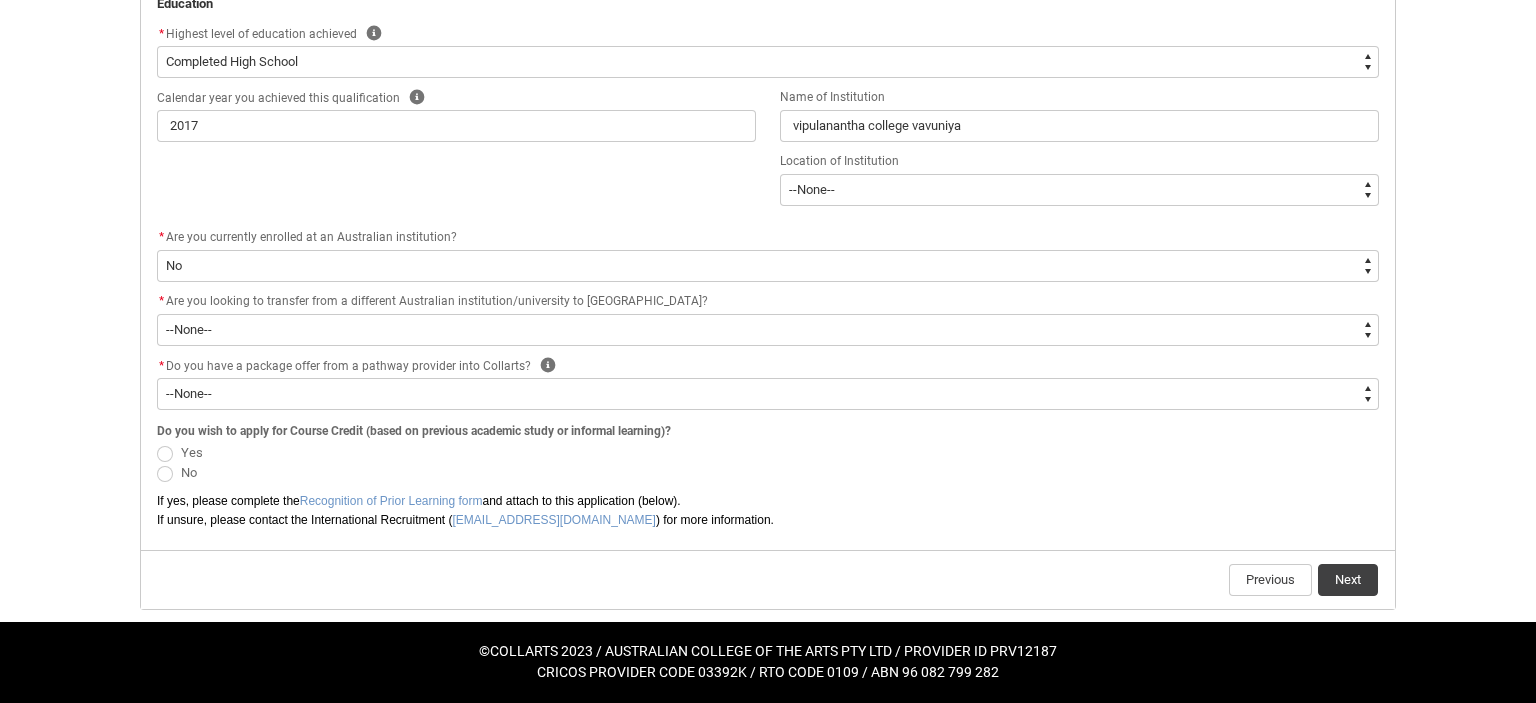 click on "No" at bounding box center [189, 472] 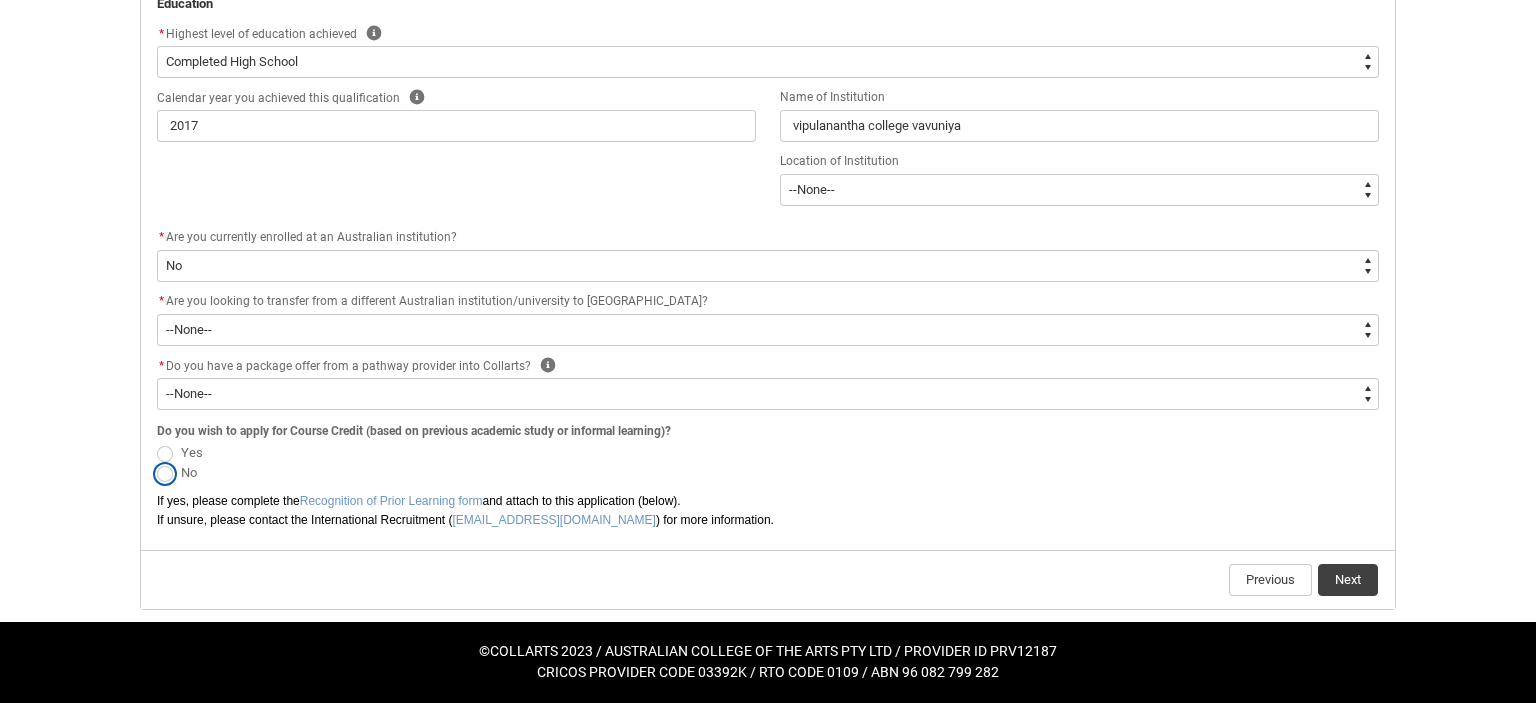 click on "No" at bounding box center (156, 462) 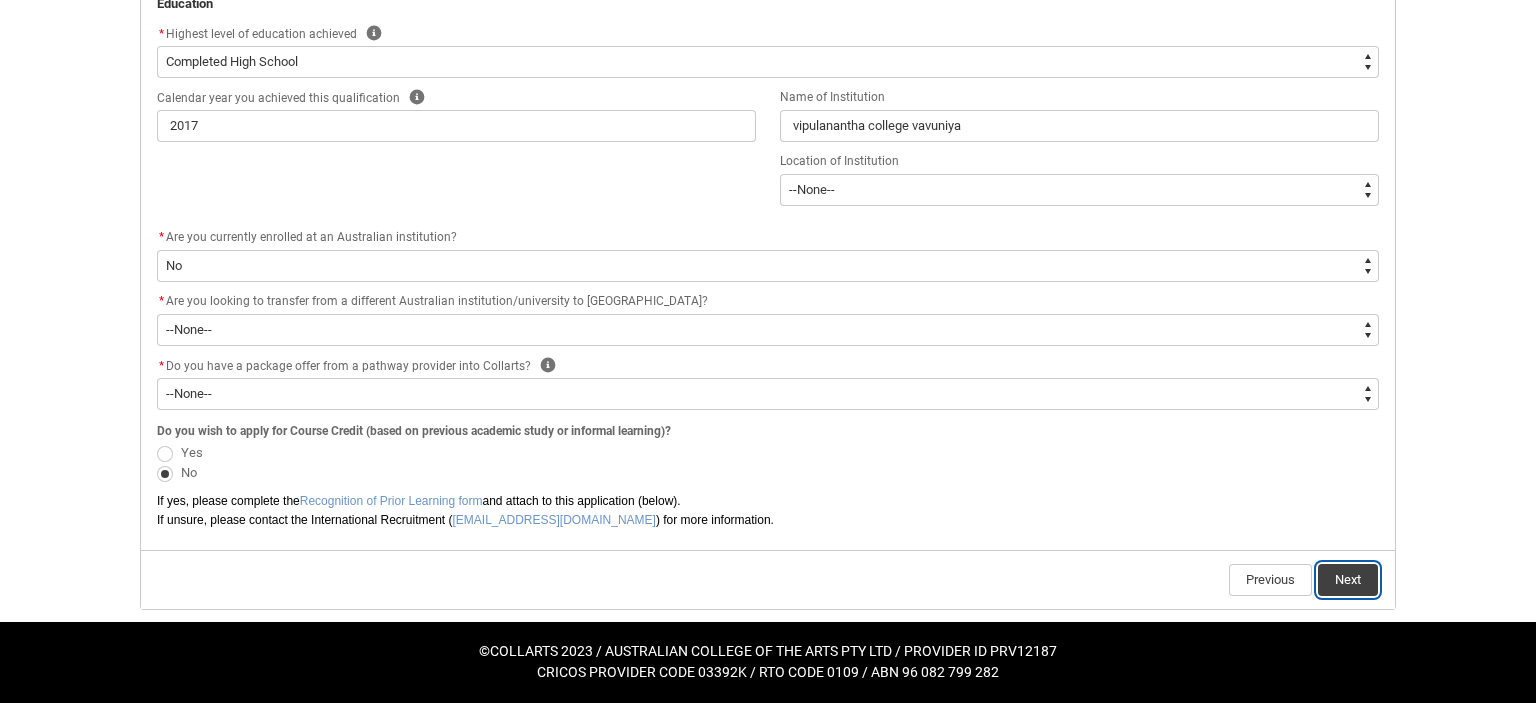 click on "Next" 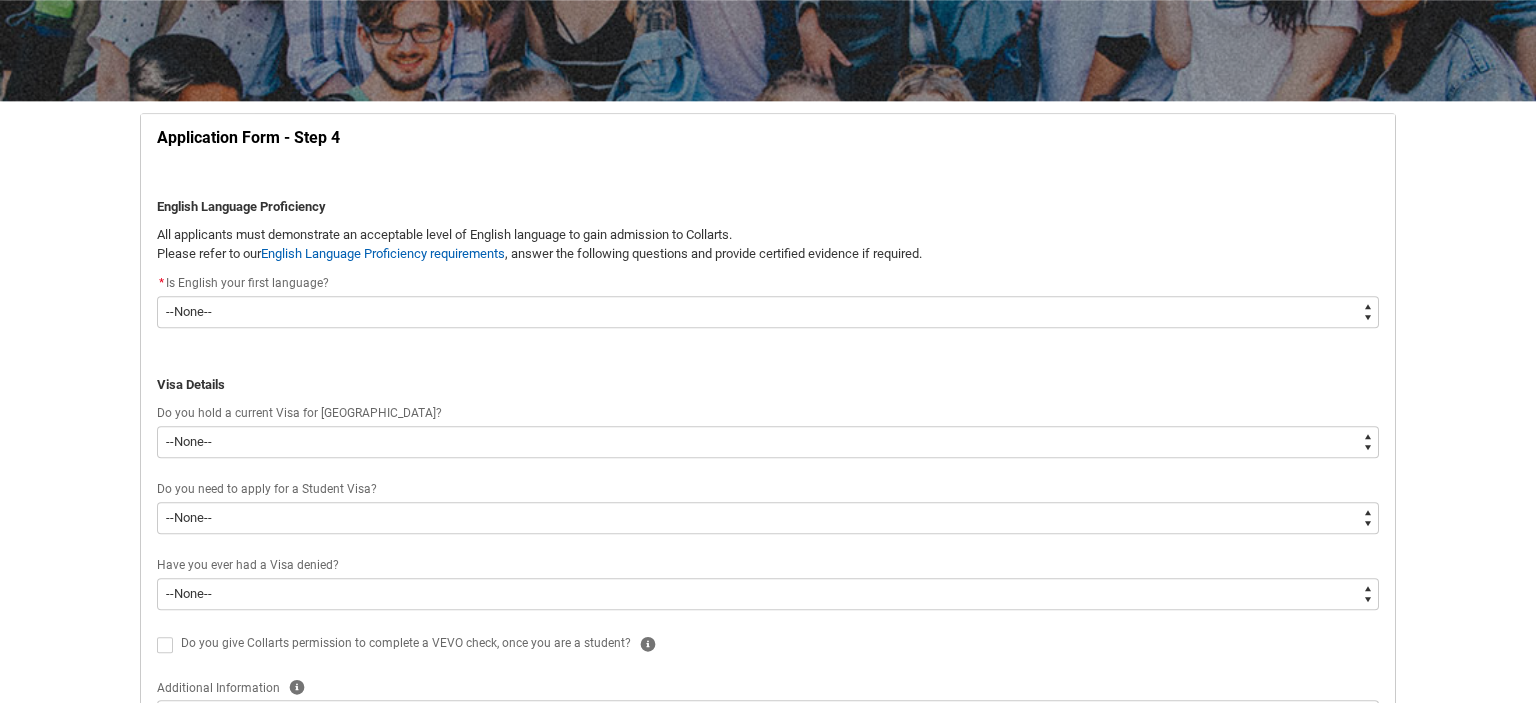 scroll, scrollTop: 314, scrollLeft: 0, axis: vertical 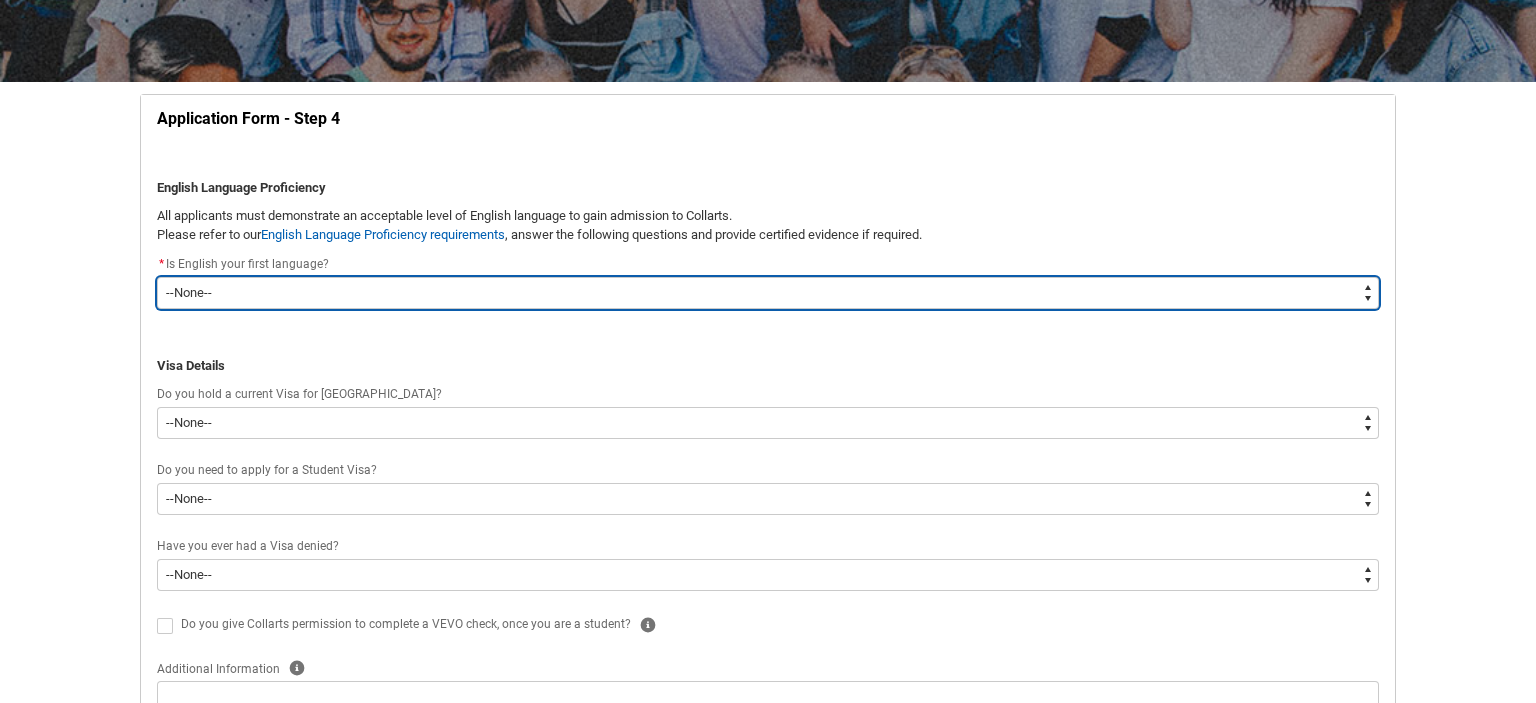 click on "--None-- Yes No" at bounding box center [768, 293] 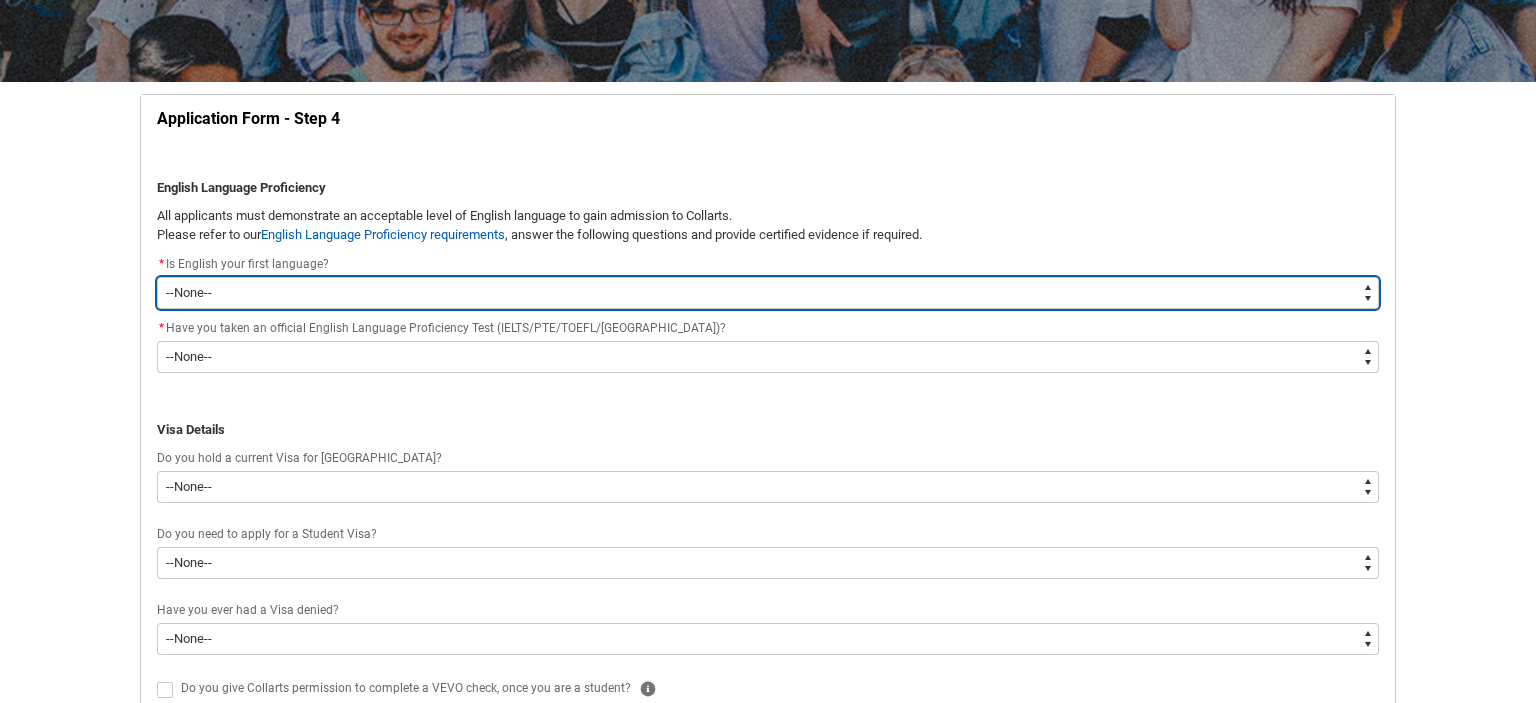 scroll, scrollTop: 420, scrollLeft: 0, axis: vertical 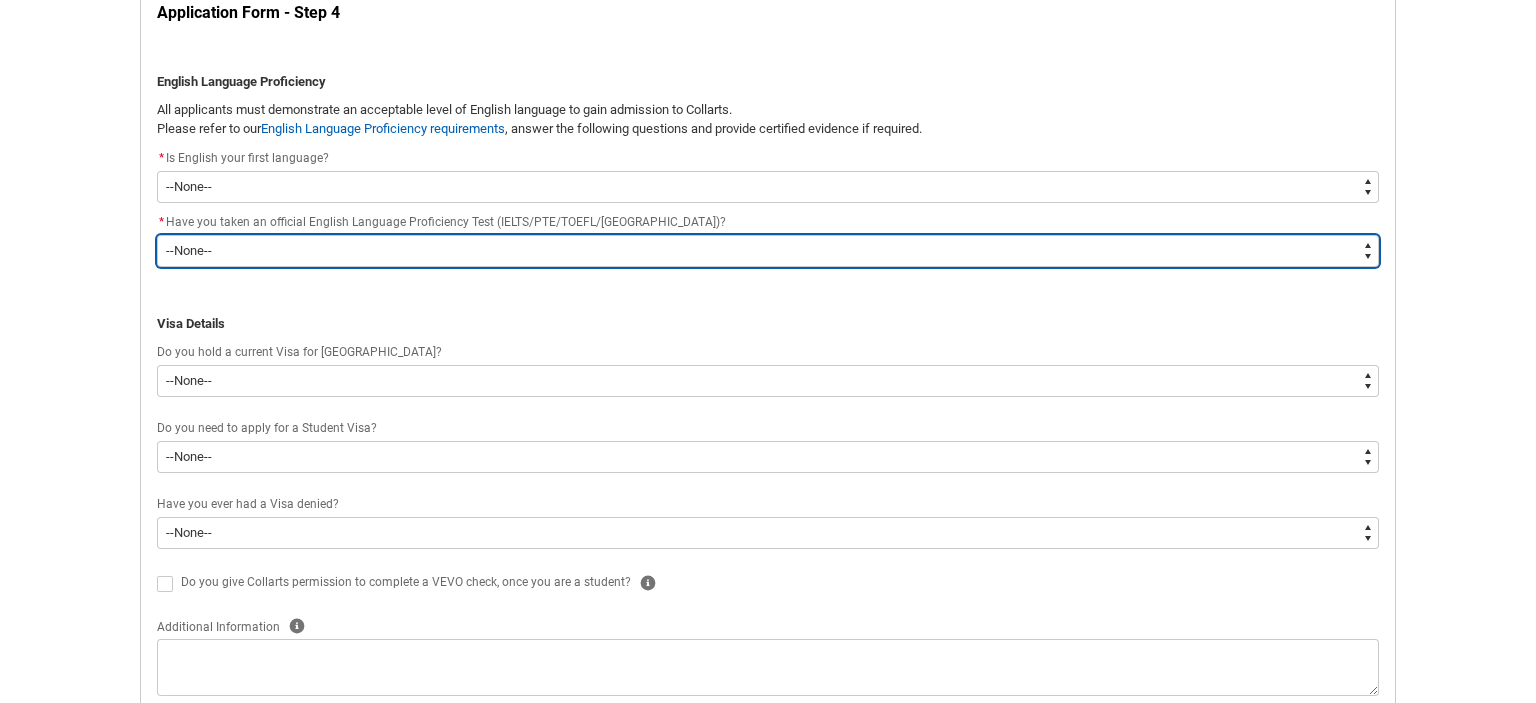 click on "--None-- Yes No" at bounding box center (768, 251) 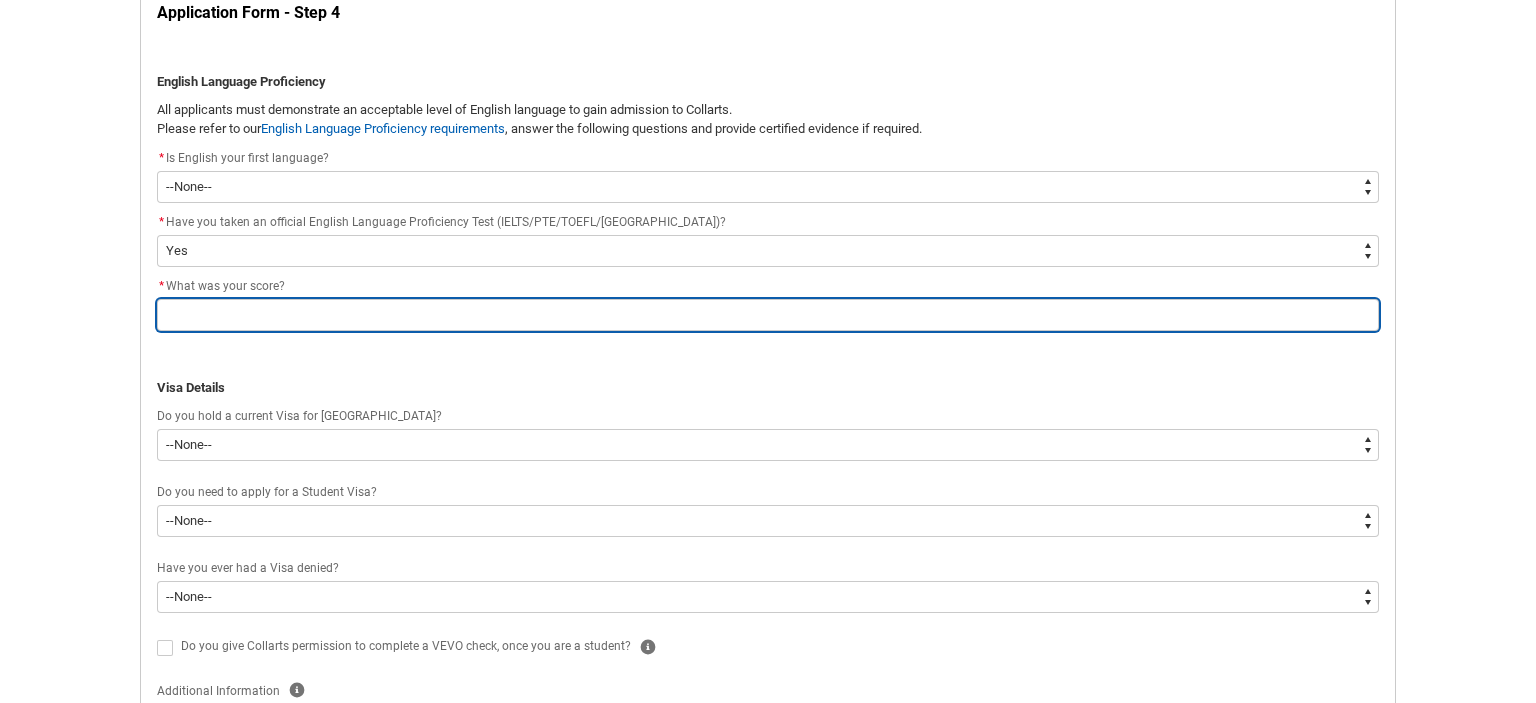 click at bounding box center (768, 315) 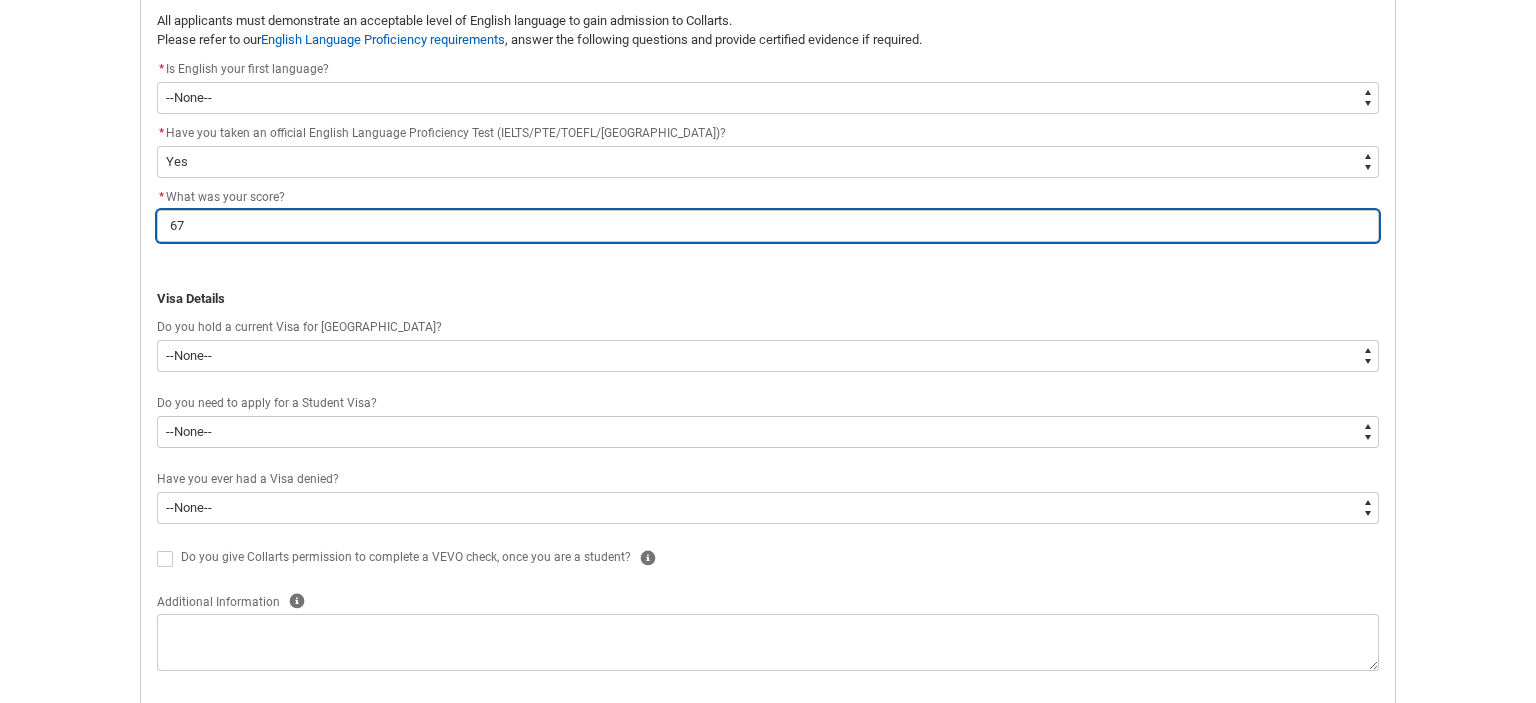 scroll, scrollTop: 525, scrollLeft: 0, axis: vertical 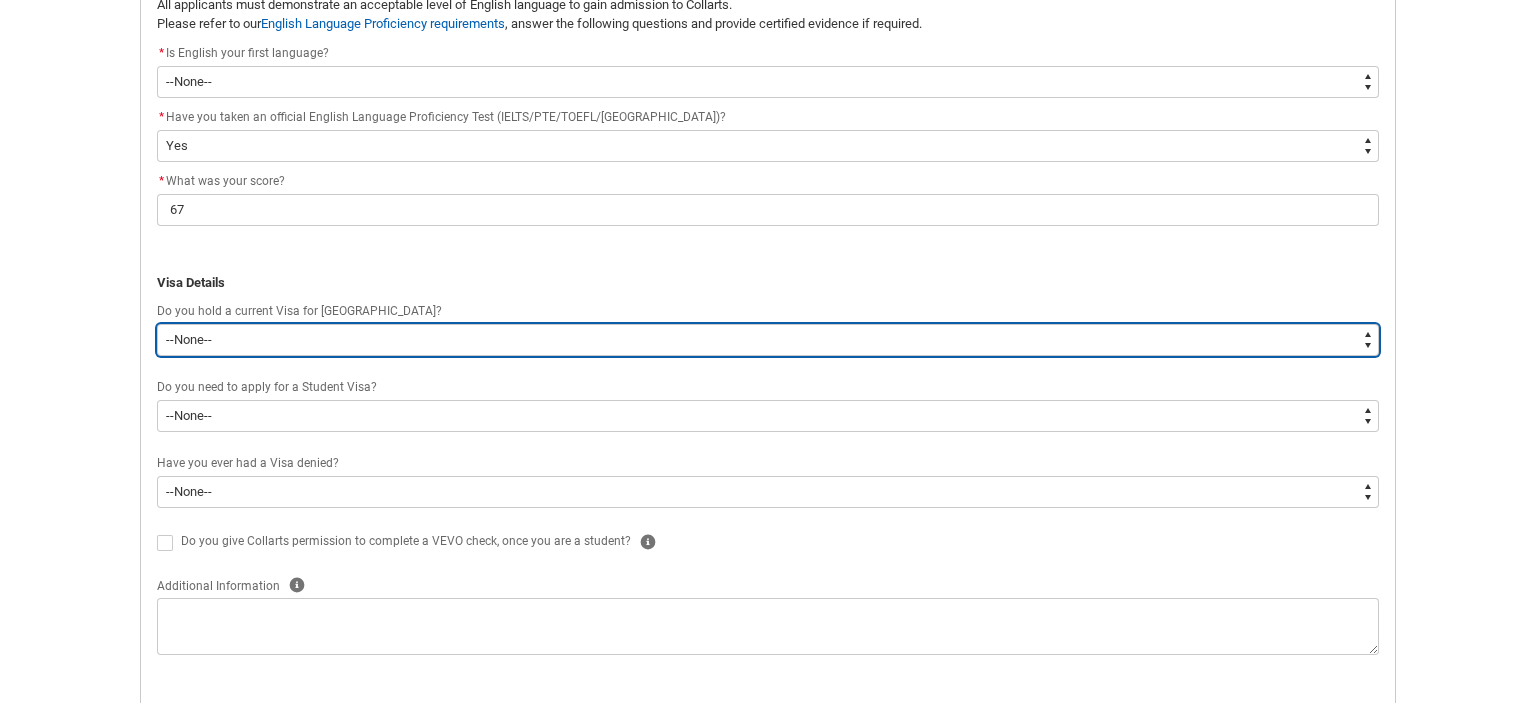 click on "--None-- Yes No" at bounding box center [768, 340] 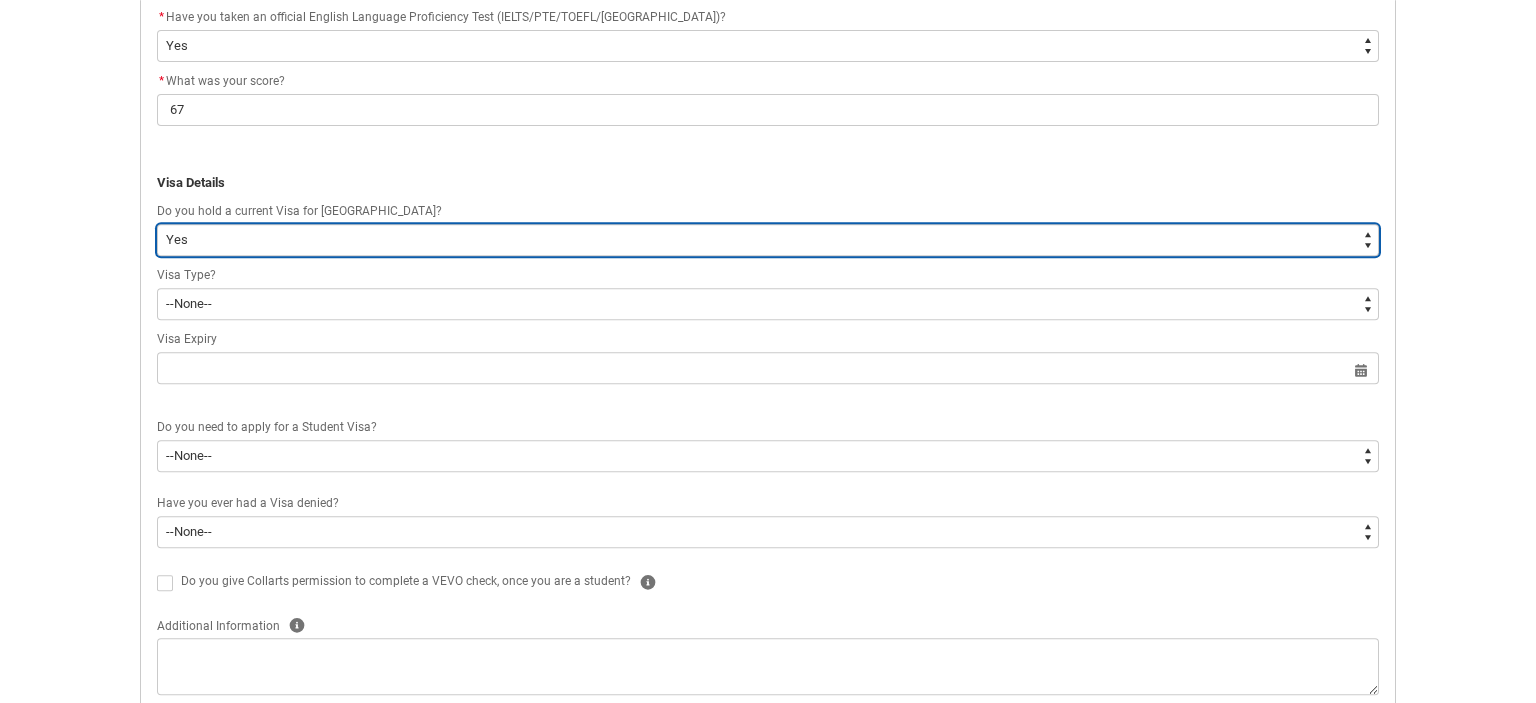 scroll, scrollTop: 631, scrollLeft: 0, axis: vertical 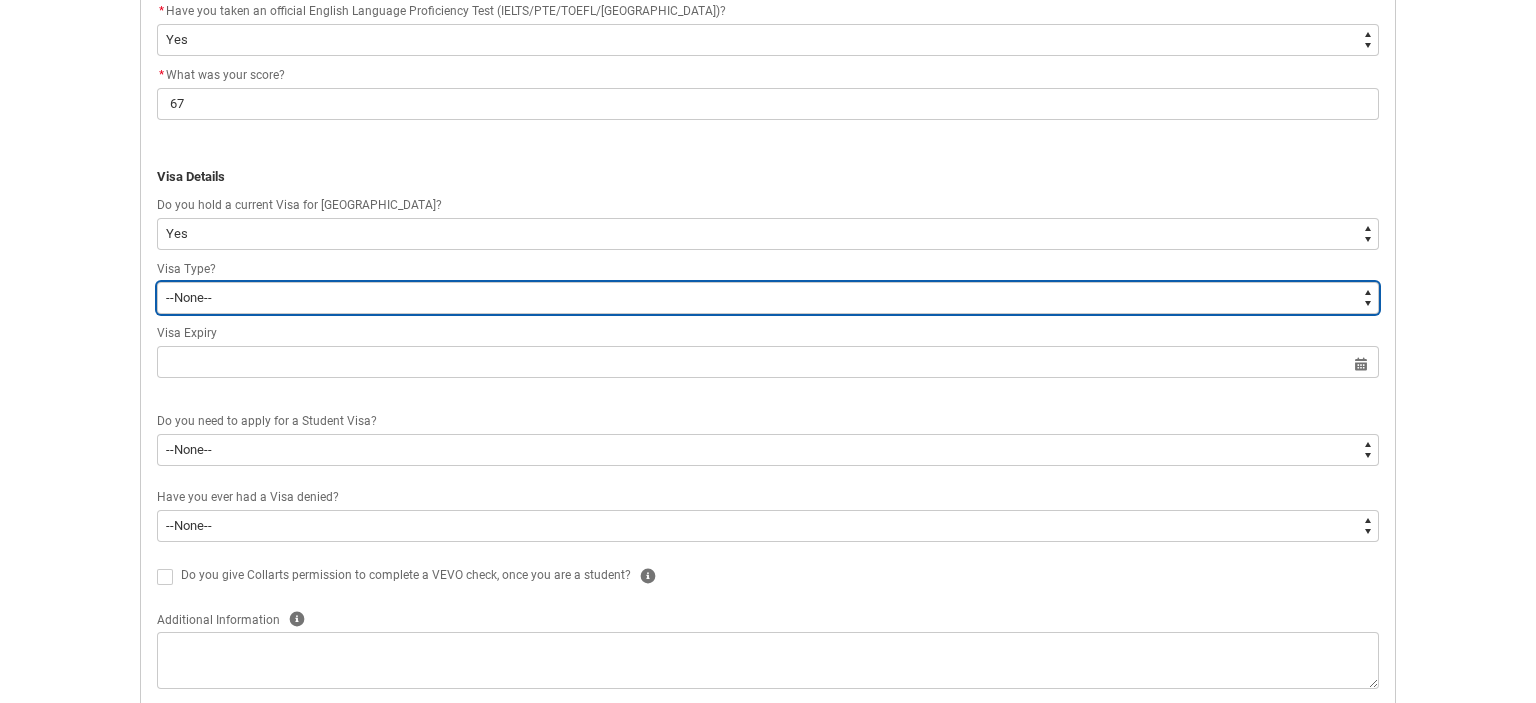click on "--None-- [DEMOGRAPHIC_DATA] Humanitarian Visa [DEMOGRAPHIC_DATA] citizen Other [DEMOGRAPHIC_DATA] Visa Student Visa" at bounding box center [768, 298] 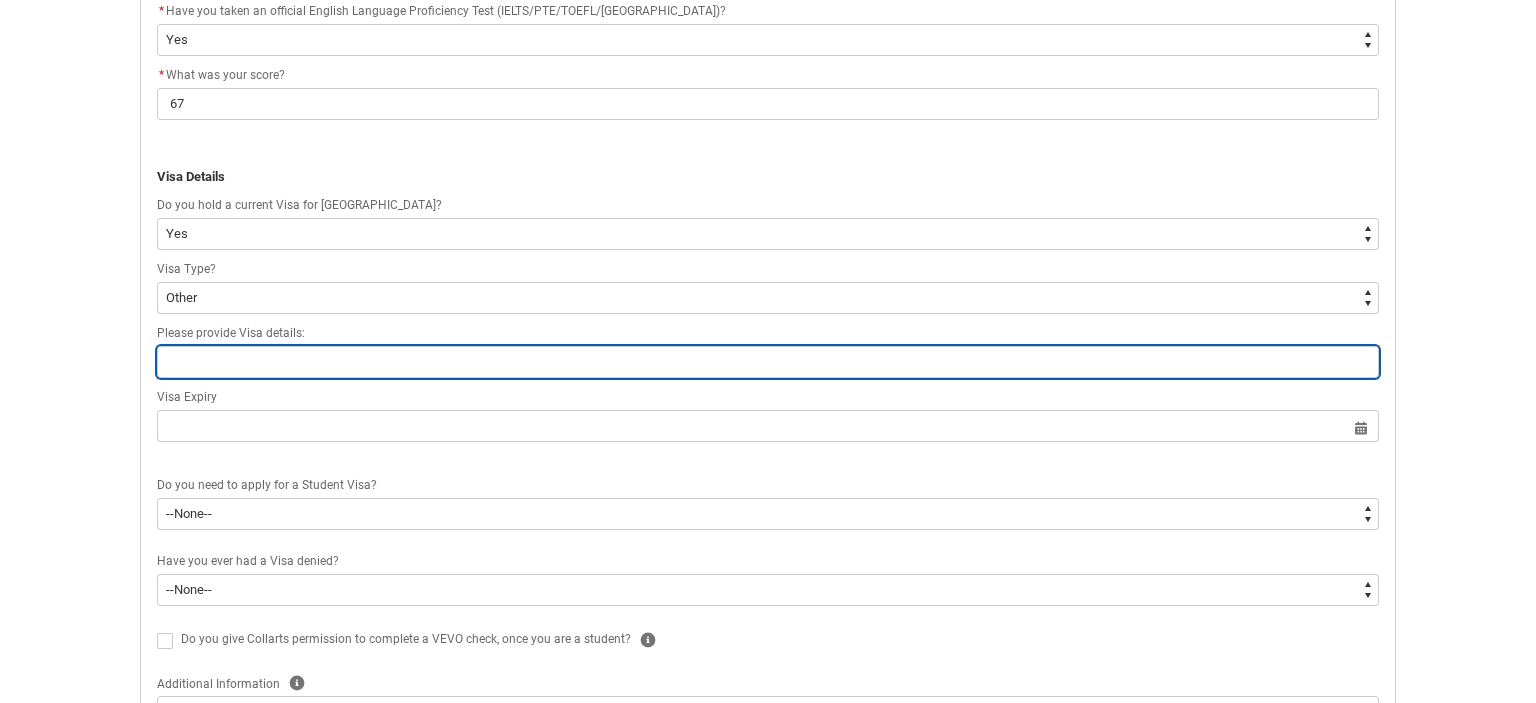 click at bounding box center [768, 362] 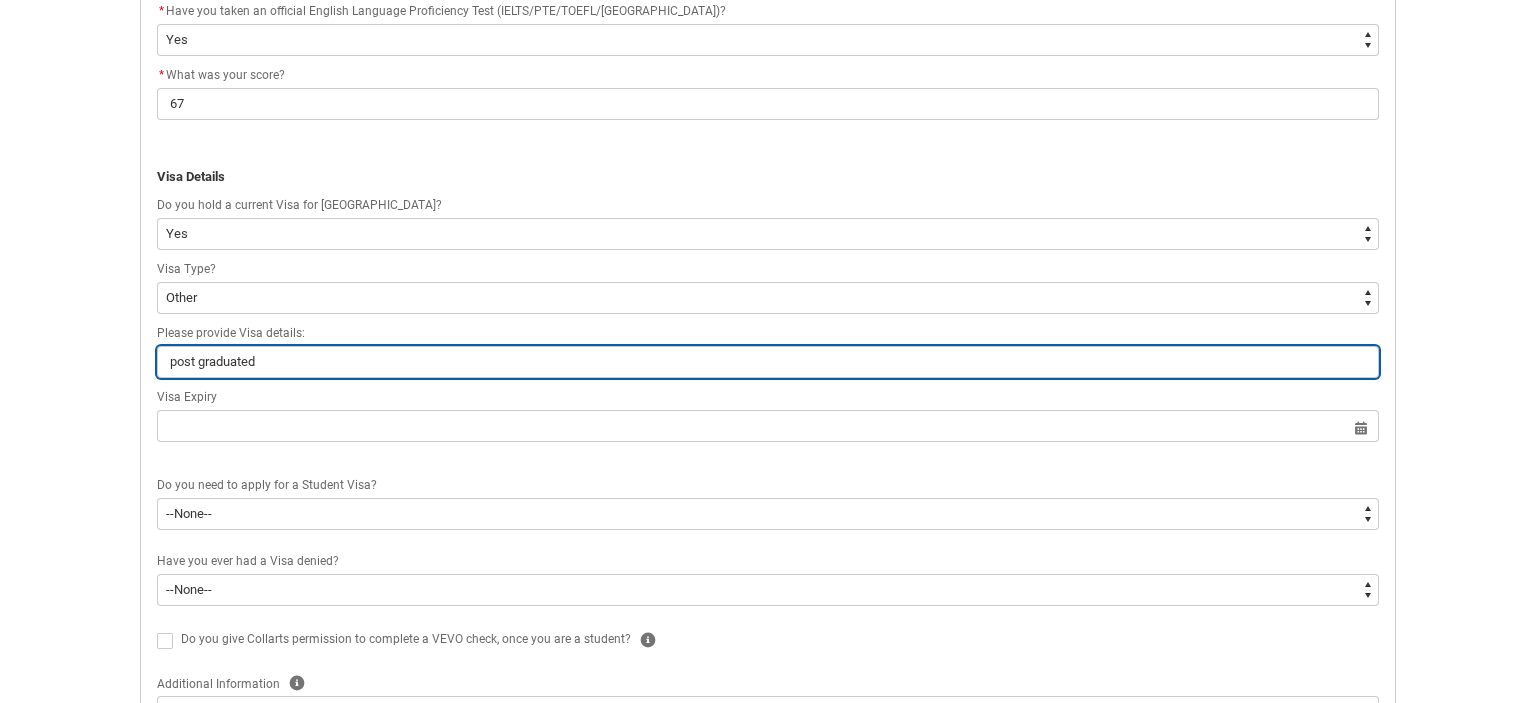 click on "post graduated" at bounding box center (768, 362) 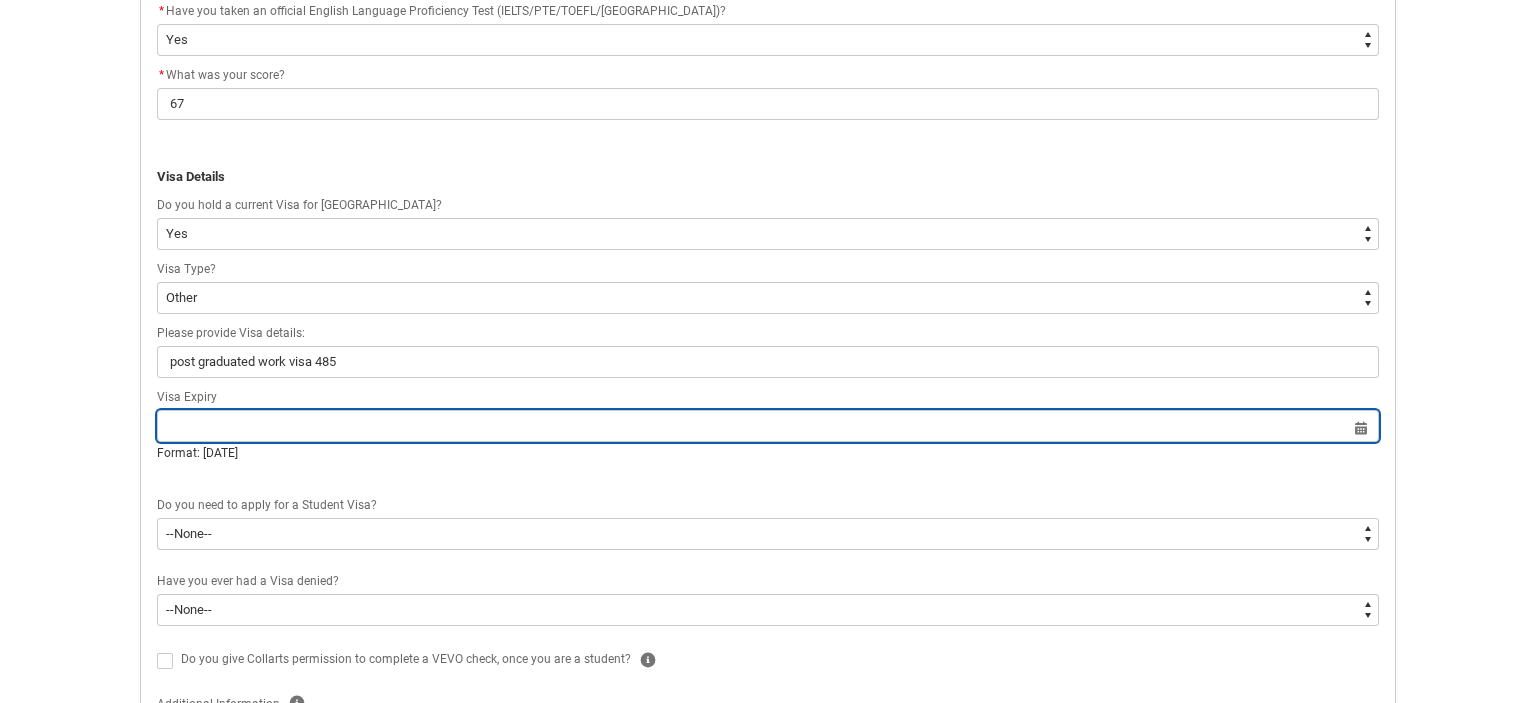 click at bounding box center (768, 426) 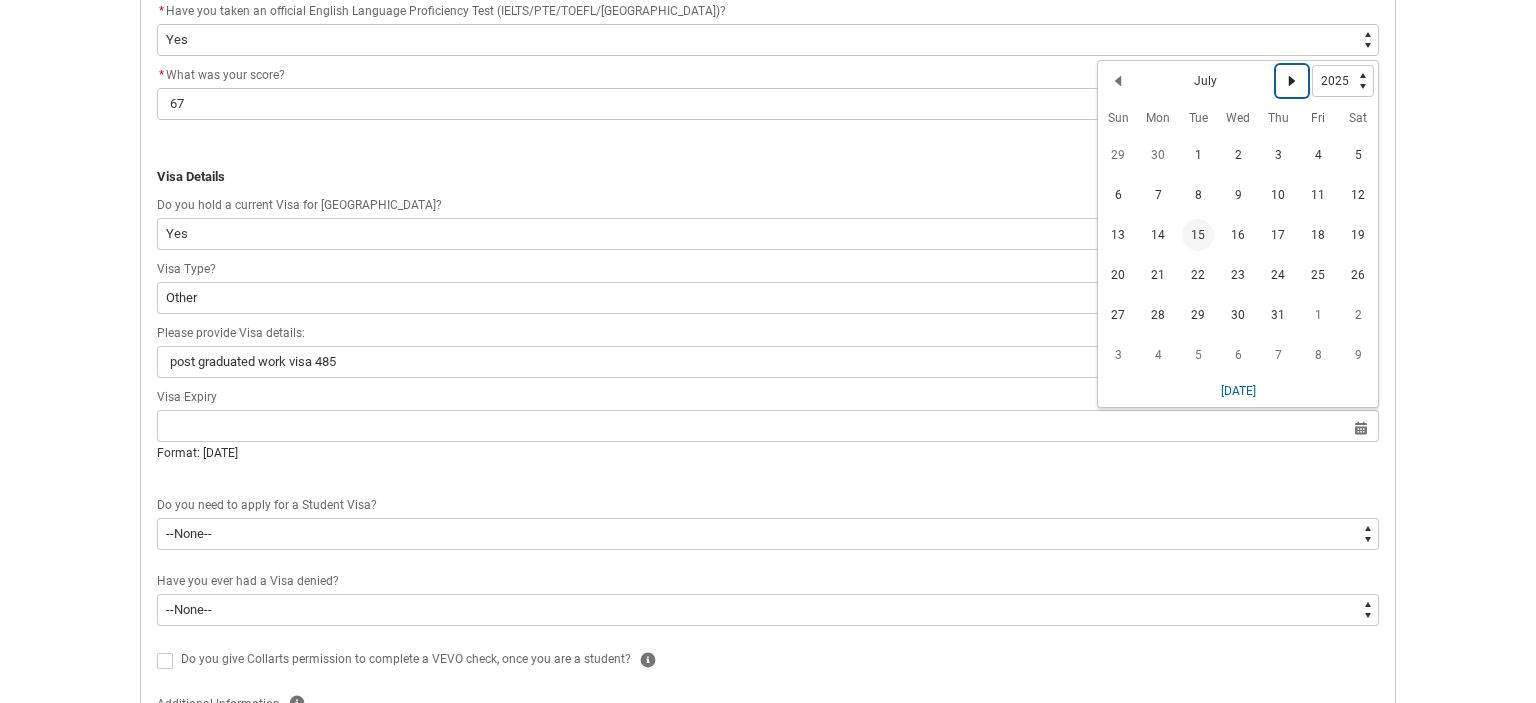 click 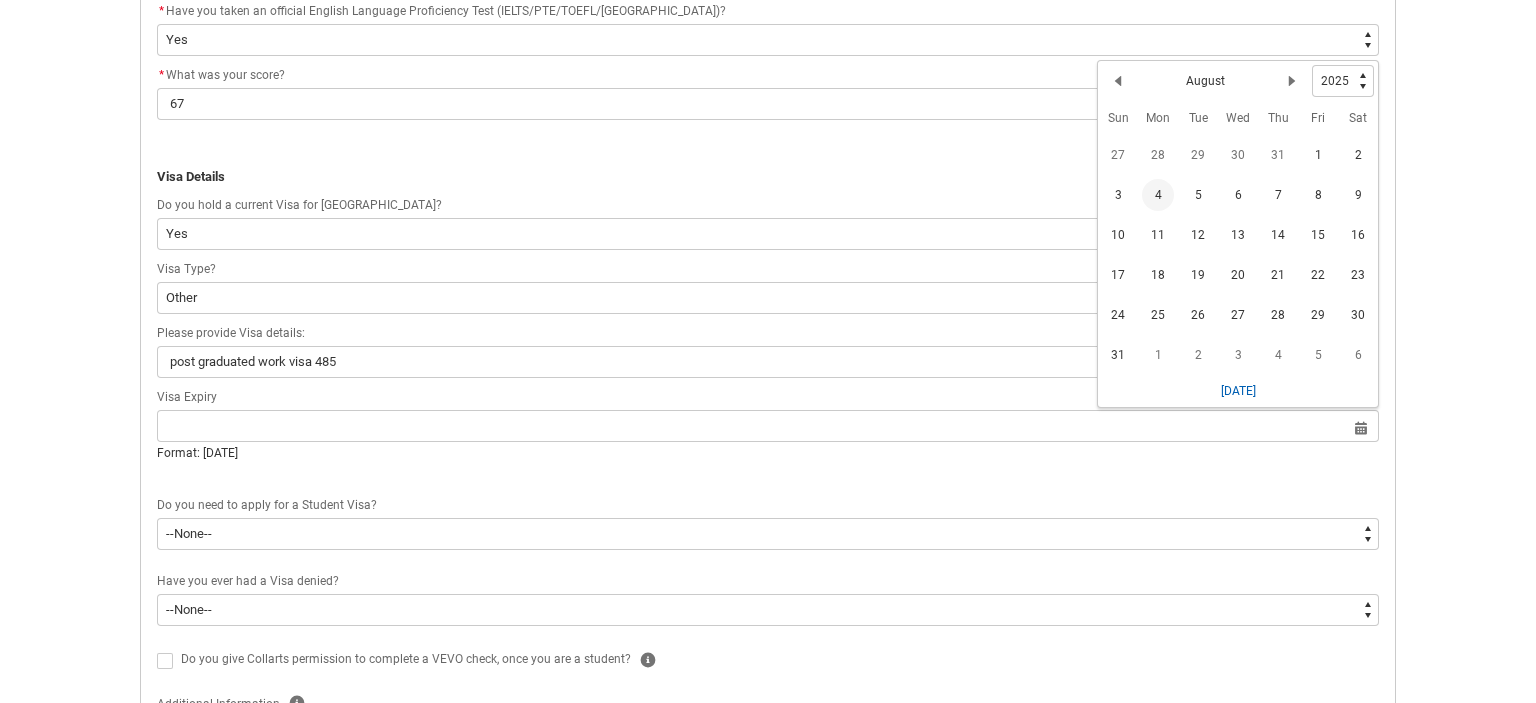 click on "4" 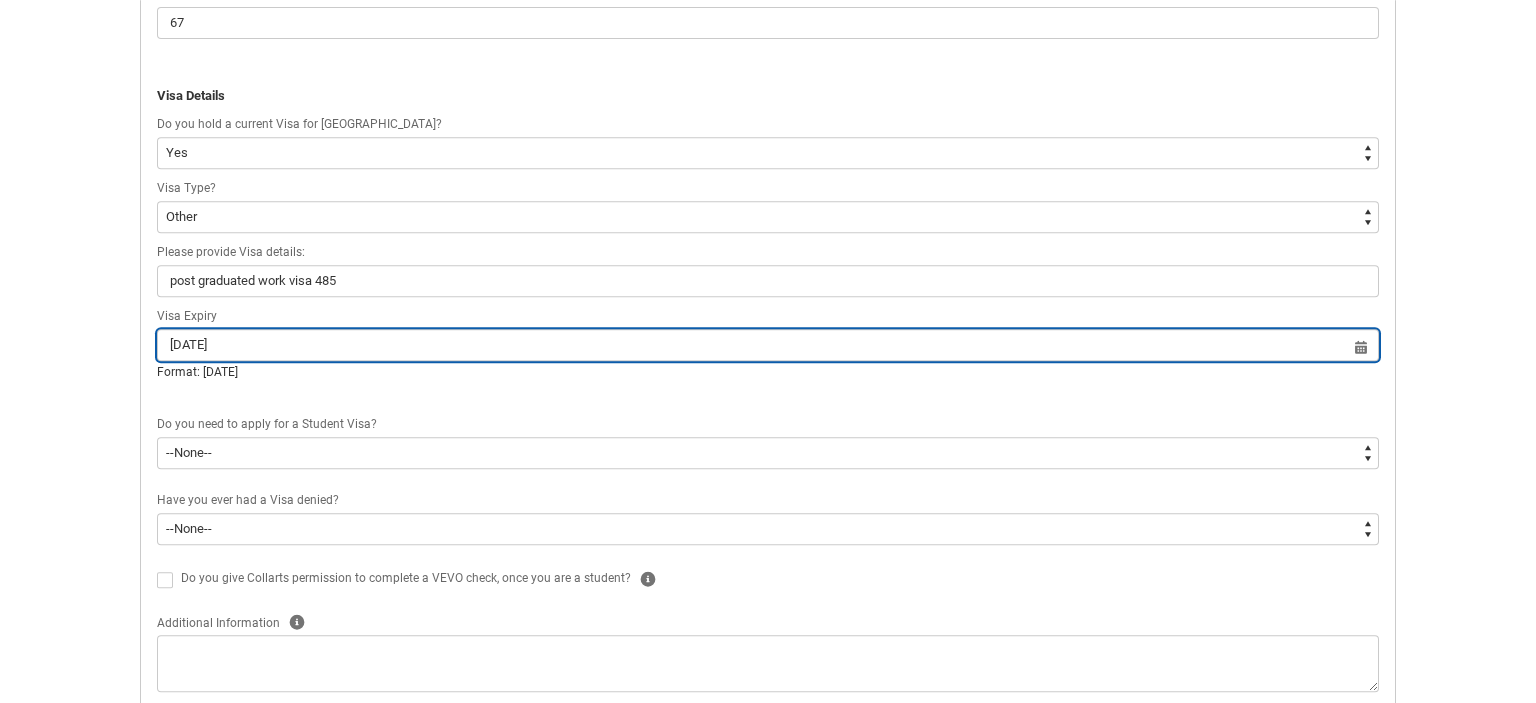 scroll, scrollTop: 736, scrollLeft: 0, axis: vertical 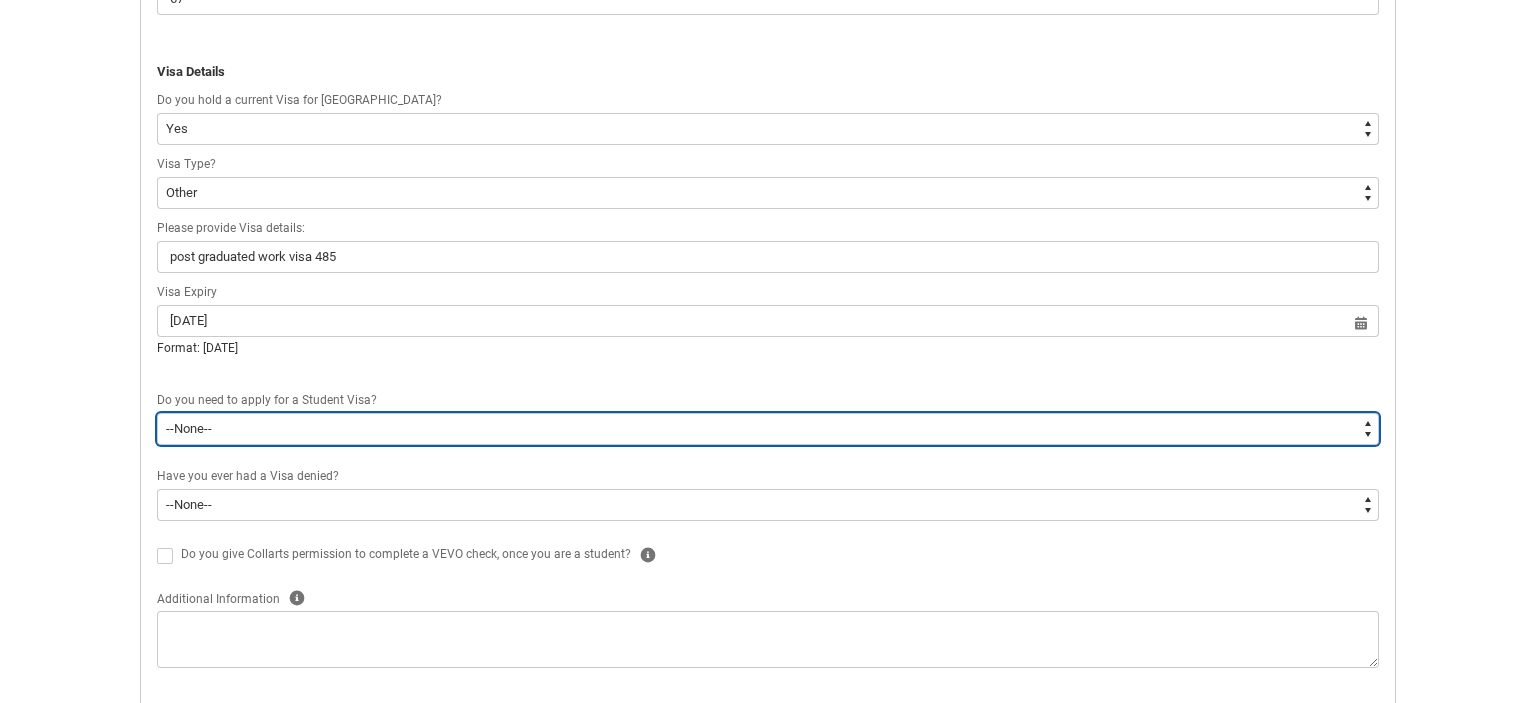 click on "--None-- Yes No" at bounding box center (768, 429) 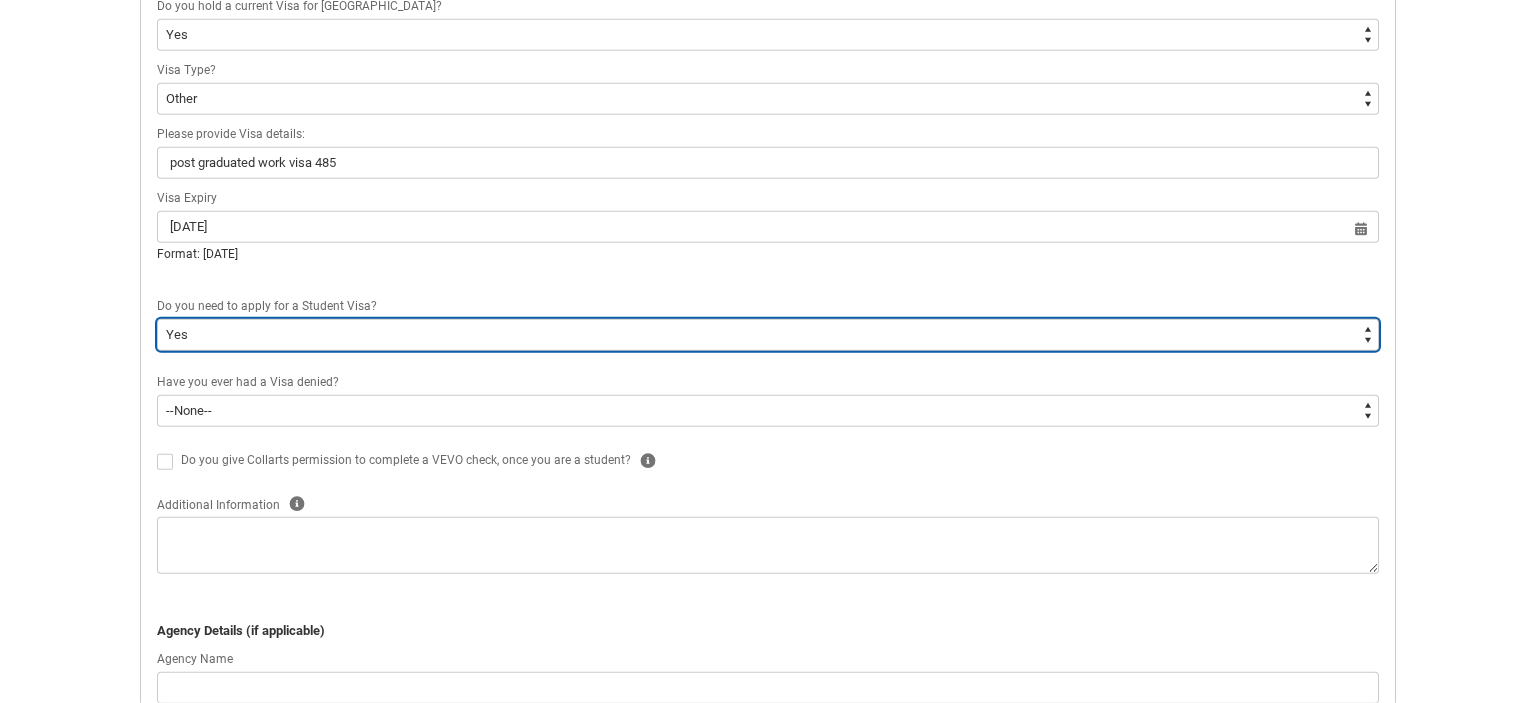 scroll, scrollTop: 842, scrollLeft: 0, axis: vertical 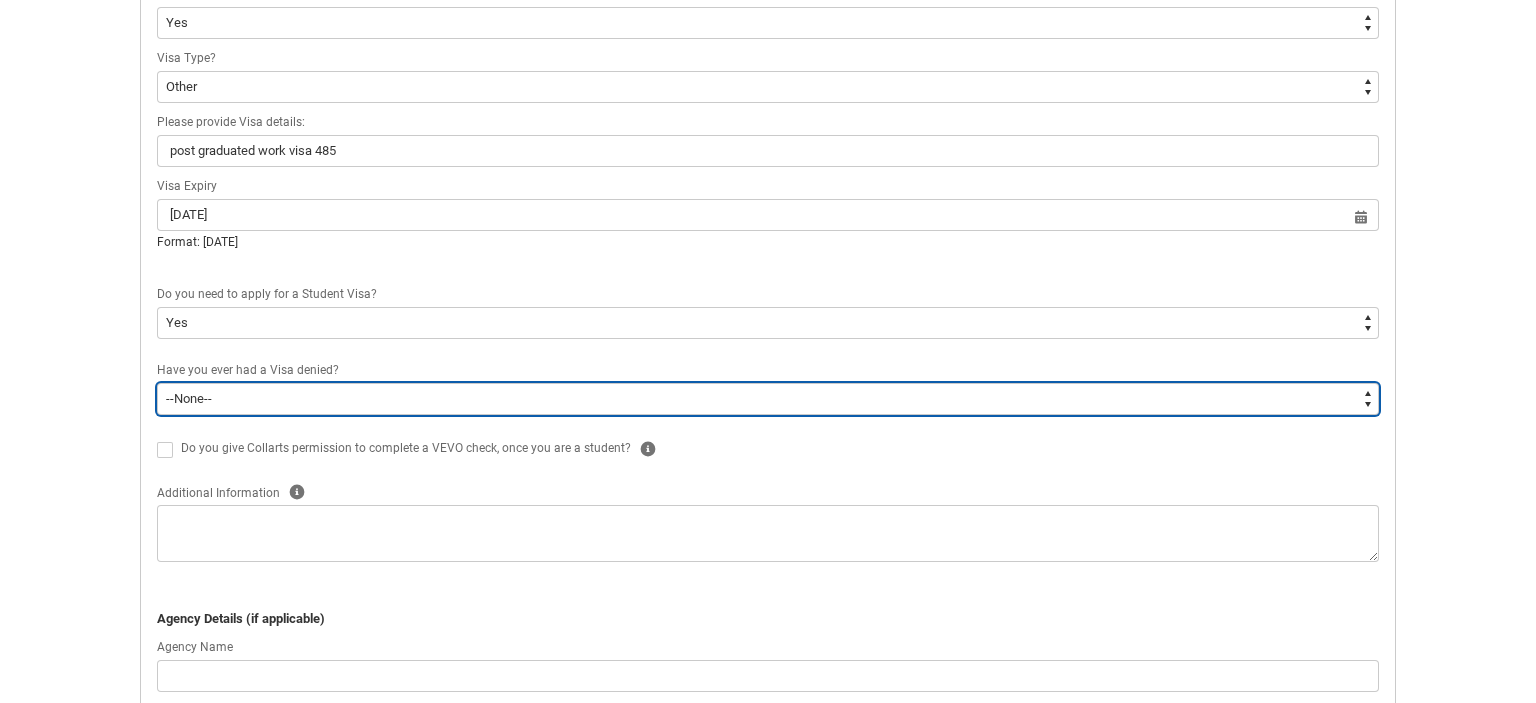 click on "--None-- Yes No" at bounding box center [768, 399] 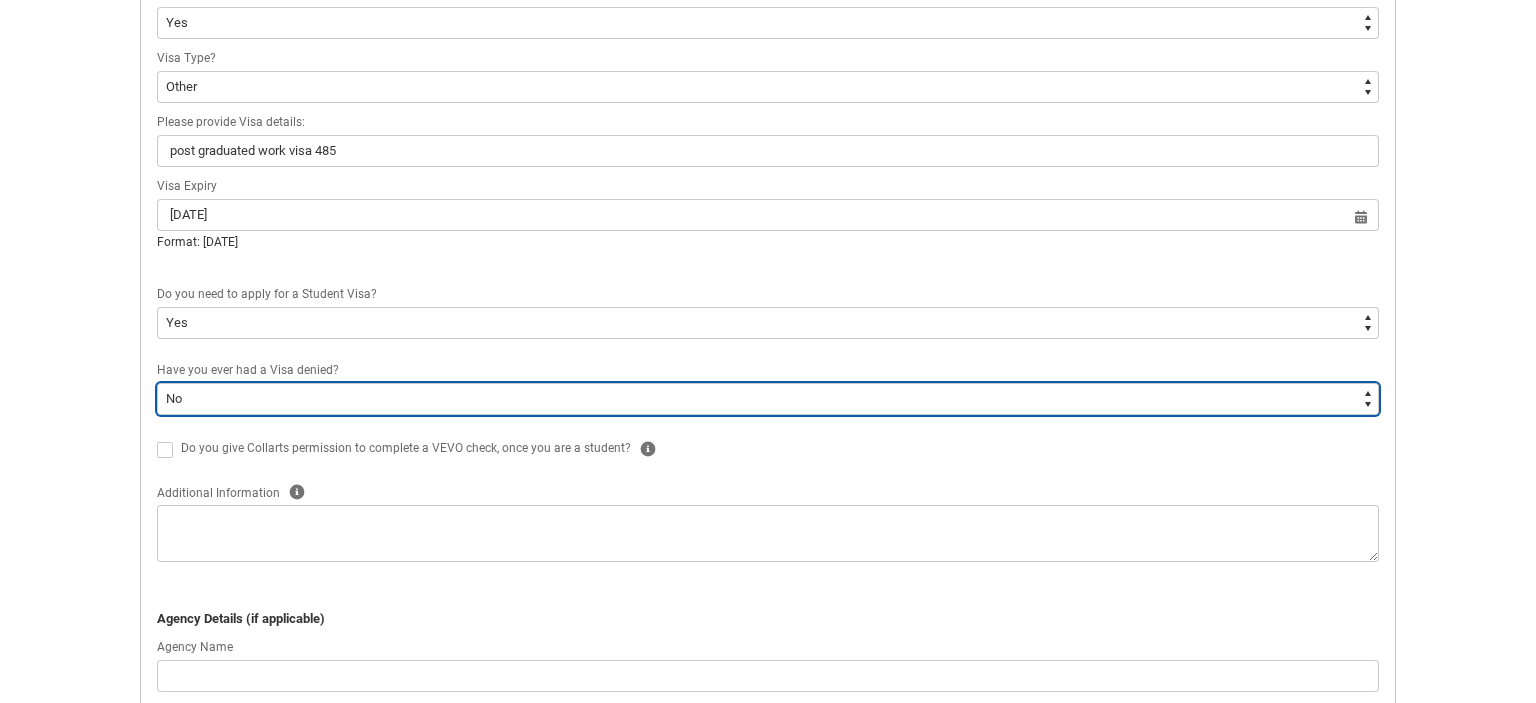 scroll, scrollTop: 948, scrollLeft: 0, axis: vertical 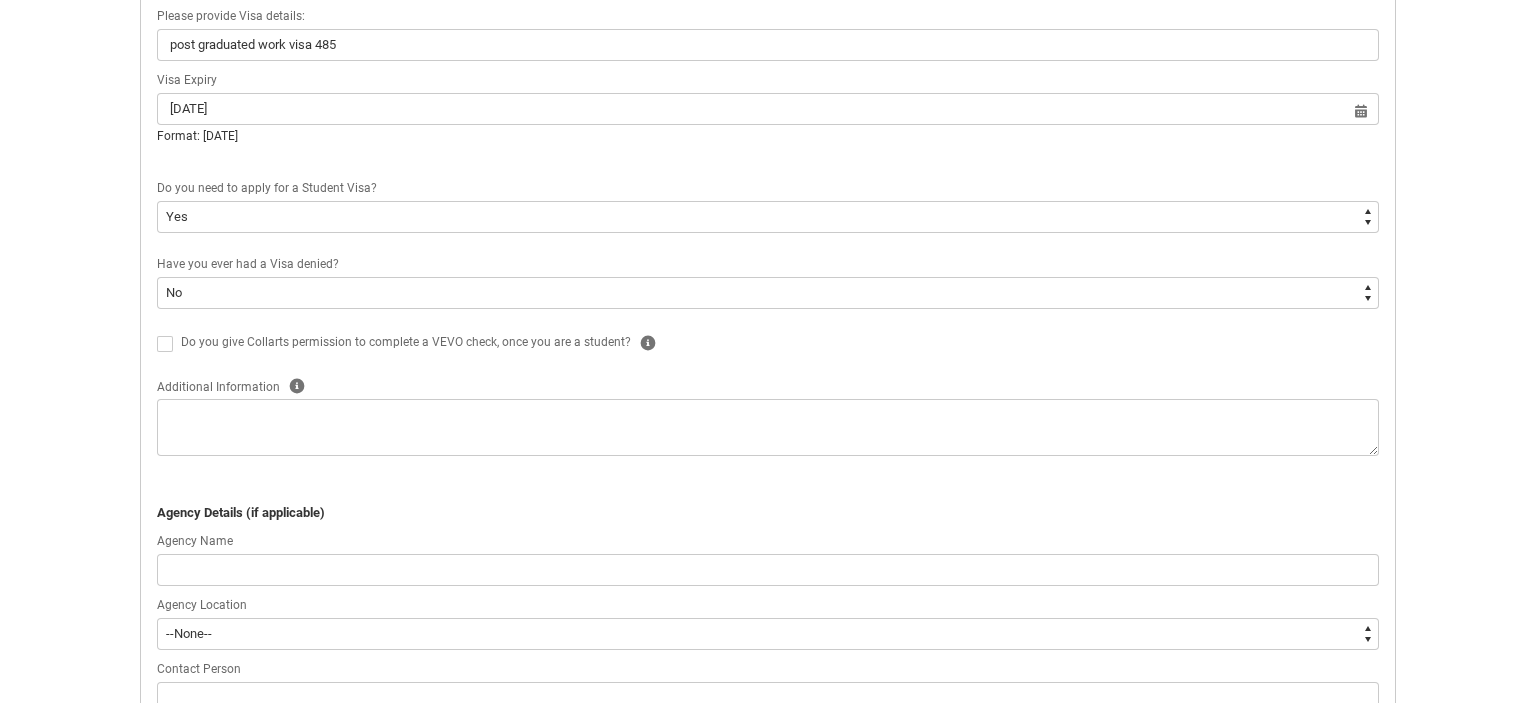 click 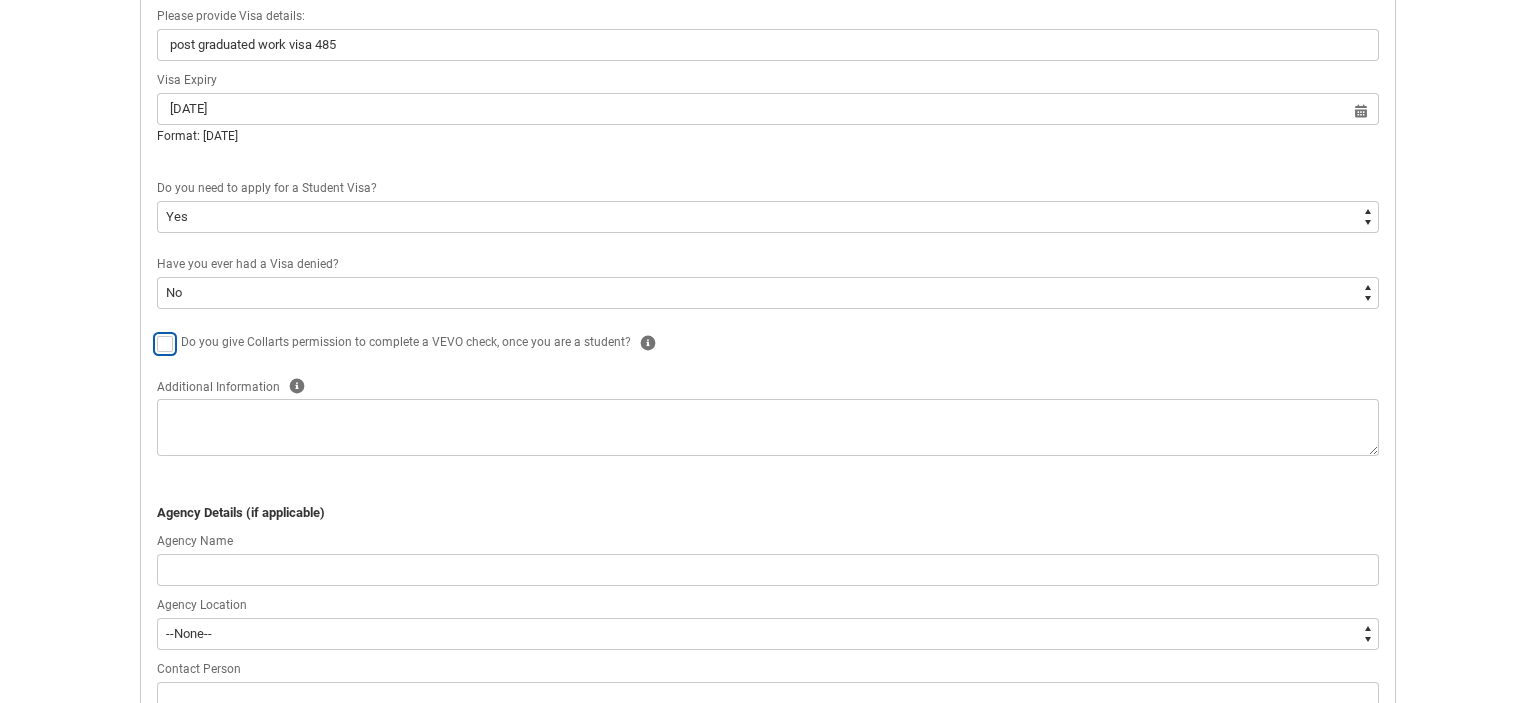 click at bounding box center [156, 332] 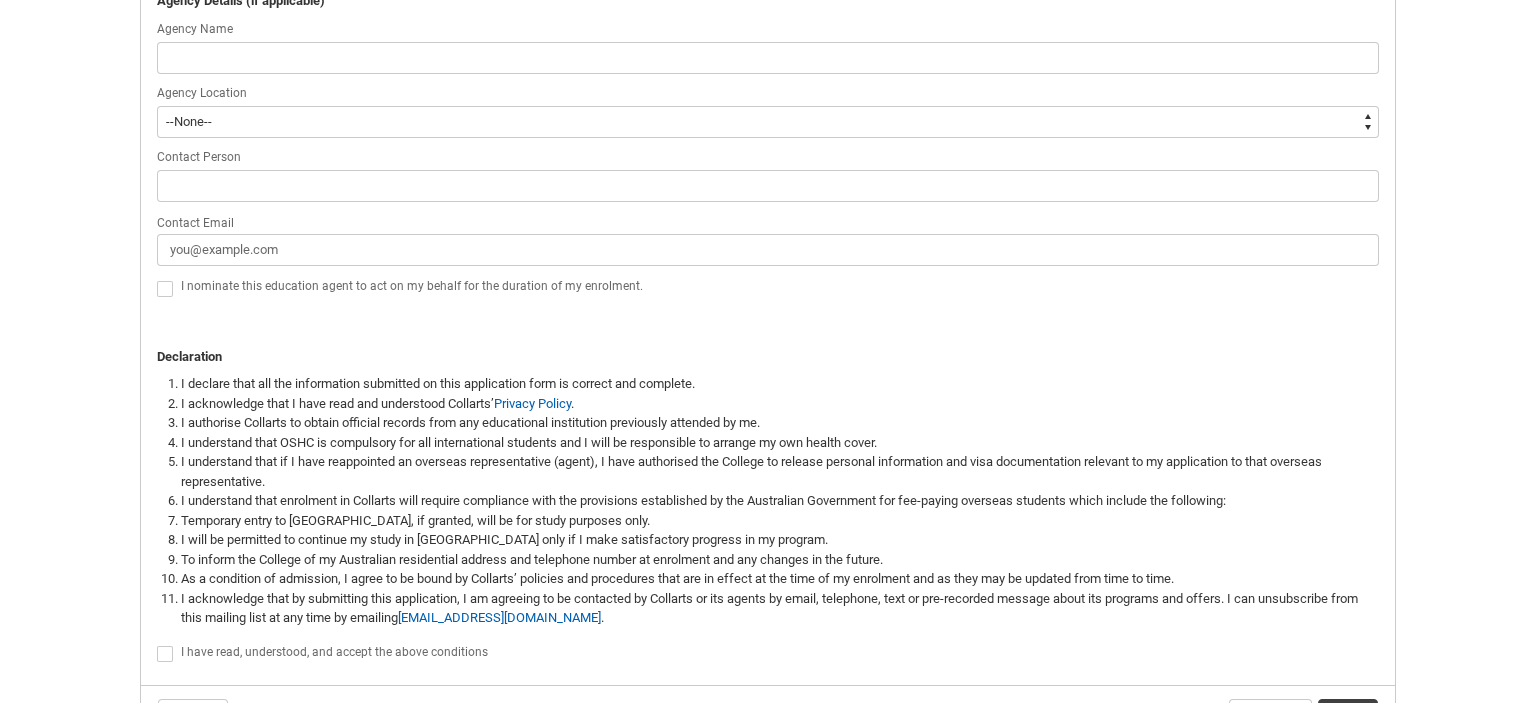 scroll, scrollTop: 1572, scrollLeft: 0, axis: vertical 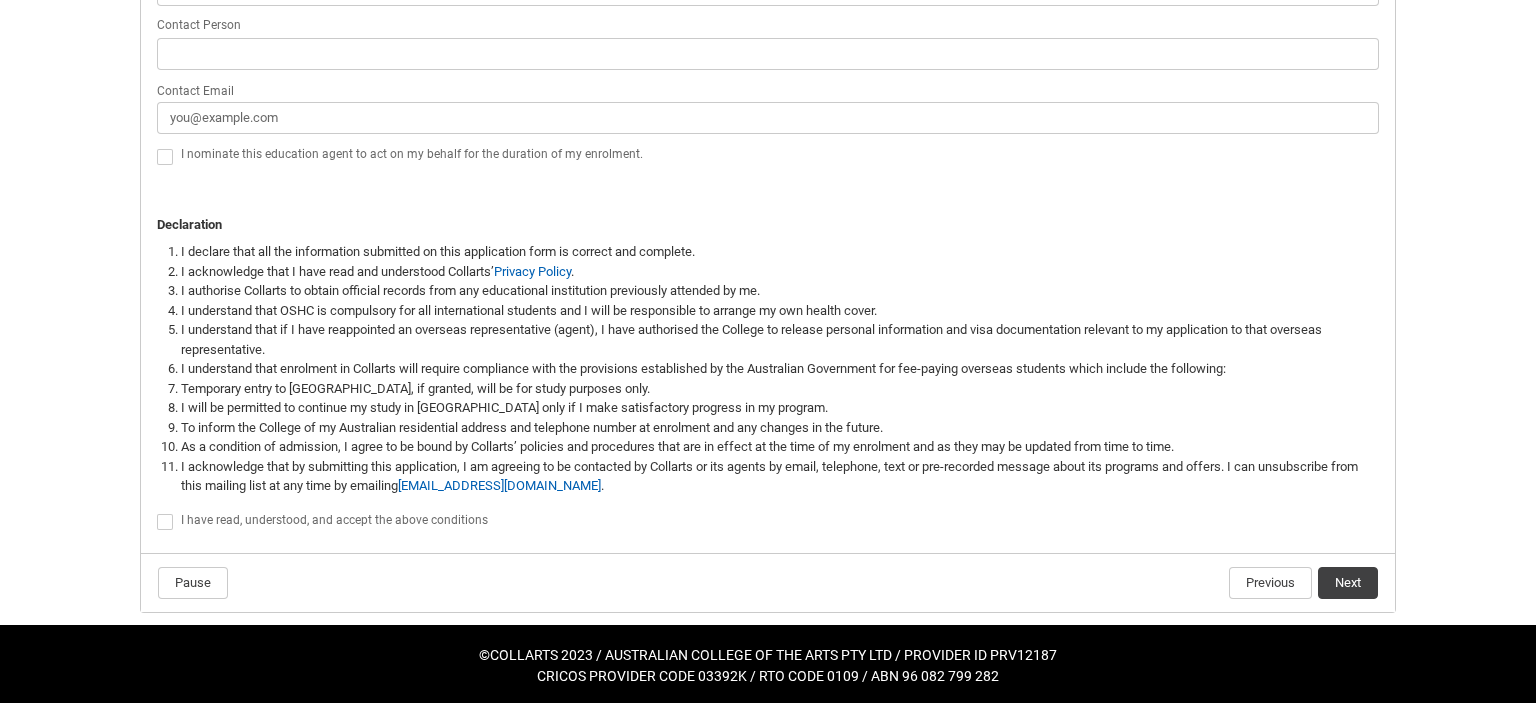 click 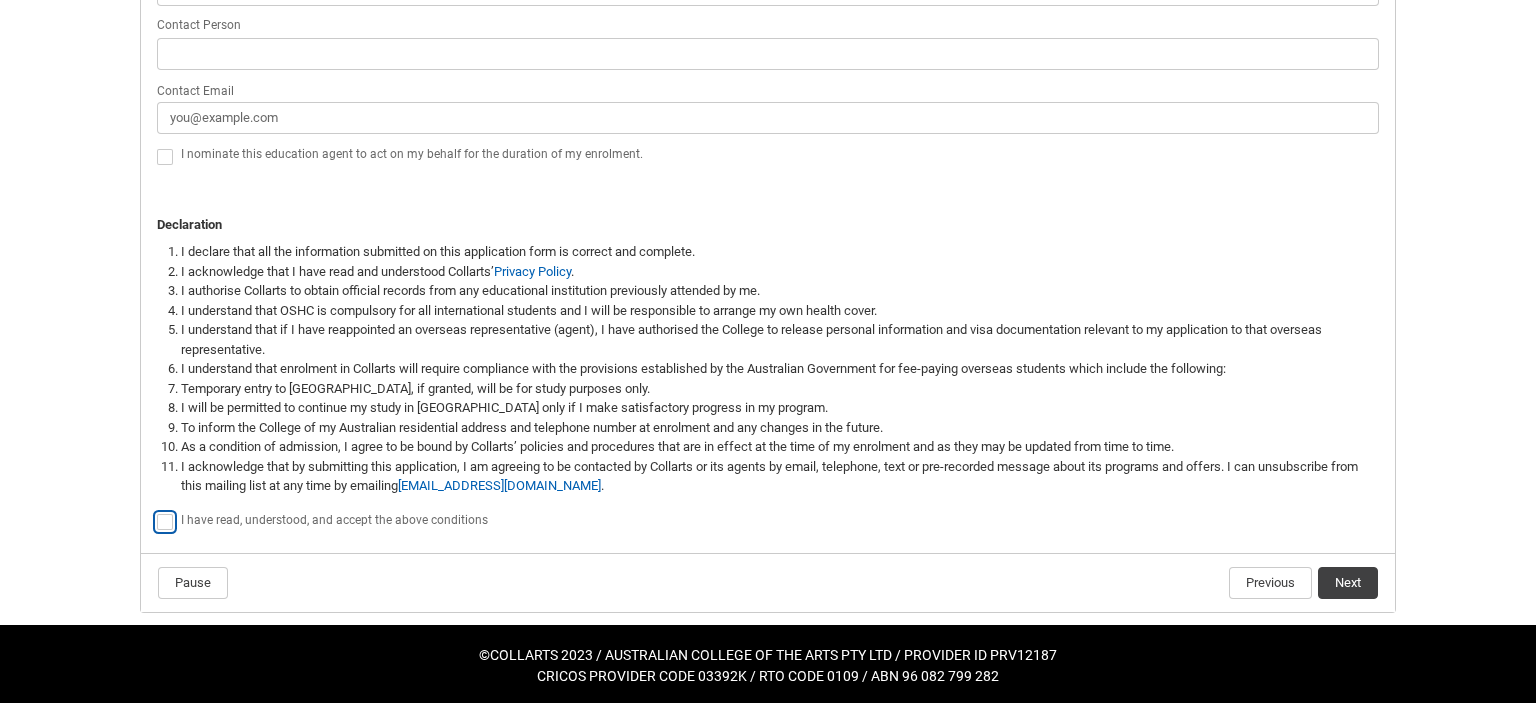 click at bounding box center (156, 511) 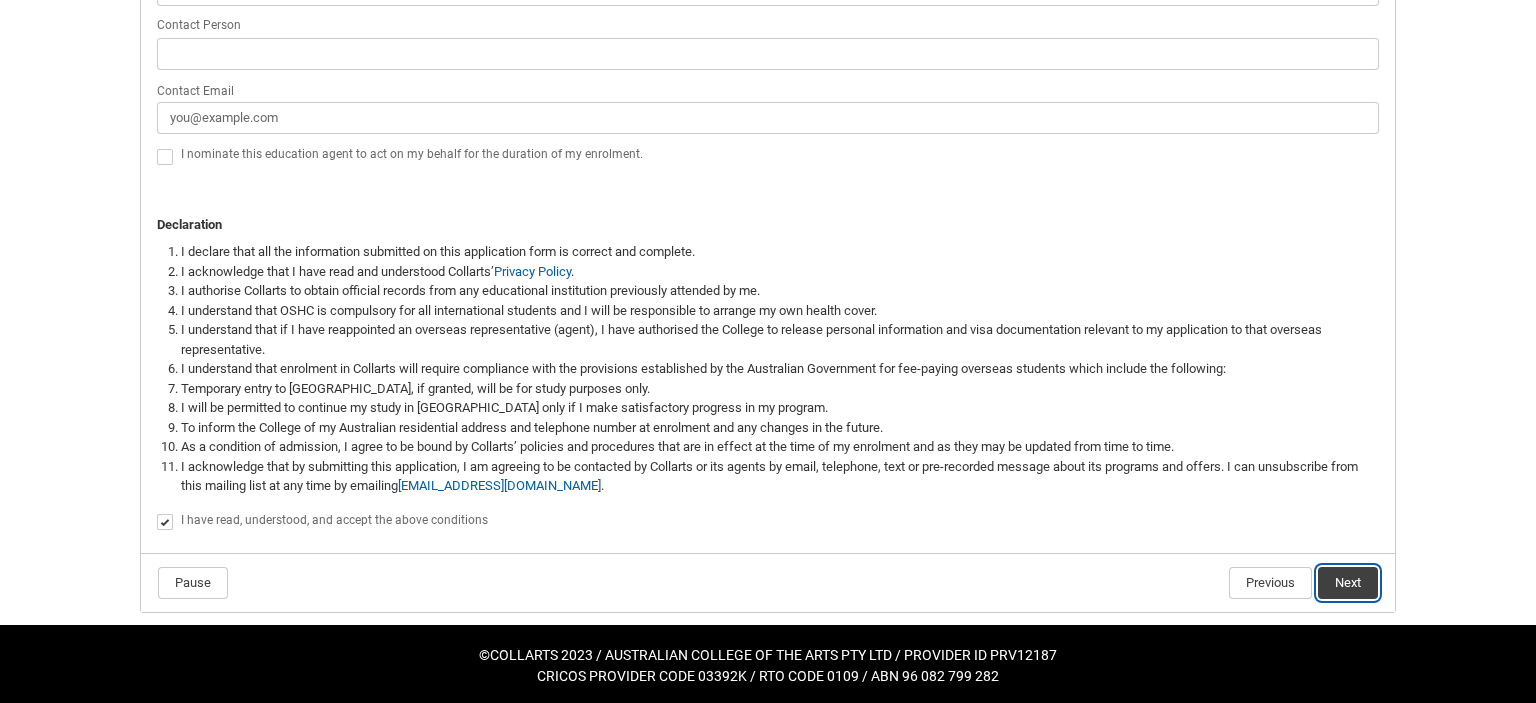 click on "Next" 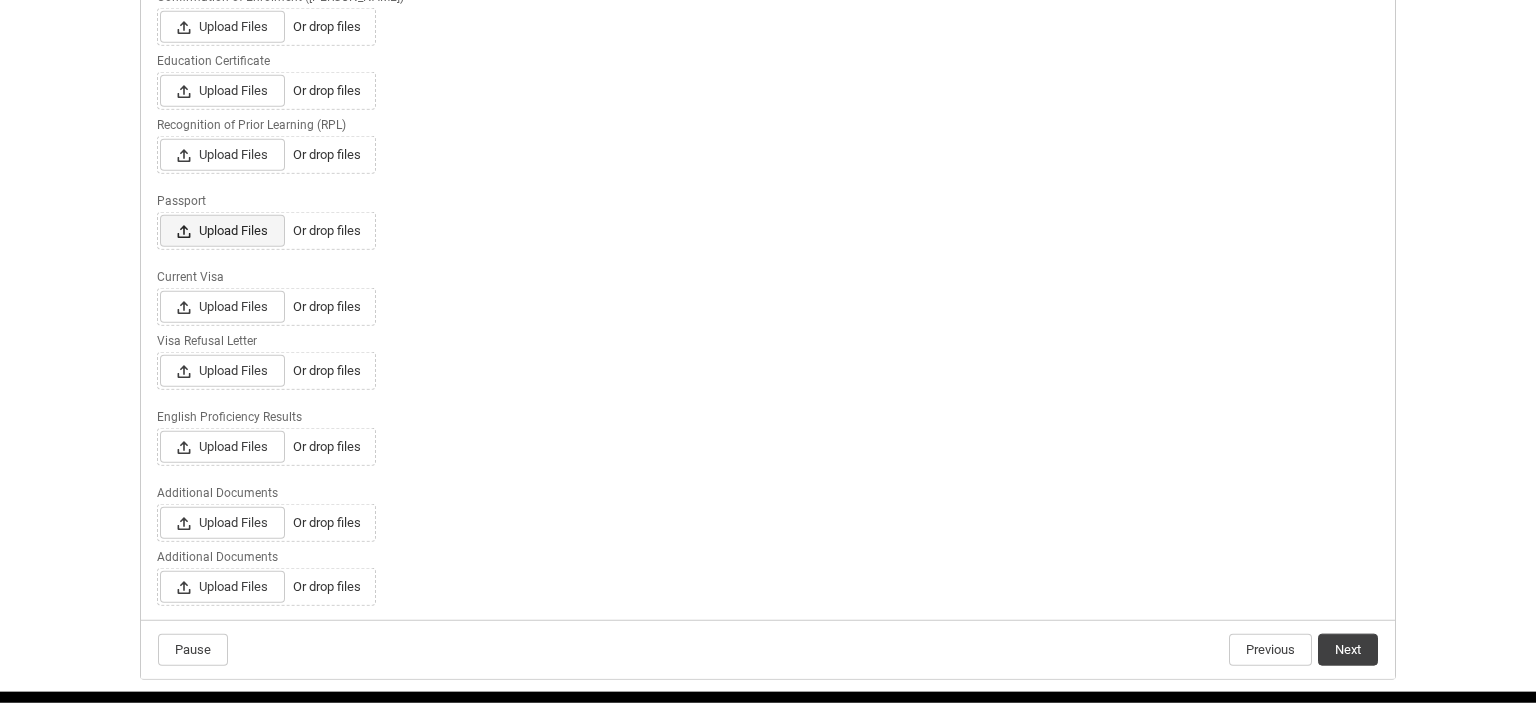 scroll, scrollTop: 500, scrollLeft: 0, axis: vertical 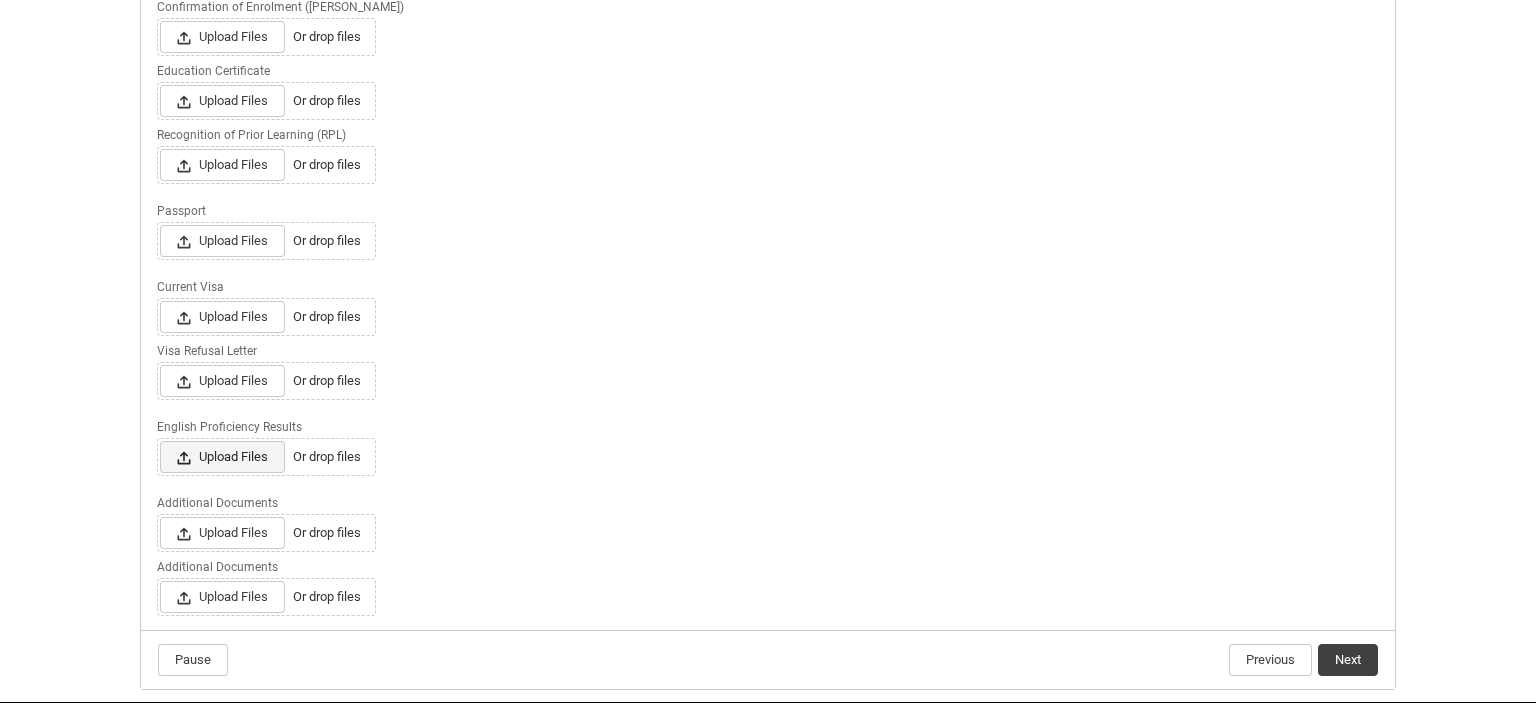 click on "Upload Files" at bounding box center [222, 457] 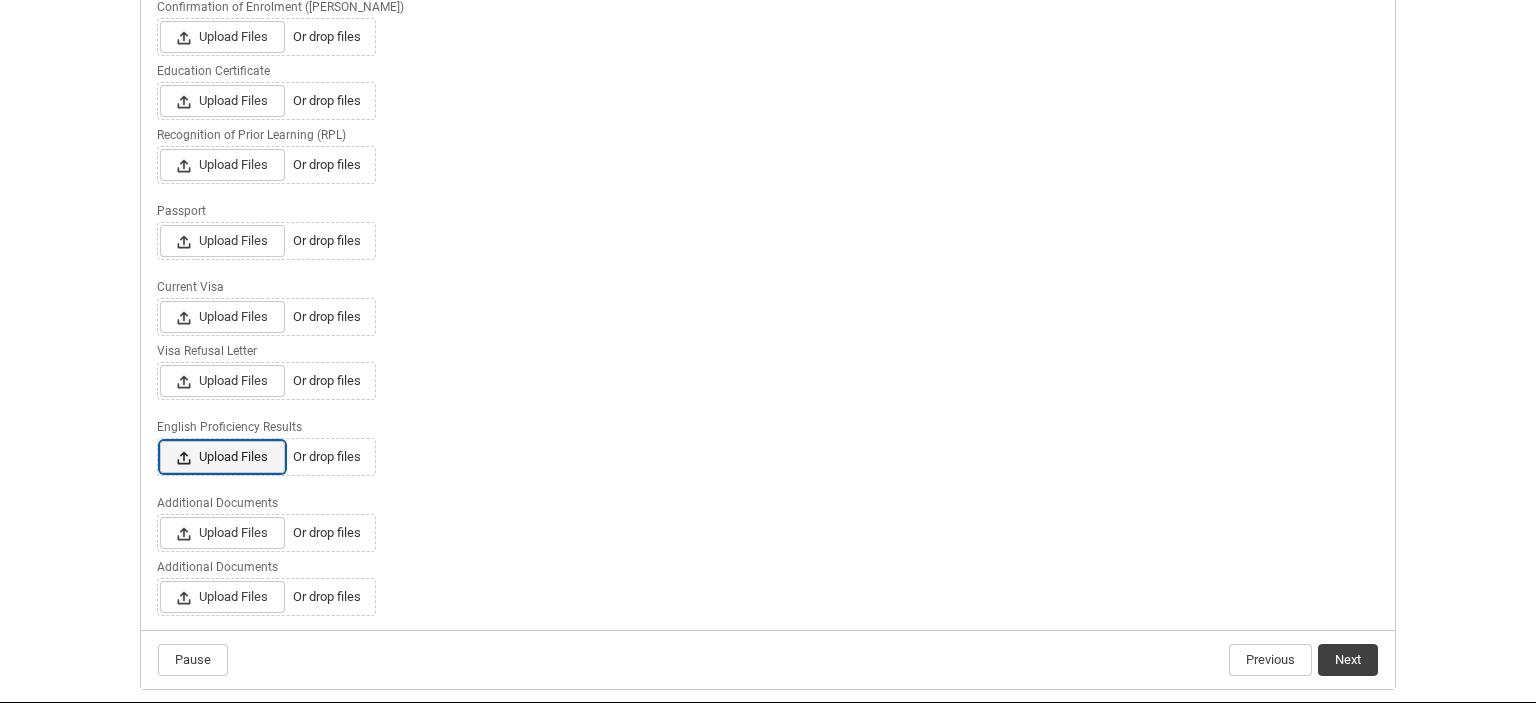 click on "Upload Files Or drop files" at bounding box center [159, 440] 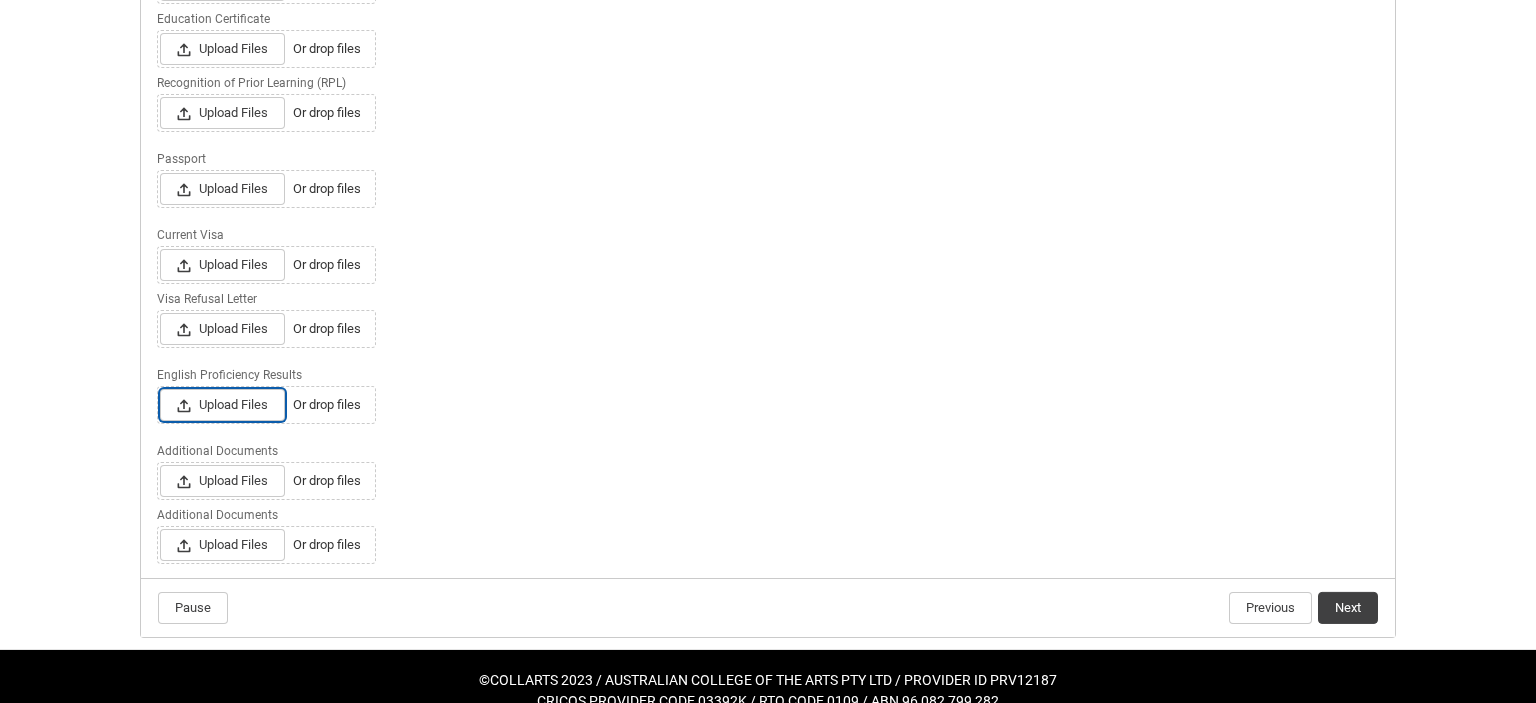 scroll, scrollTop: 571, scrollLeft: 0, axis: vertical 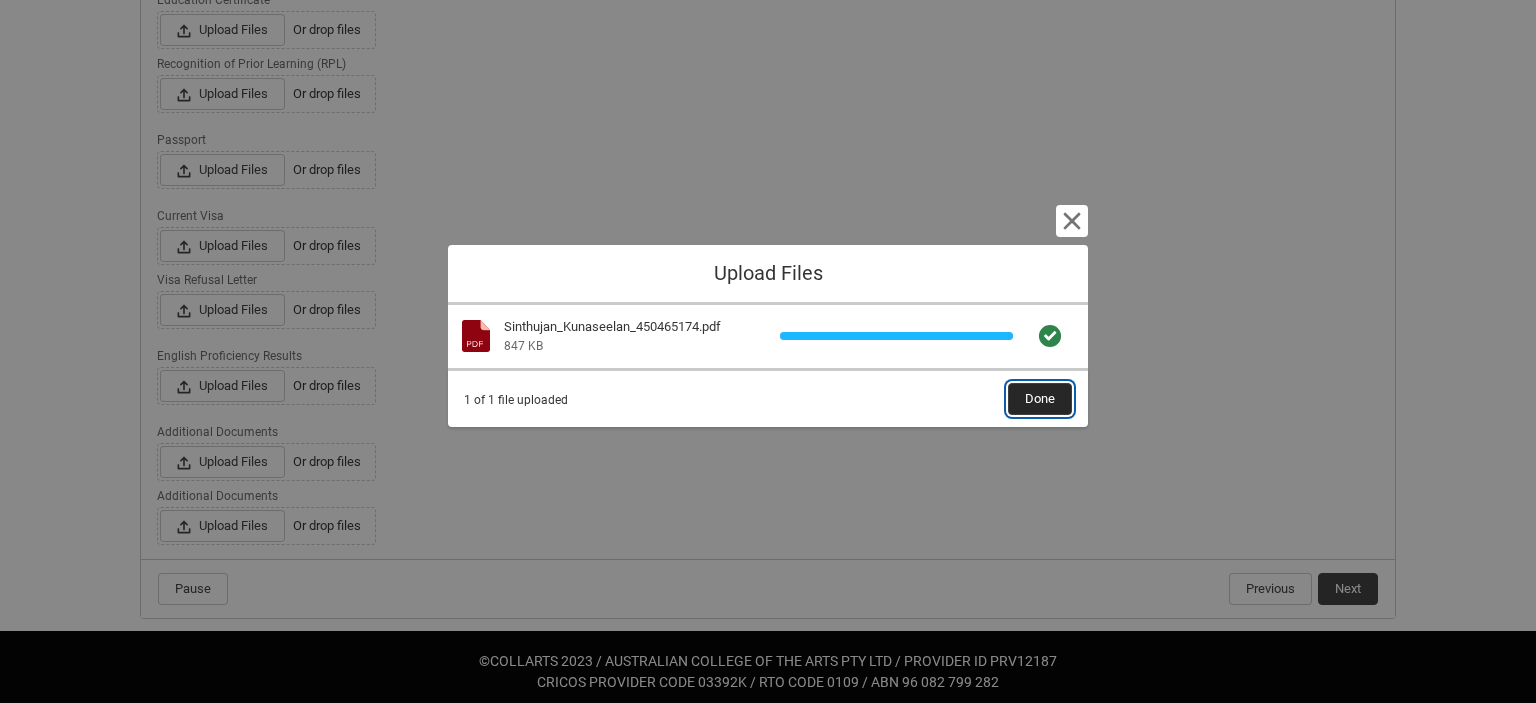click on "Done" at bounding box center [1040, 399] 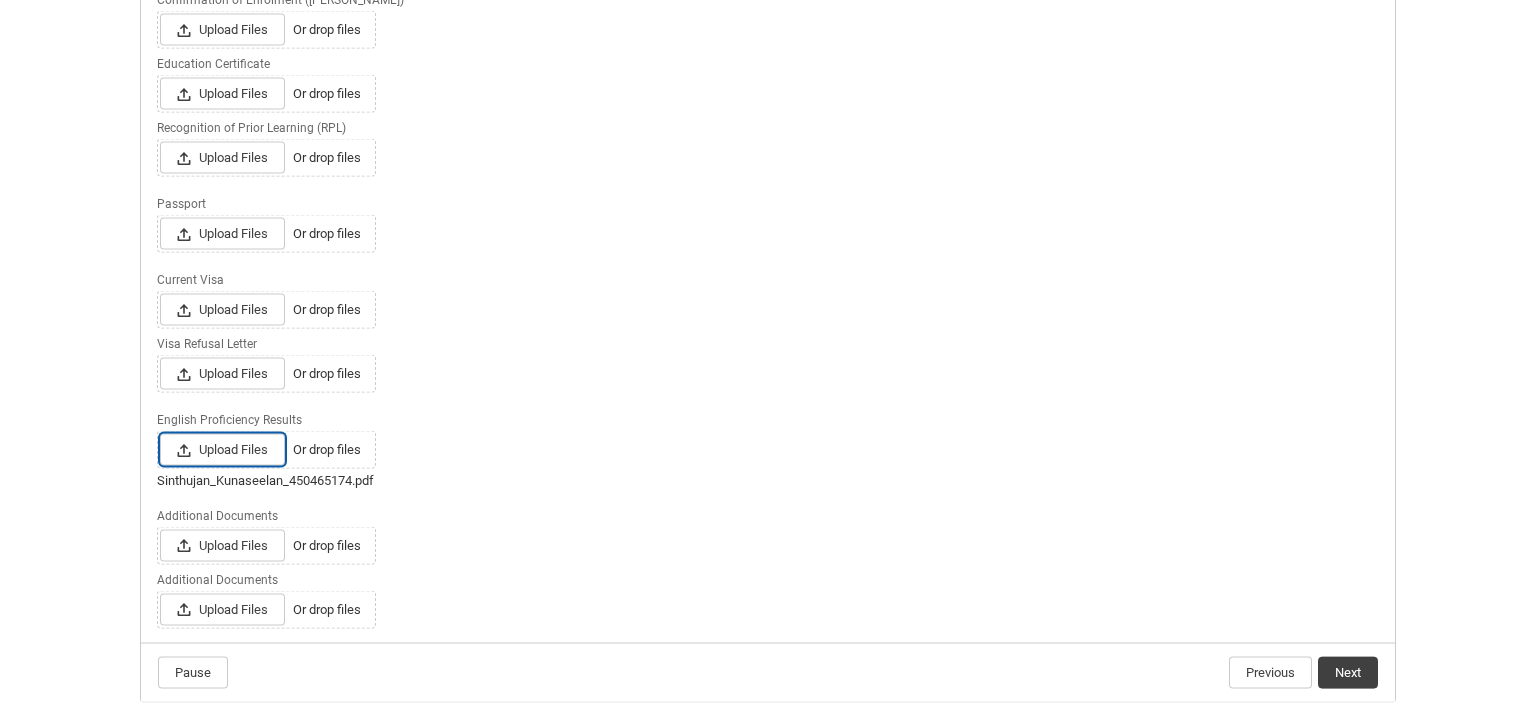 scroll, scrollTop: 500, scrollLeft: 0, axis: vertical 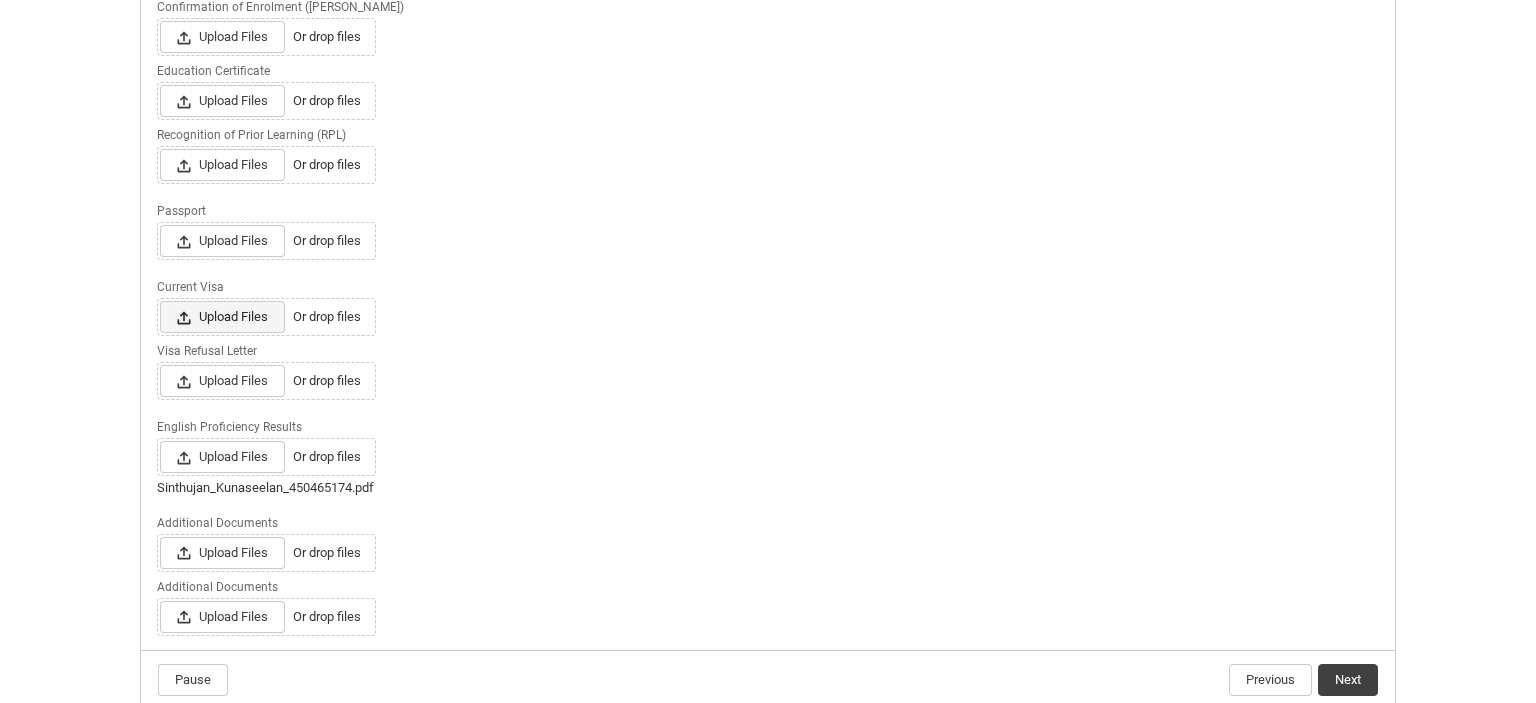 click on "Upload Files" at bounding box center [222, 317] 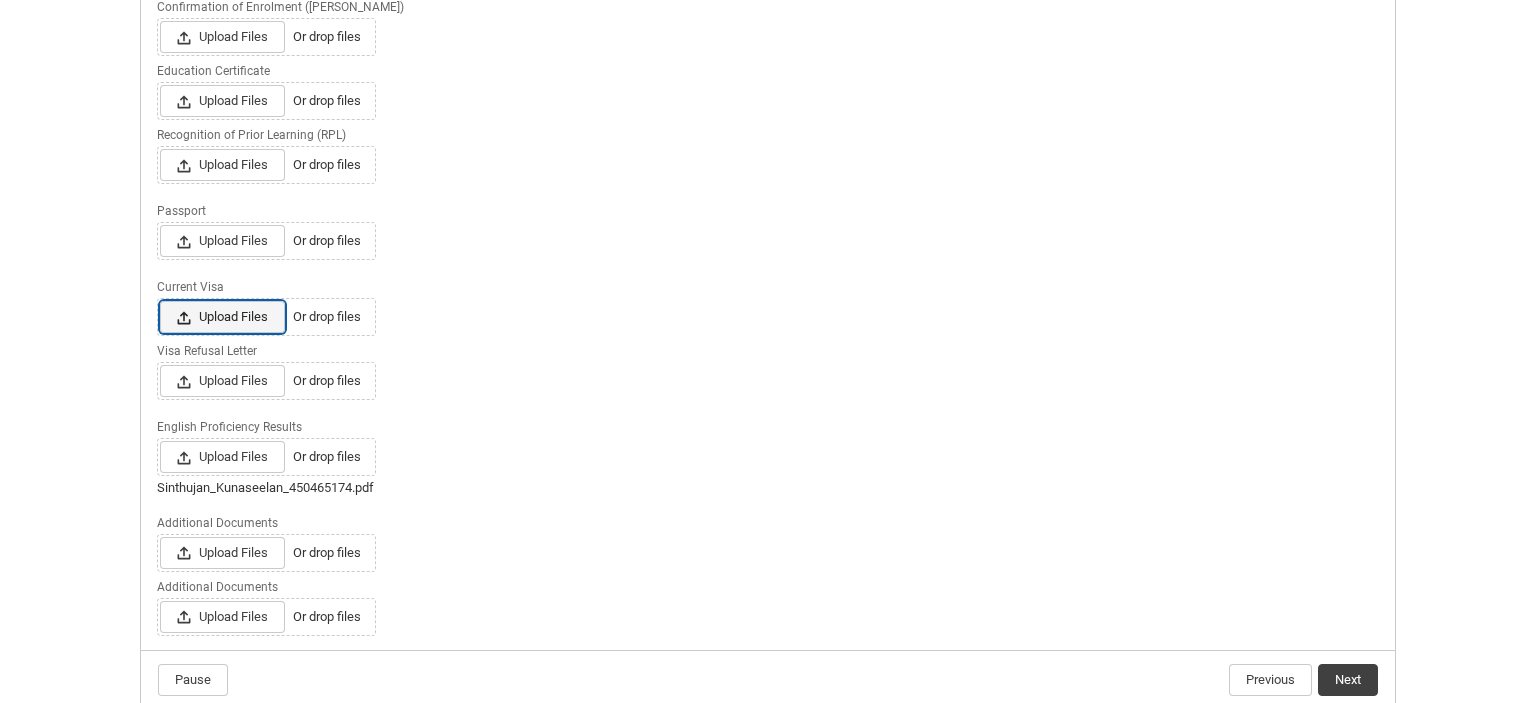click on "Upload Files Or drop files" at bounding box center [159, 300] 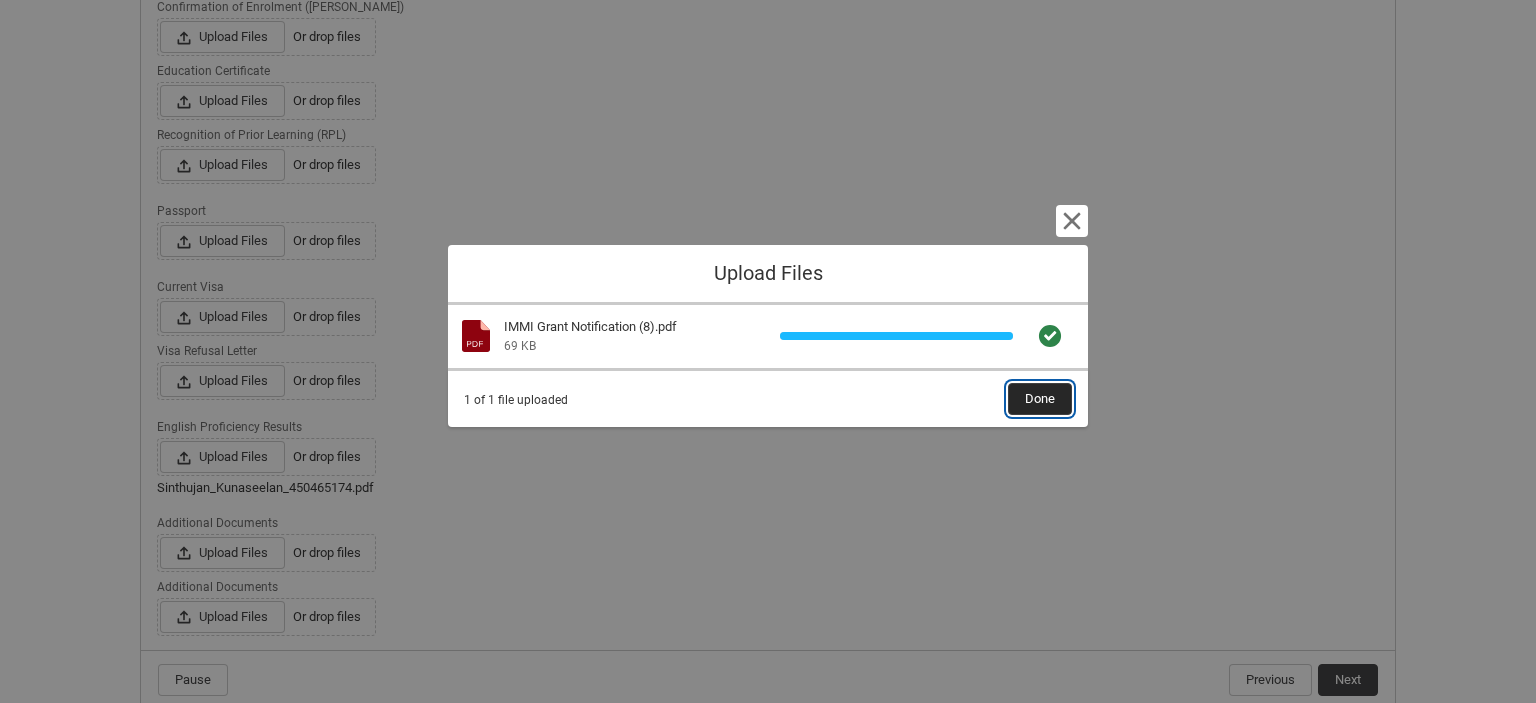 click on "Done" at bounding box center [1040, 399] 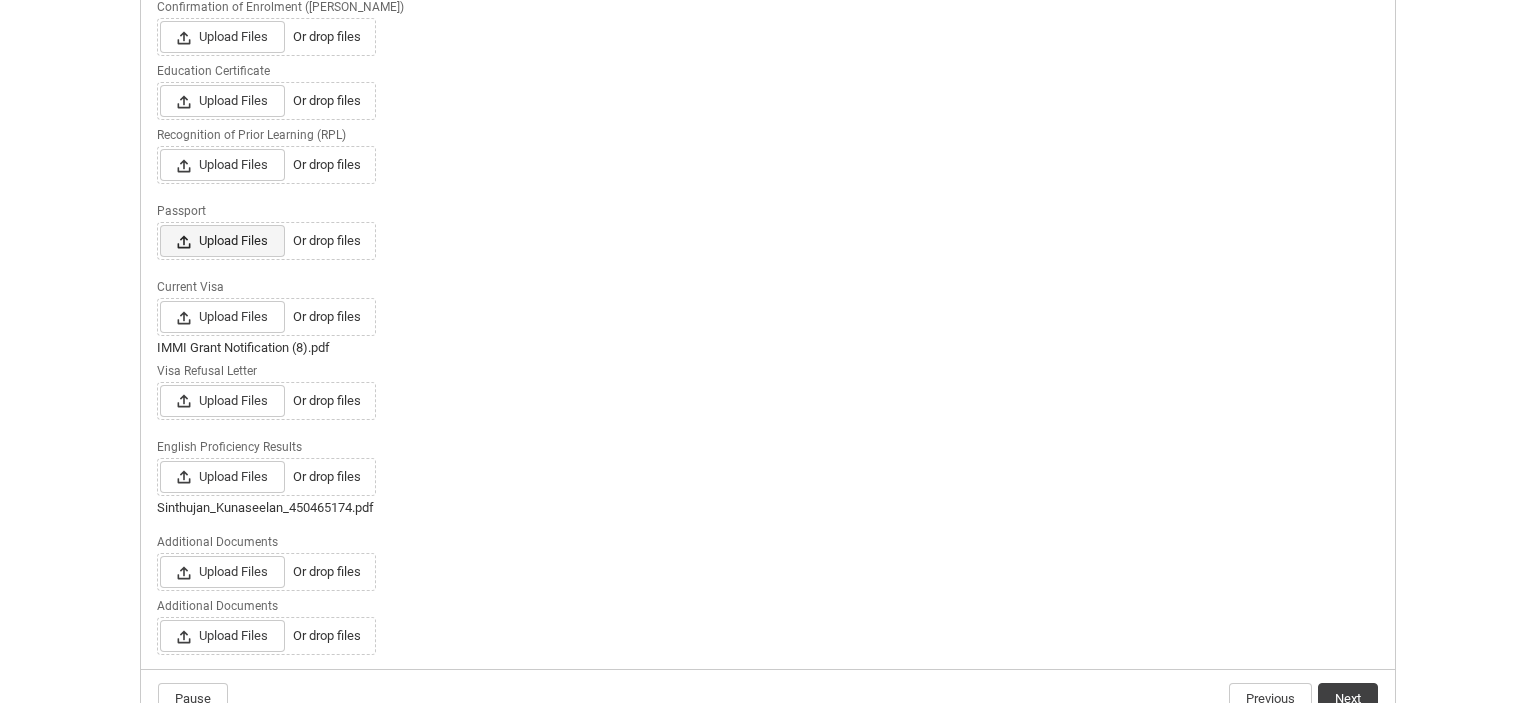 click on "Upload Files" at bounding box center [222, 241] 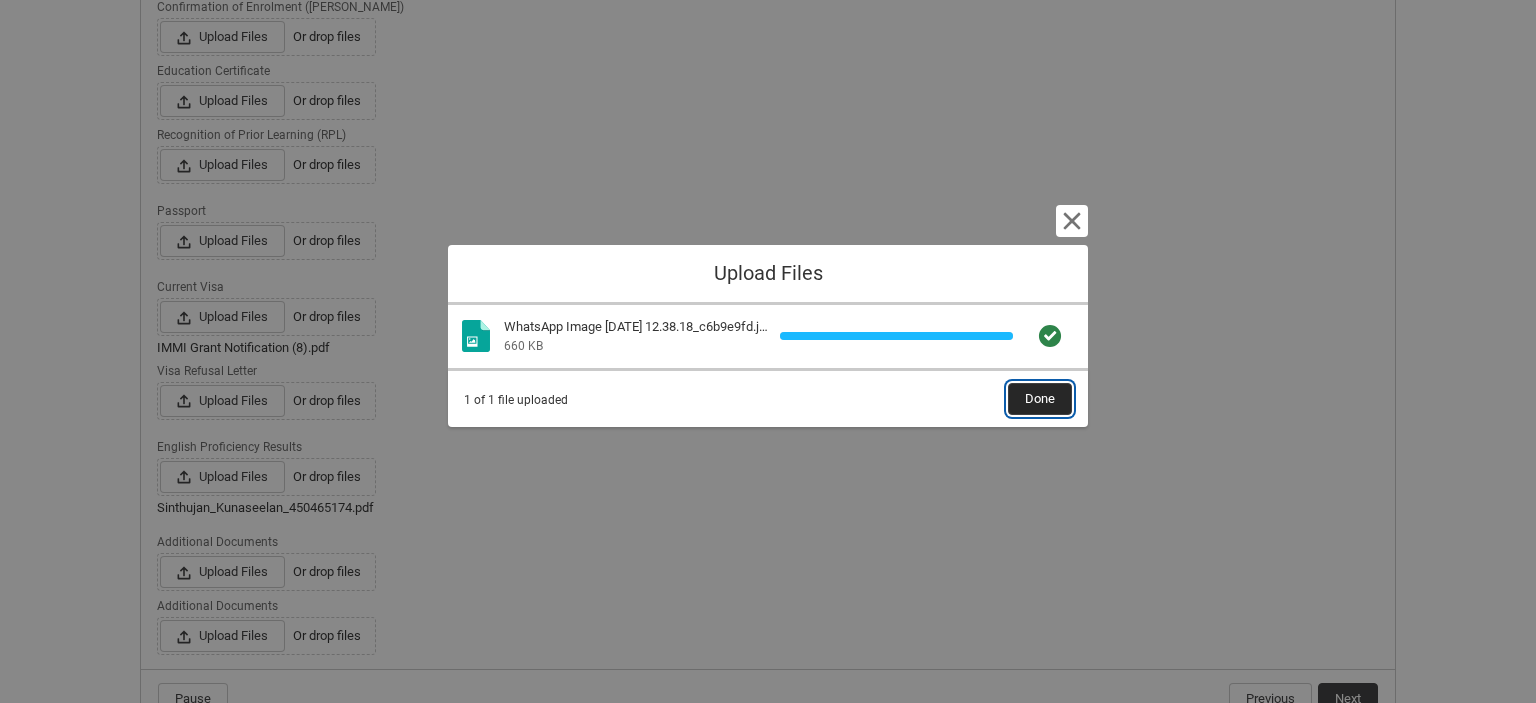 click on "Done" at bounding box center [1040, 399] 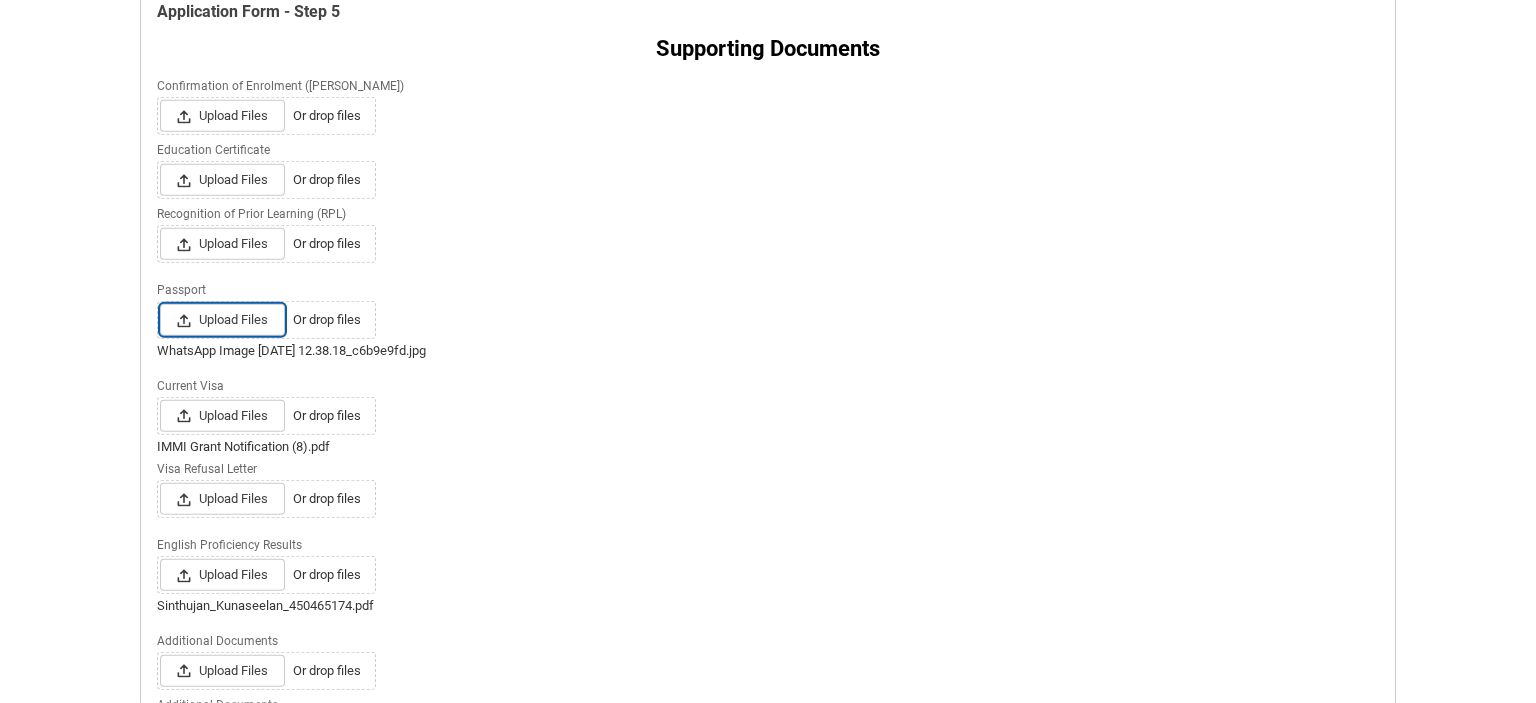scroll, scrollTop: 500, scrollLeft: 0, axis: vertical 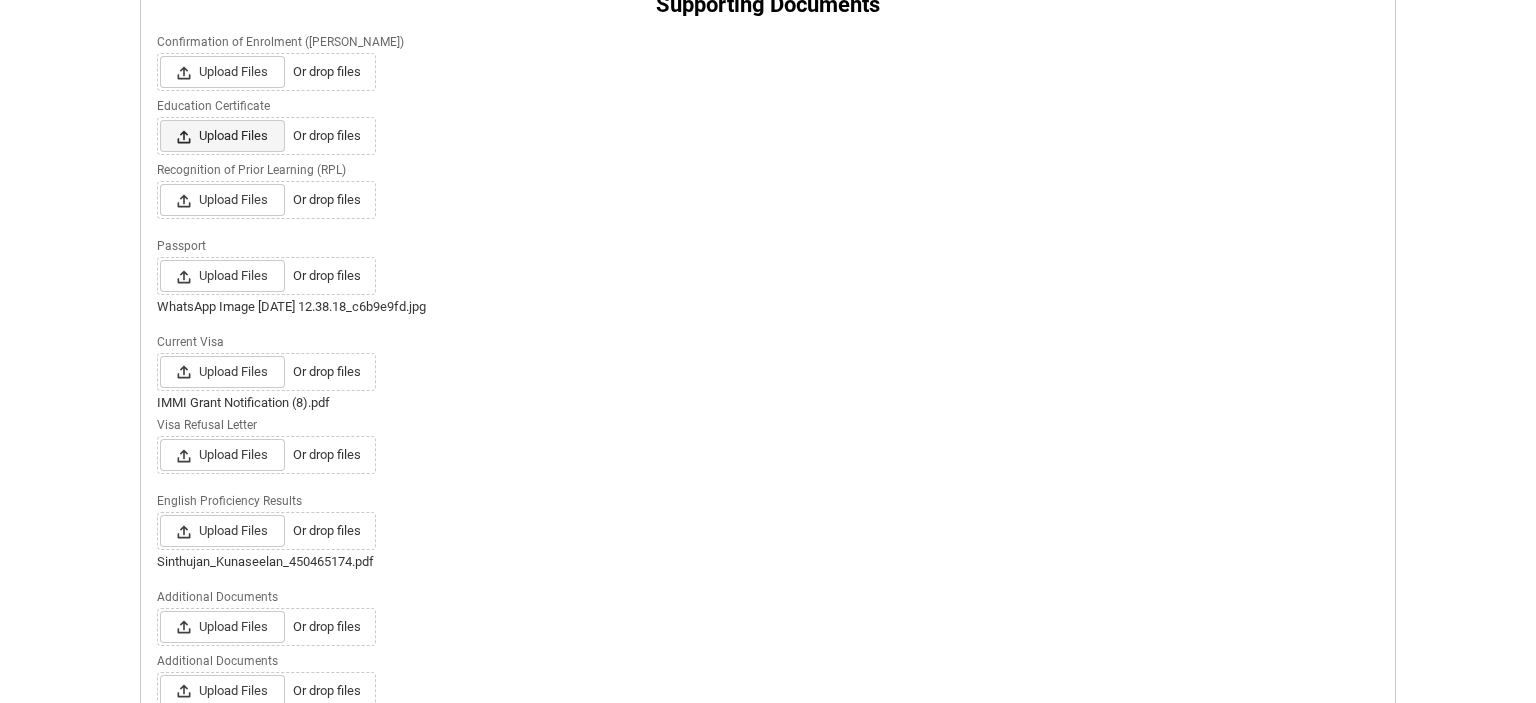click on "Upload Files" at bounding box center (222, 136) 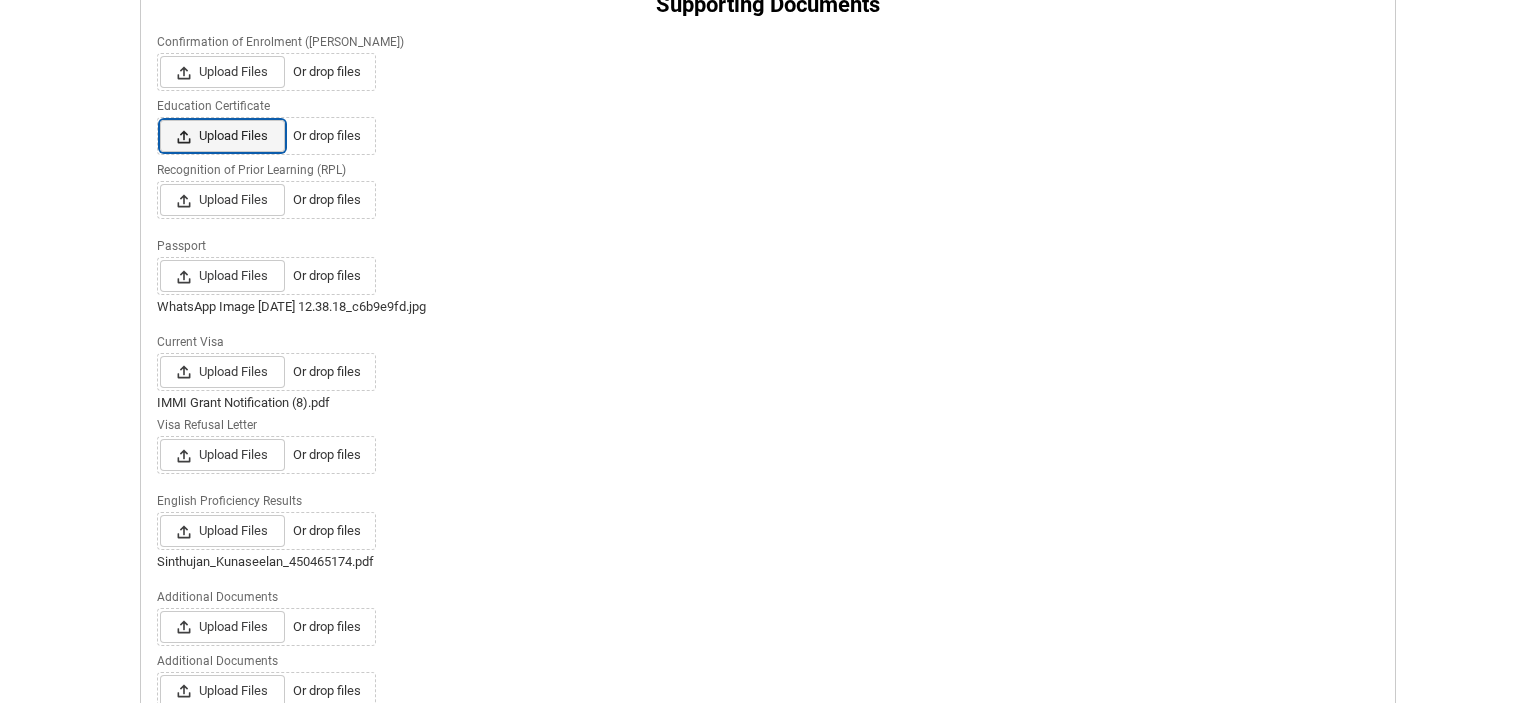 click on "Upload Files Or drop files" at bounding box center (159, 119) 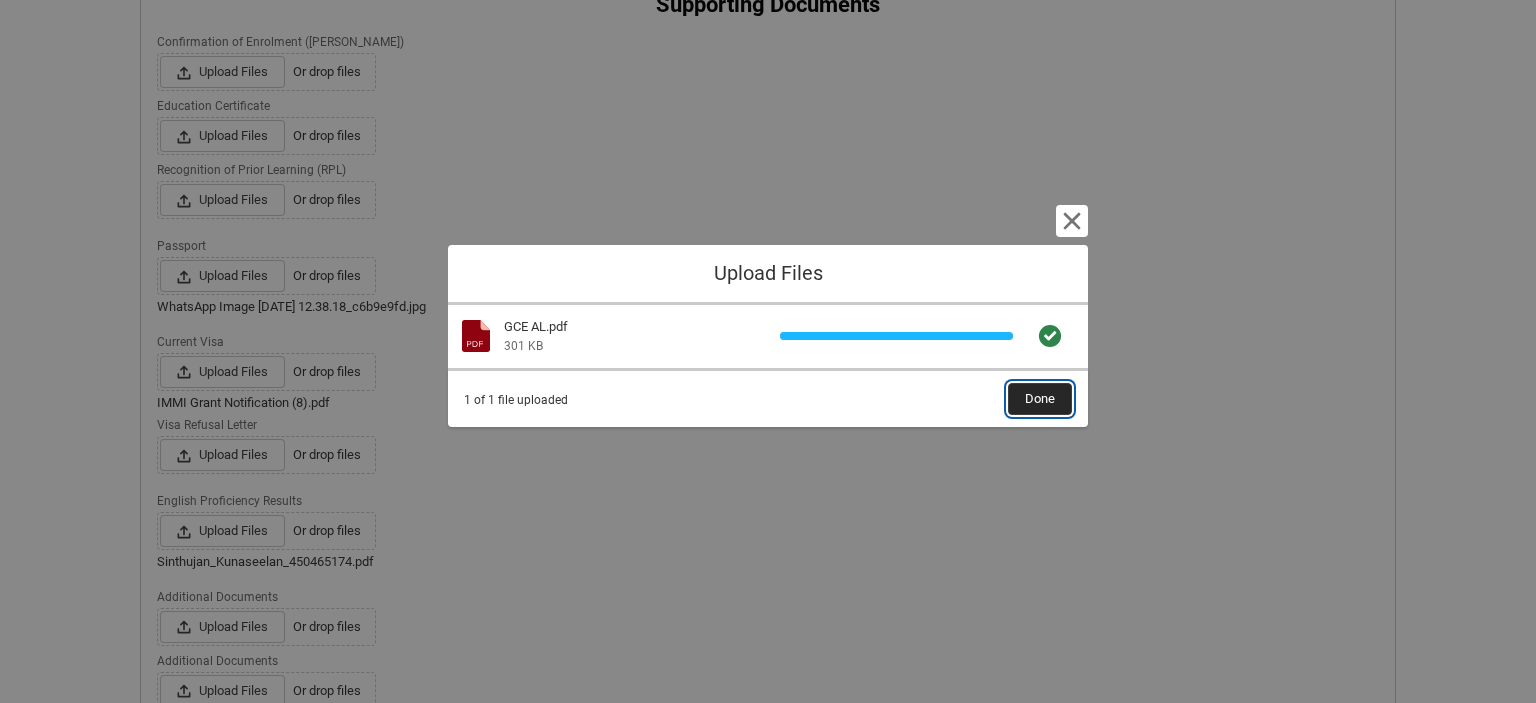 click on "Done" at bounding box center (1040, 399) 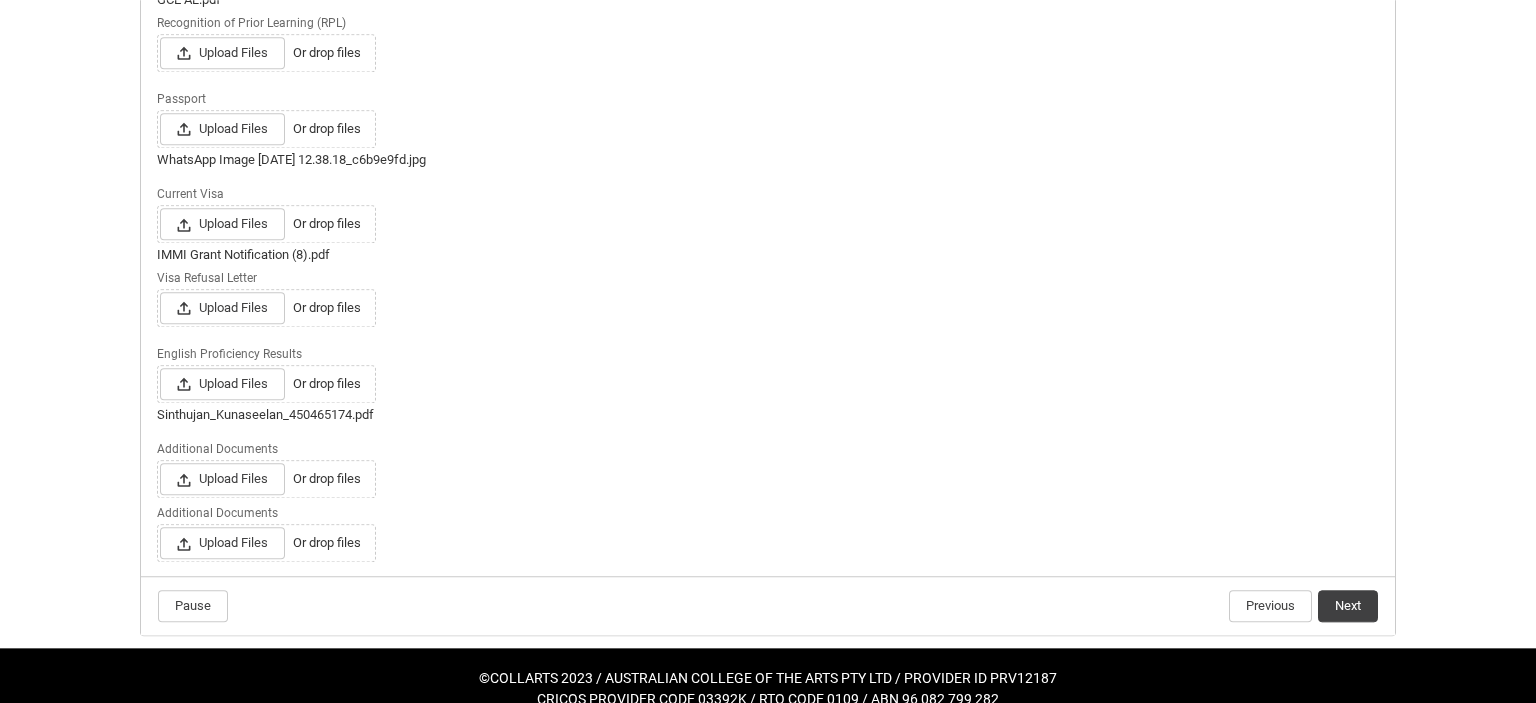 scroll, scrollTop: 649, scrollLeft: 0, axis: vertical 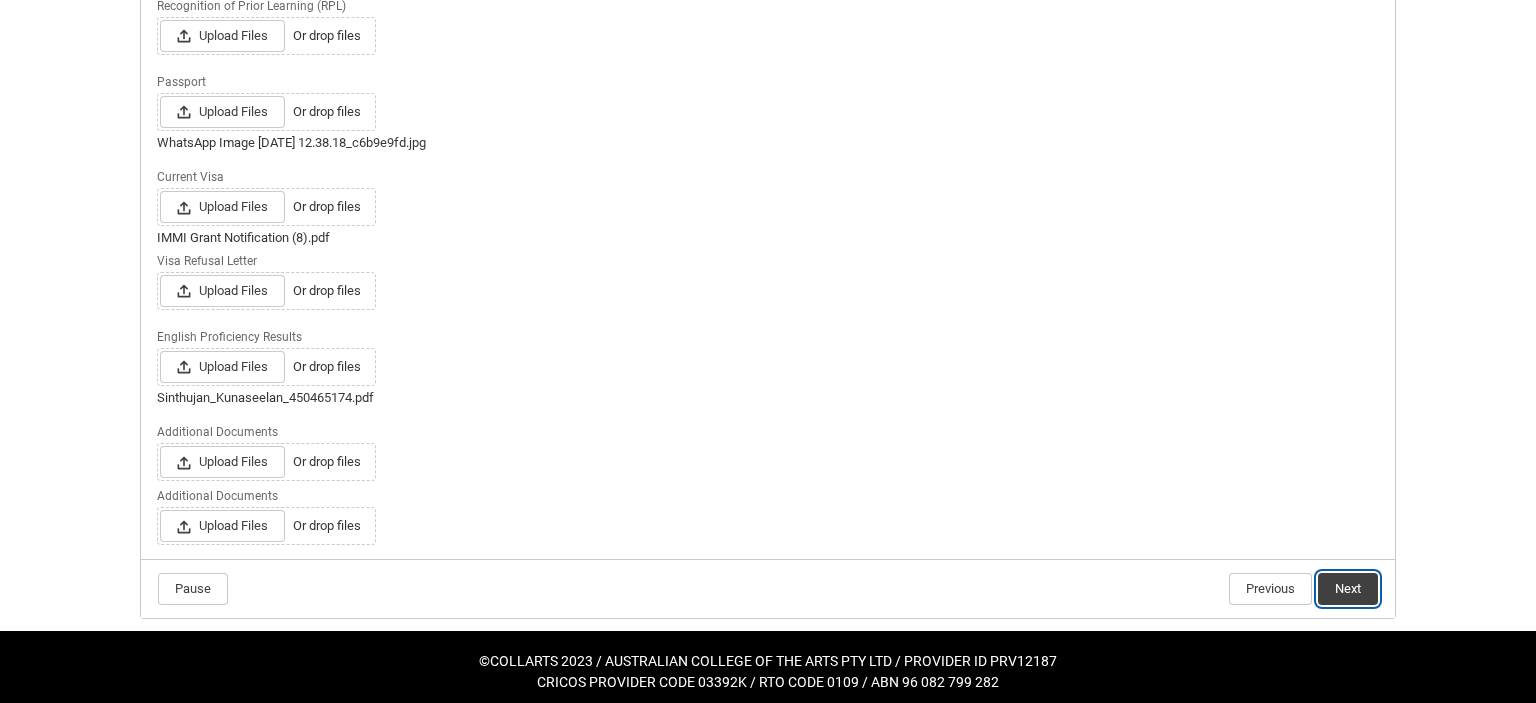 click on "Next" 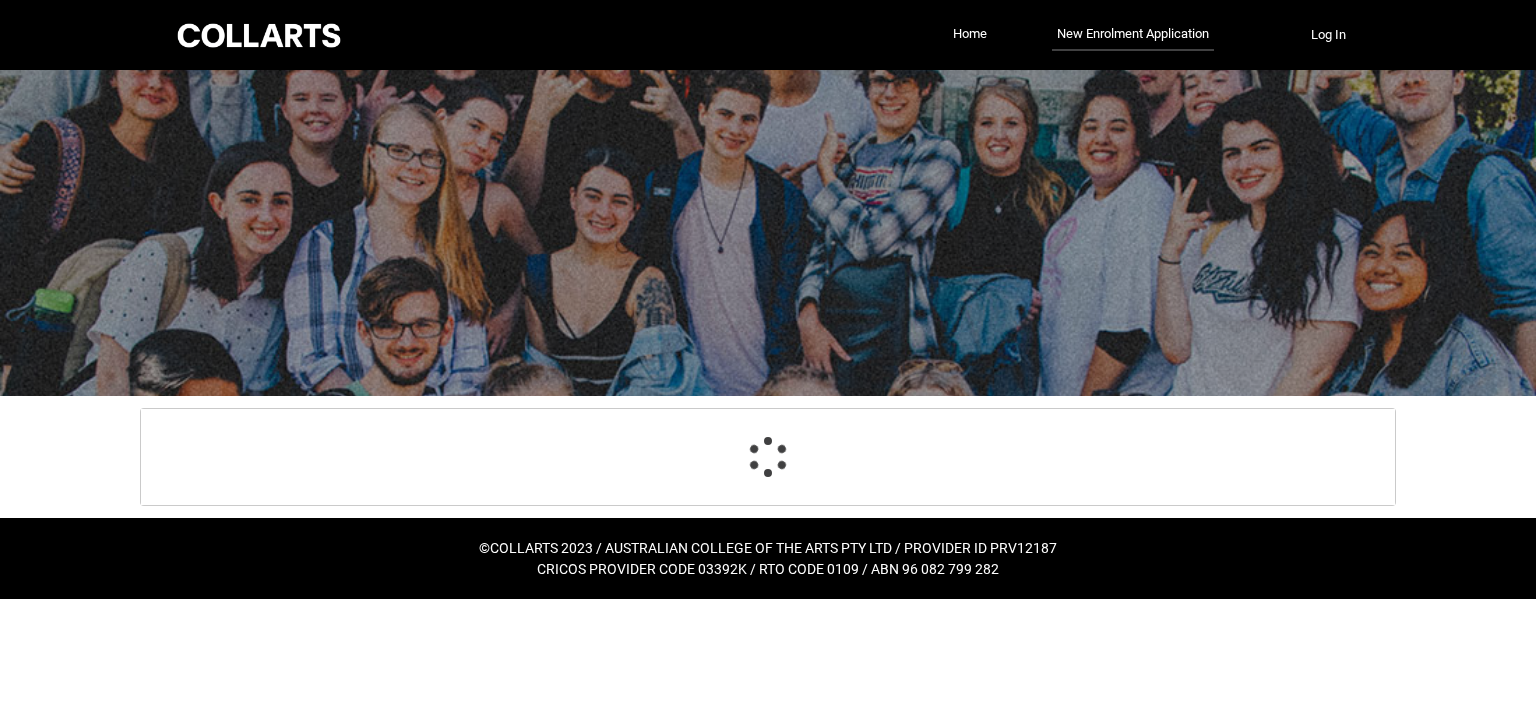scroll, scrollTop: 0, scrollLeft: 0, axis: both 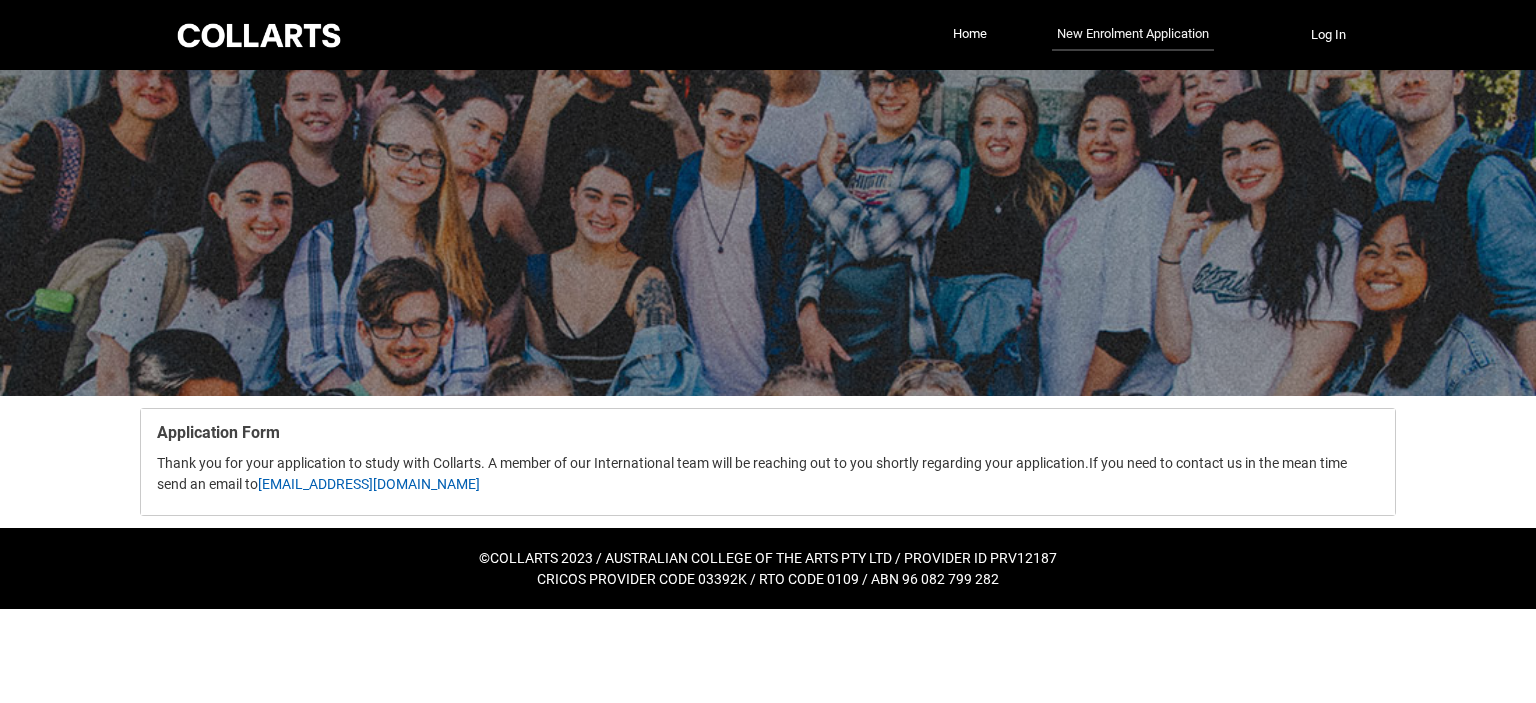 click on "New Enrolment Application" at bounding box center [1133, 35] 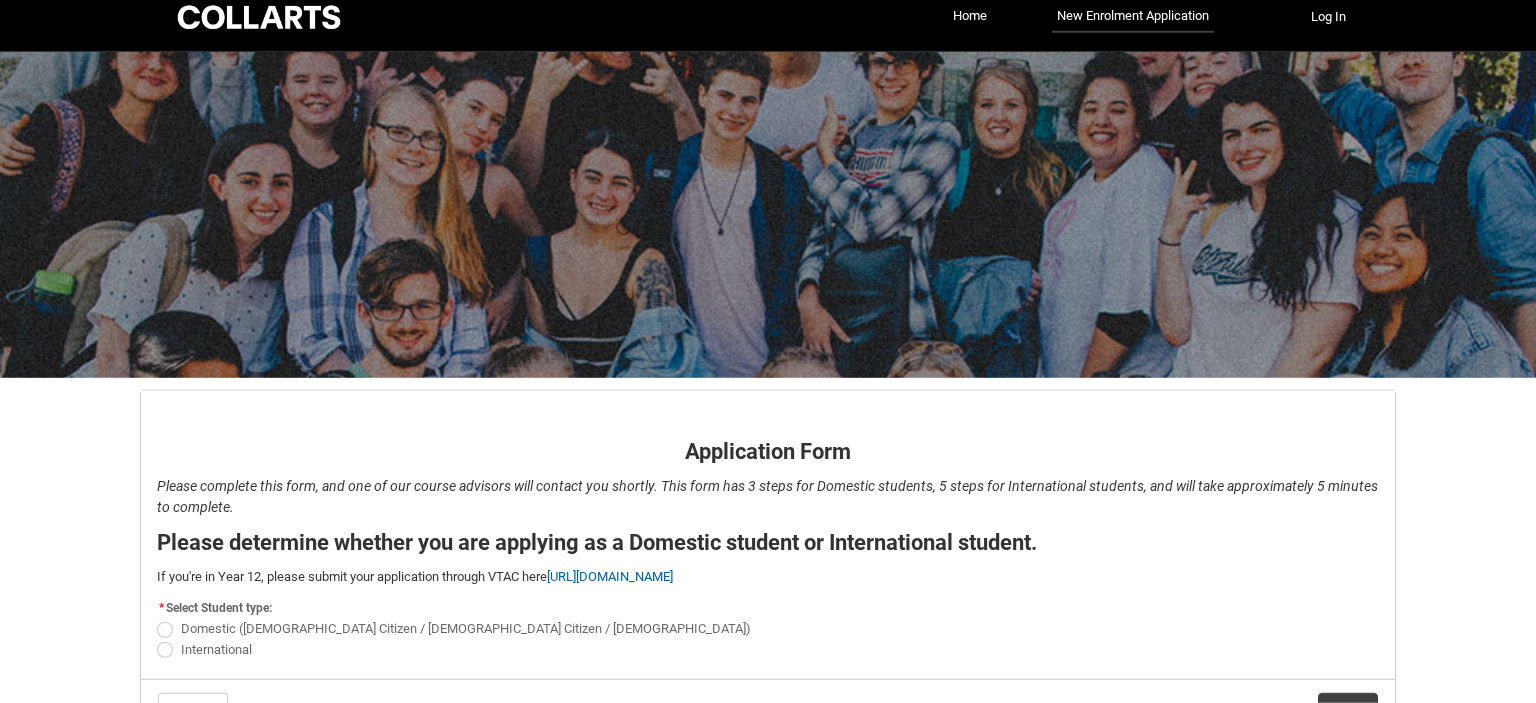 scroll, scrollTop: 0, scrollLeft: 0, axis: both 